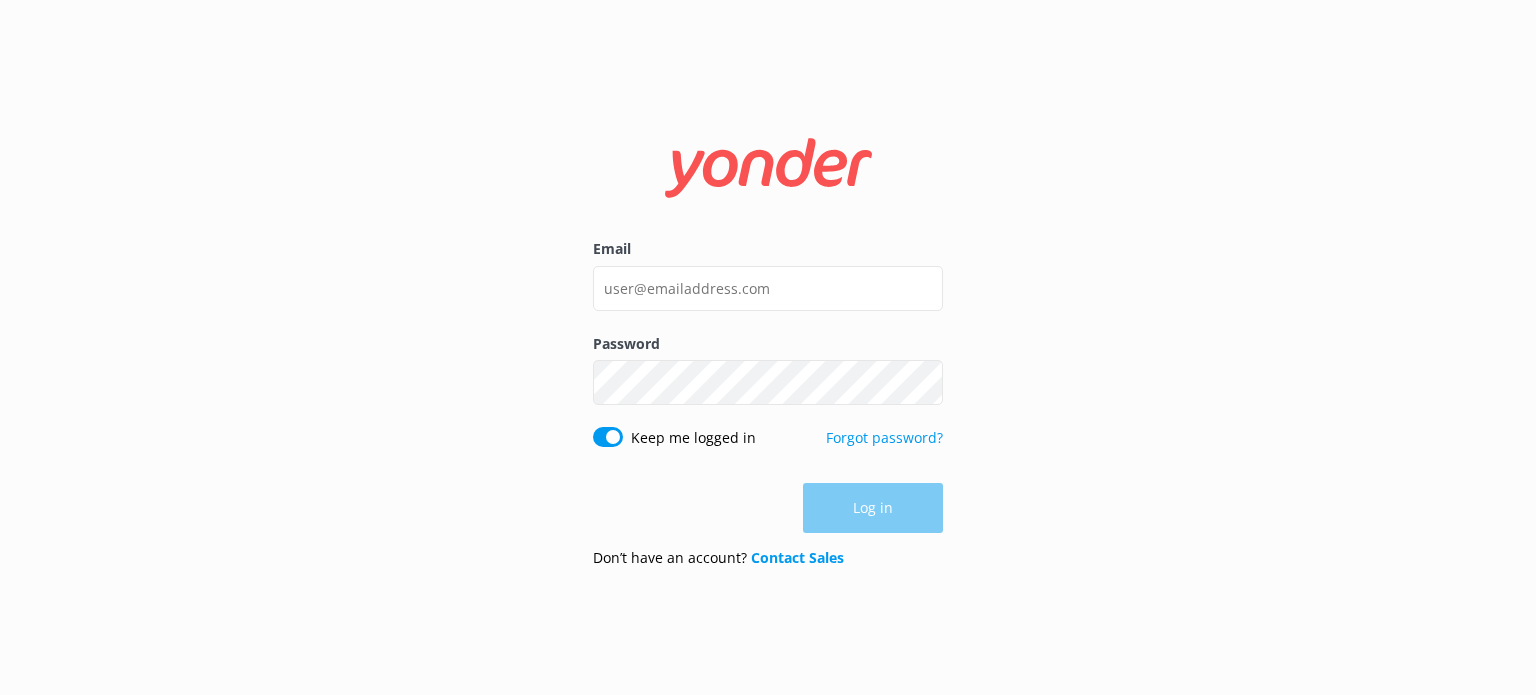 scroll, scrollTop: 0, scrollLeft: 0, axis: both 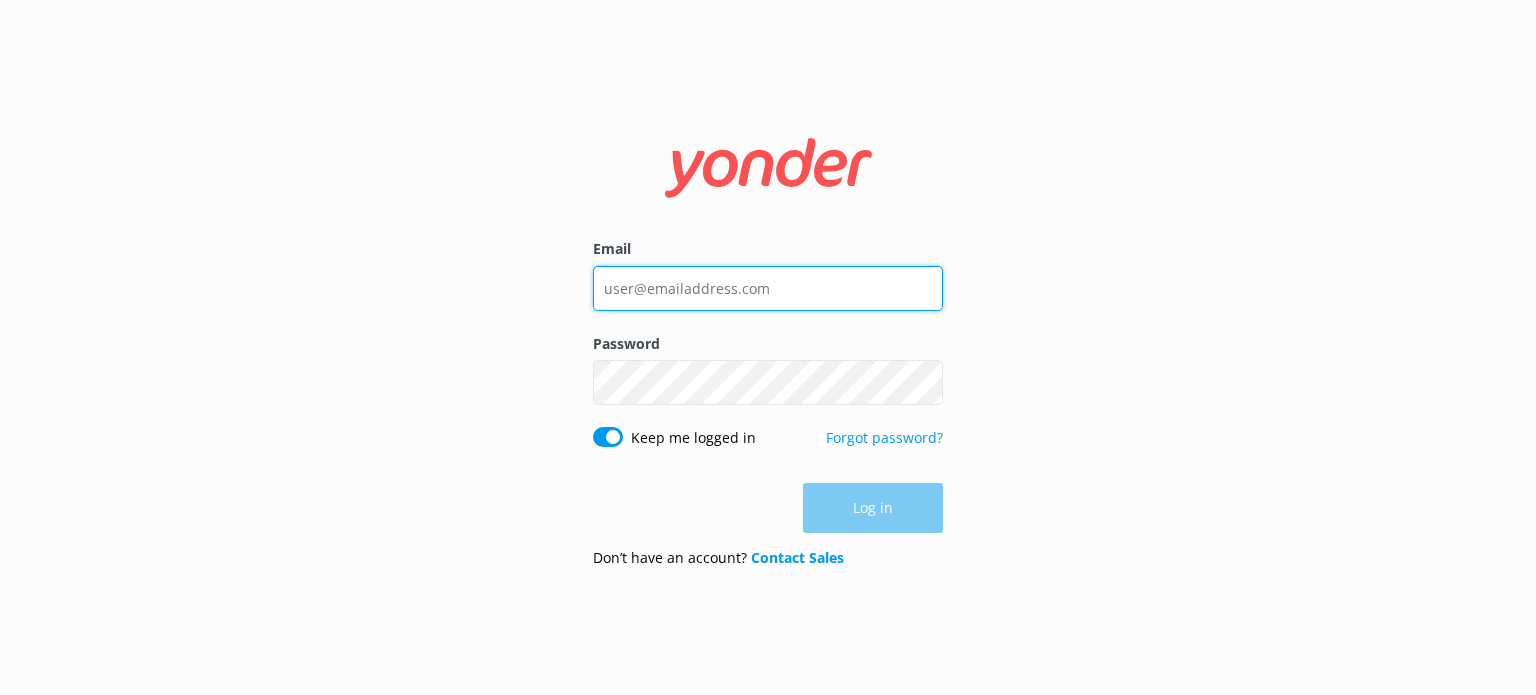 type on "office@[DOMAIN]" 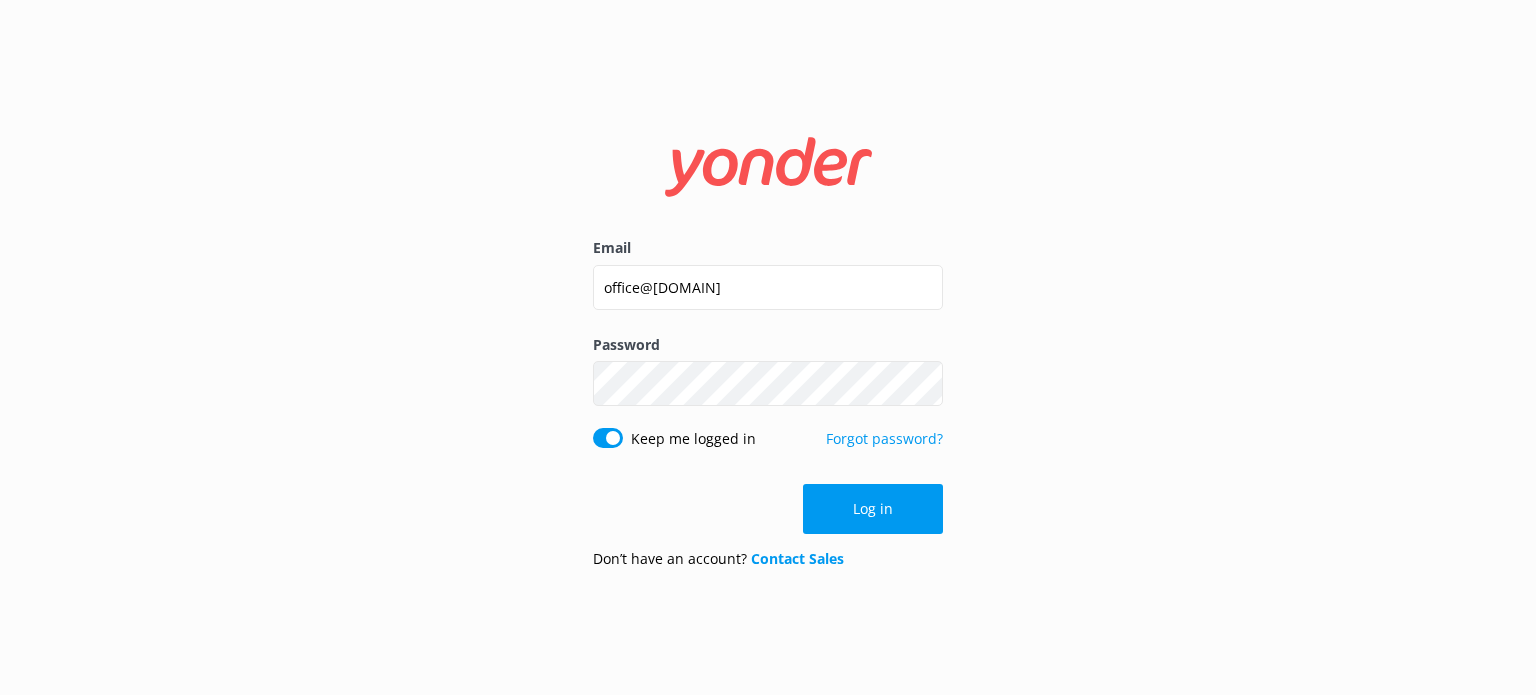 drag, startPoint x: 1056, startPoint y: 484, endPoint x: 1036, endPoint y: 496, distance: 23.323807 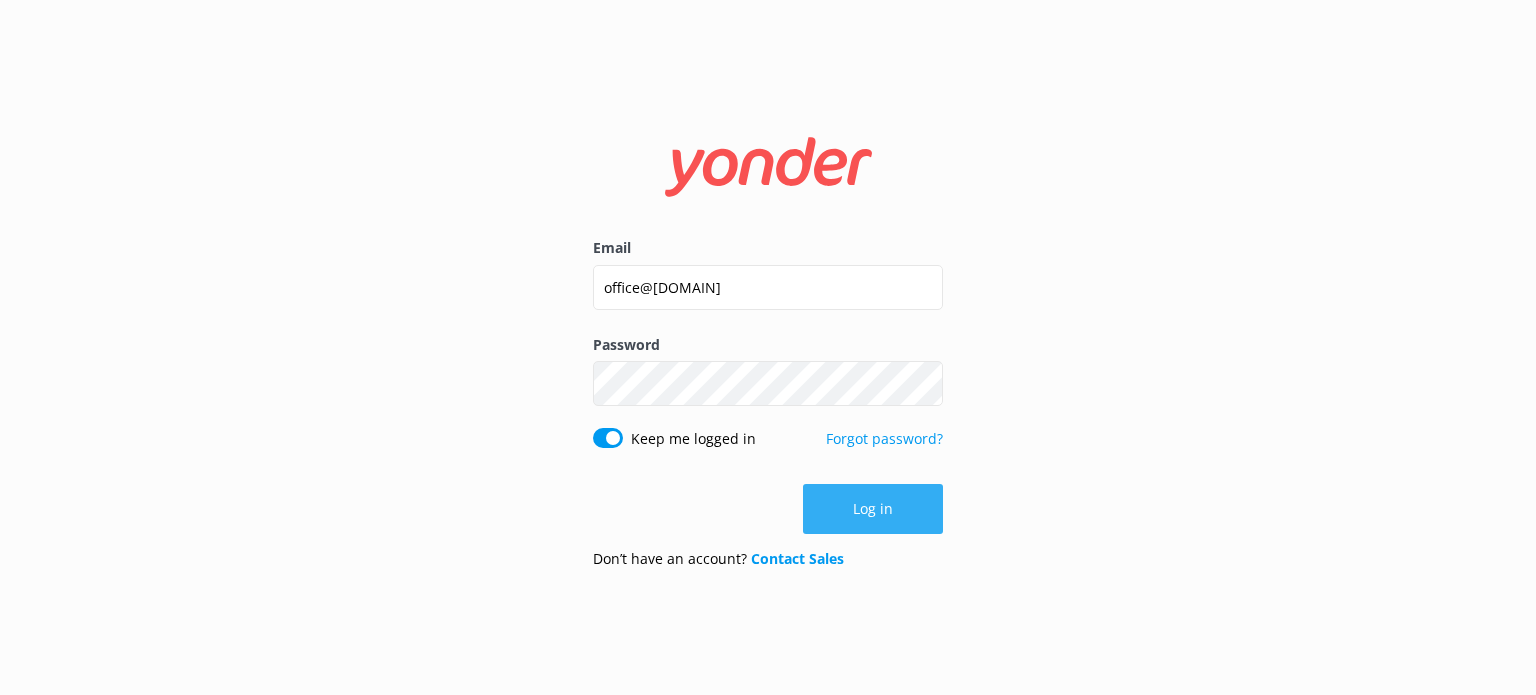 click on "Log in" at bounding box center (873, 509) 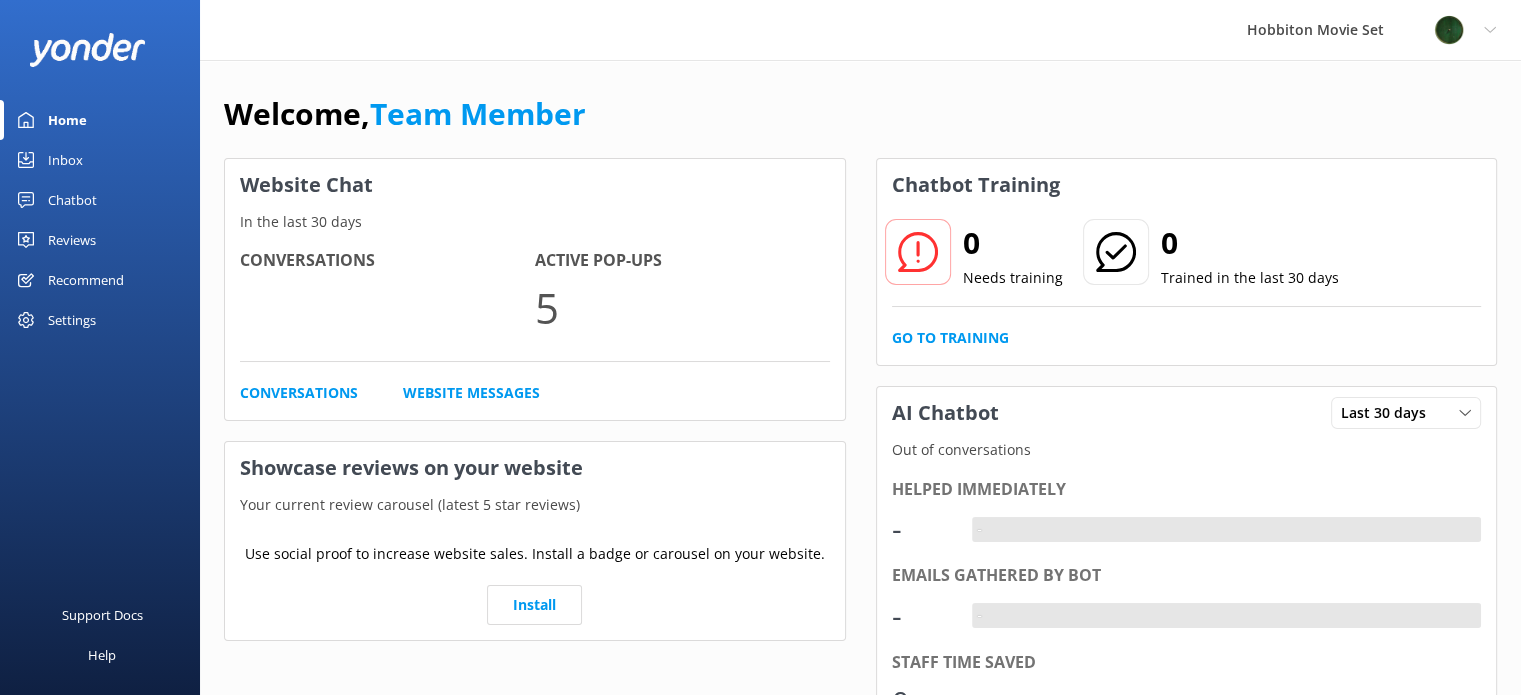 click on "Chatbot" at bounding box center [72, 200] 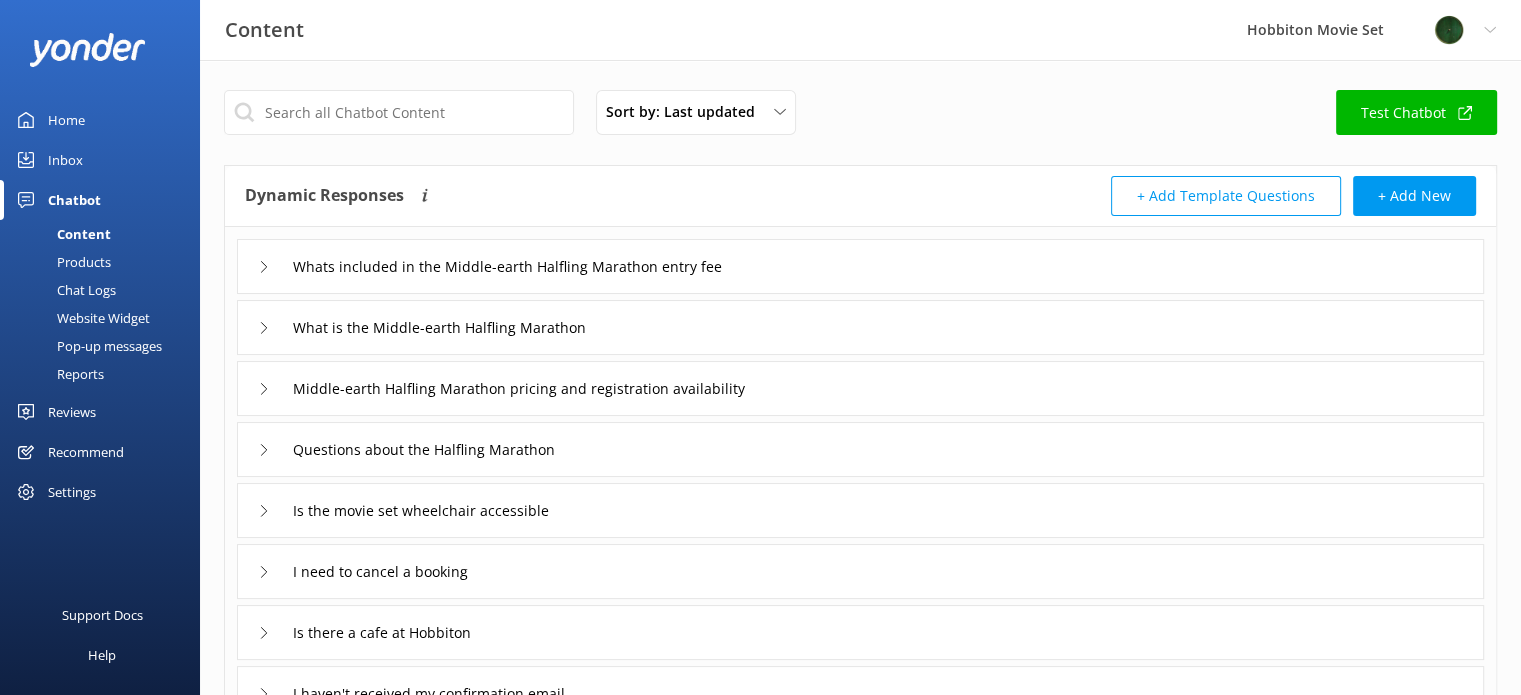 click on "Inbox" at bounding box center (65, 160) 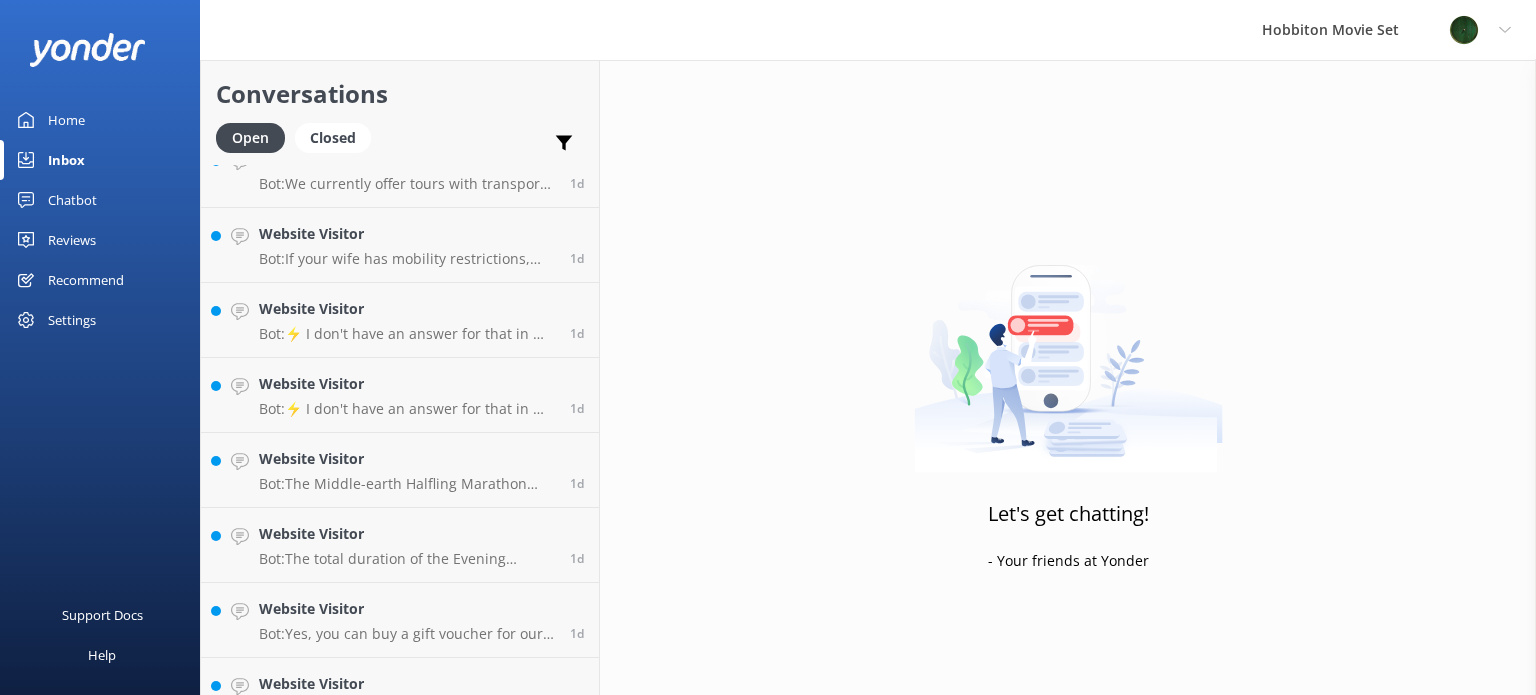 scroll, scrollTop: 6549, scrollLeft: 0, axis: vertical 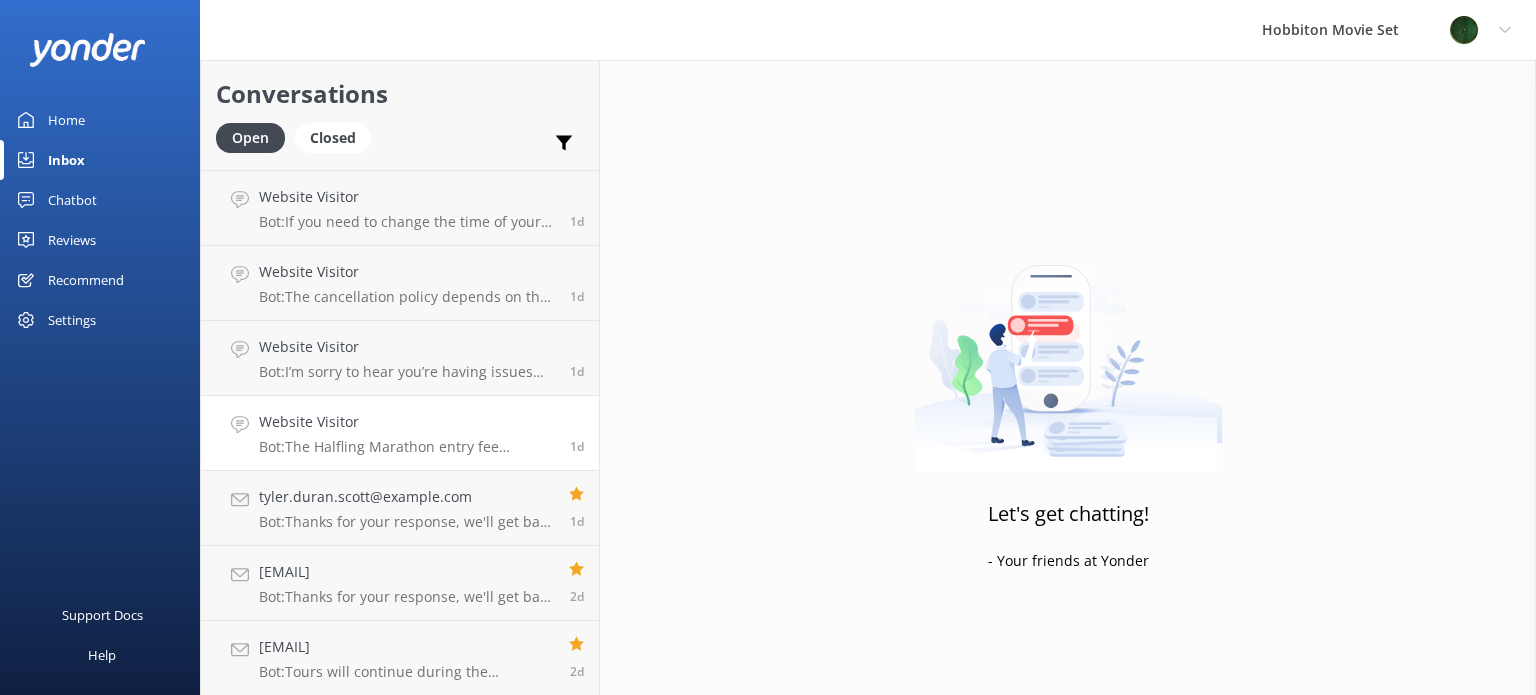 click on "Bot:  The Halfling Marathon entry fee includes:
- Marathon Finisher’s medal.
- Entry to Hobbiton Movie Set as part of the event course.
- Branded event reusable cup and stein with a finish-line drink.
- Exclusive Hobbit Southfarthing drink at The Green Dragon Inn.
- Aid stations and race photography.
- Post-event food and drink available for purchase.
- Weekend access to exclusive rates for selected Hobbiton Movie Set Tour experiences.
For more information, please visit https://www.hobbitontours.com/halflingmarathon/." at bounding box center (407, 447) 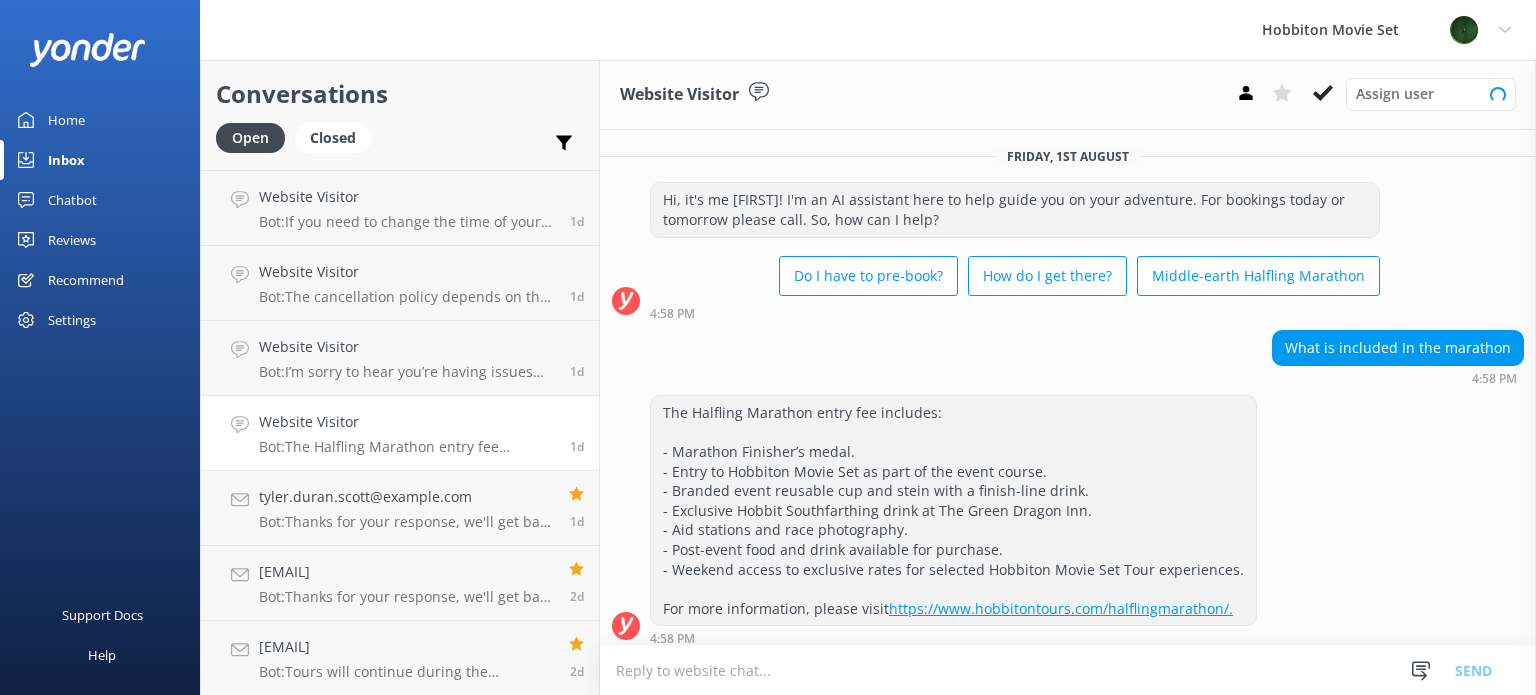 scroll, scrollTop: 8, scrollLeft: 0, axis: vertical 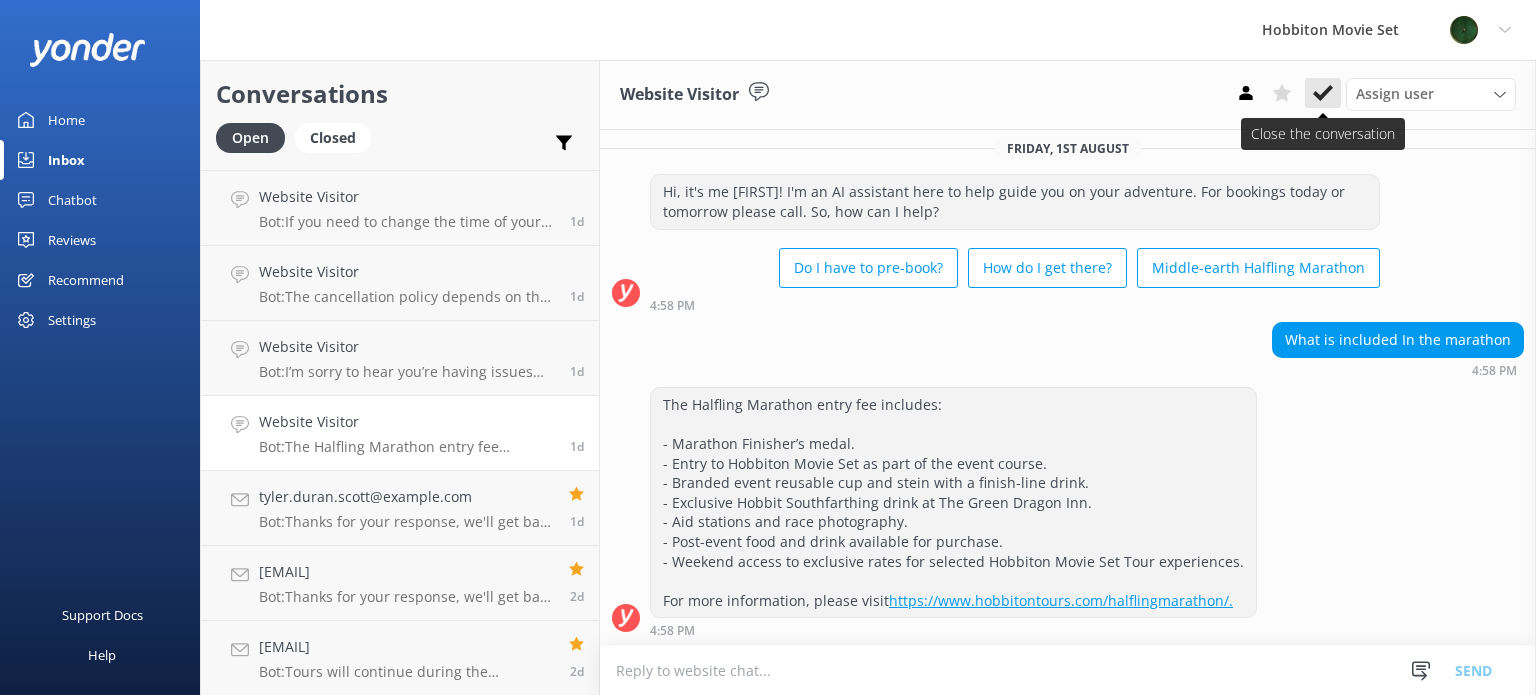 click at bounding box center (1323, 93) 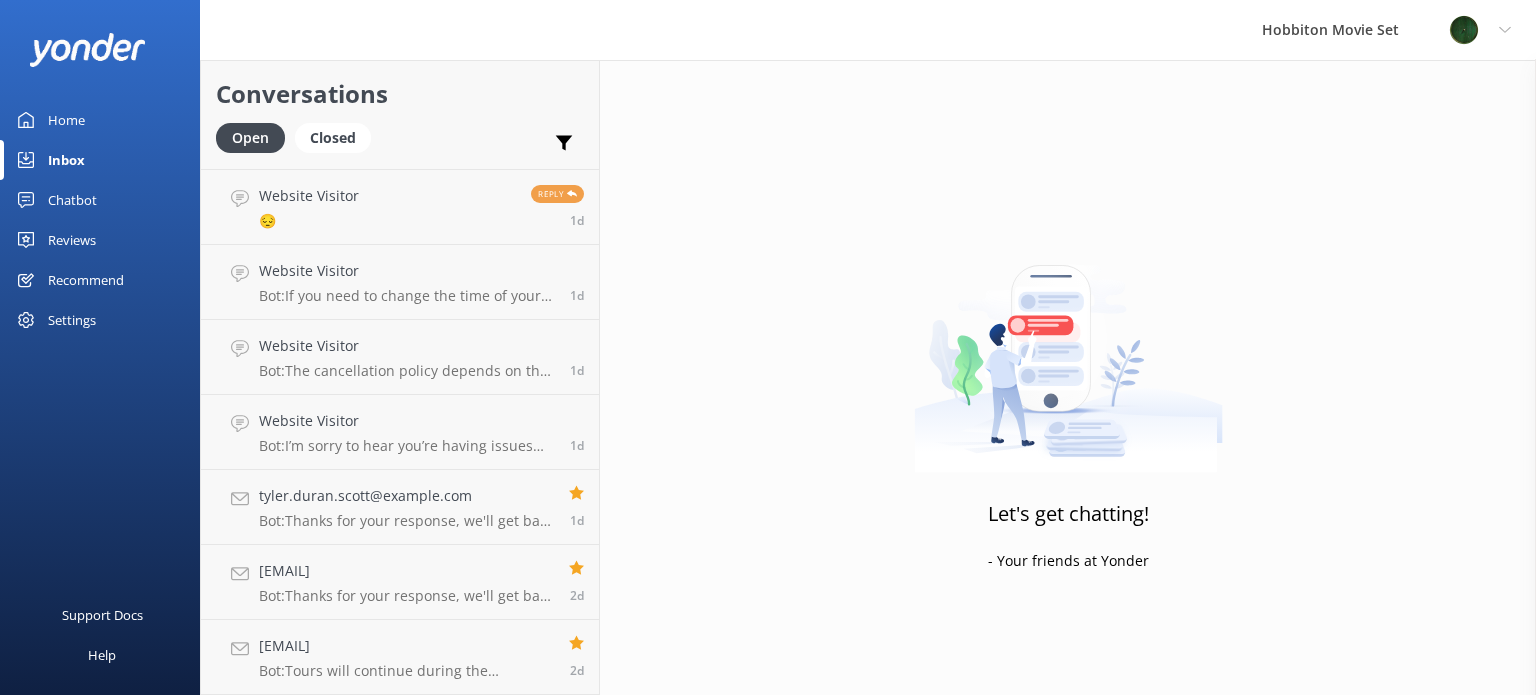 scroll, scrollTop: 7720, scrollLeft: 0, axis: vertical 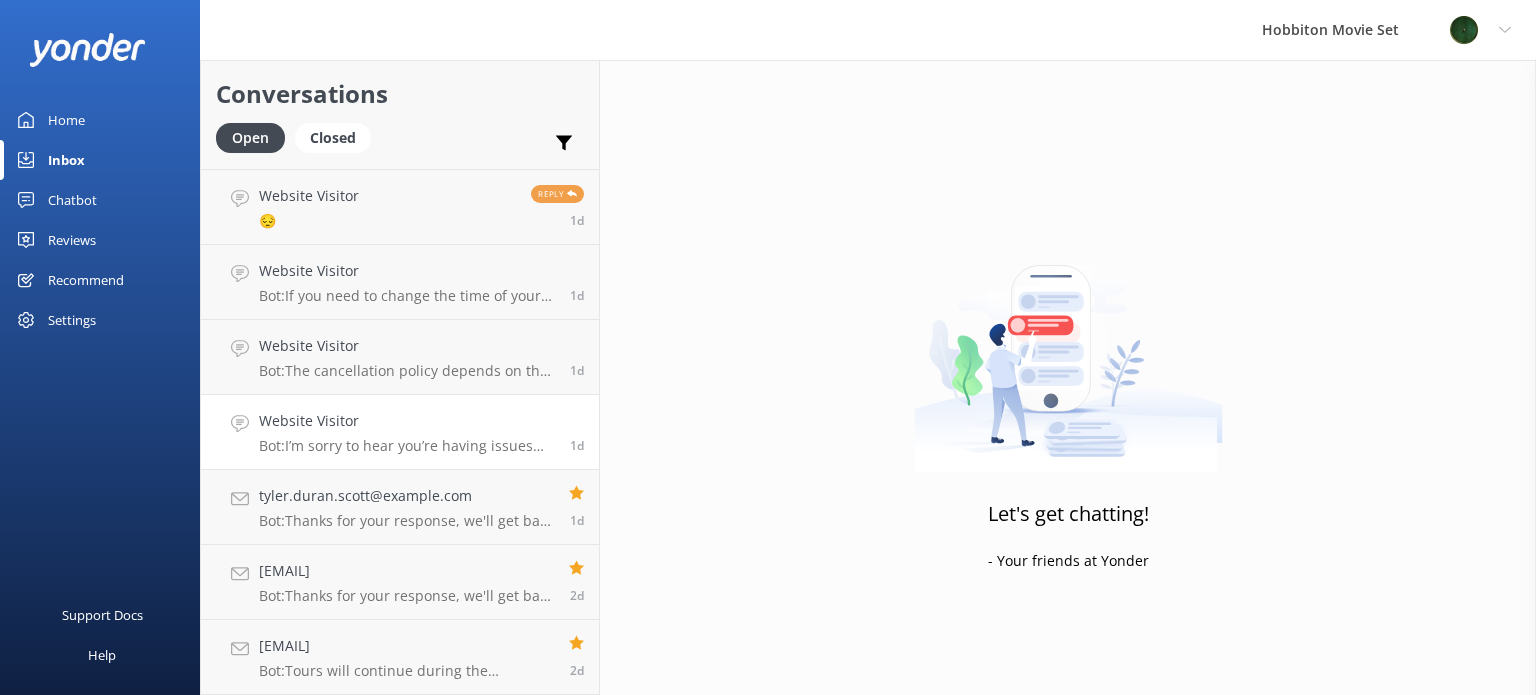 click on "Website Visitor Bot:  I’m sorry to hear you’re having issues booking online! If you’d like to speak to a person on our team, please call [PHONE] or email [EMAIL]. 1d" at bounding box center (400, 432) 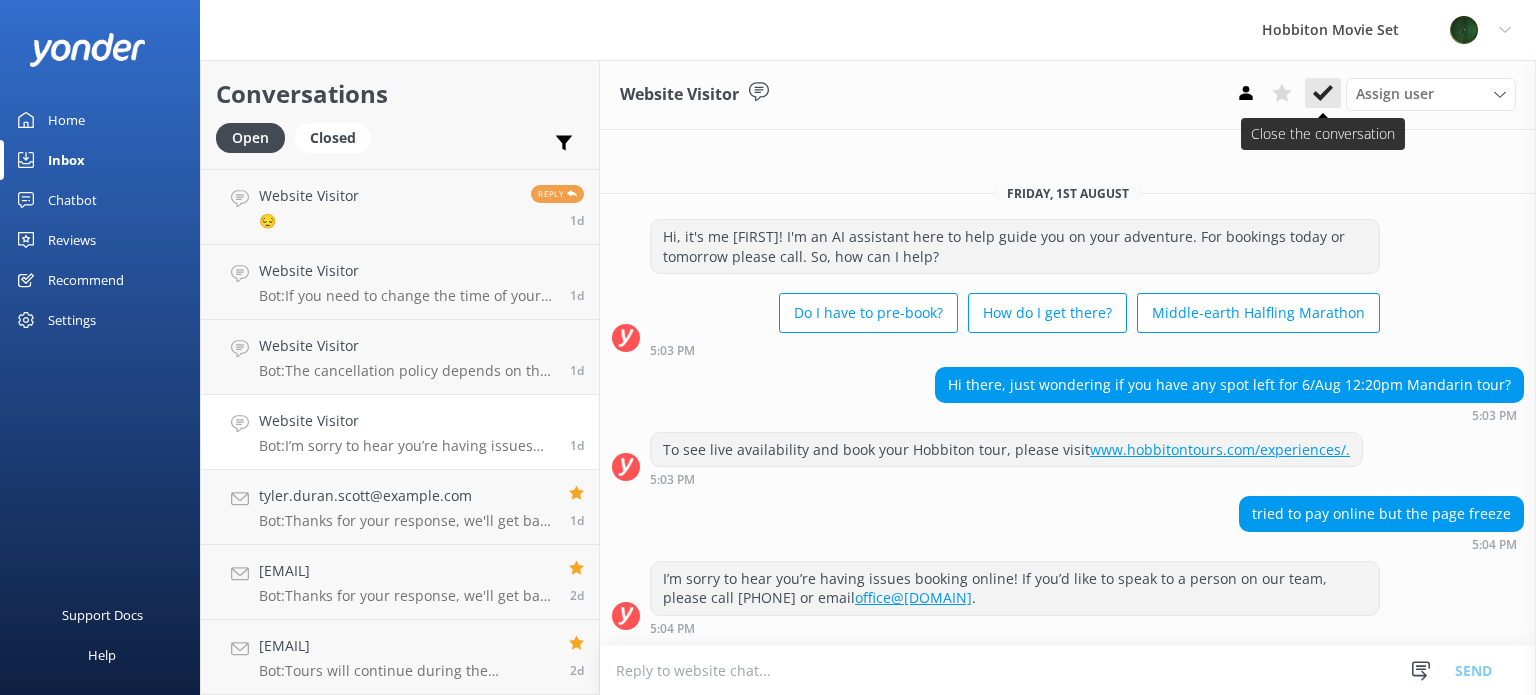 click 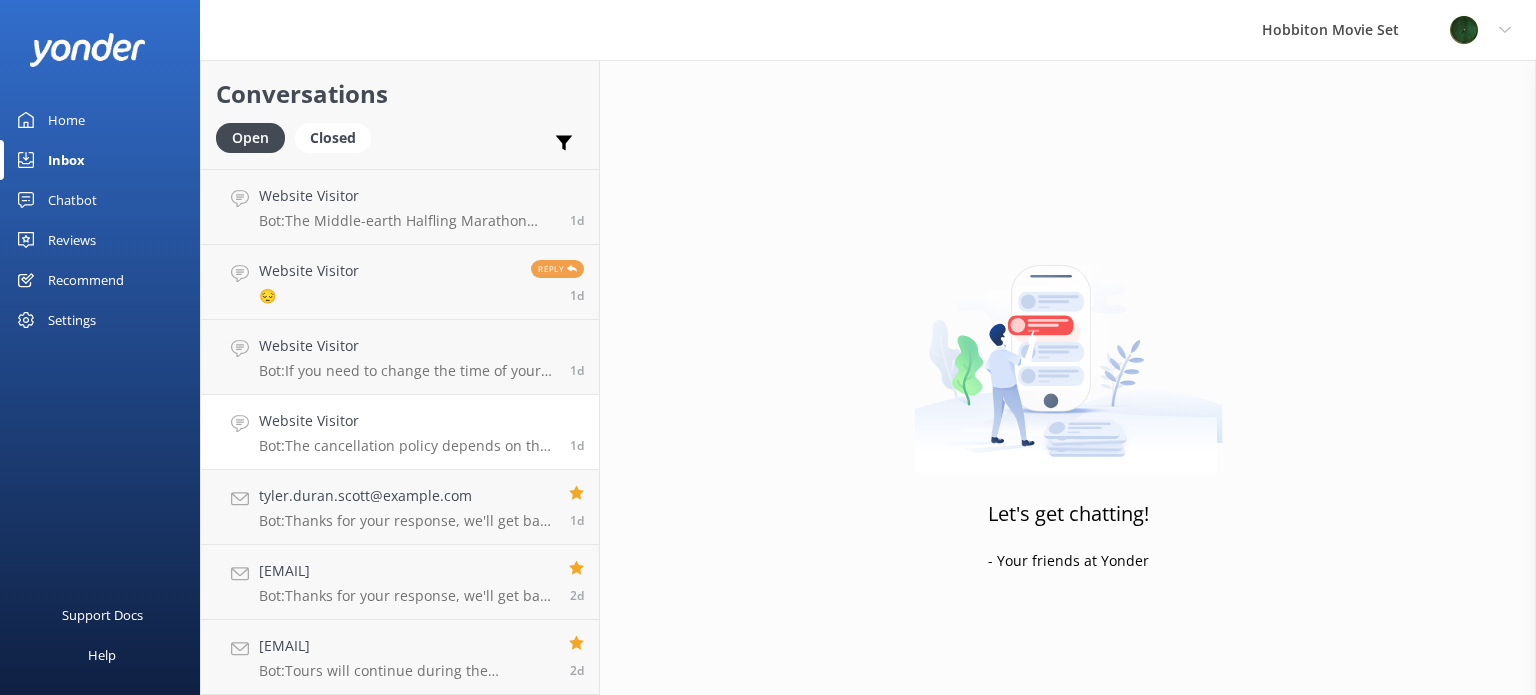 scroll, scrollTop: 7644, scrollLeft: 0, axis: vertical 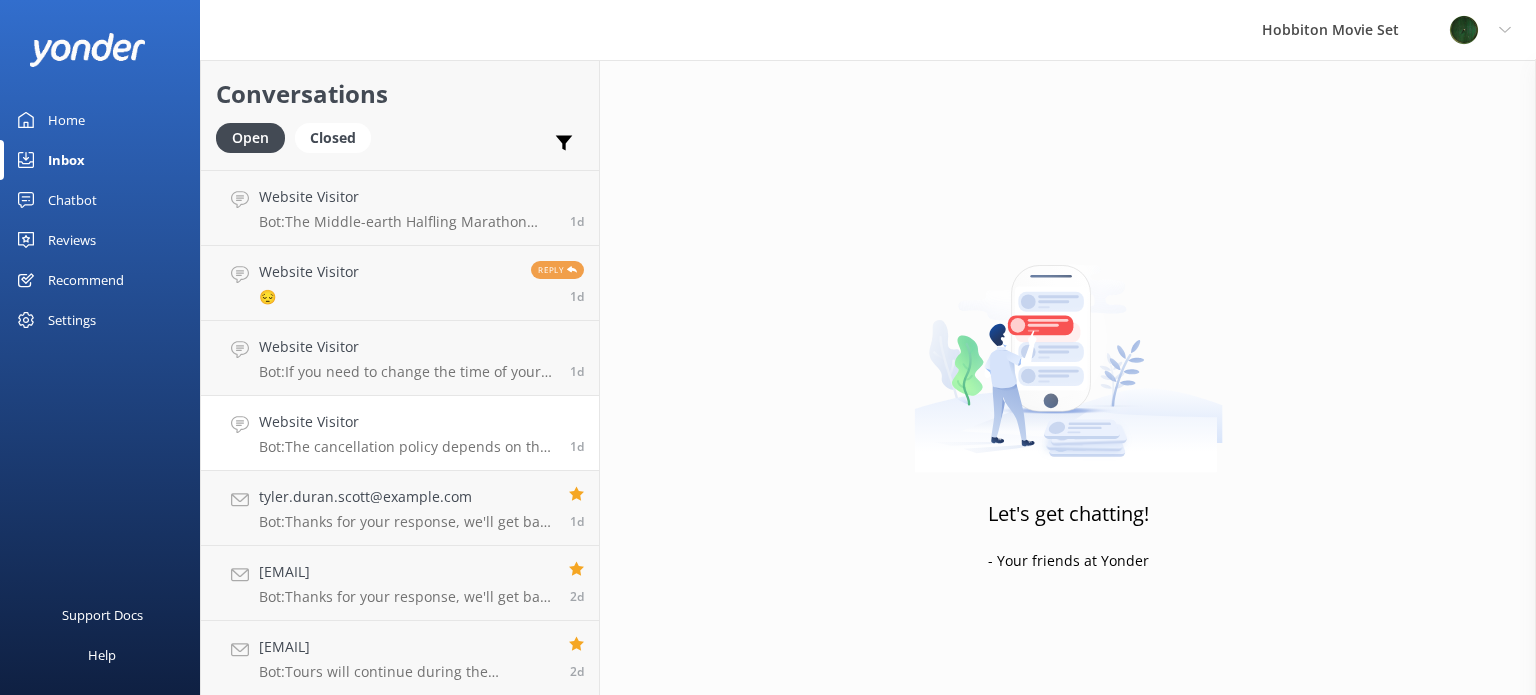 click on "Website Visitor" at bounding box center (407, 422) 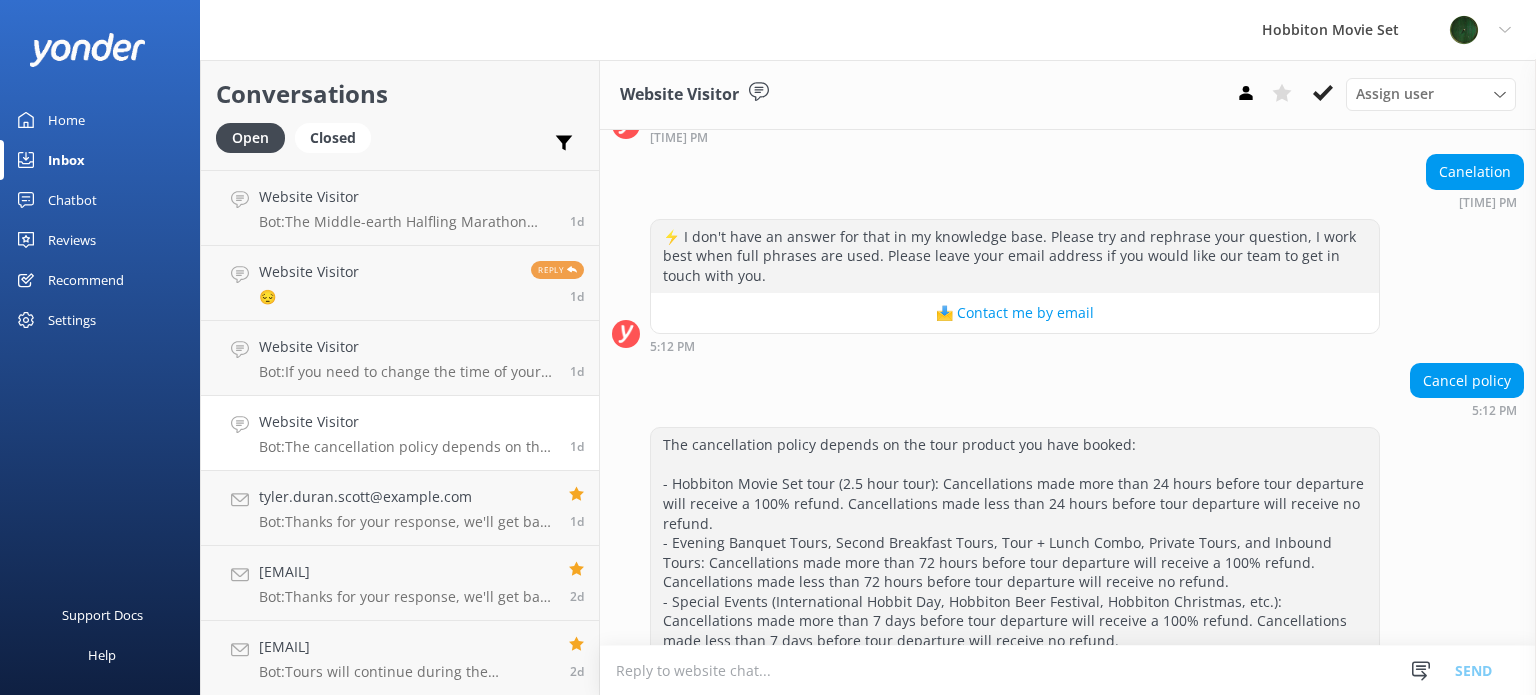 scroll, scrollTop: 255, scrollLeft: 0, axis: vertical 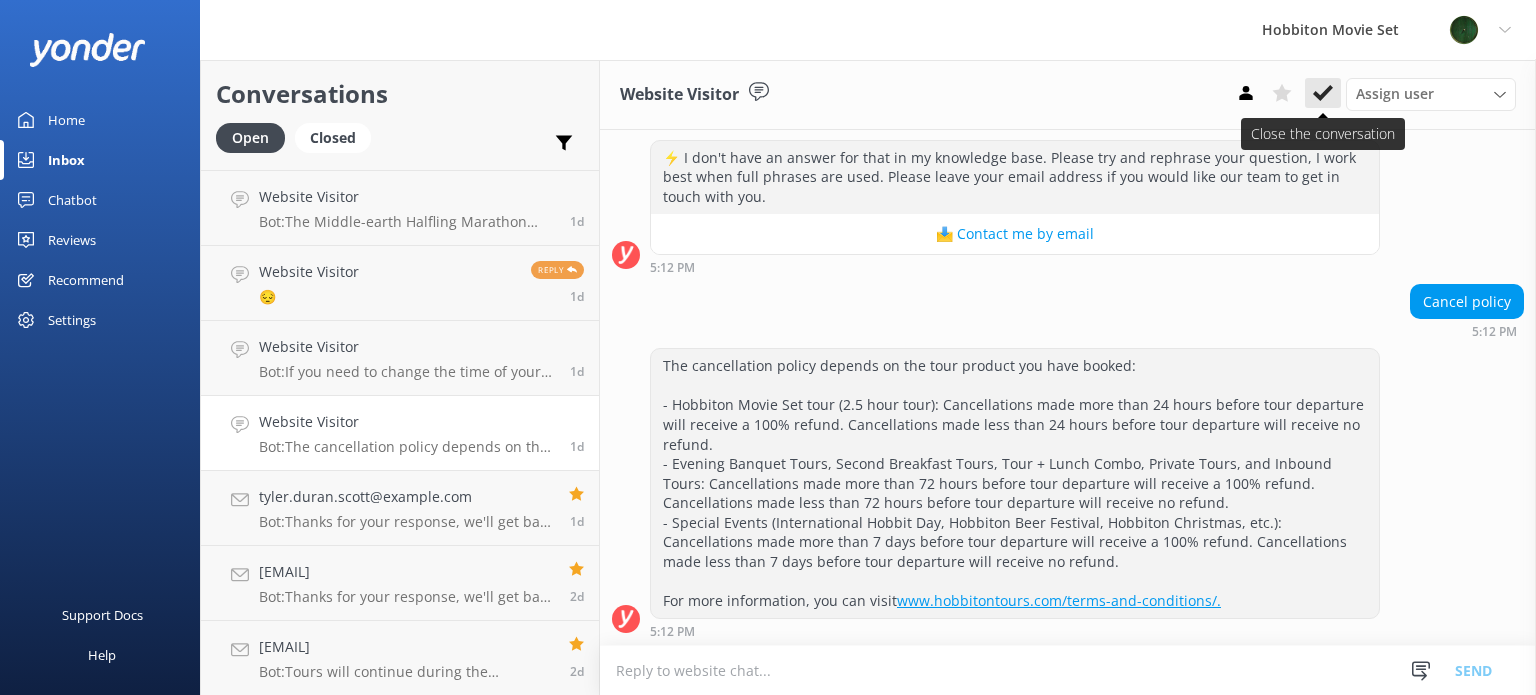 click at bounding box center (1323, 93) 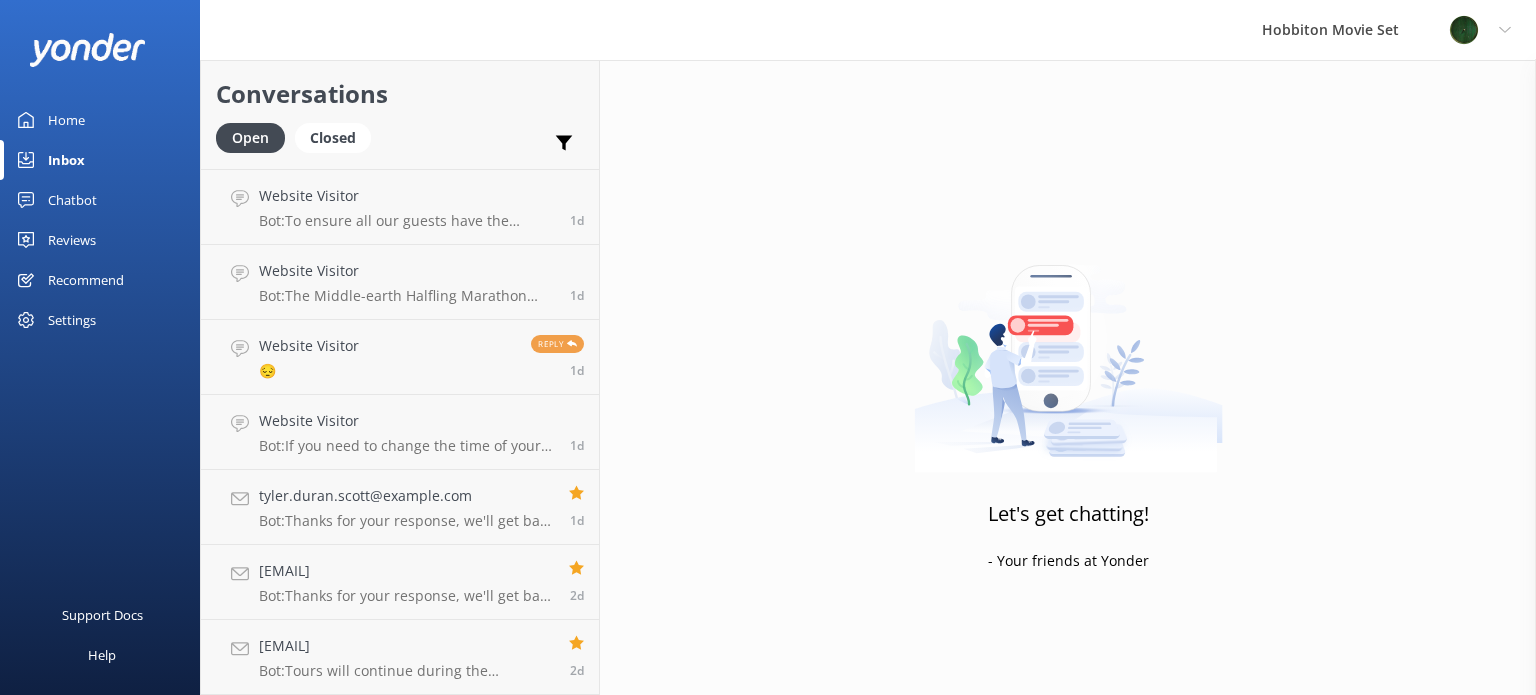 scroll, scrollTop: 7569, scrollLeft: 0, axis: vertical 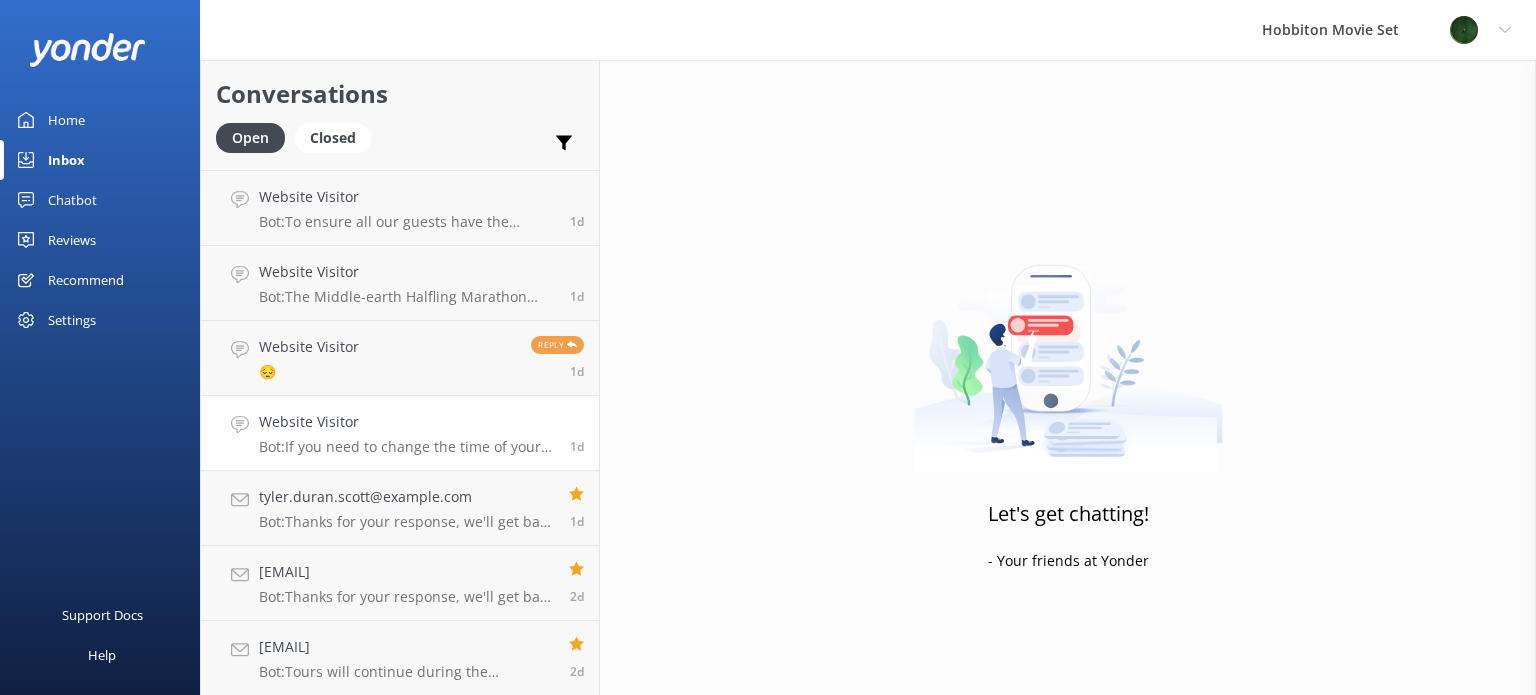 click on "Website Visitor" at bounding box center [407, 422] 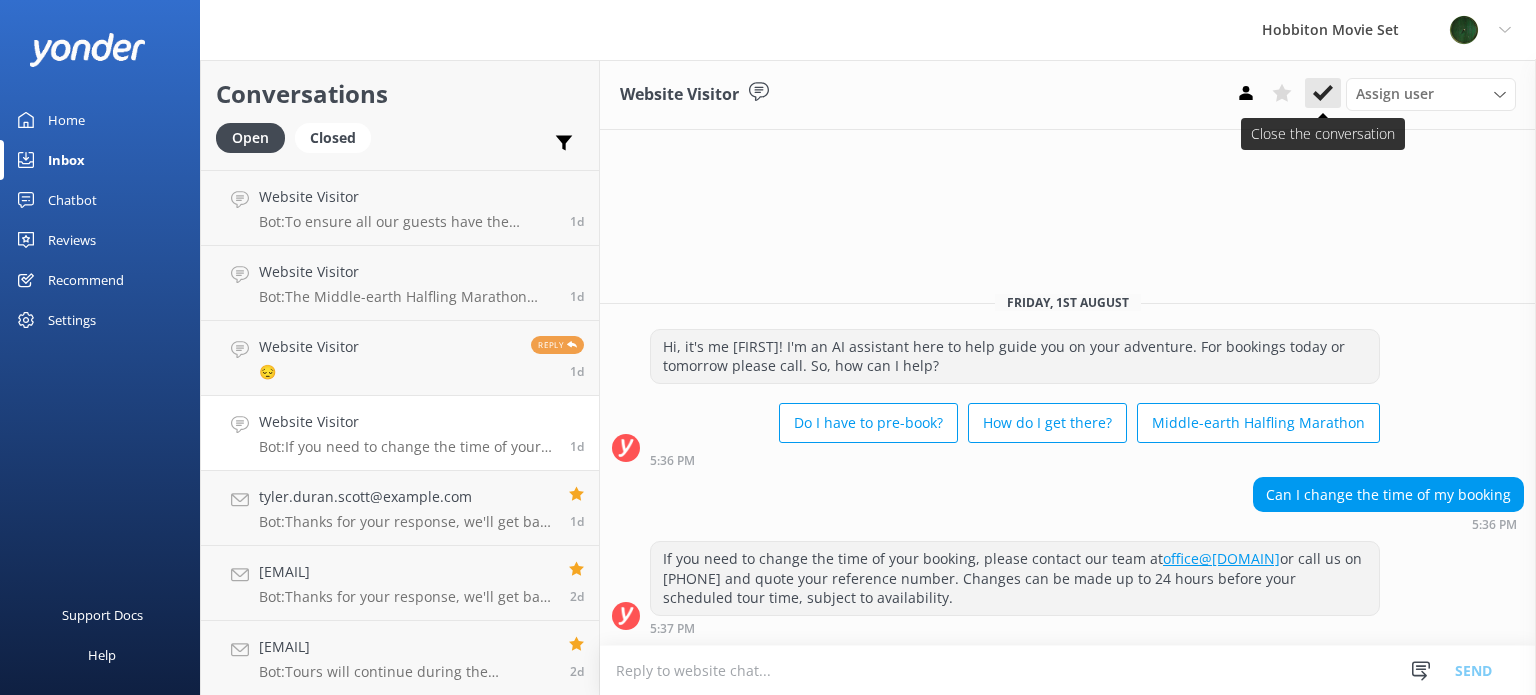 click 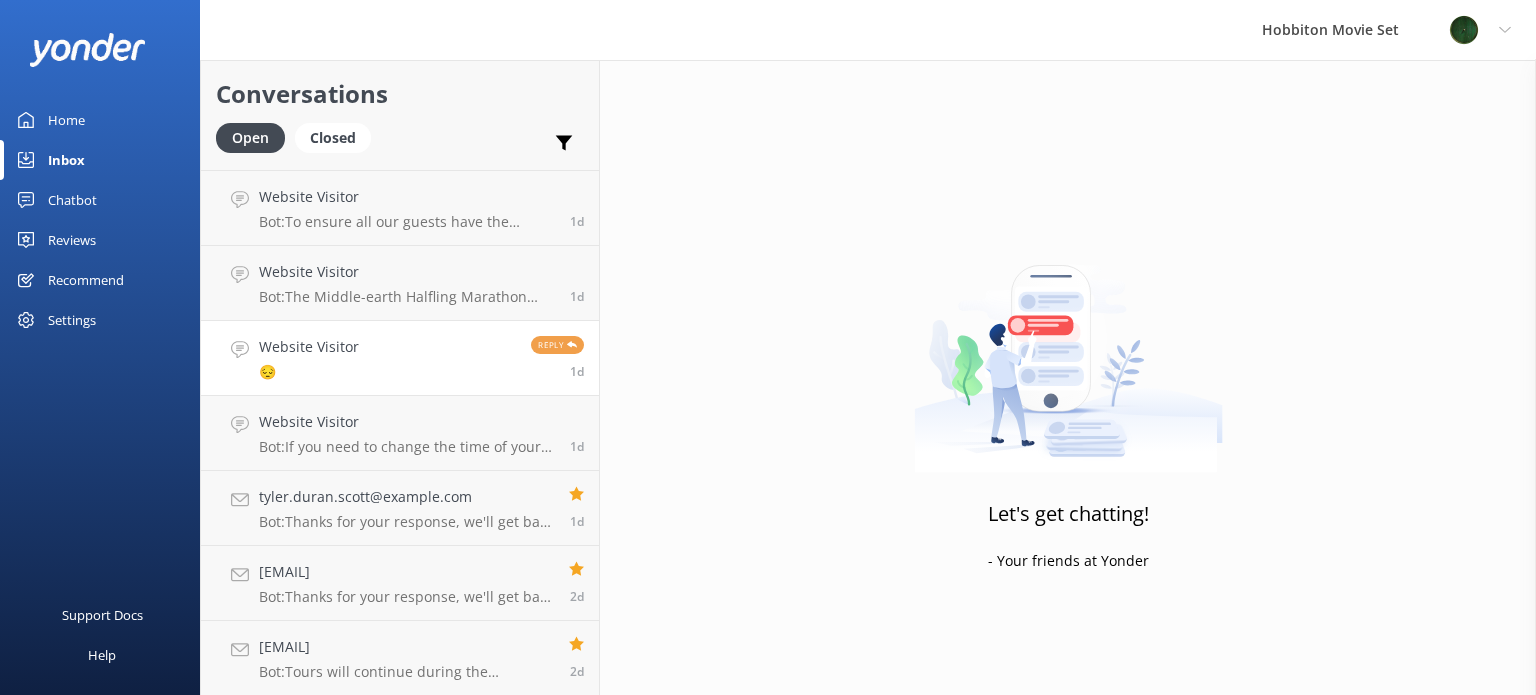 click on "Website Visitor" at bounding box center [309, 347] 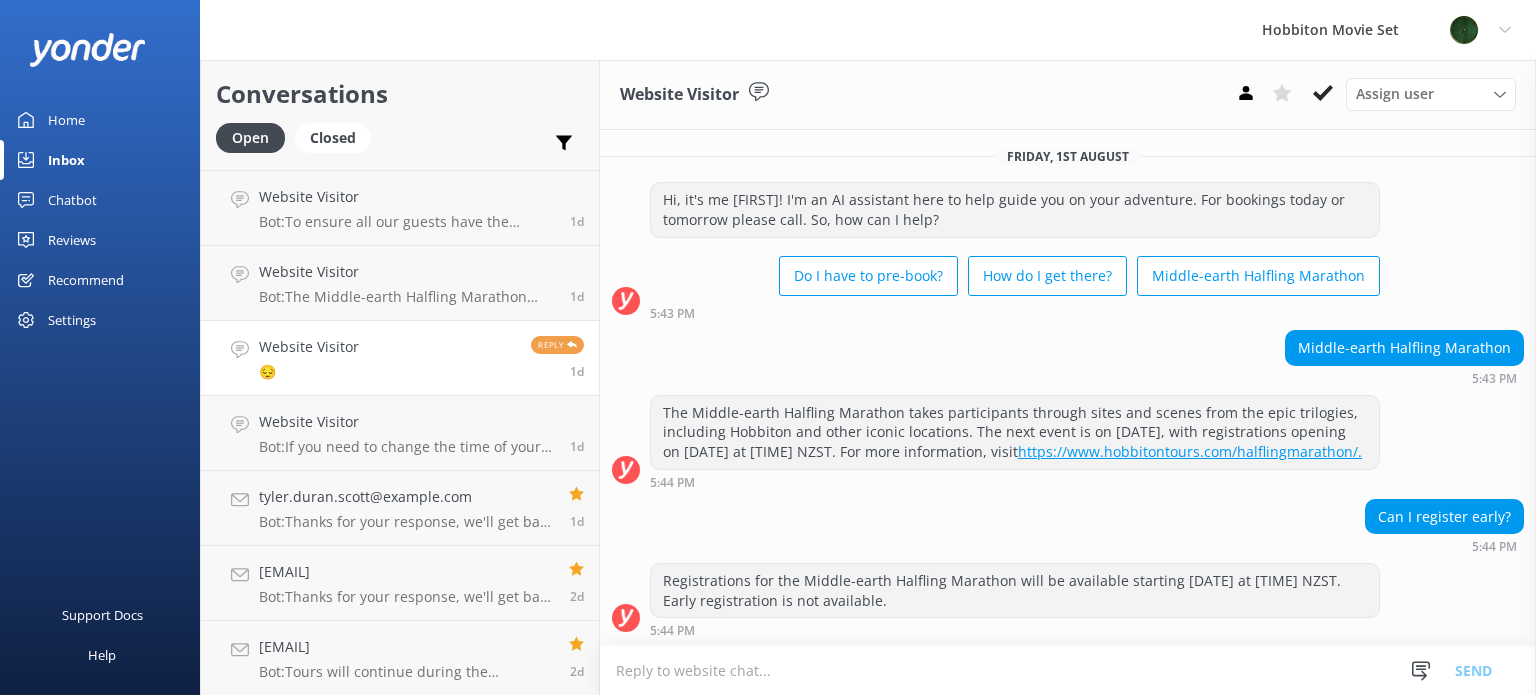 scroll, scrollTop: 83, scrollLeft: 0, axis: vertical 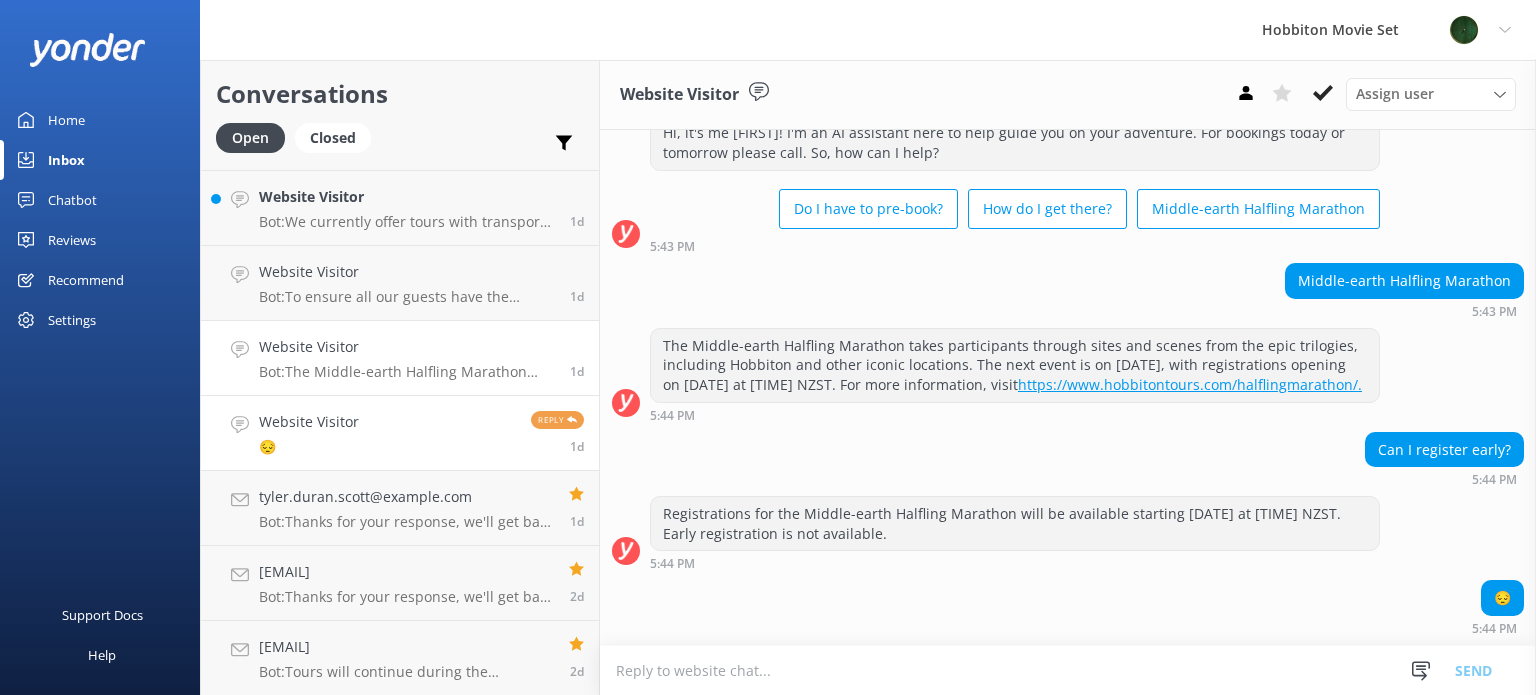 click on "Website Visitor" at bounding box center (407, 347) 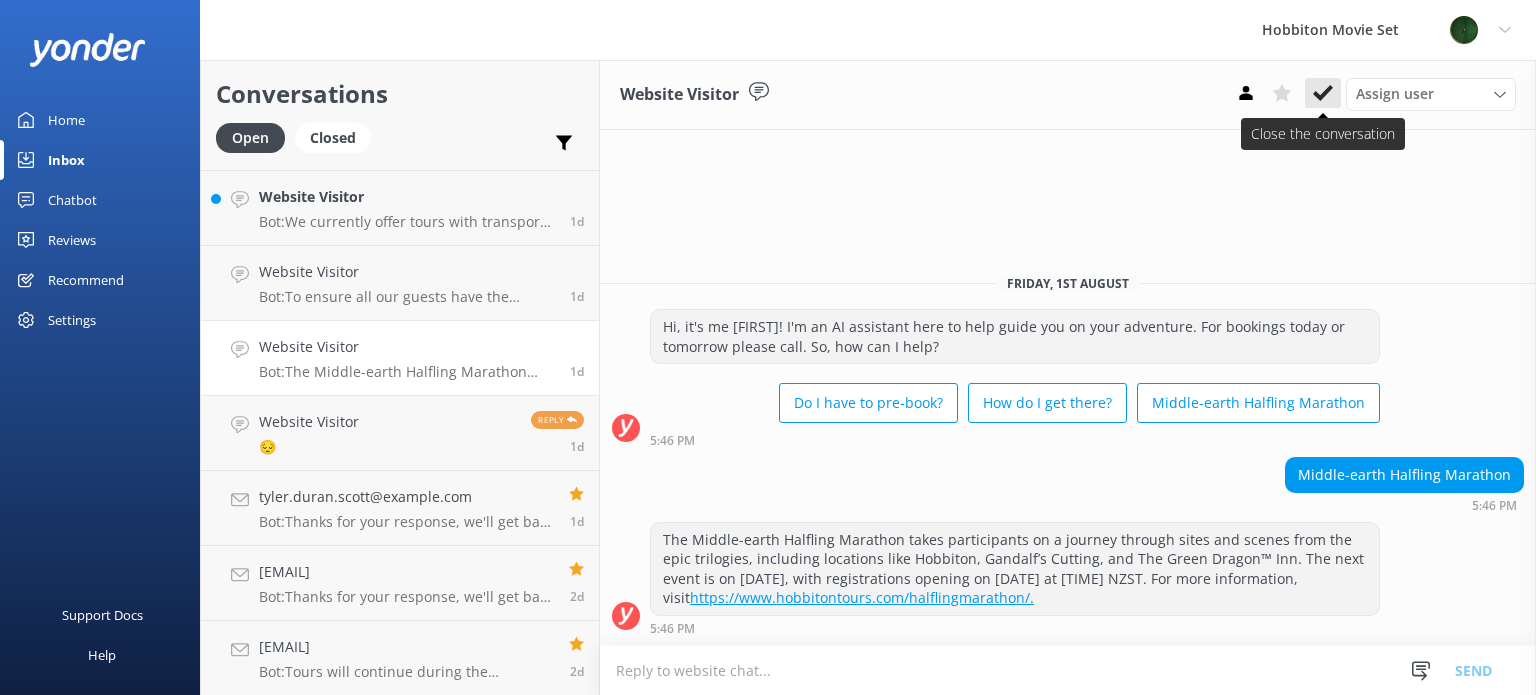 click 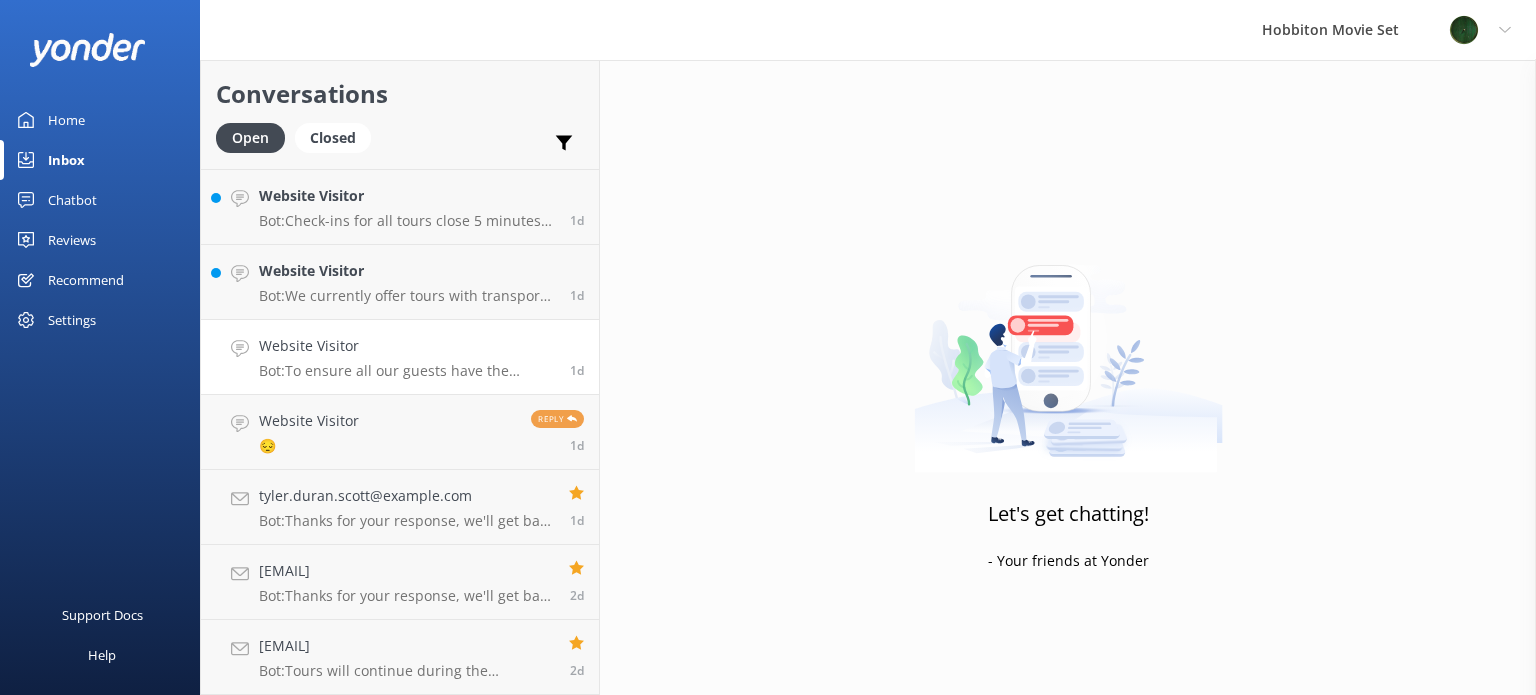 scroll, scrollTop: 7420, scrollLeft: 0, axis: vertical 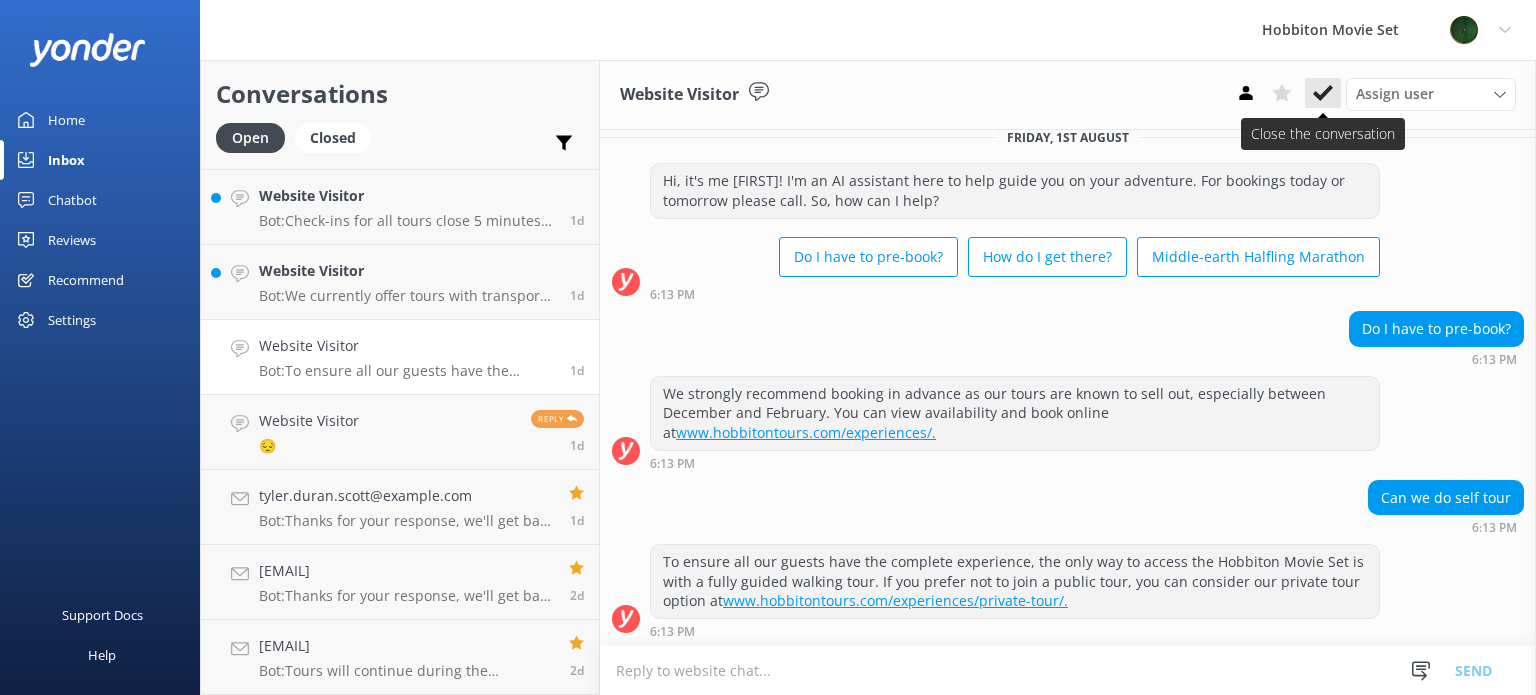 click 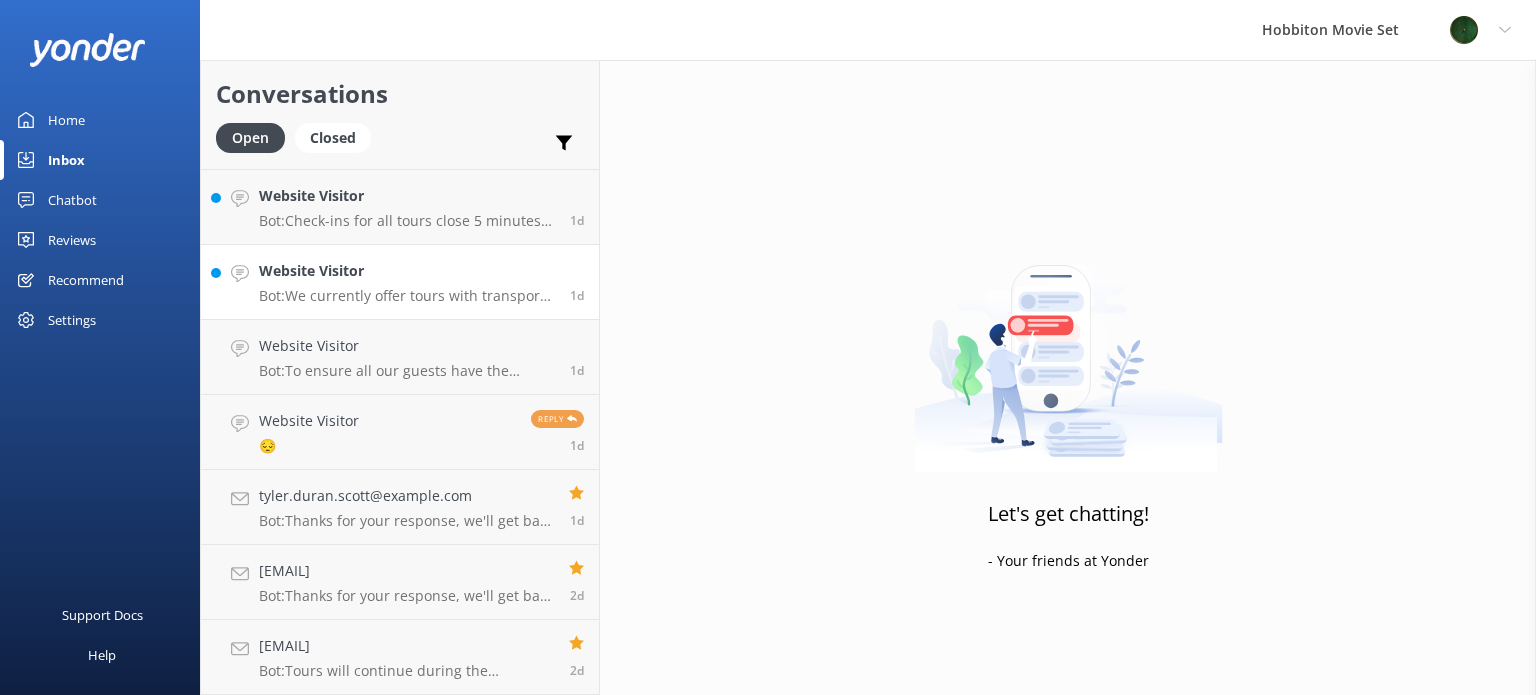 scroll, scrollTop: 7344, scrollLeft: 0, axis: vertical 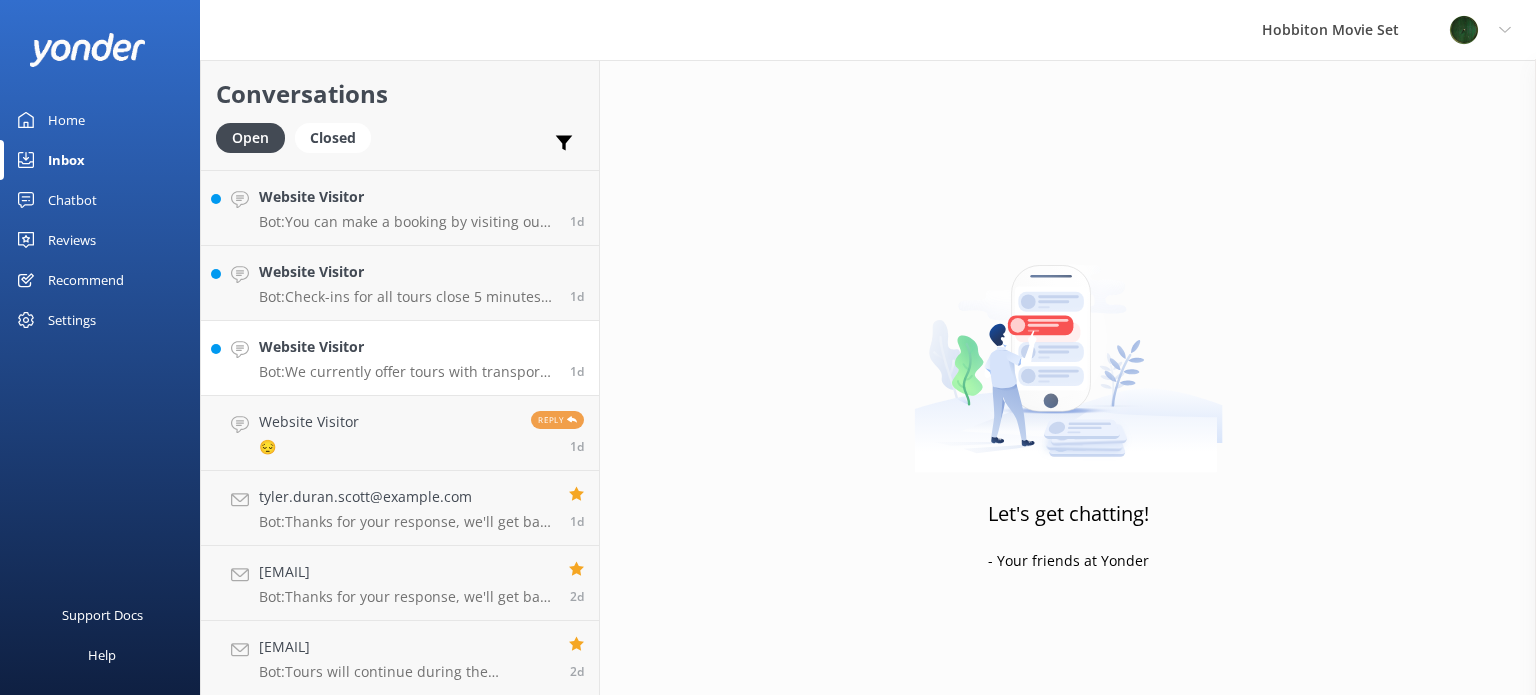 click on "Bot: We currently offer tours with transport from The Shire's Rest and Matamata site only.
We do not offer drop-offs and pick-ups, although we have a list of partners who offer tour packages including transport from Auckland, Rotorua, Tauranga, and Hamilton for those without their own transportation or car. Visit https://www.hobbitontours.com/plan-visit/transfers/.
Please be advised that there are no train stations nearby - the nearest train station is a 45-minute drive from Hobbiton, in Hamilton." at bounding box center (407, 372) 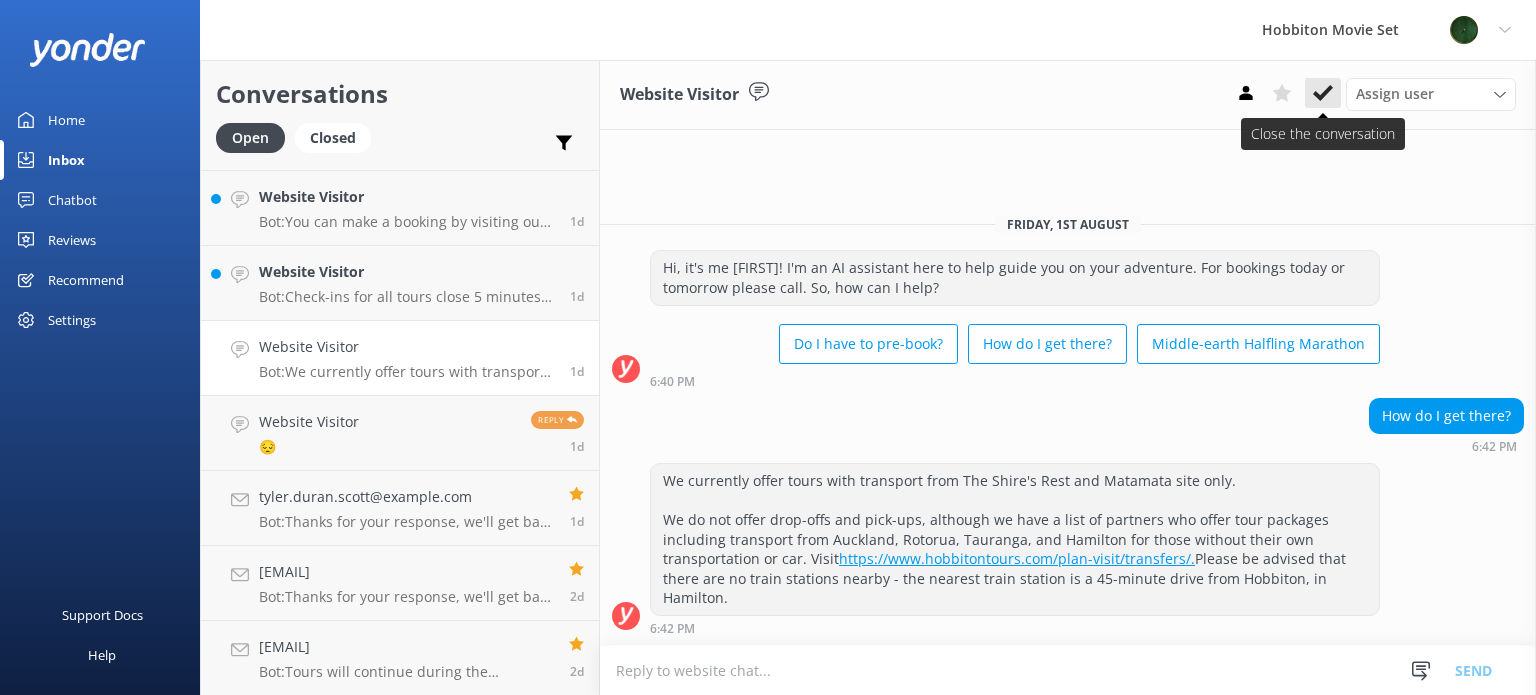 click 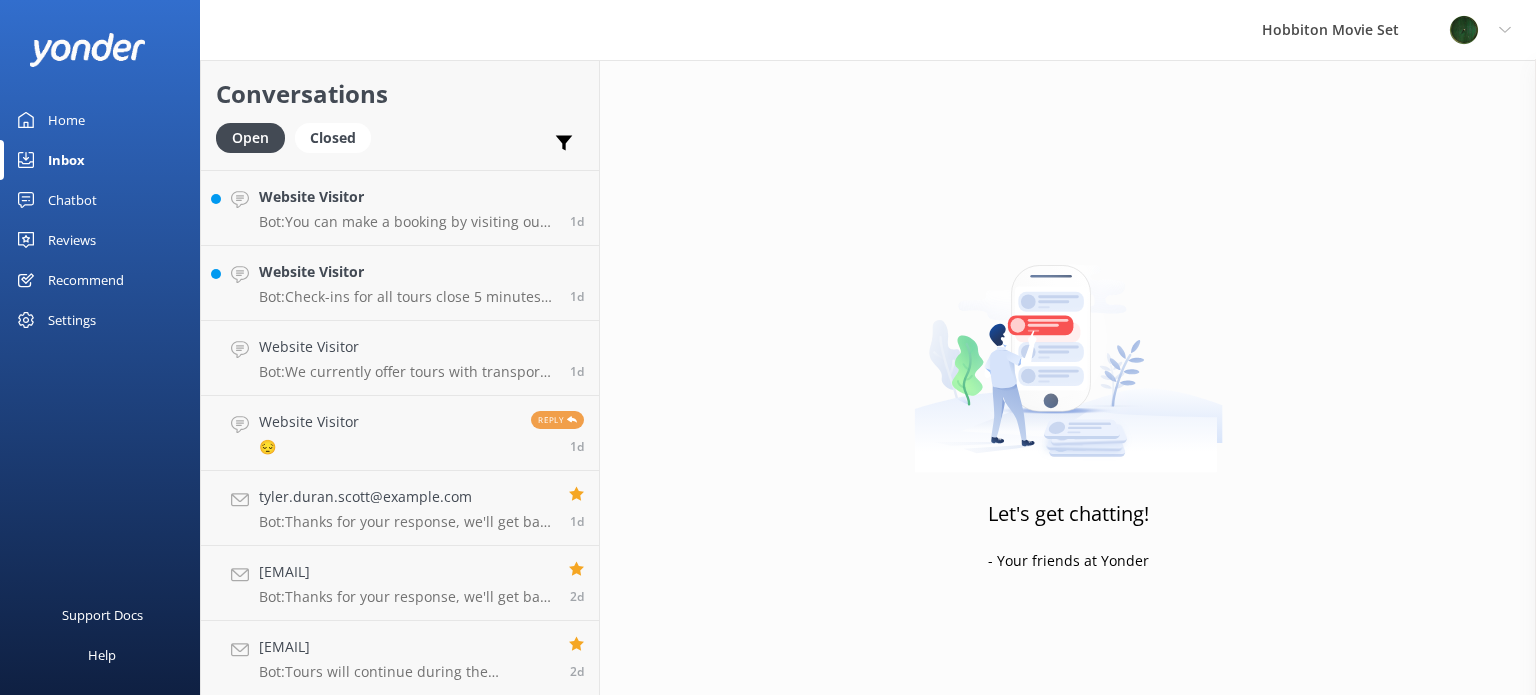 scroll, scrollTop: 7269, scrollLeft: 0, axis: vertical 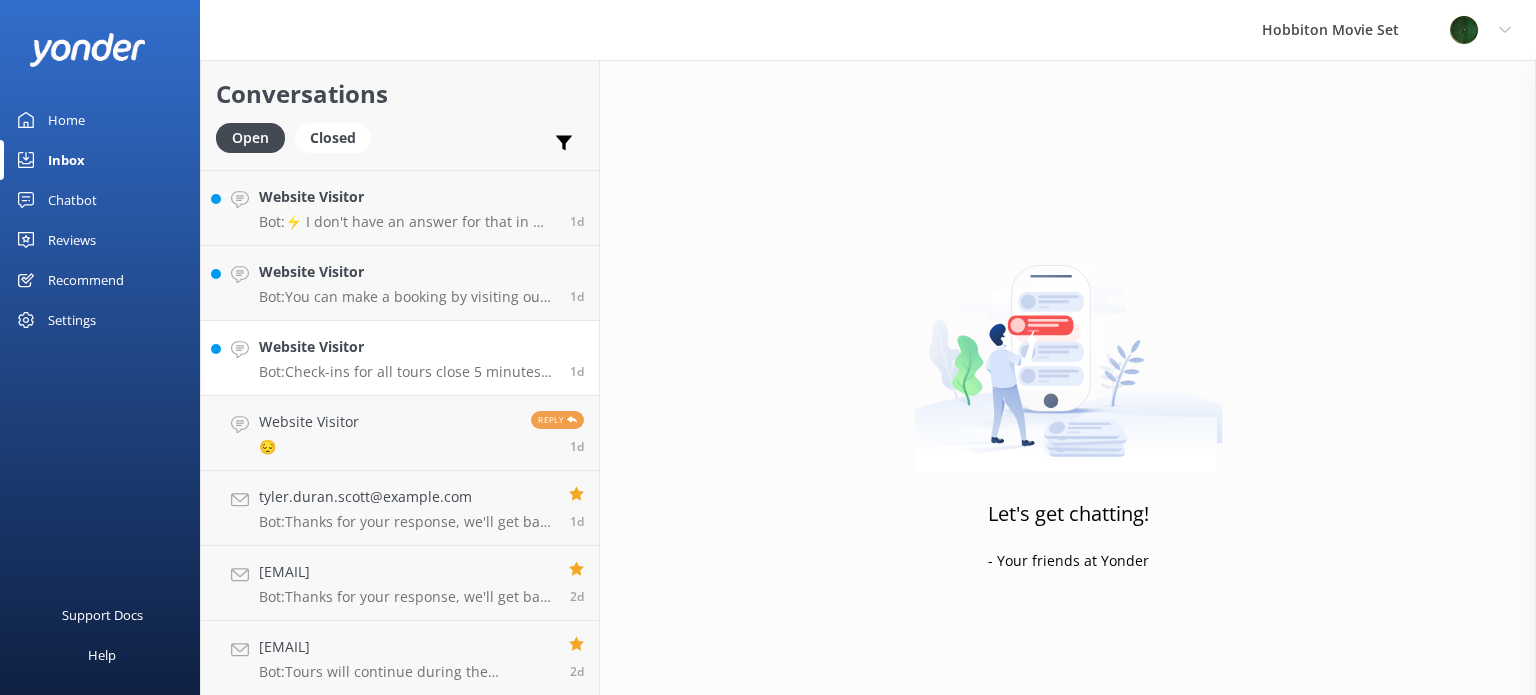 click on "Website Visitor" at bounding box center (407, 347) 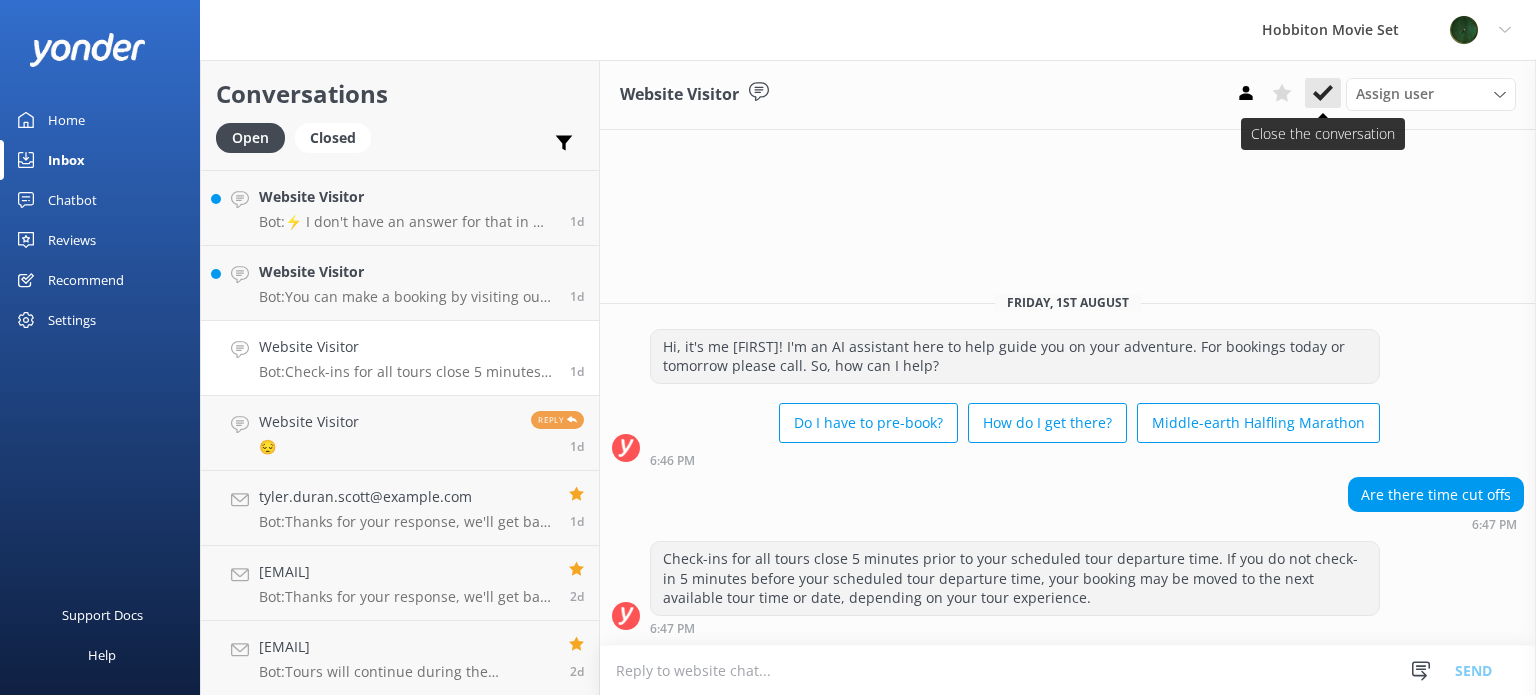 click at bounding box center [1323, 93] 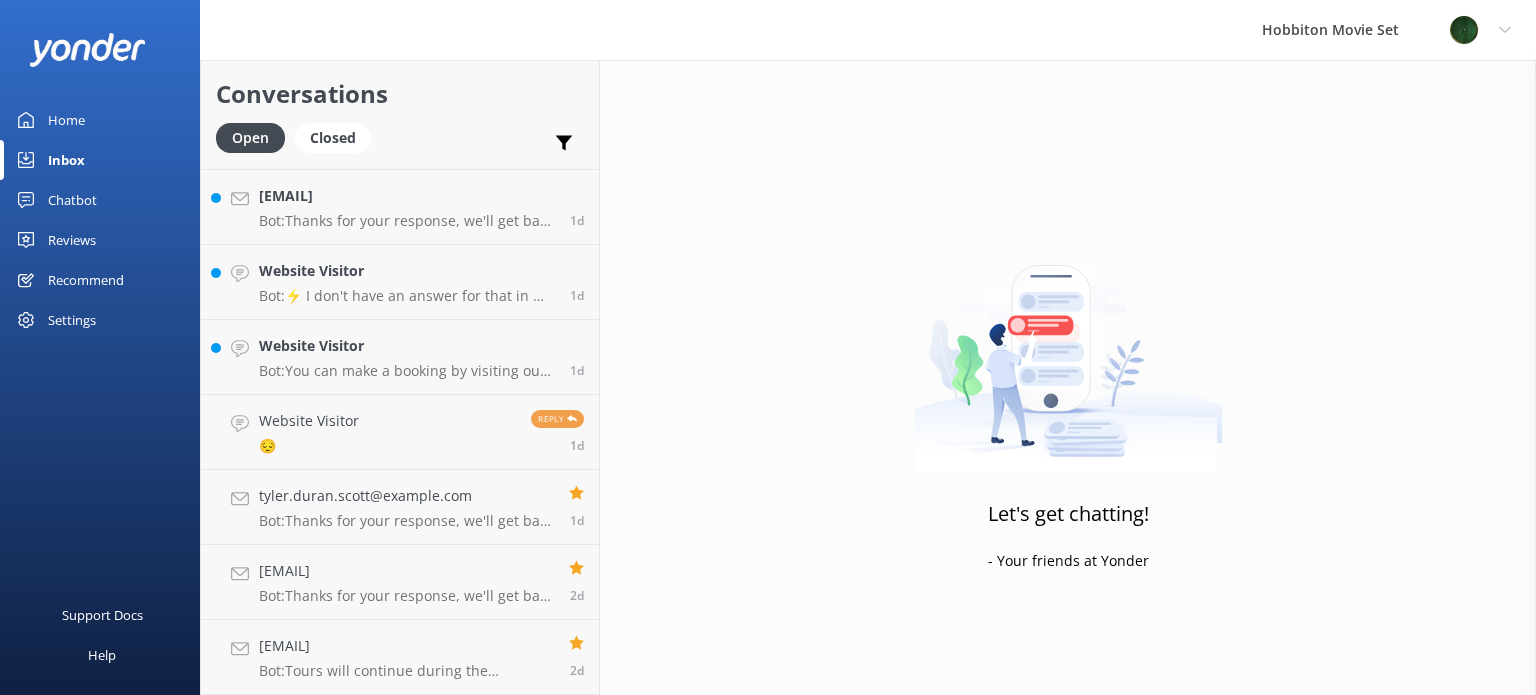 scroll, scrollTop: 7194, scrollLeft: 0, axis: vertical 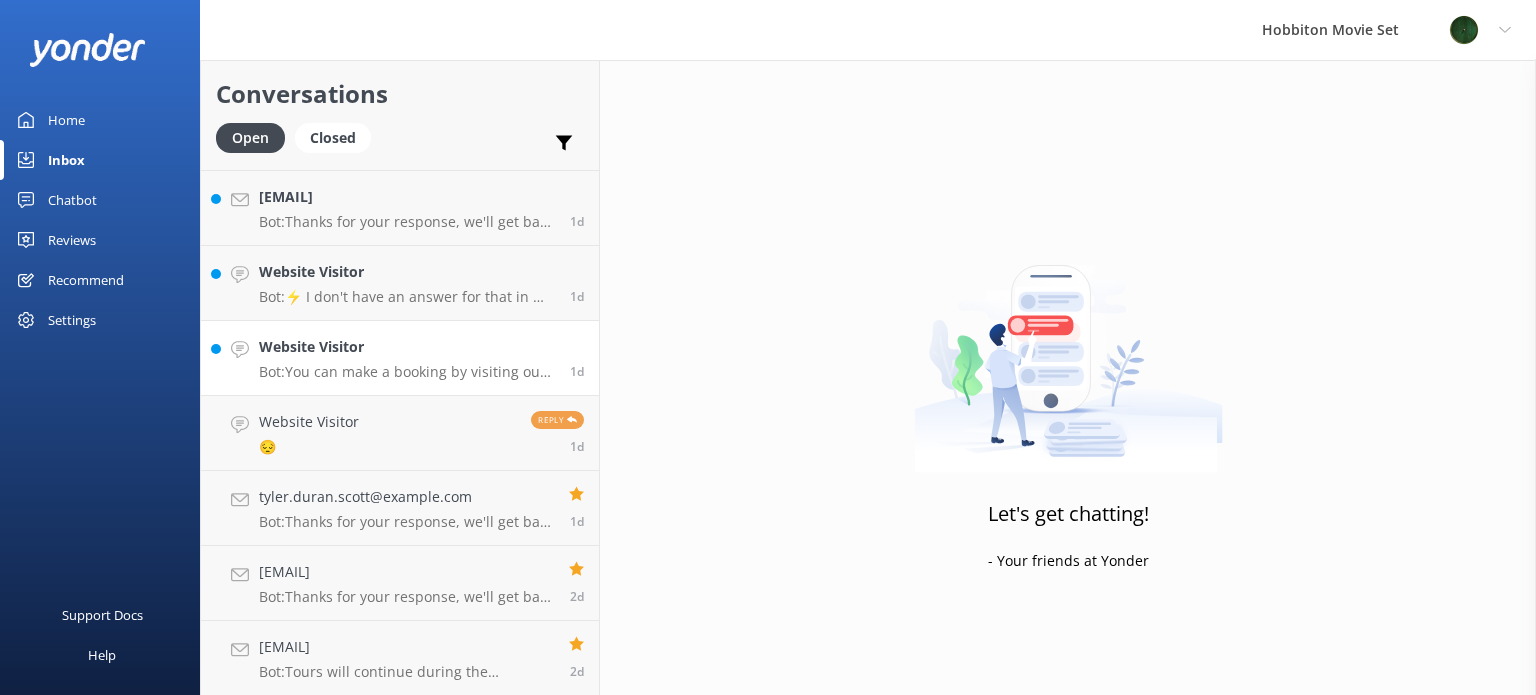 click on "Website Visitor" at bounding box center (407, 347) 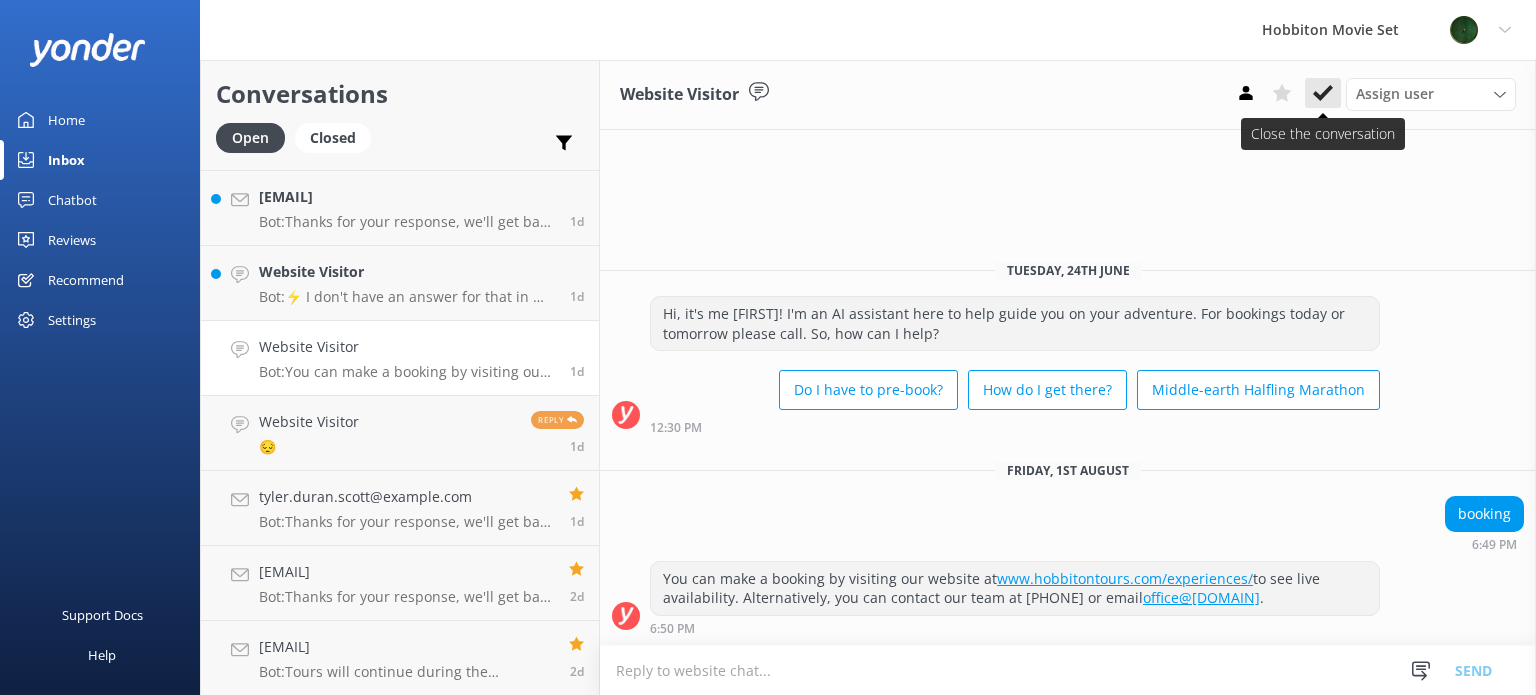 click 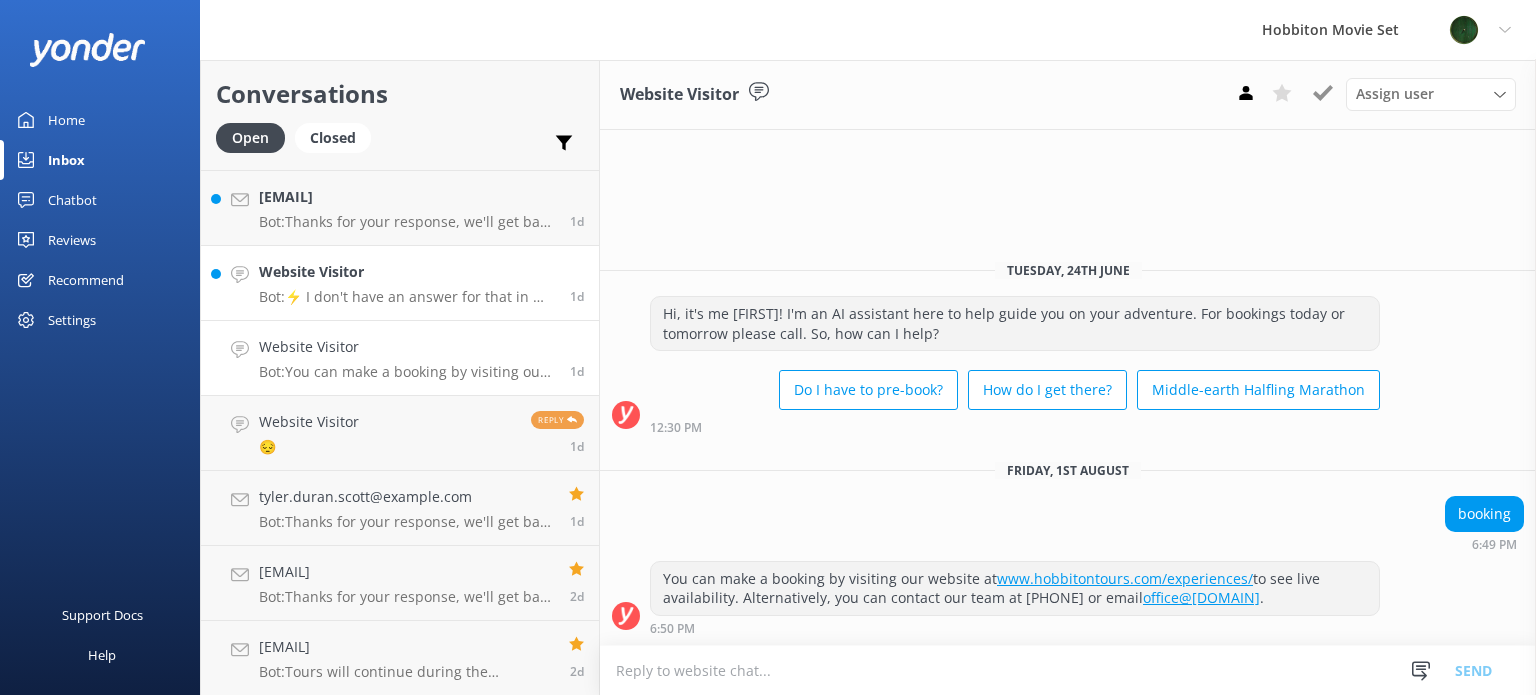 click on "Bot: ⚡ I don't have an answer for that in my knowledge base. Please try and rephrase your question, I work best when full phrases are used. Please leave your email address if you would like our team to get in touch with you." at bounding box center (407, 297) 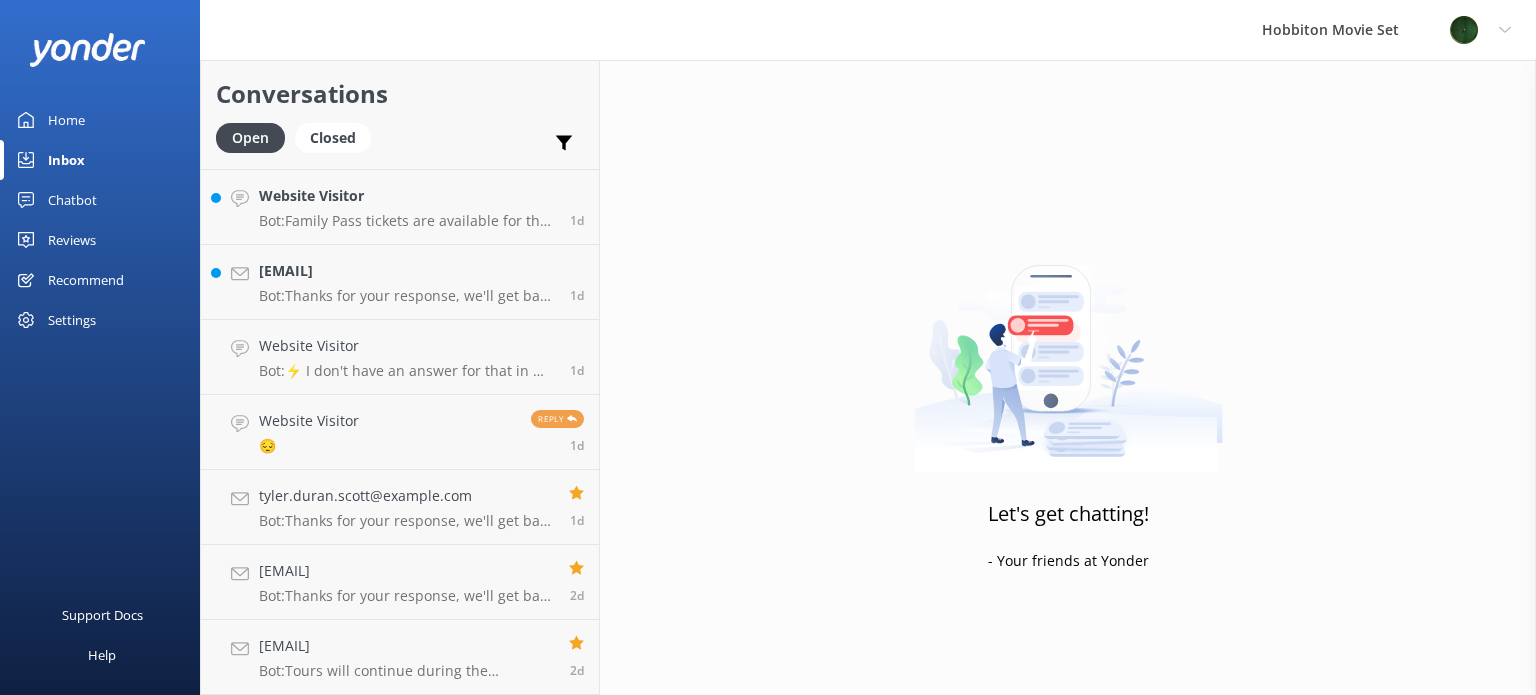 scroll, scrollTop: 7120, scrollLeft: 0, axis: vertical 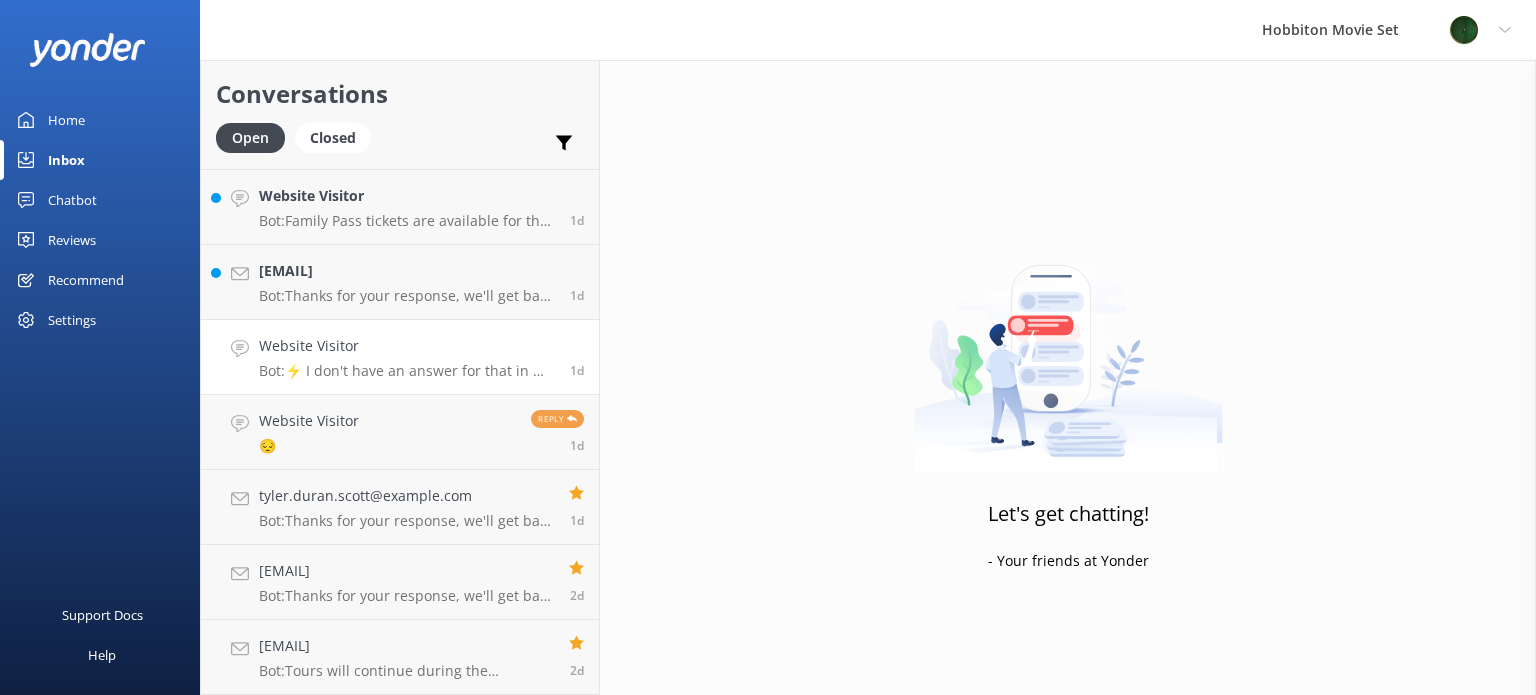 click on "Website Visitor" at bounding box center (407, 346) 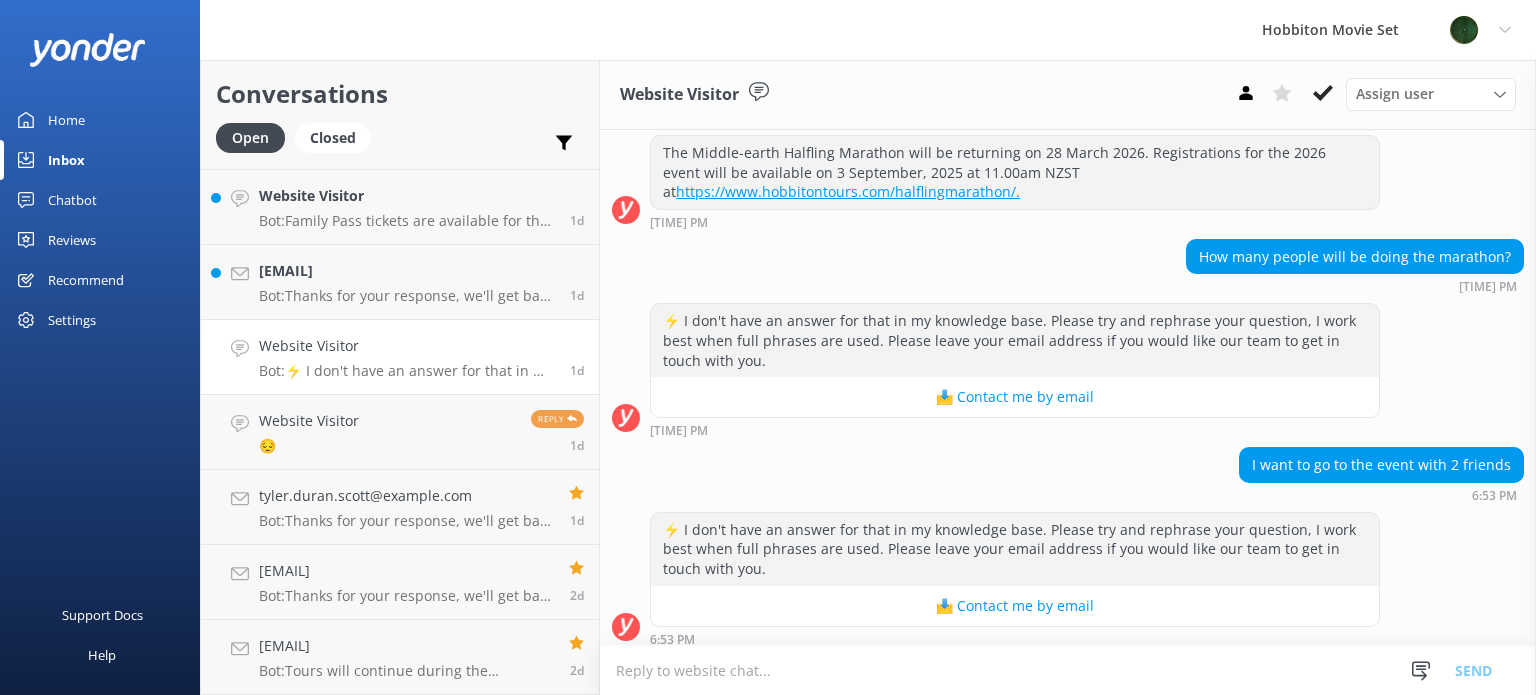 scroll, scrollTop: 661, scrollLeft: 0, axis: vertical 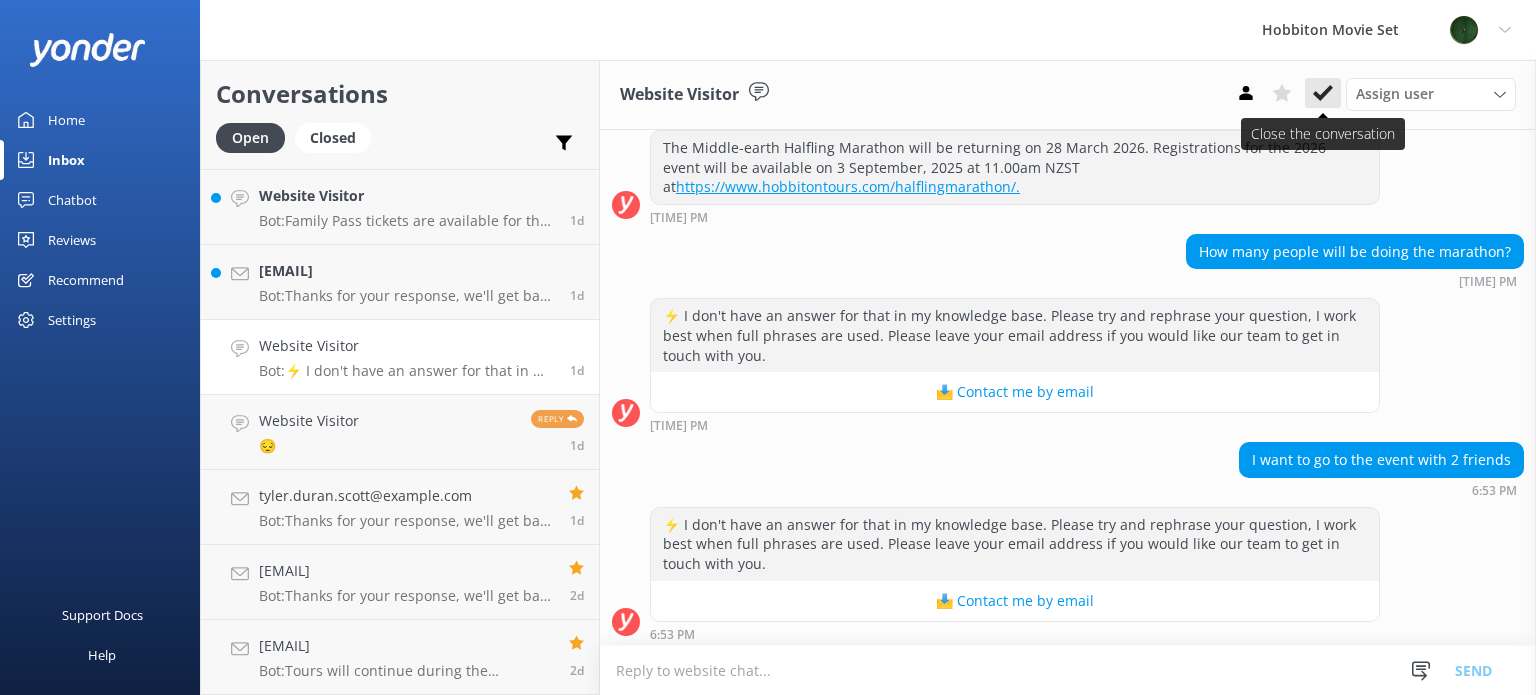 click 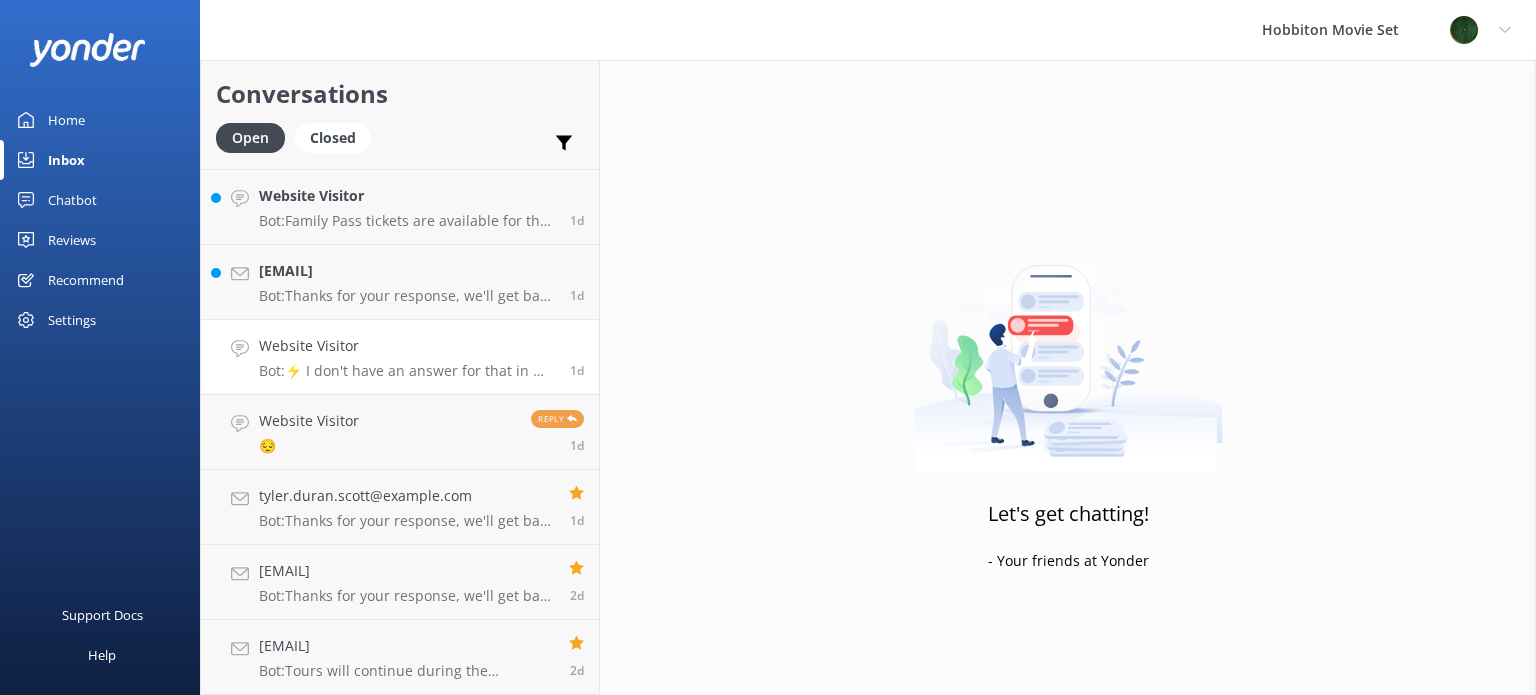 click on "Bot: ⚡ I don't have an answer for that in my knowledge base. Please try and rephrase your question, I work best when full phrases are used. Please leave your email address if you would like our team to get in touch with you." at bounding box center [407, 371] 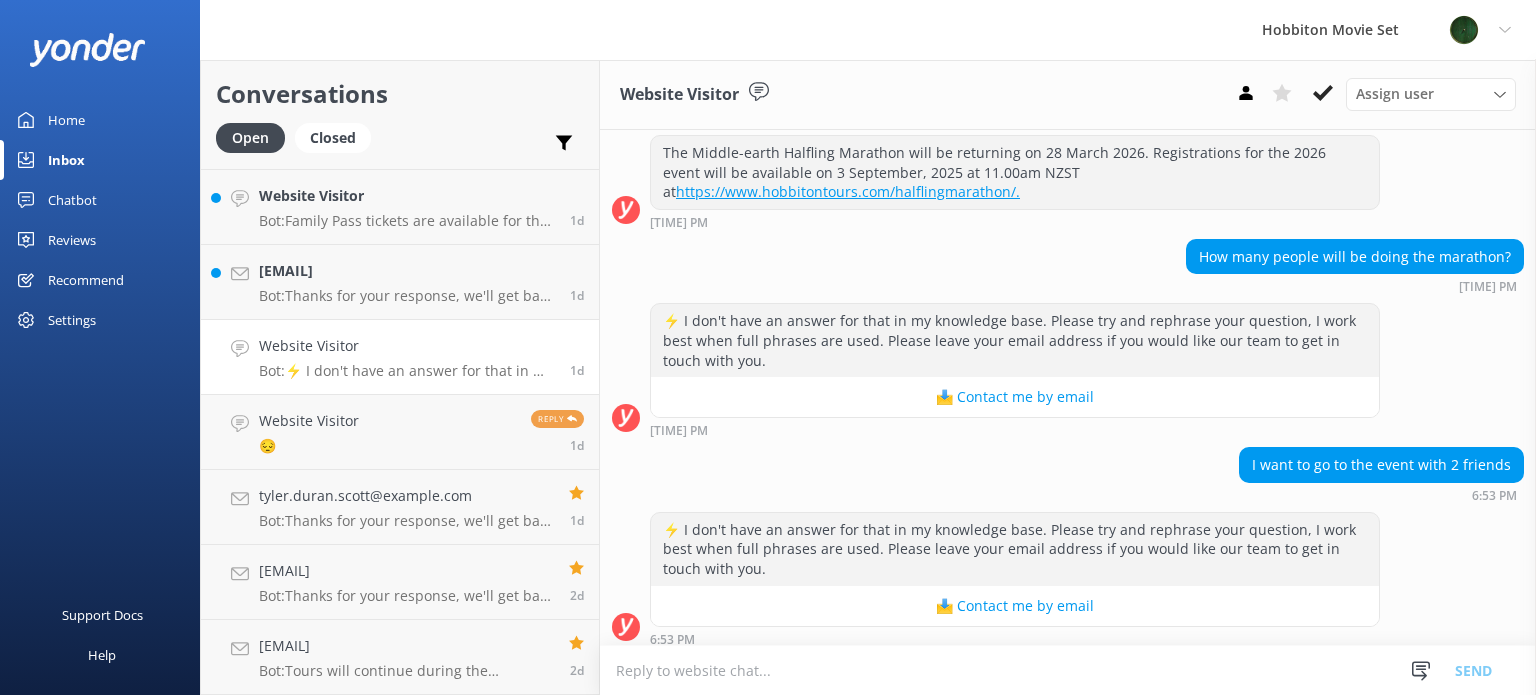 scroll, scrollTop: 757, scrollLeft: 0, axis: vertical 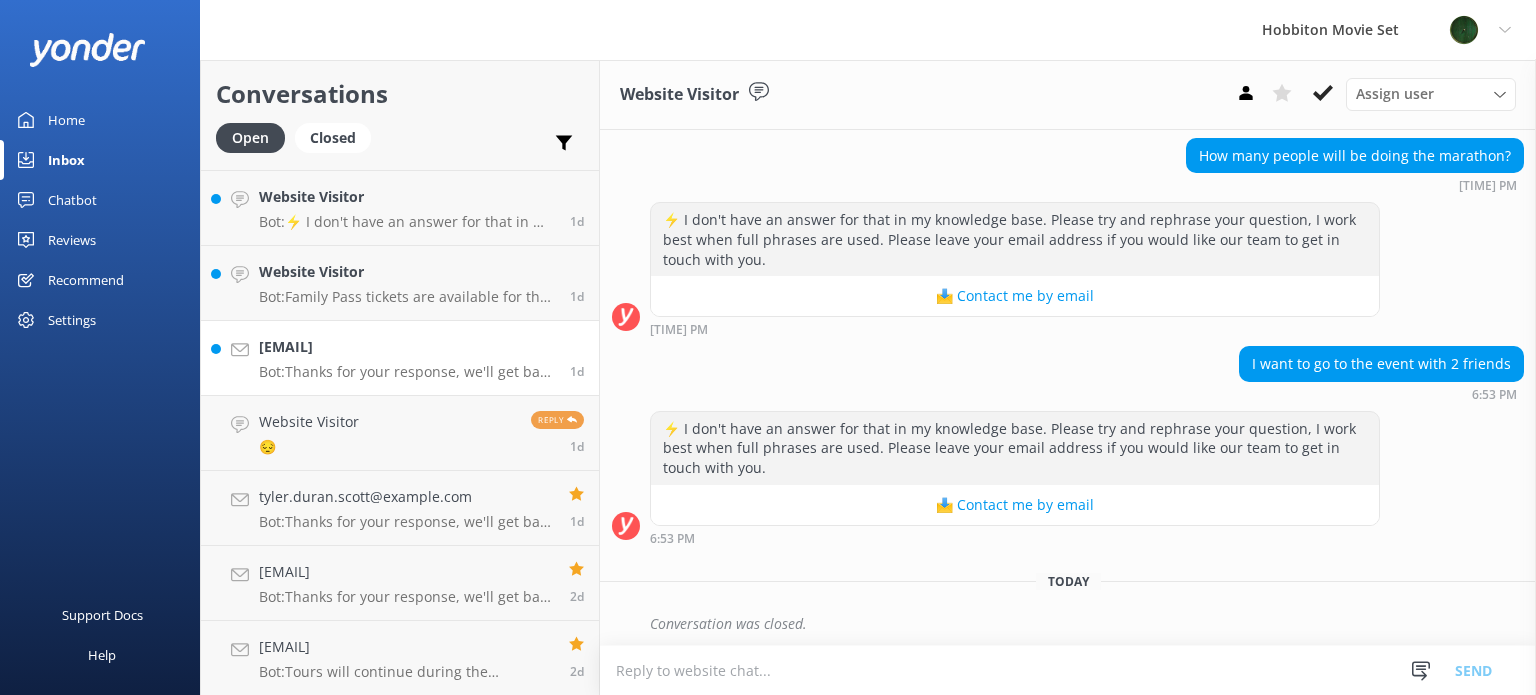 click on "Bot:  Thanks for your response, we'll get back to you as soon as we can during opening hours." at bounding box center (407, 372) 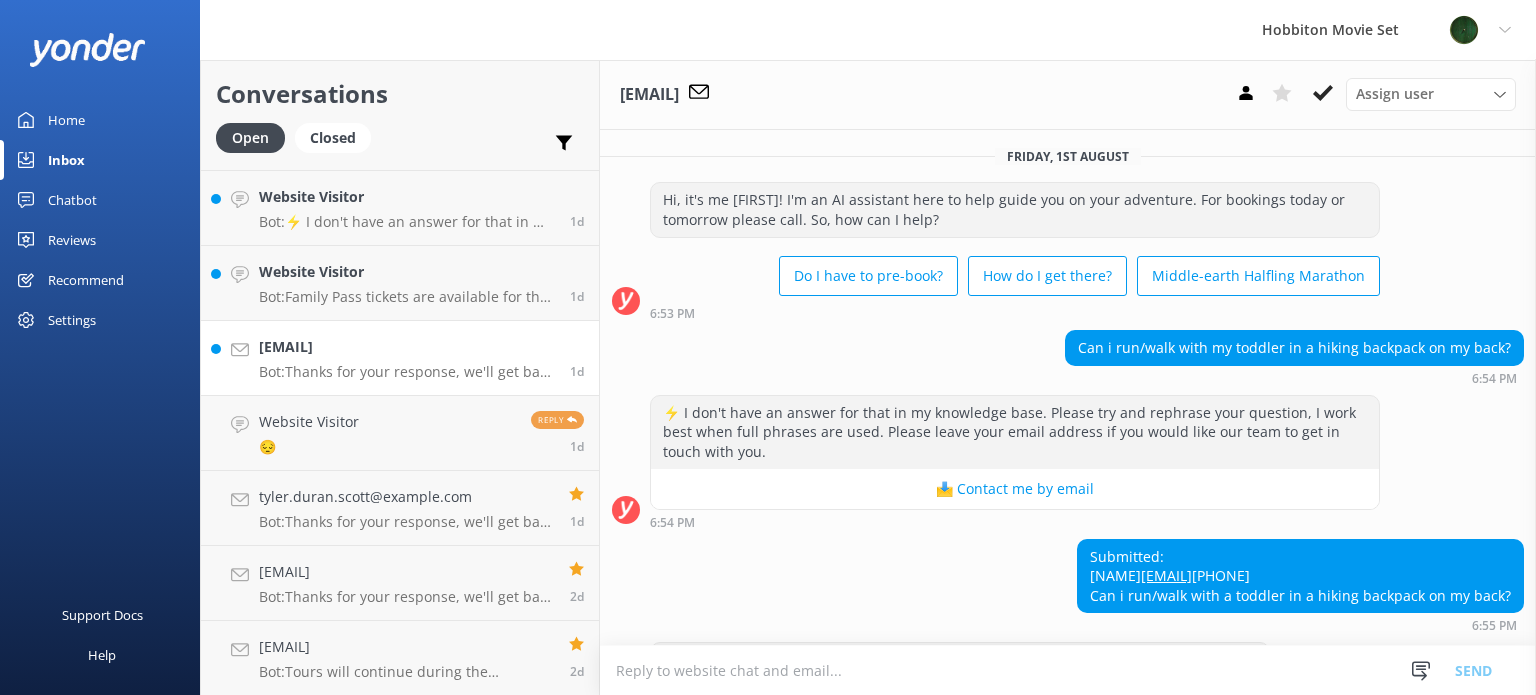 scroll, scrollTop: 98, scrollLeft: 0, axis: vertical 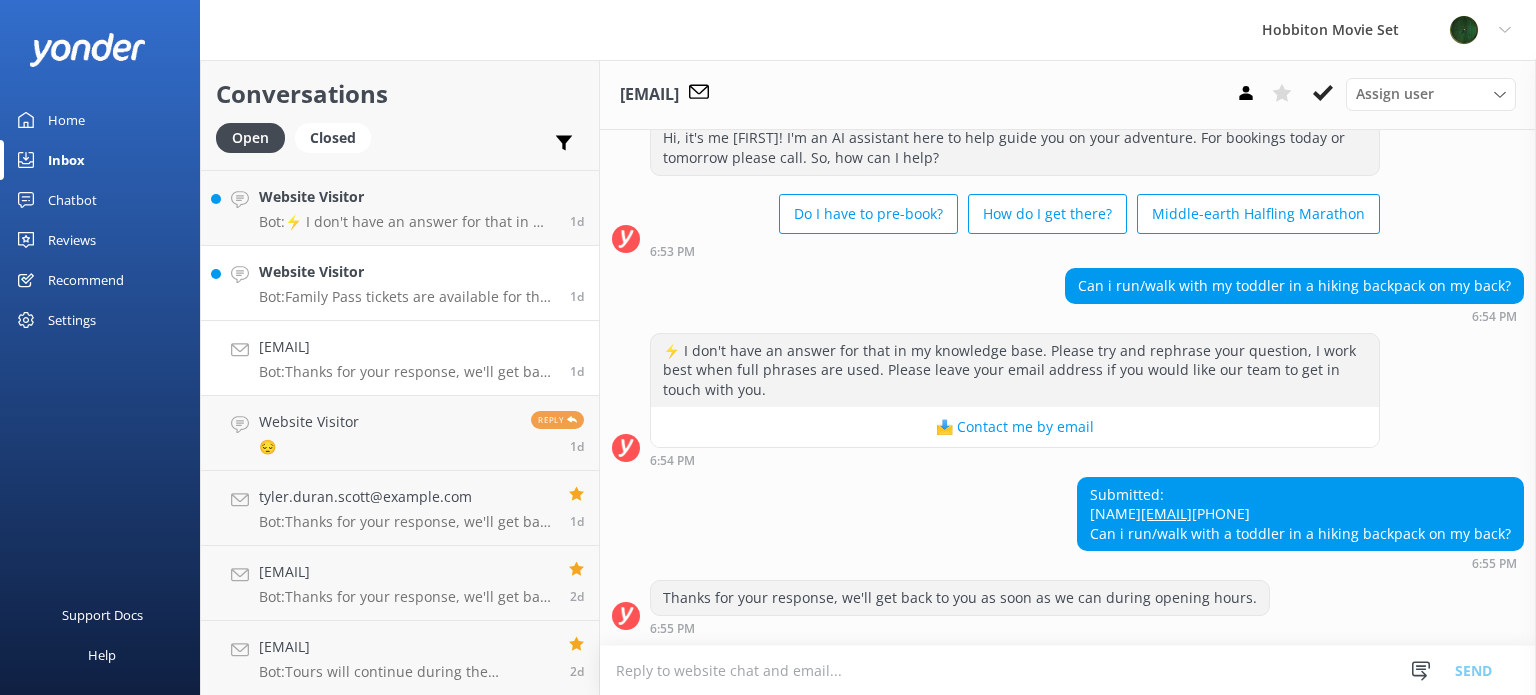 click on "Website Visitor" at bounding box center [407, 272] 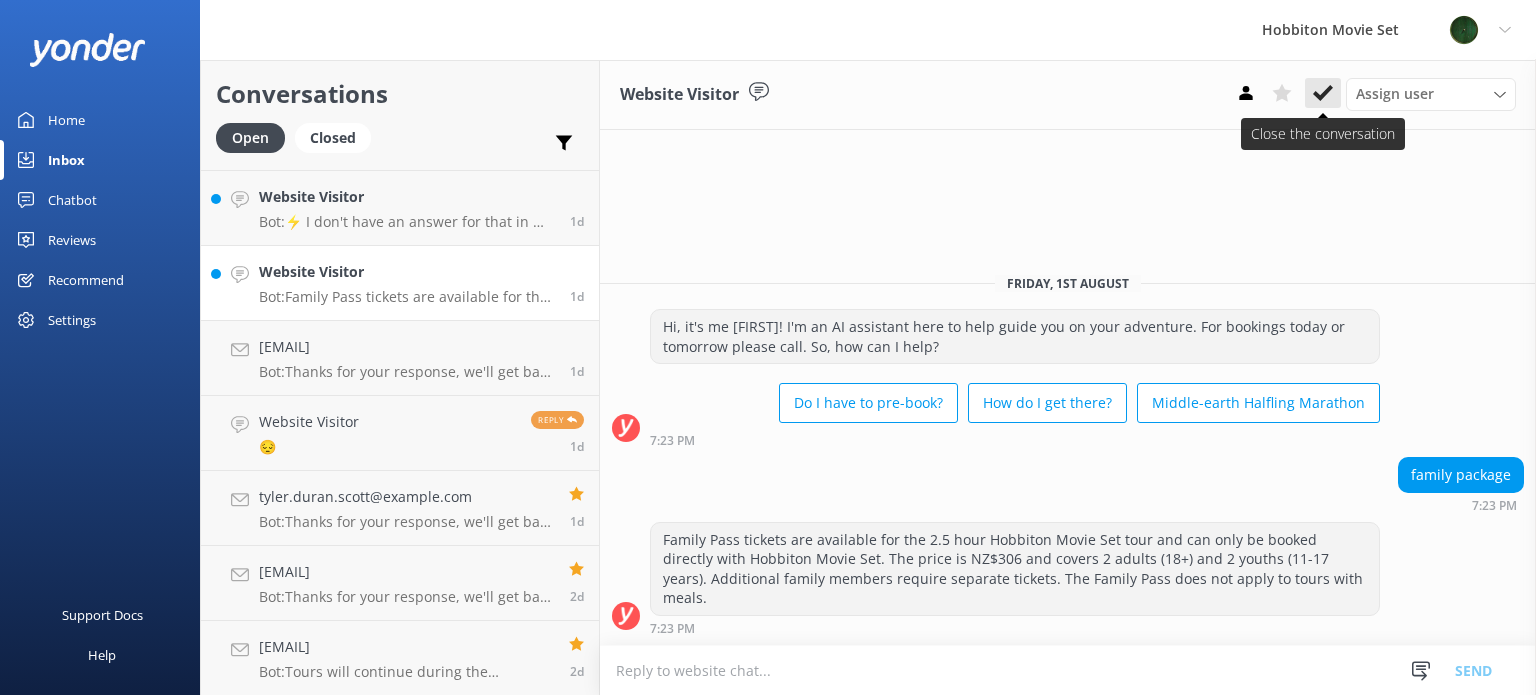 click 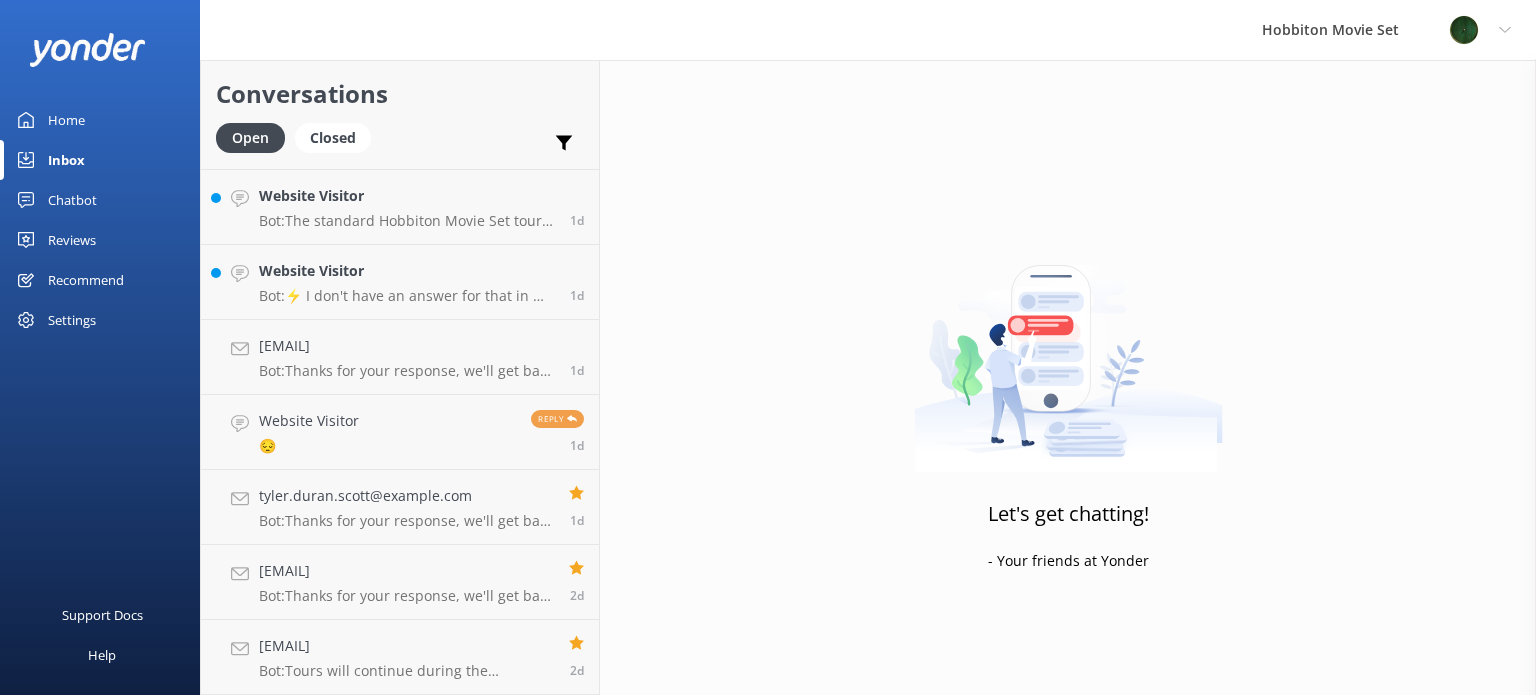 scroll, scrollTop: 6969, scrollLeft: 0, axis: vertical 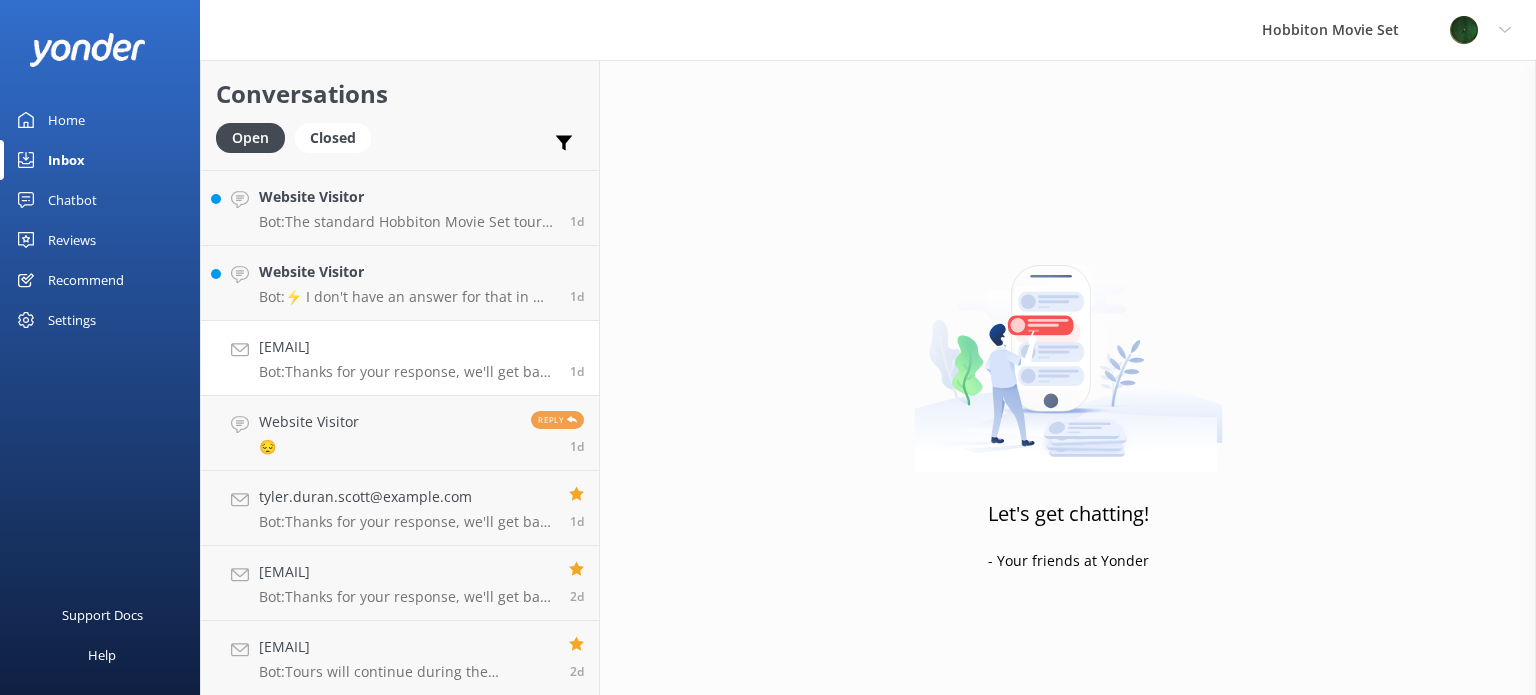 click on "[EMAIL]" at bounding box center [407, 347] 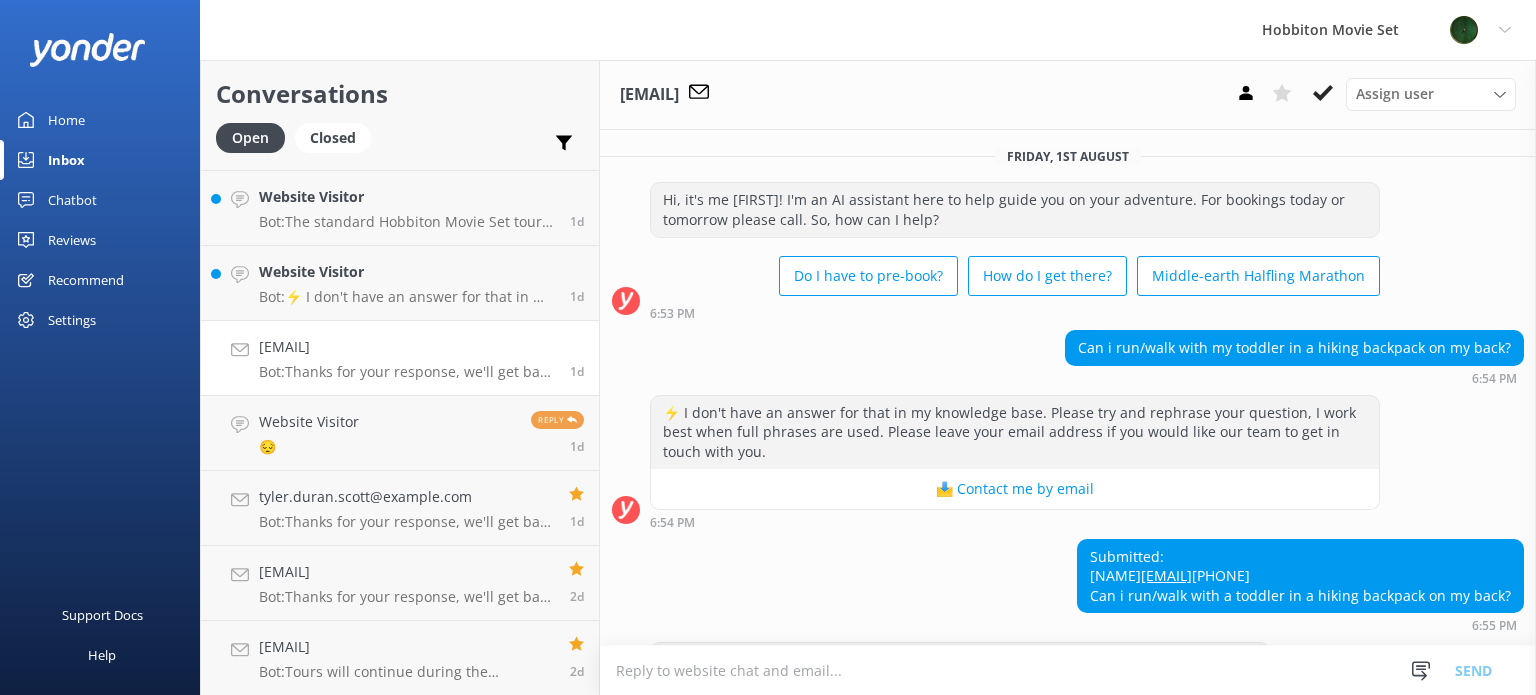 scroll, scrollTop: 98, scrollLeft: 0, axis: vertical 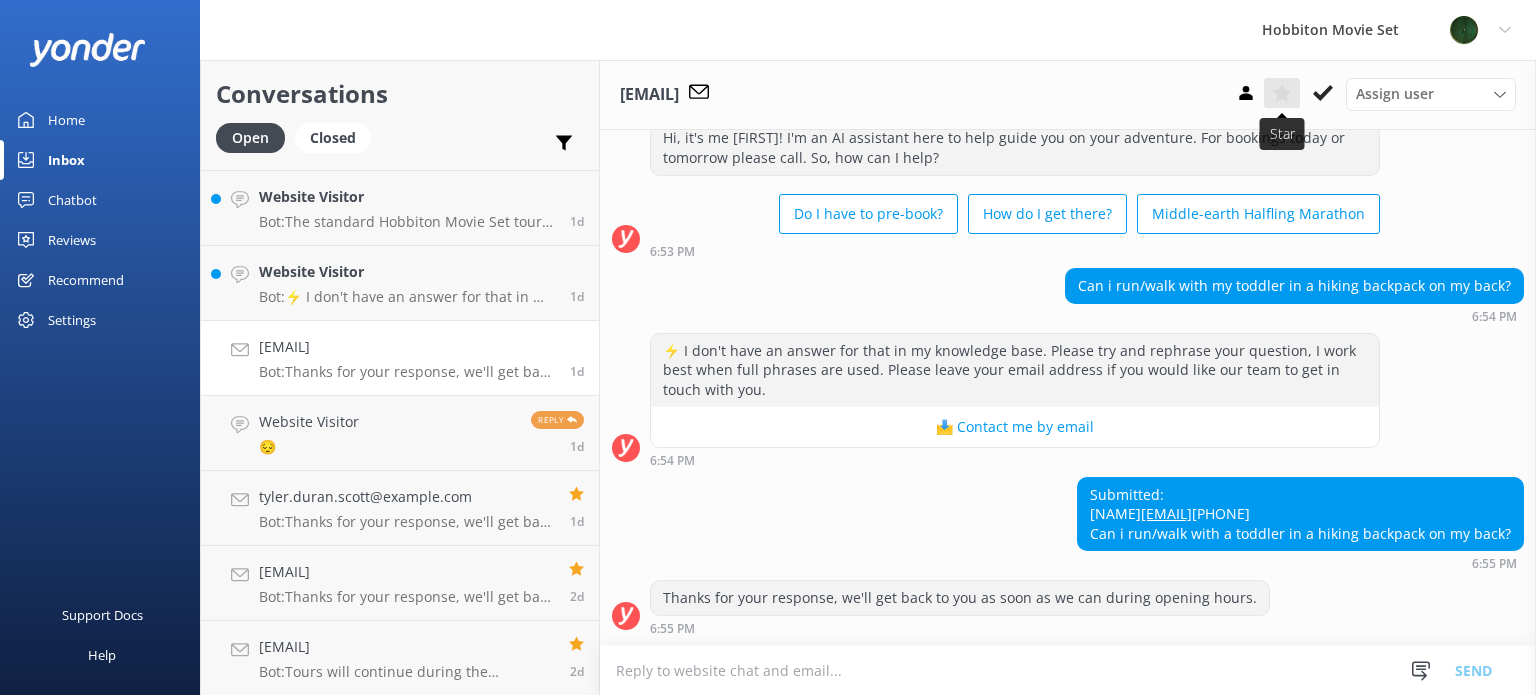 click 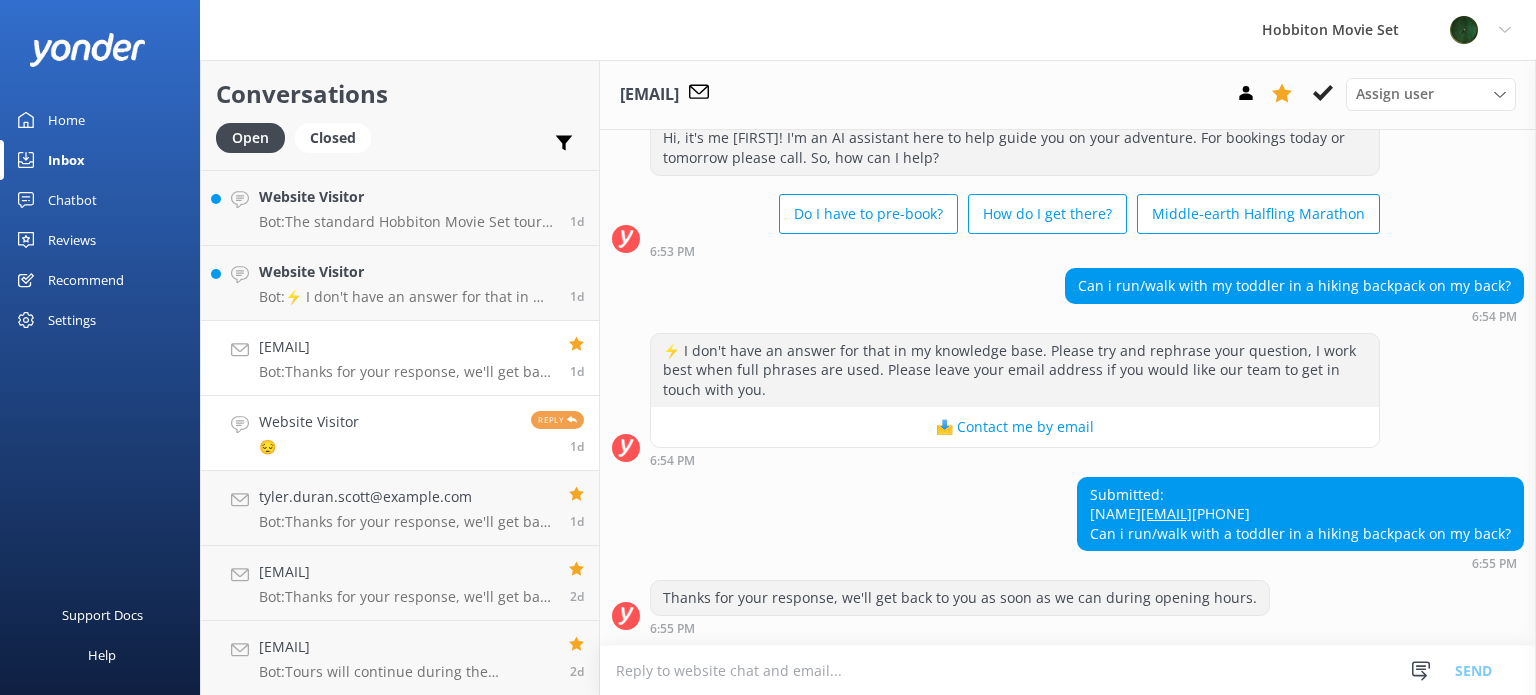 click on "Website Visitor 😔  Reply 1d" at bounding box center (400, 433) 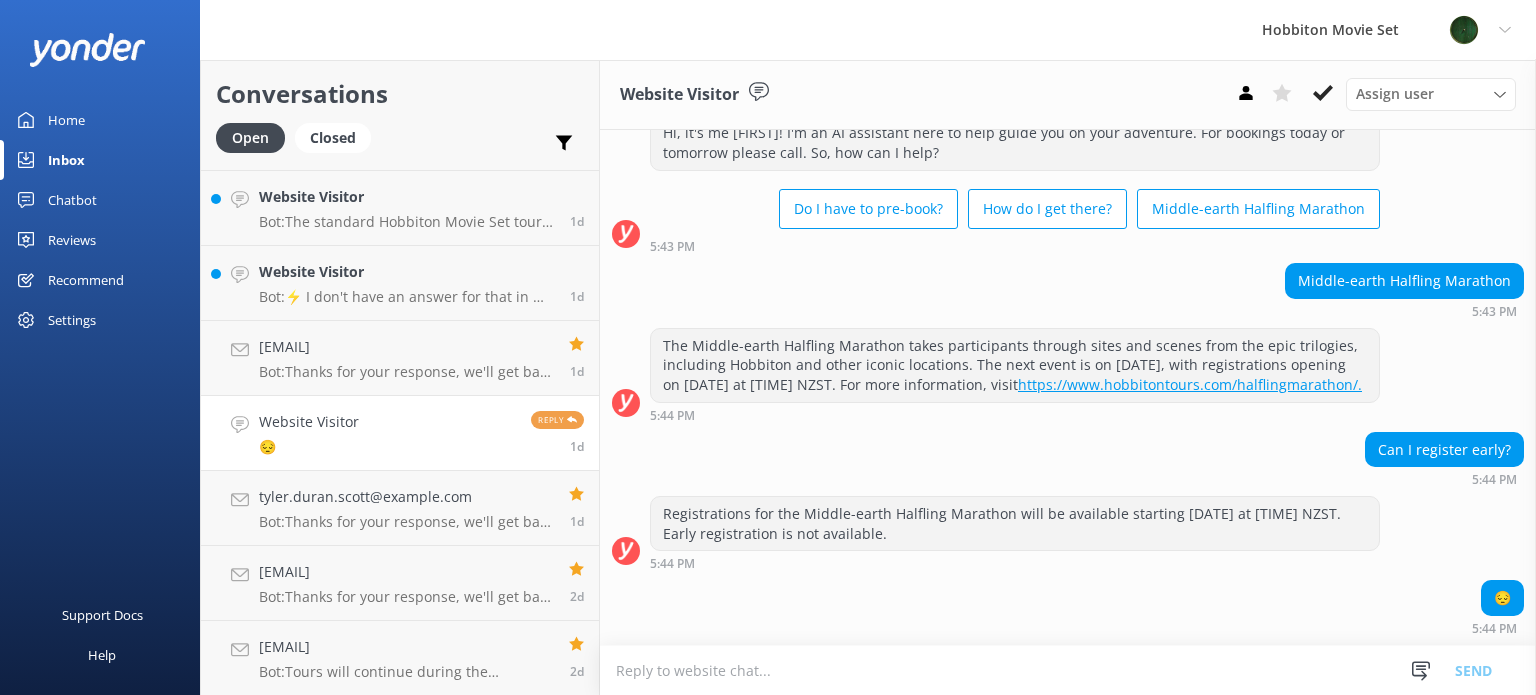 scroll, scrollTop: 84, scrollLeft: 0, axis: vertical 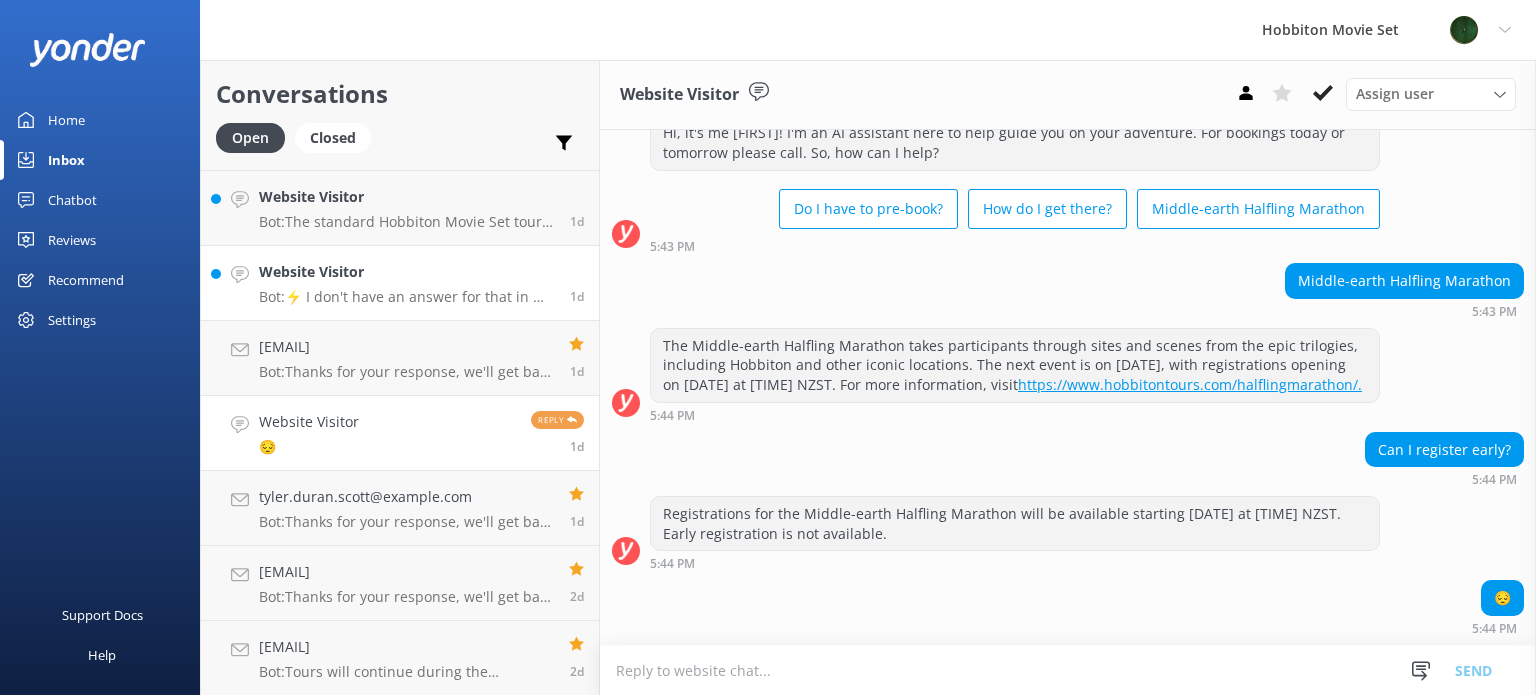 click on "Website Visitor Bot:  ⚡ I don't have an answer for that in my knowledge base. Please try and rephrase your question, I work best when full phrases are used. Please leave your email address if you would like our team to get in touch with you.  1d" at bounding box center (400, 283) 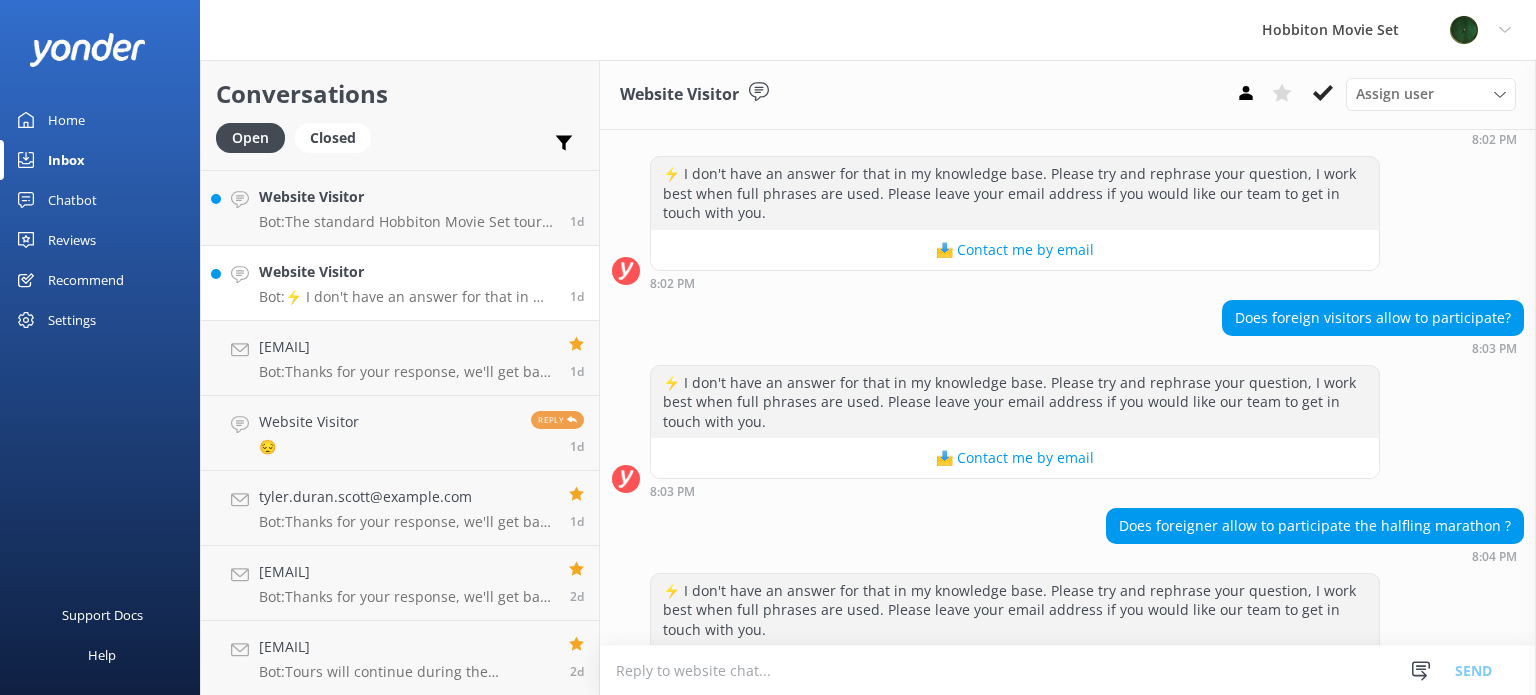 scroll, scrollTop: 514, scrollLeft: 0, axis: vertical 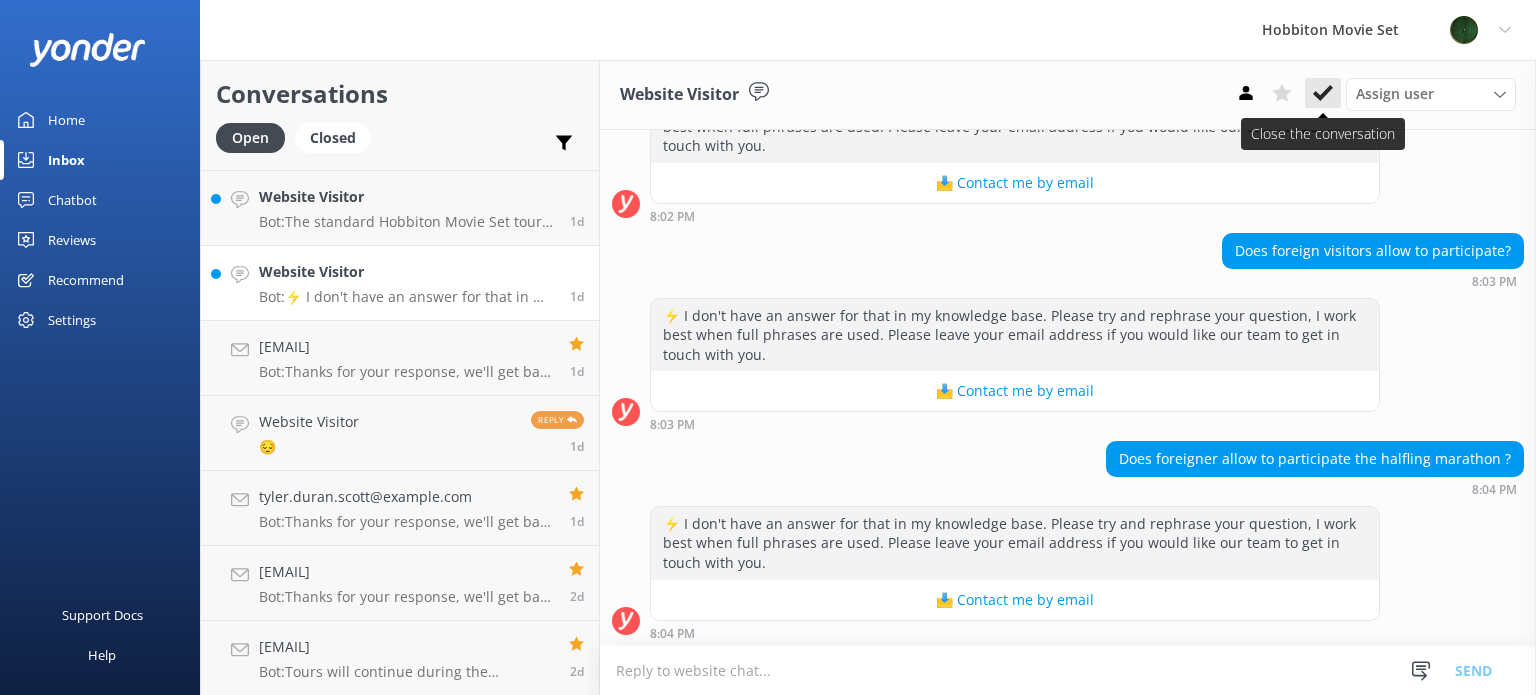 click 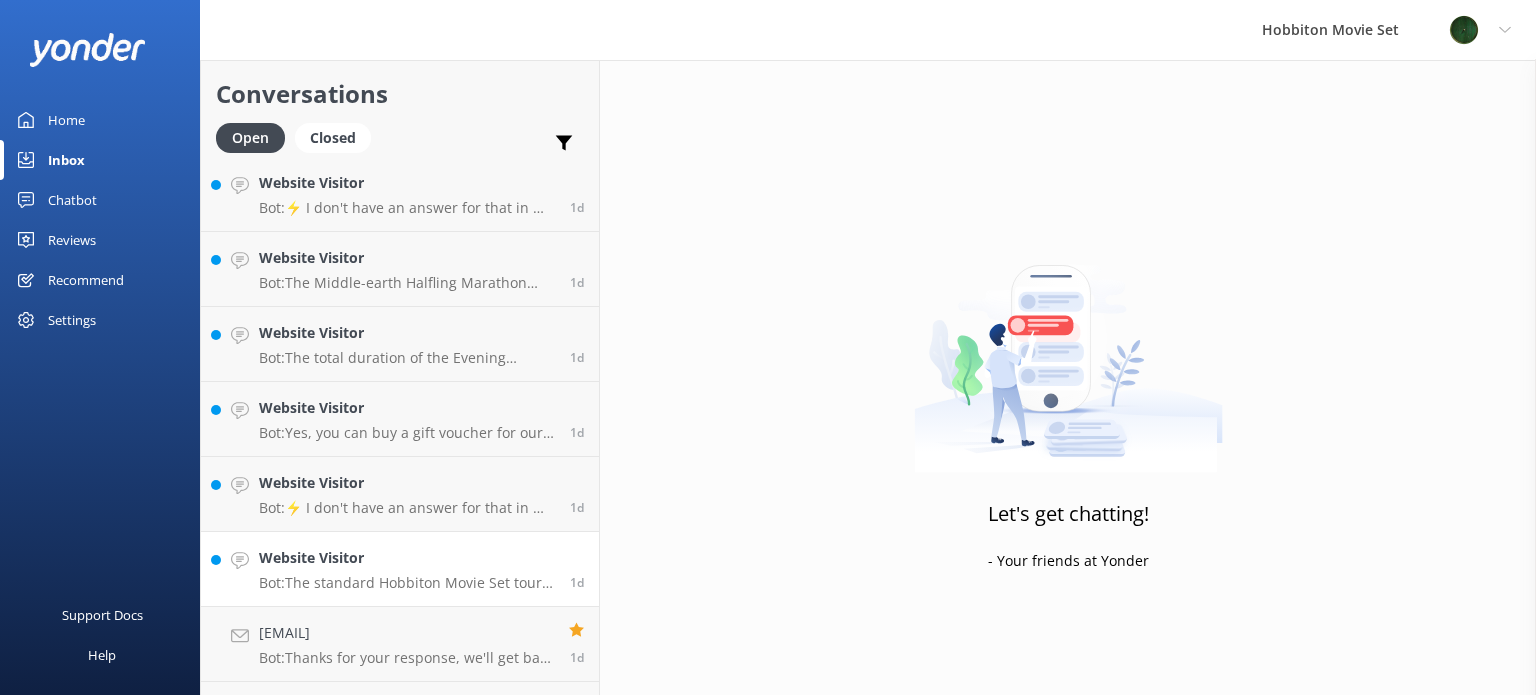 scroll, scrollTop: 6694, scrollLeft: 0, axis: vertical 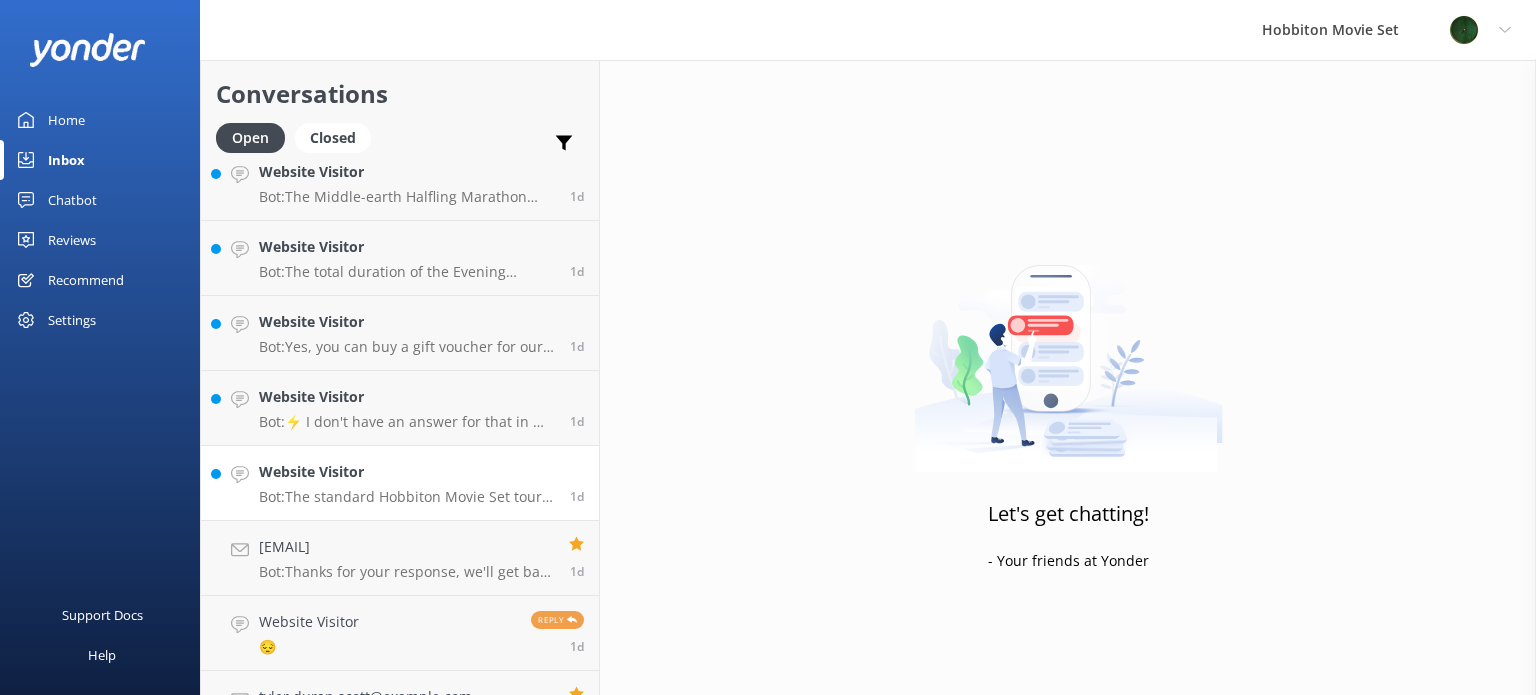 click on "Website Visitor Bot:  The standard Hobbiton Movie Set tour includes a 1-hour and 15-minute guided walking tour and a 20-minute visit to The Green Dragon Inn. Meal-inclusive tours like the Evening Banquet Tour and Second Breakfast Tour offer extended time on the Movie Set. 1d" at bounding box center (400, 483) 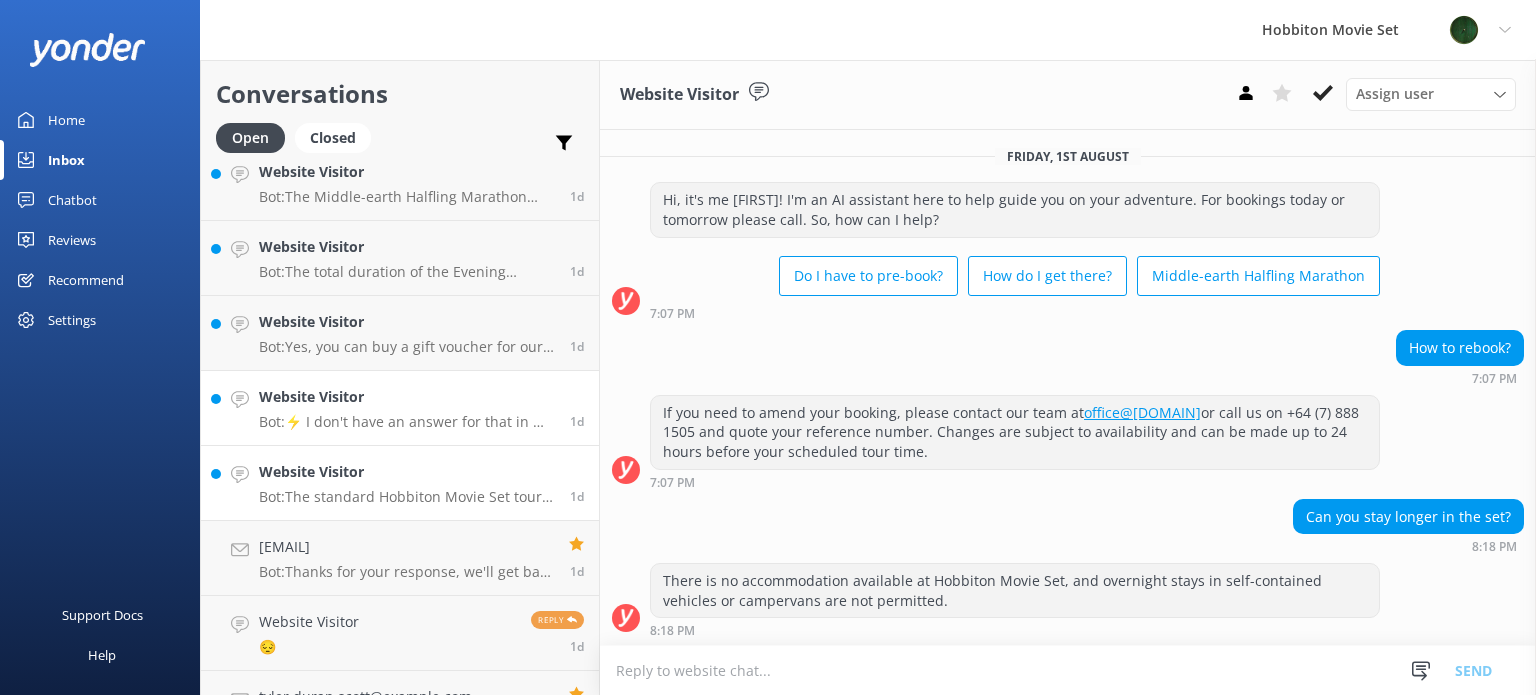 scroll, scrollTop: 167, scrollLeft: 0, axis: vertical 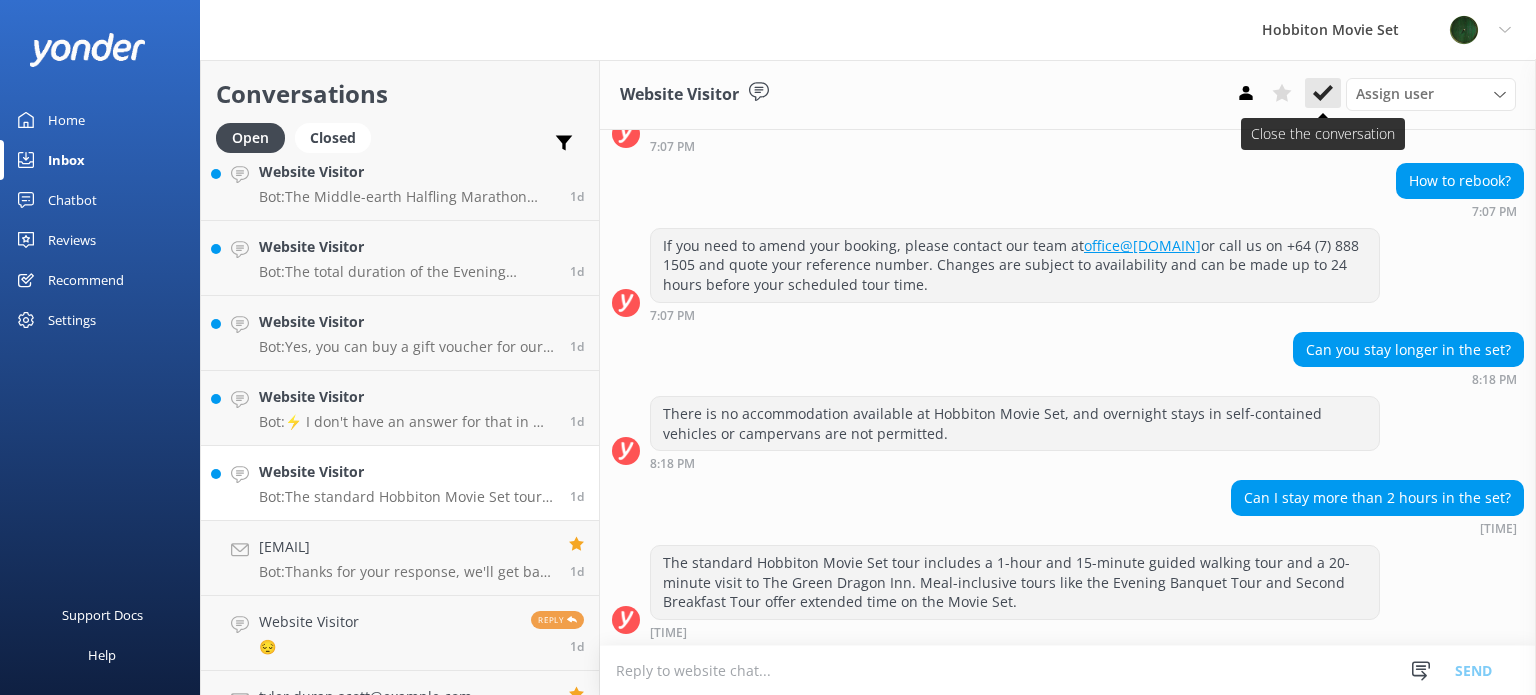 click at bounding box center (1323, 93) 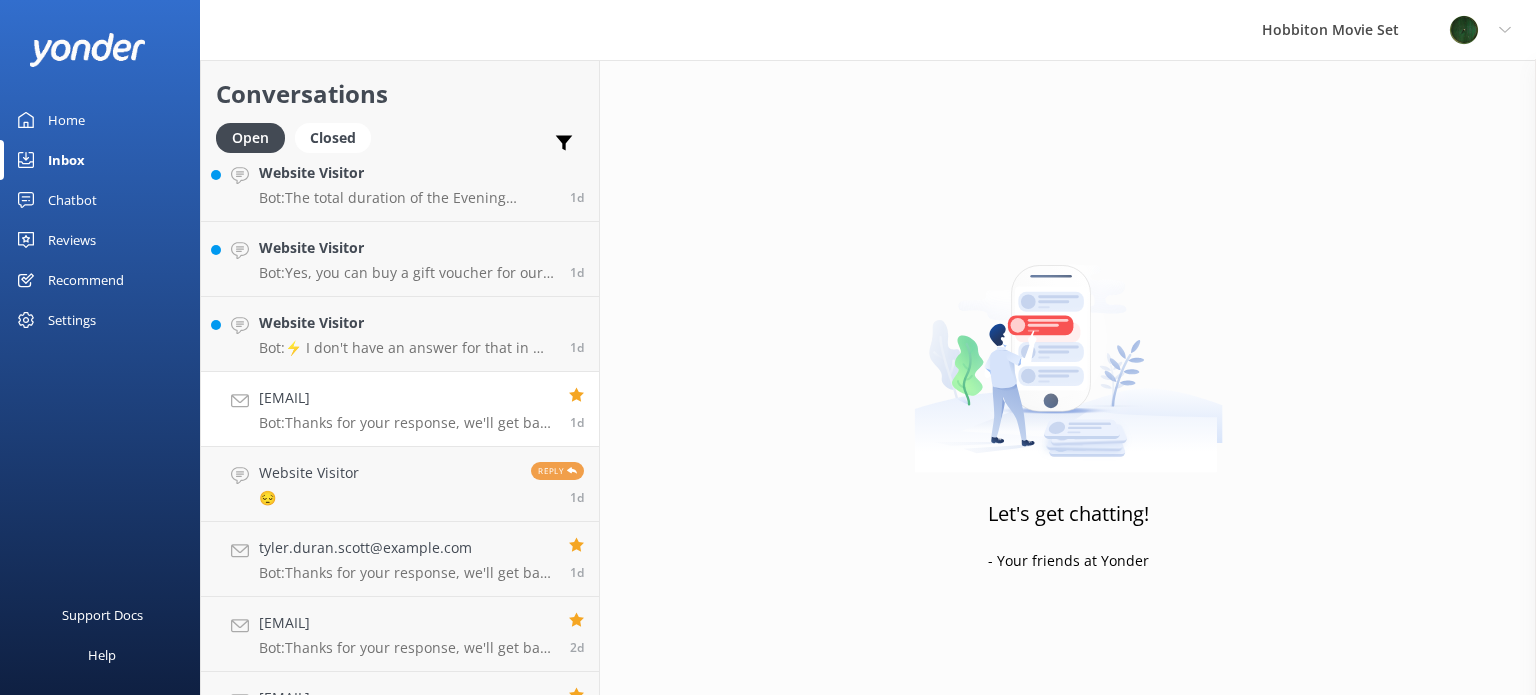 scroll, scrollTop: 6820, scrollLeft: 0, axis: vertical 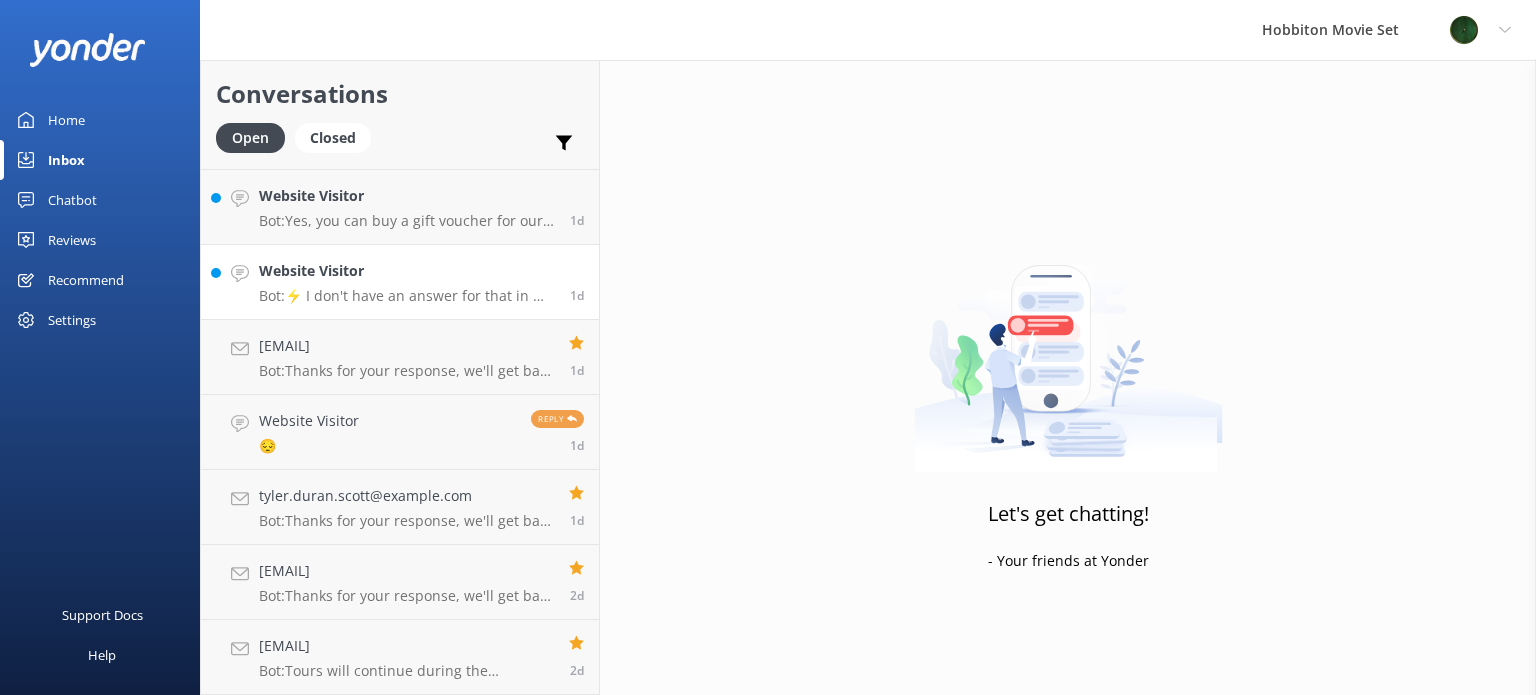 click on "Website Visitor" at bounding box center (407, 271) 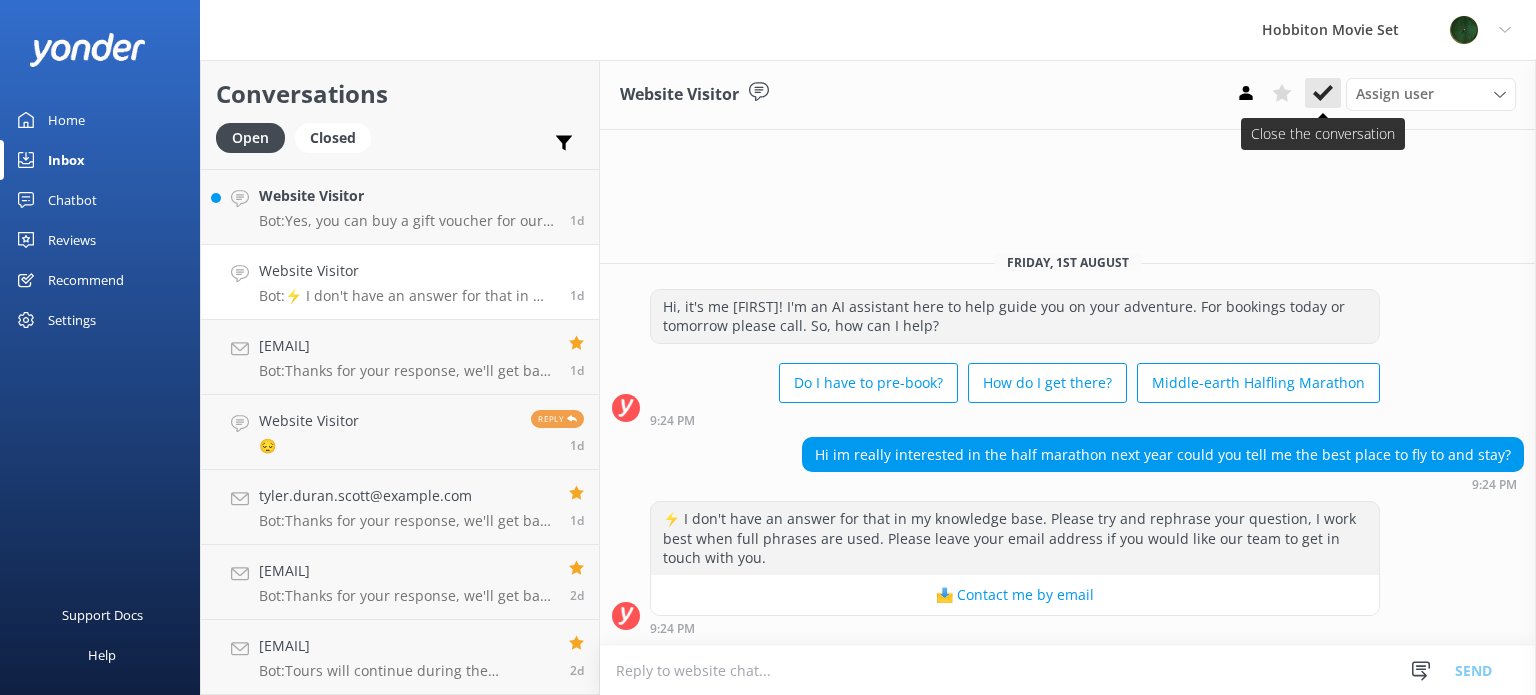 click at bounding box center [1323, 93] 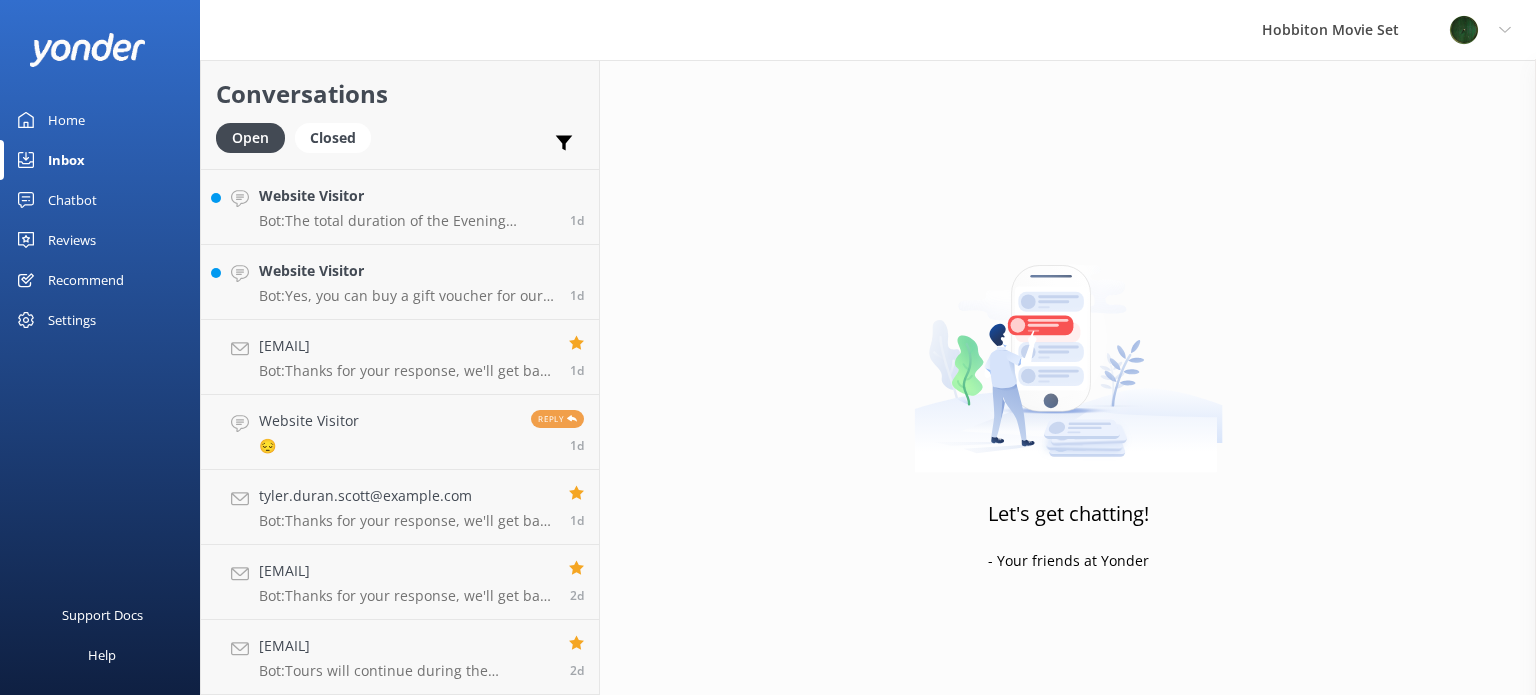 scroll, scrollTop: 6744, scrollLeft: 0, axis: vertical 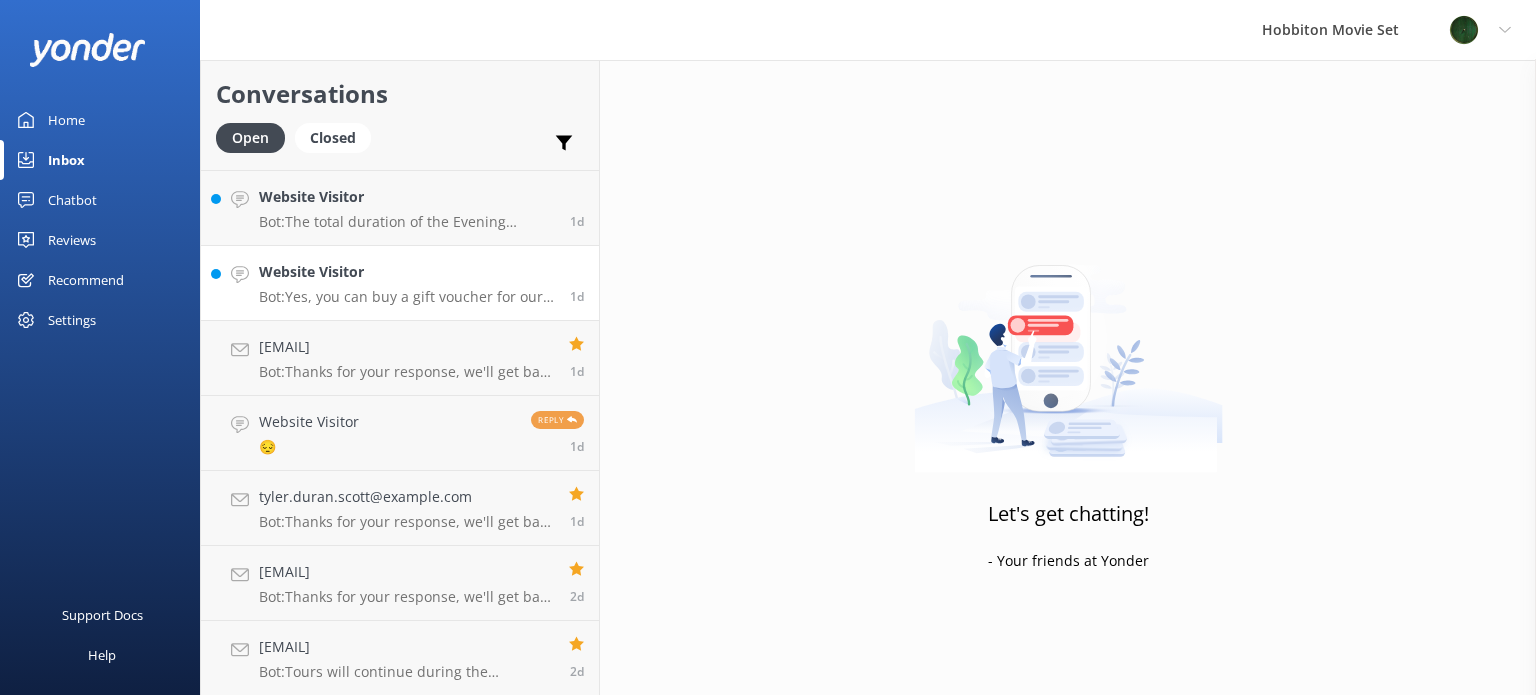 click on "Website Visitor" at bounding box center [407, 272] 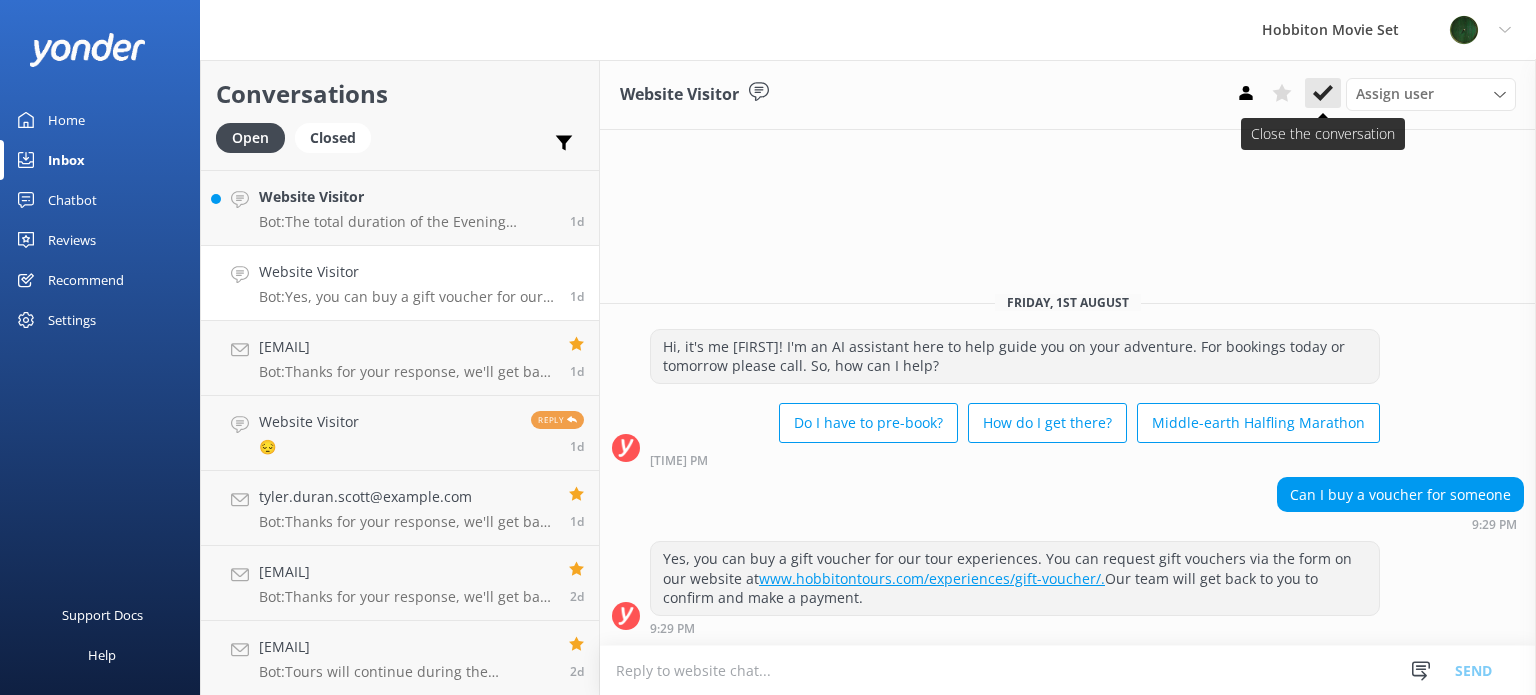 click at bounding box center (1323, 93) 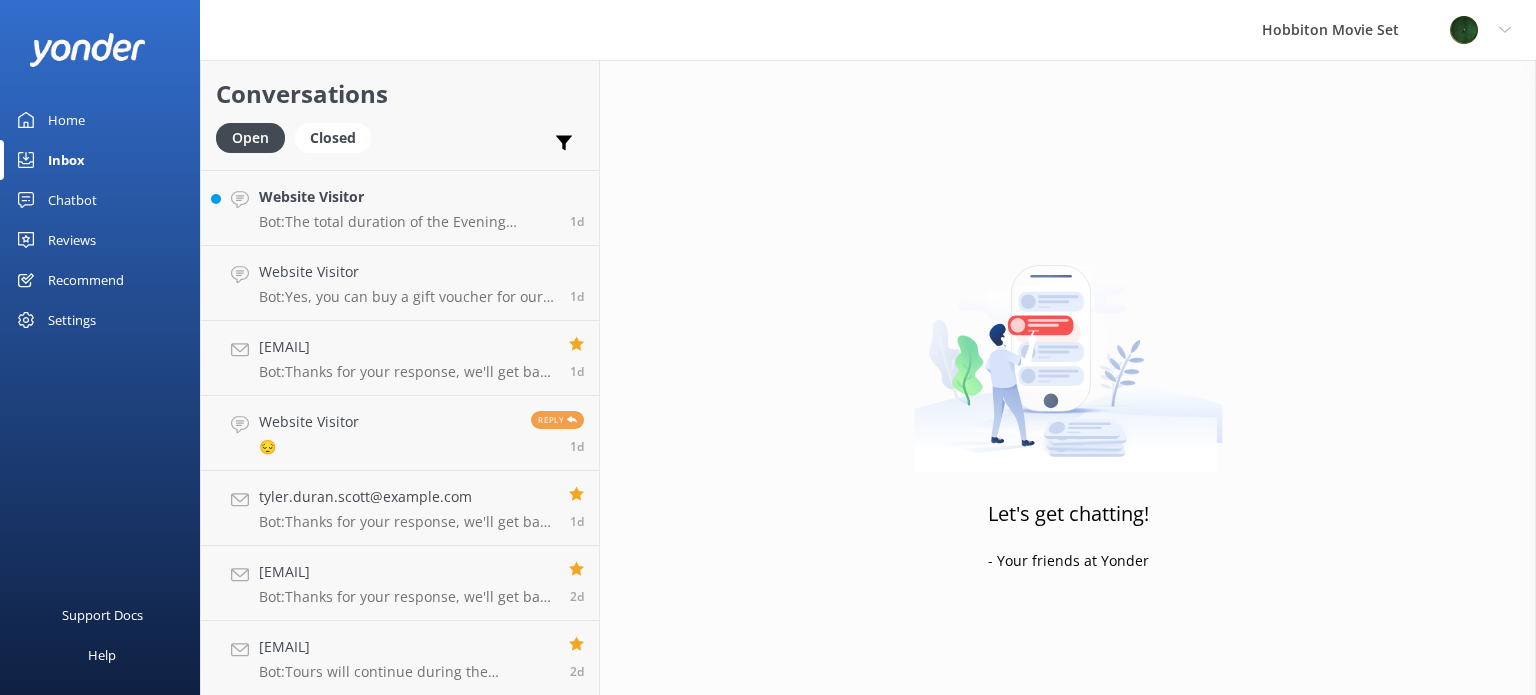 scroll, scrollTop: 6669, scrollLeft: 0, axis: vertical 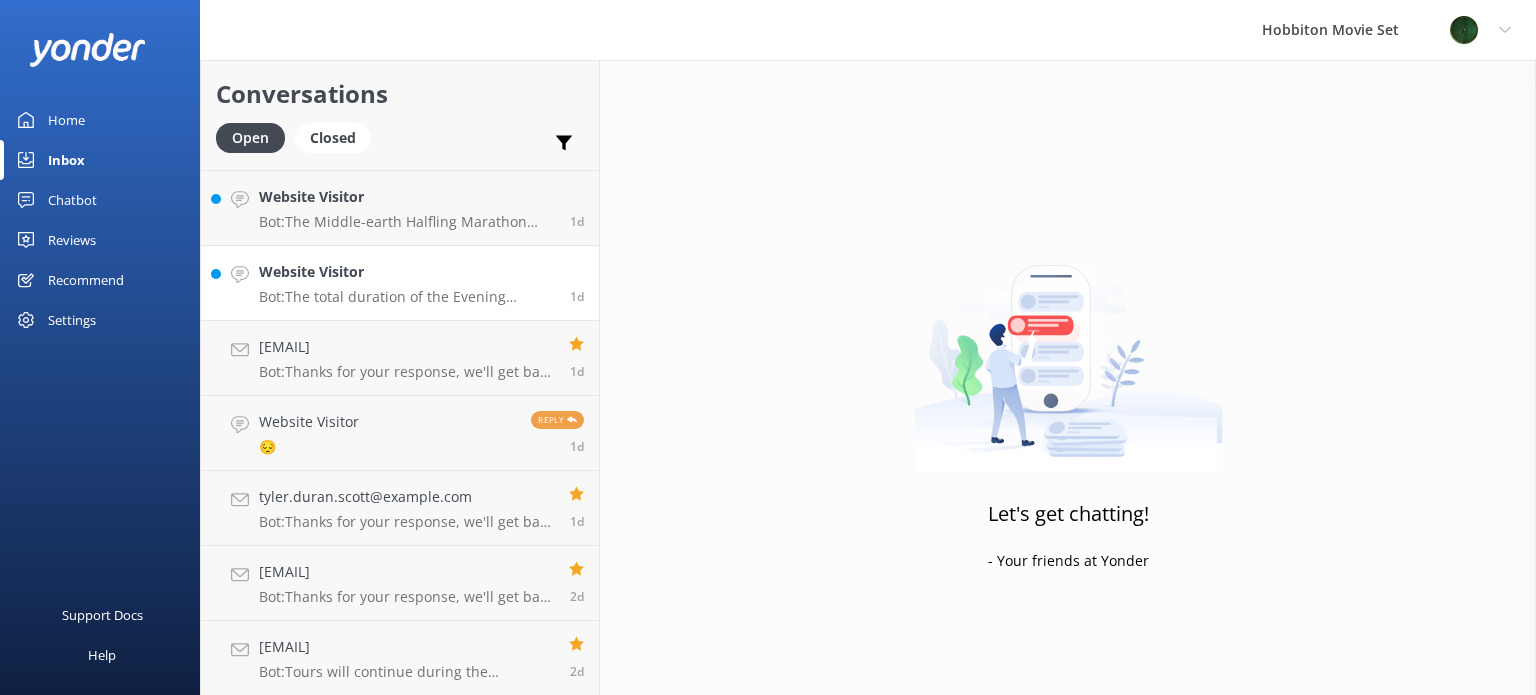 click on "Bot:  The total duration of the Evening Banquet Tour is approximately 4.5 hours. The exact finish time will depend on the departure time, which varies by season and daylight hours. Please check the departure time when booking online." at bounding box center (407, 297) 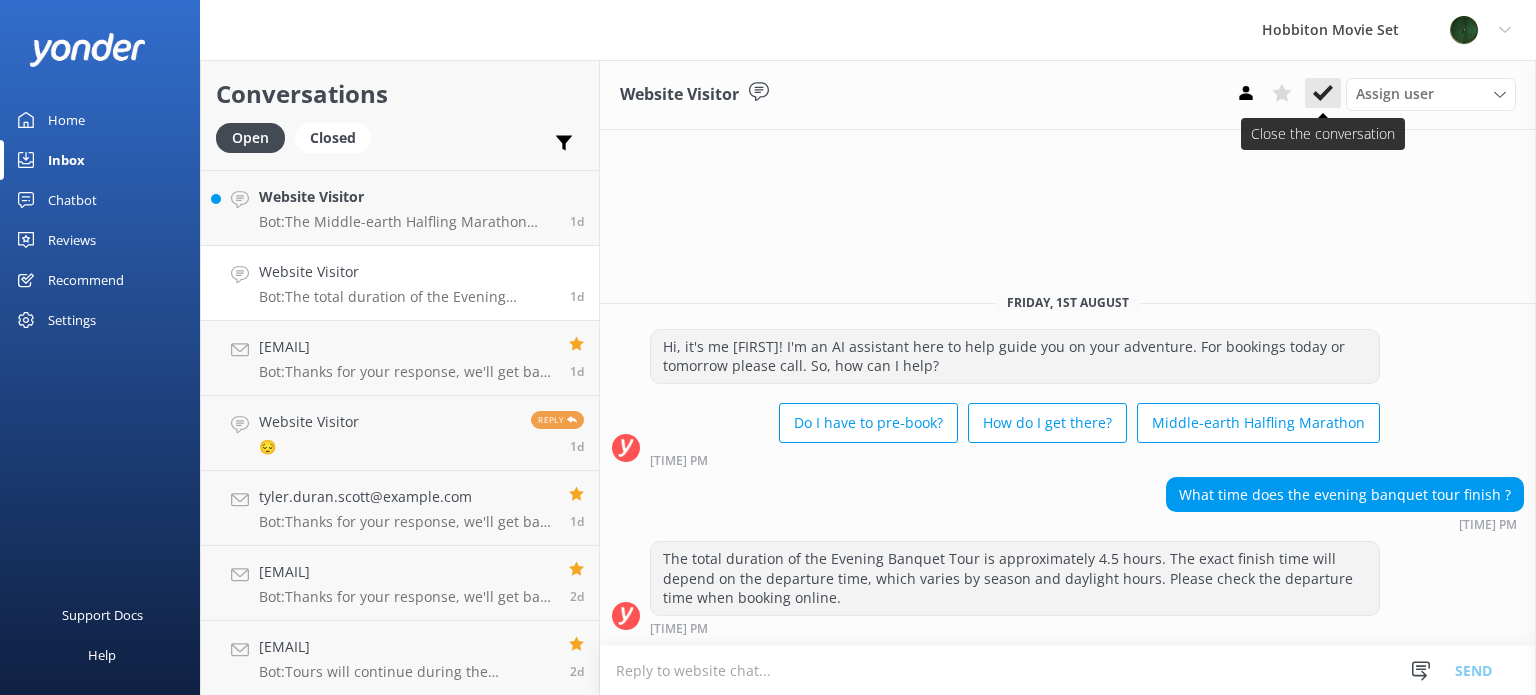 click 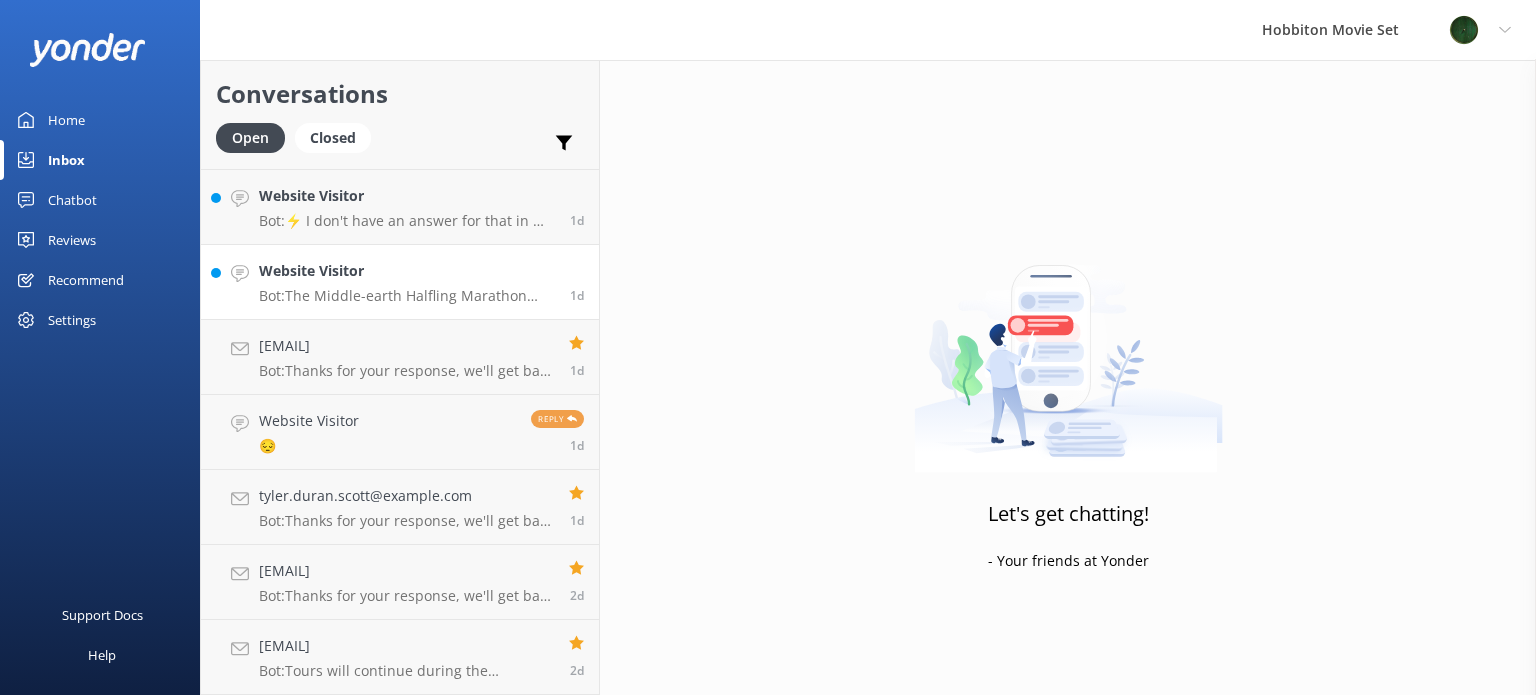 click on "Bot: The Middle-earth Halfling Marathon takes participants on a journey through sites and scenes from the epic trilogies, including locations like Hobbiton, Gandalf’s Cutting, and The Green Dragon™ Inn. The next event is on 28 March 2026, with registrations opening on 3 September 2025 at 11.00am NZST. For more information, visit https://www.hobbitontours.com/halflingmarathon/." at bounding box center (407, 296) 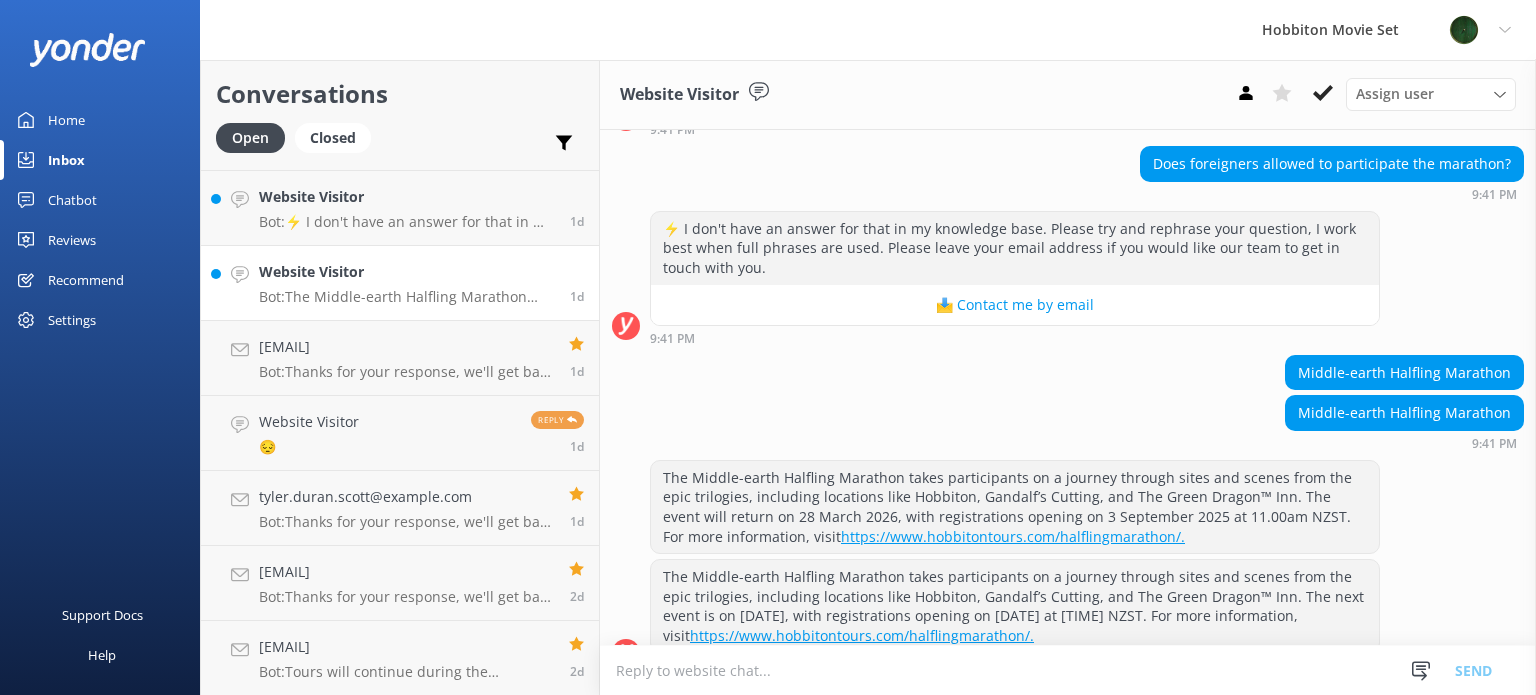 scroll, scrollTop: 217, scrollLeft: 0, axis: vertical 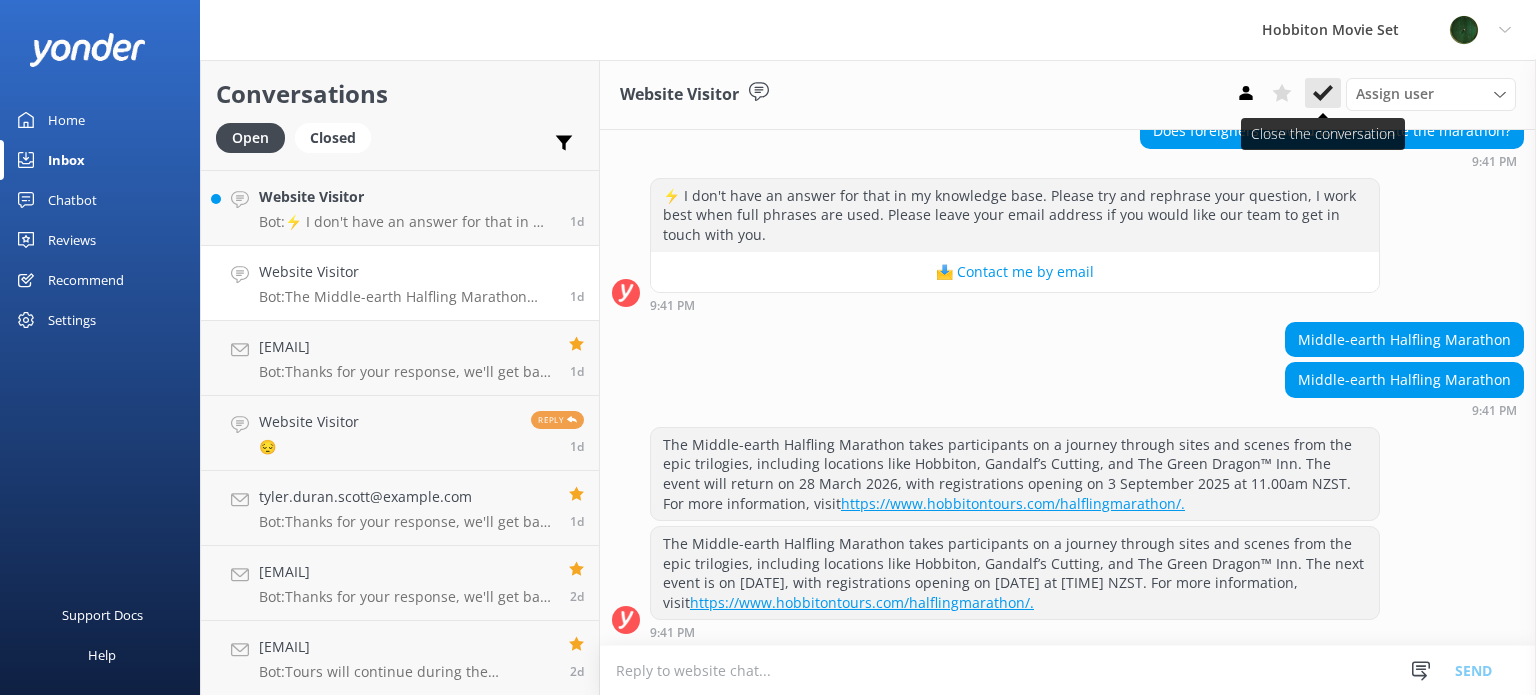 click 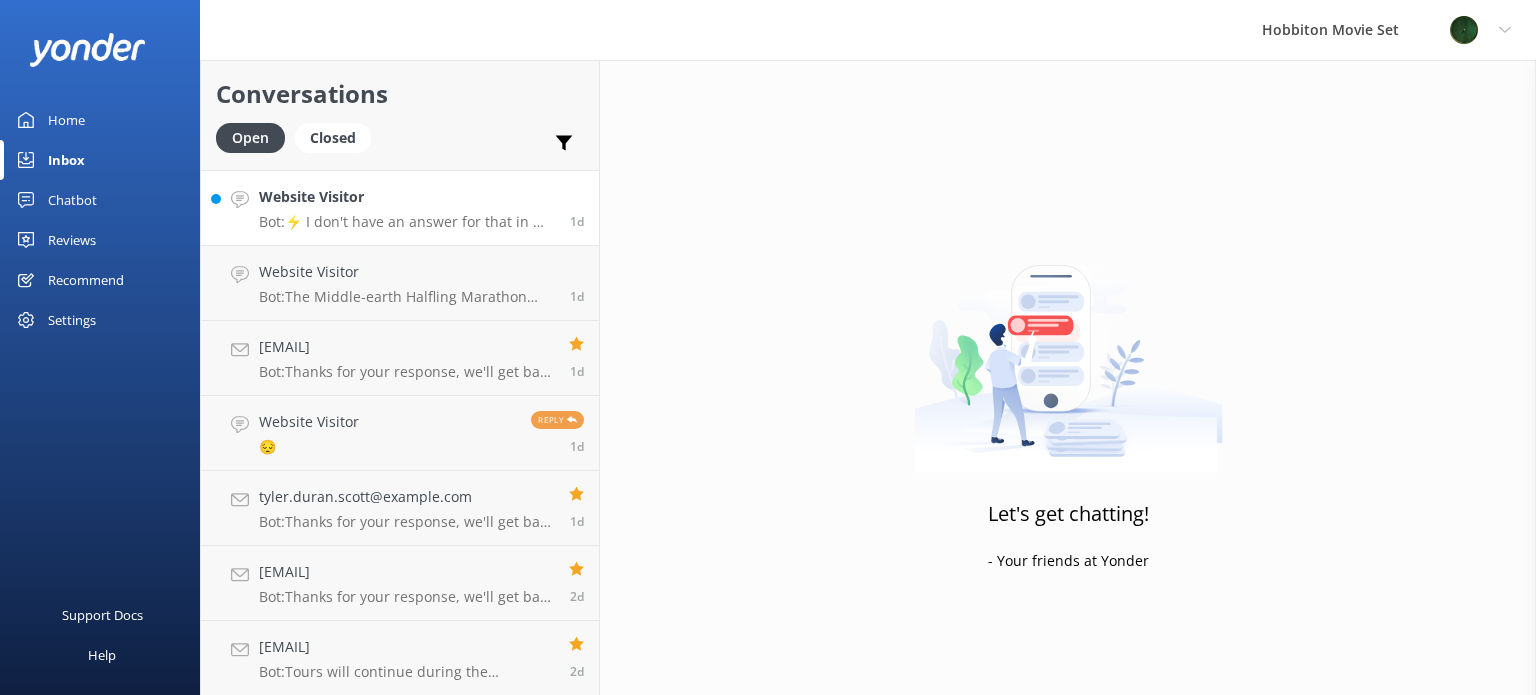 scroll, scrollTop: 6520, scrollLeft: 0, axis: vertical 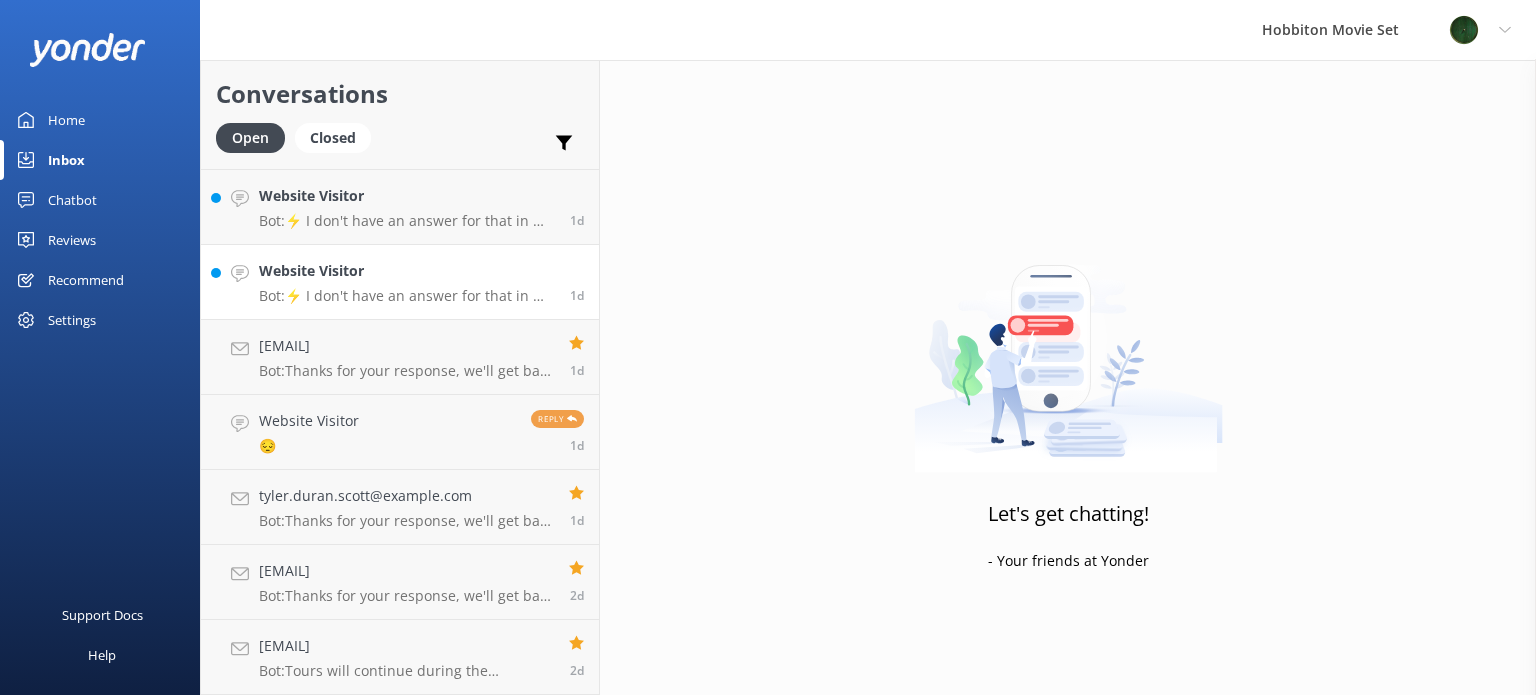 click on "Bot: ⚡ I don't have an answer for that in my knowledge base. Please try and rephrase your question, I work best when full phrases are used. Please leave your email address if you would like our team to get in touch with you." at bounding box center (407, 296) 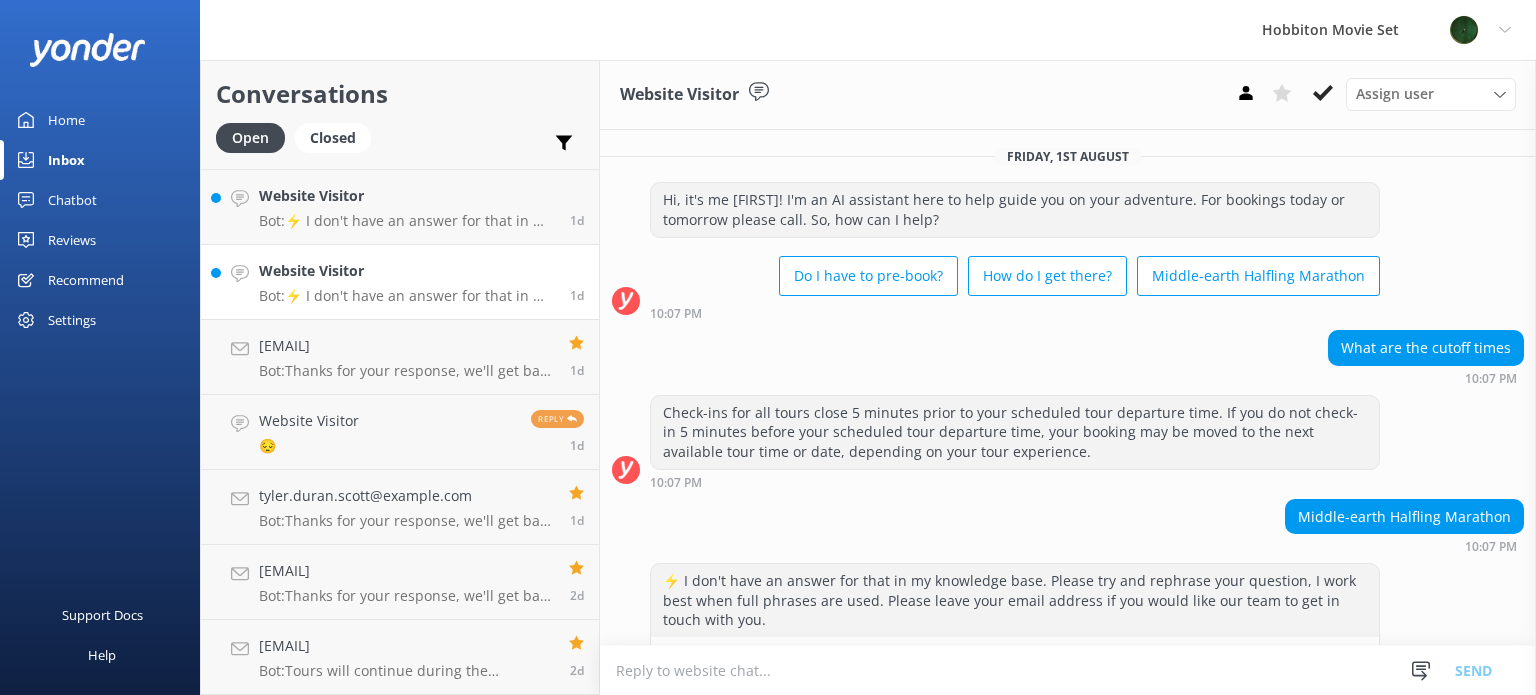 scroll, scrollTop: 59, scrollLeft: 0, axis: vertical 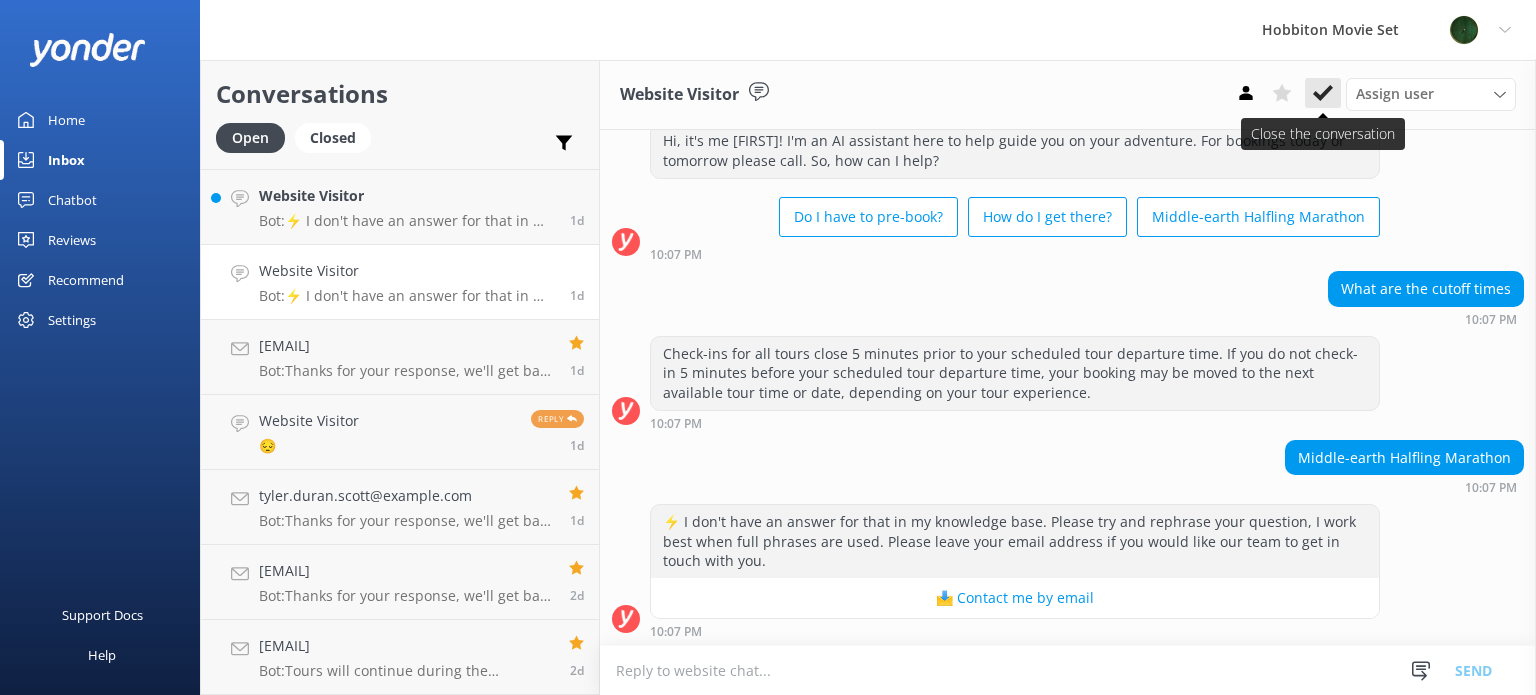 click 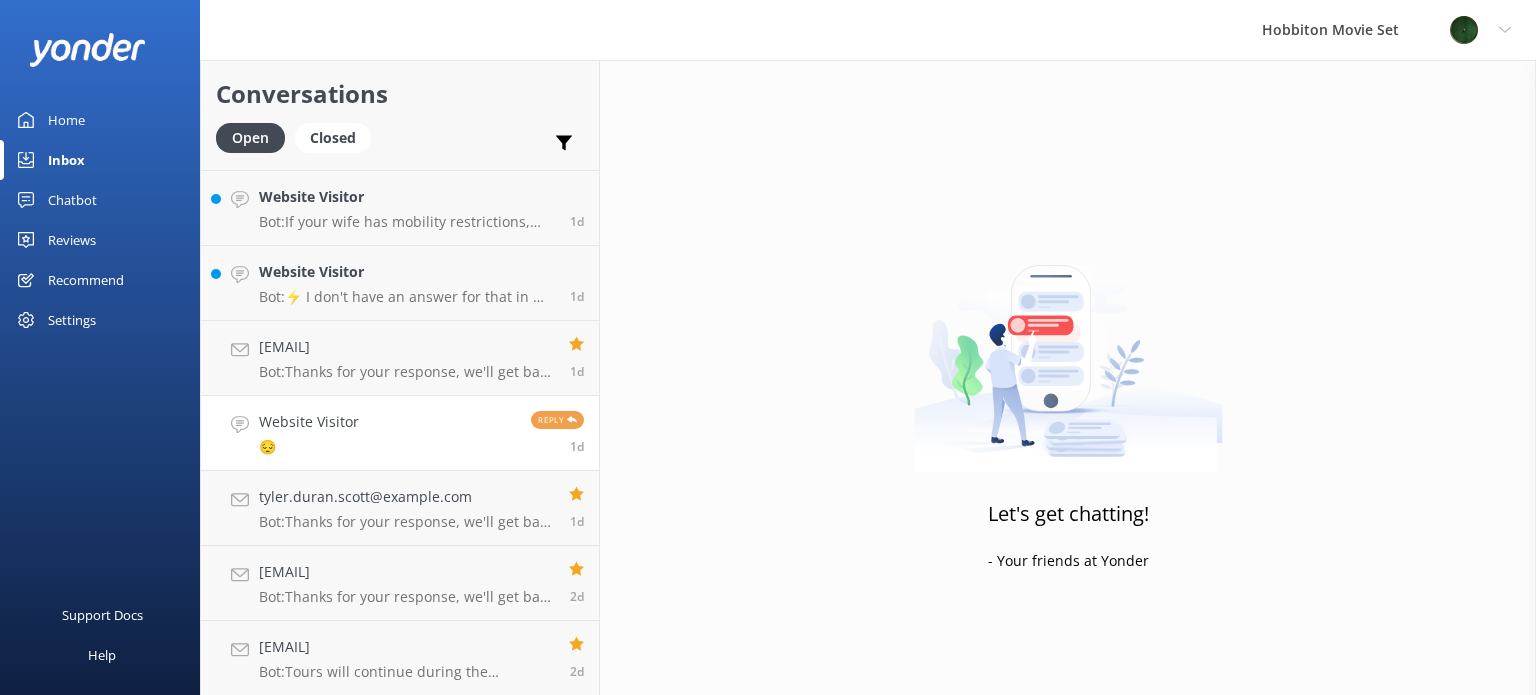 scroll, scrollTop: 5944, scrollLeft: 0, axis: vertical 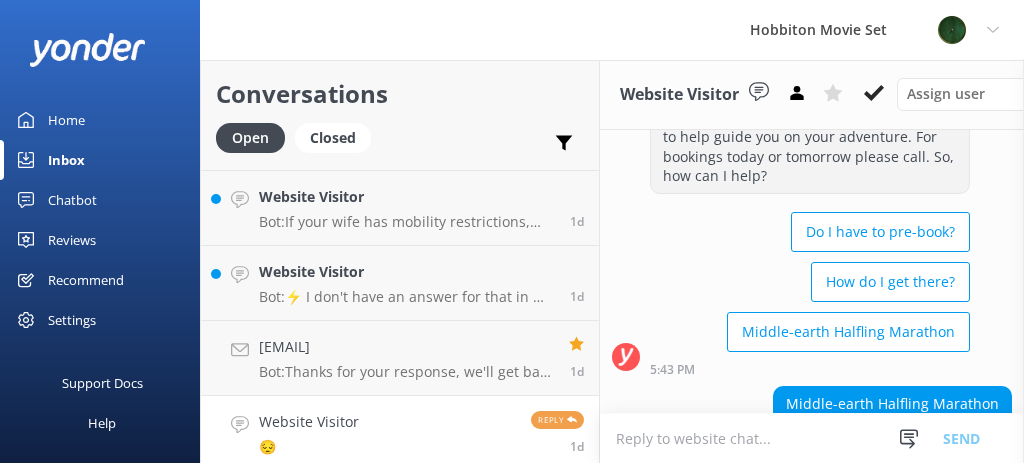 drag, startPoint x: 1522, startPoint y: 27, endPoint x: 677, endPoint y: 404, distance: 925.2859 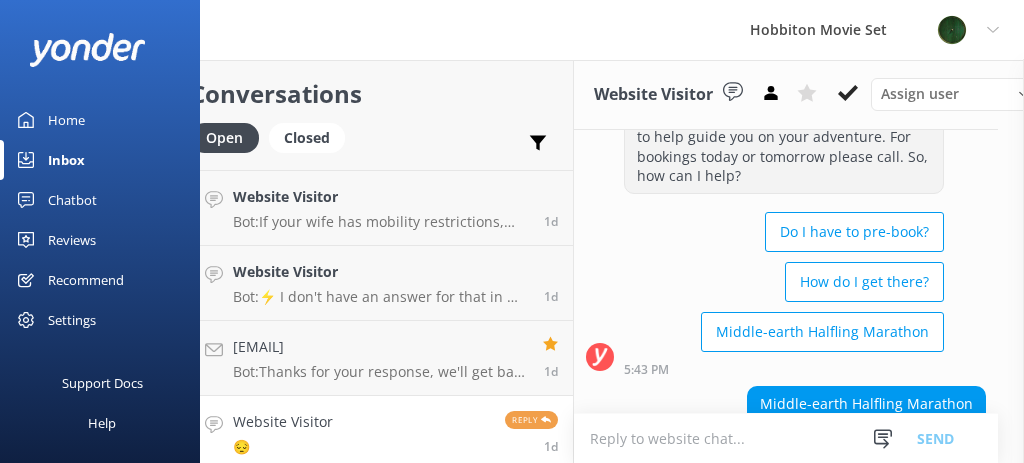 scroll, scrollTop: 0, scrollLeft: 41, axis: horizontal 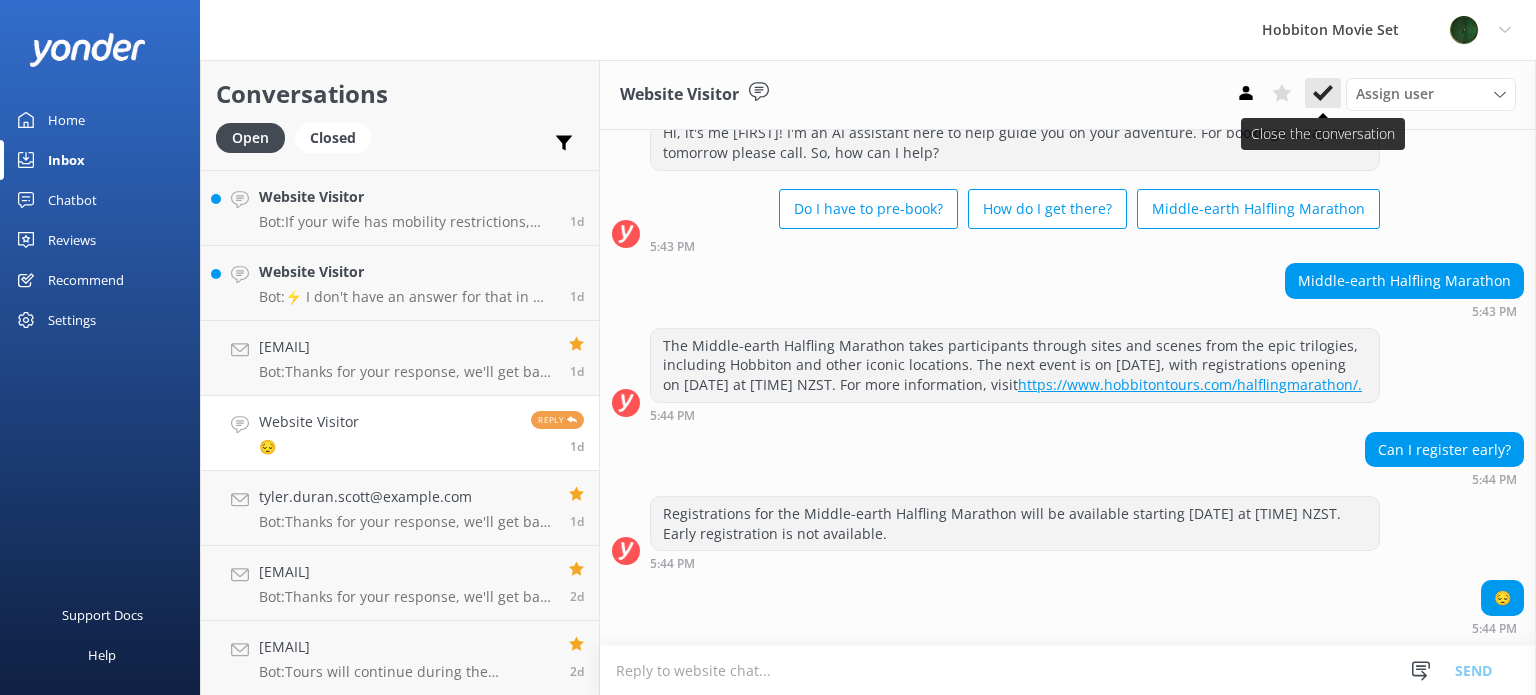 click 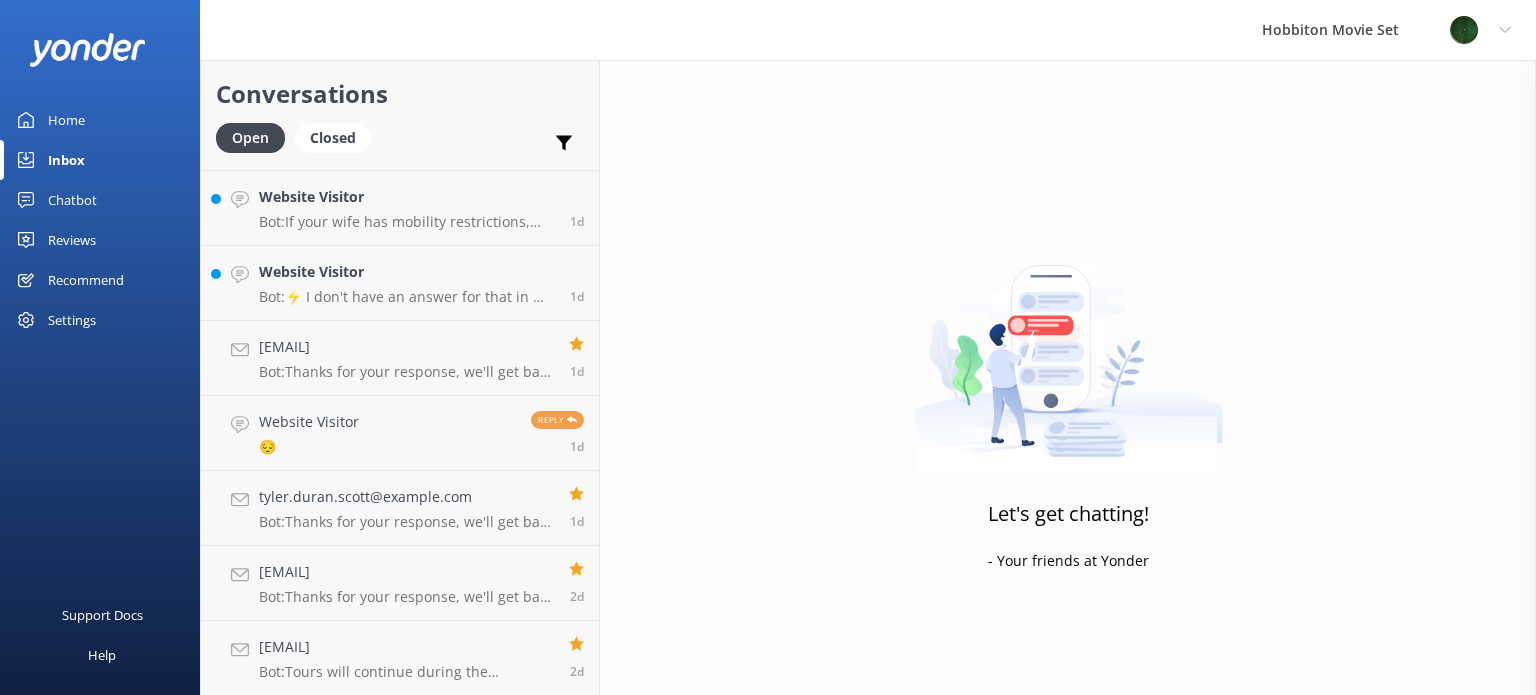 scroll, scrollTop: 6369, scrollLeft: 0, axis: vertical 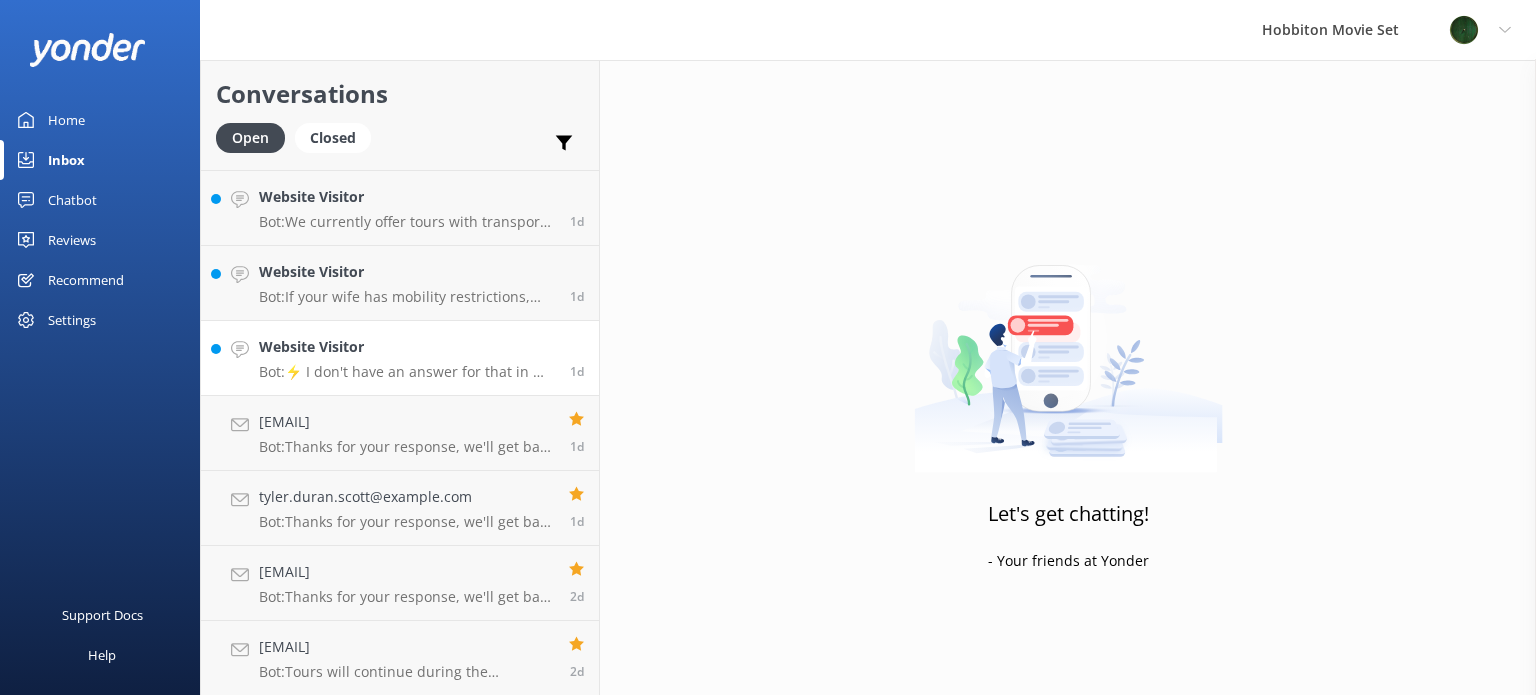 click on "Website Visitor Bot:  ⚡ I don't have an answer for that in my knowledge base. Please try and rephrase your question, I work best when full phrases are used. Please leave your email address if you would like our team to get in touch with you." at bounding box center (407, 358) 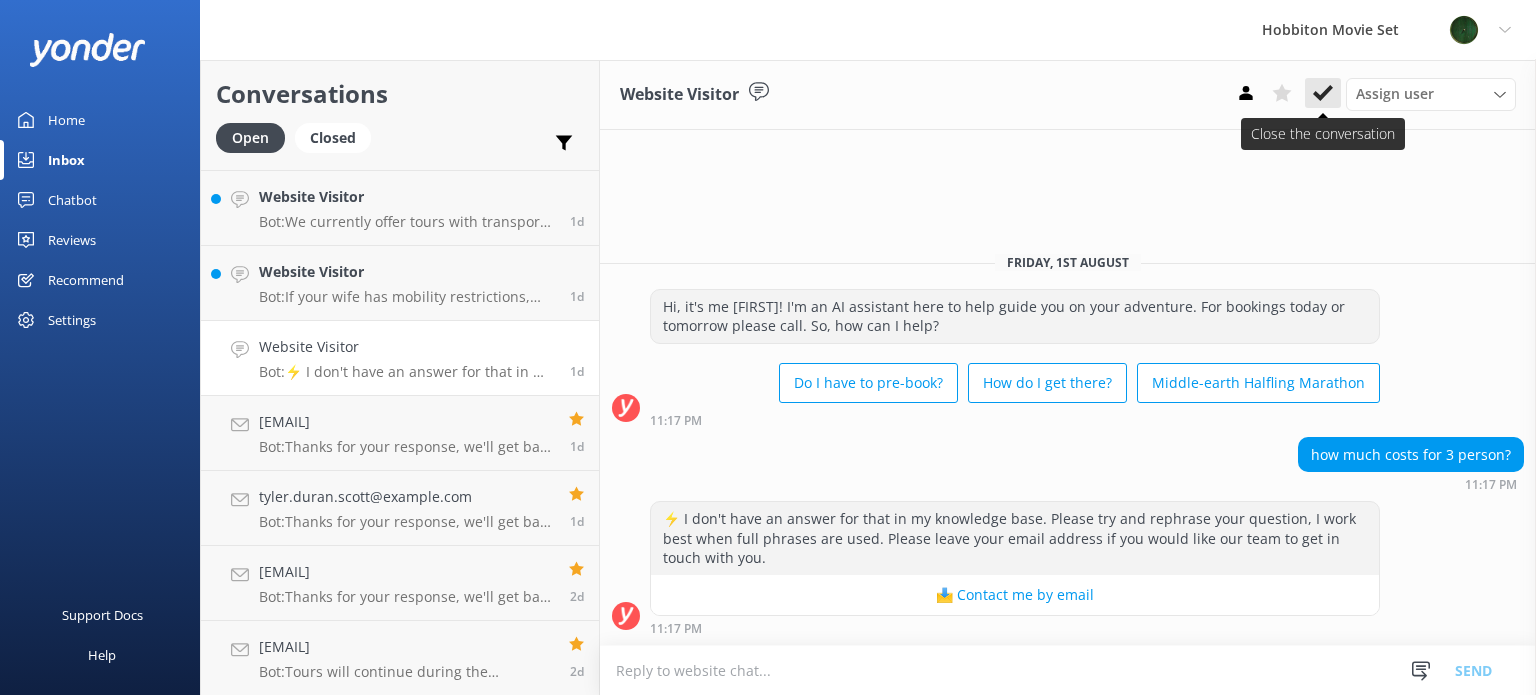 click 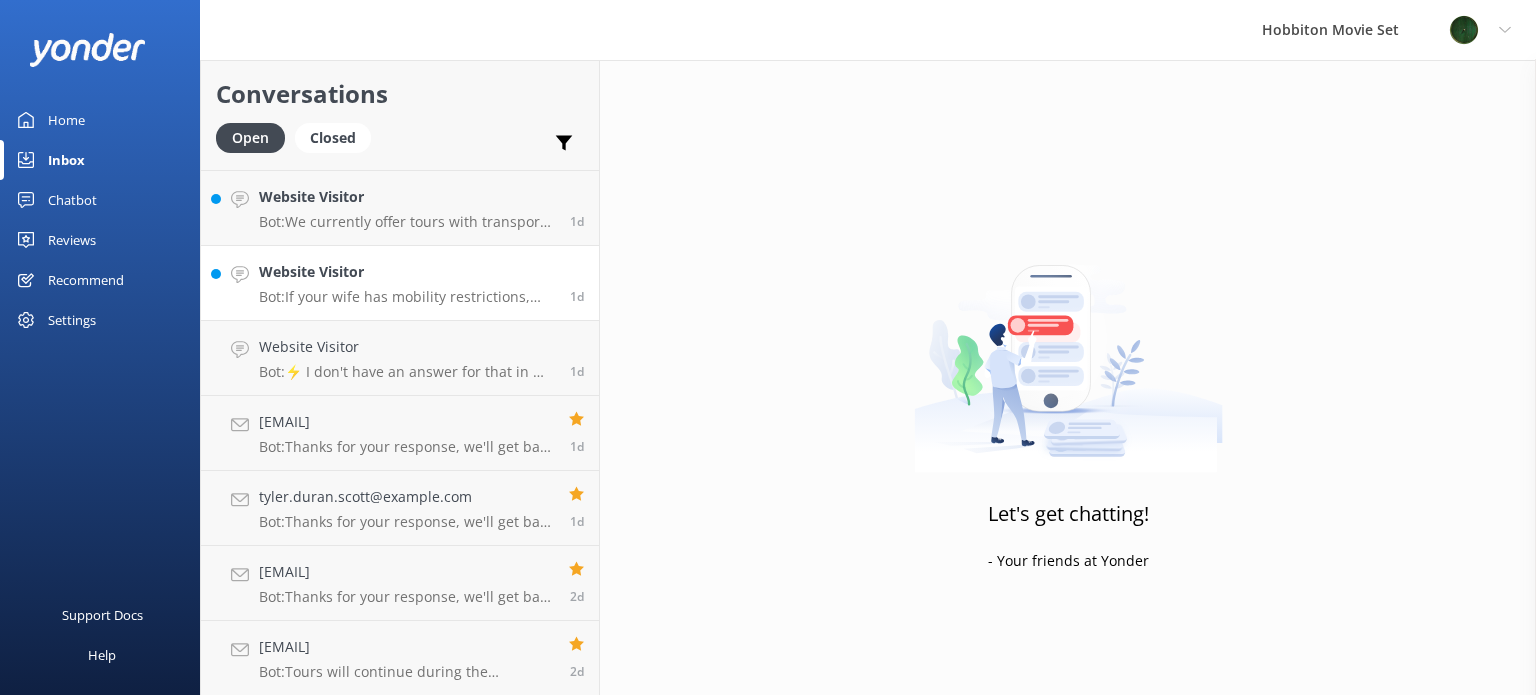 scroll, scrollTop: 6294, scrollLeft: 0, axis: vertical 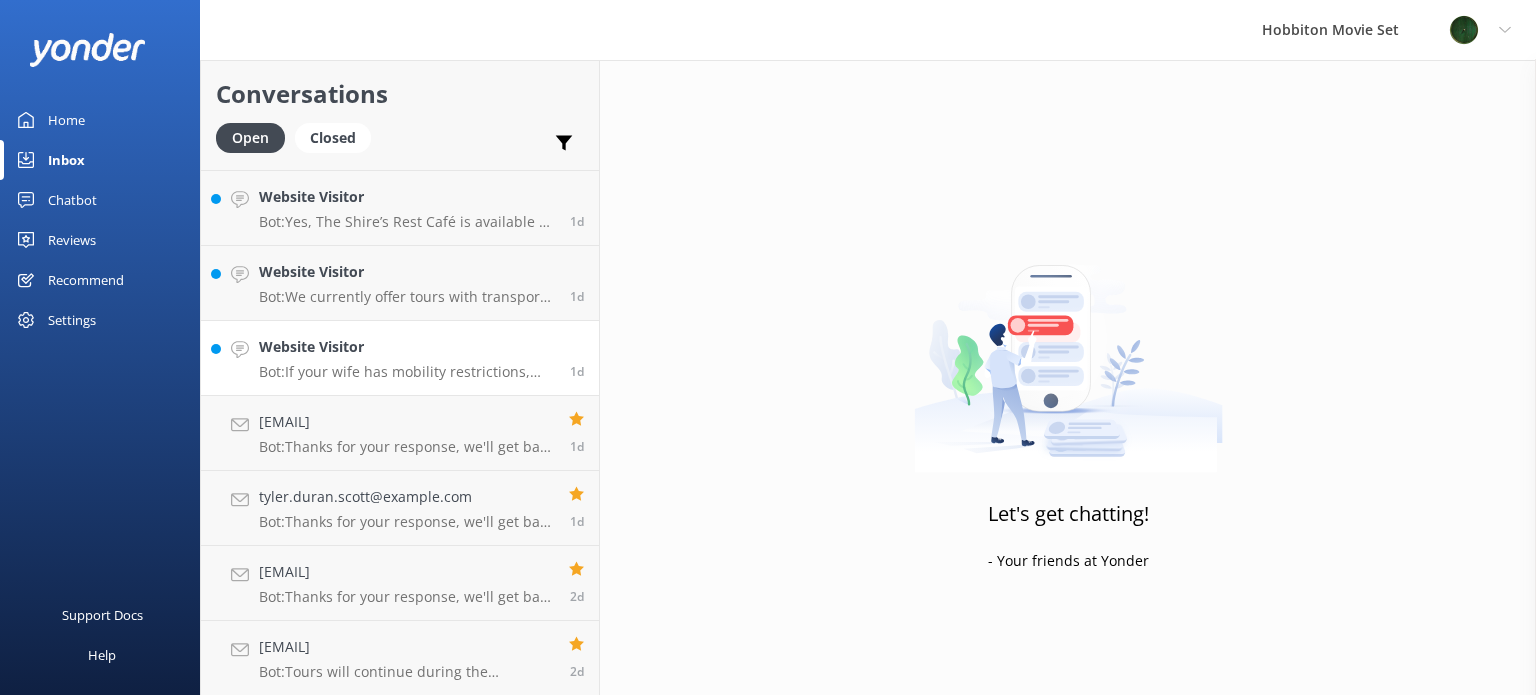 click on "Website Visitor" at bounding box center (407, 347) 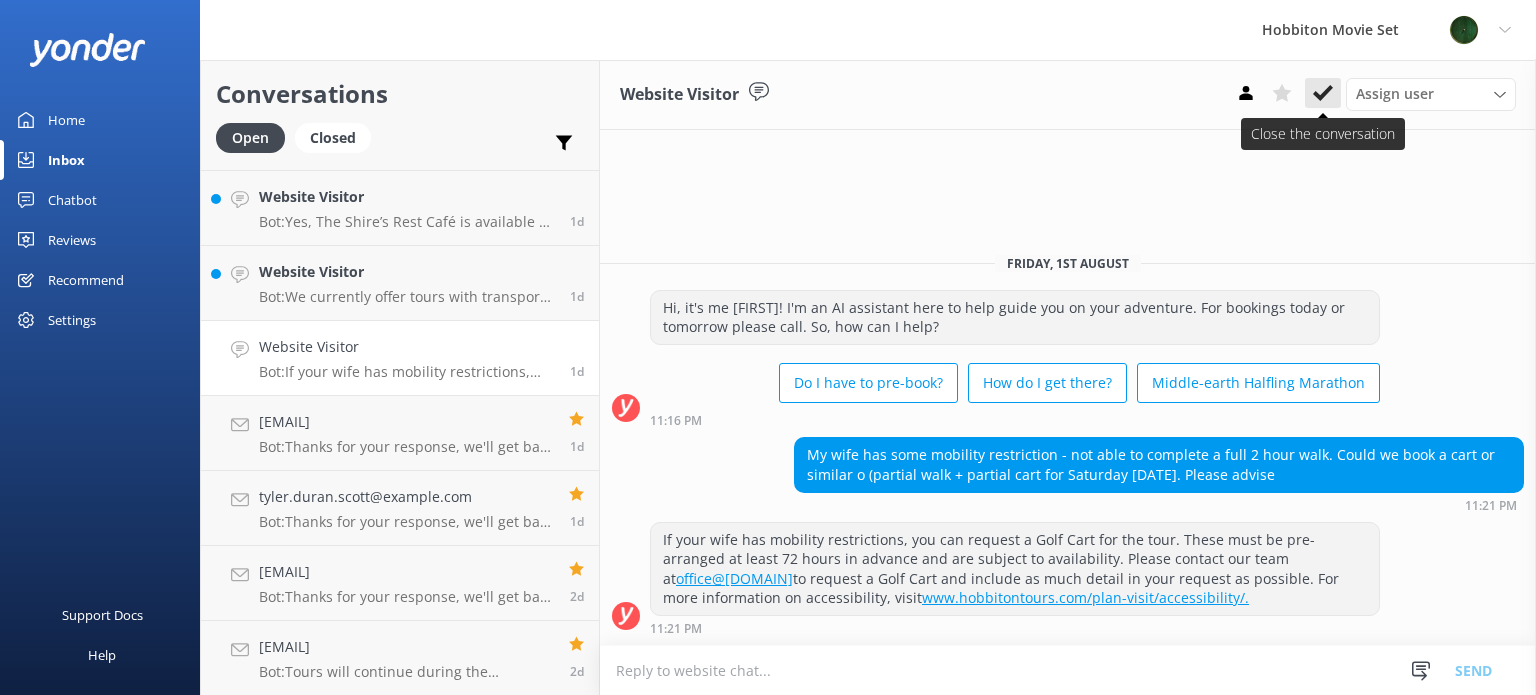 click at bounding box center [1323, 93] 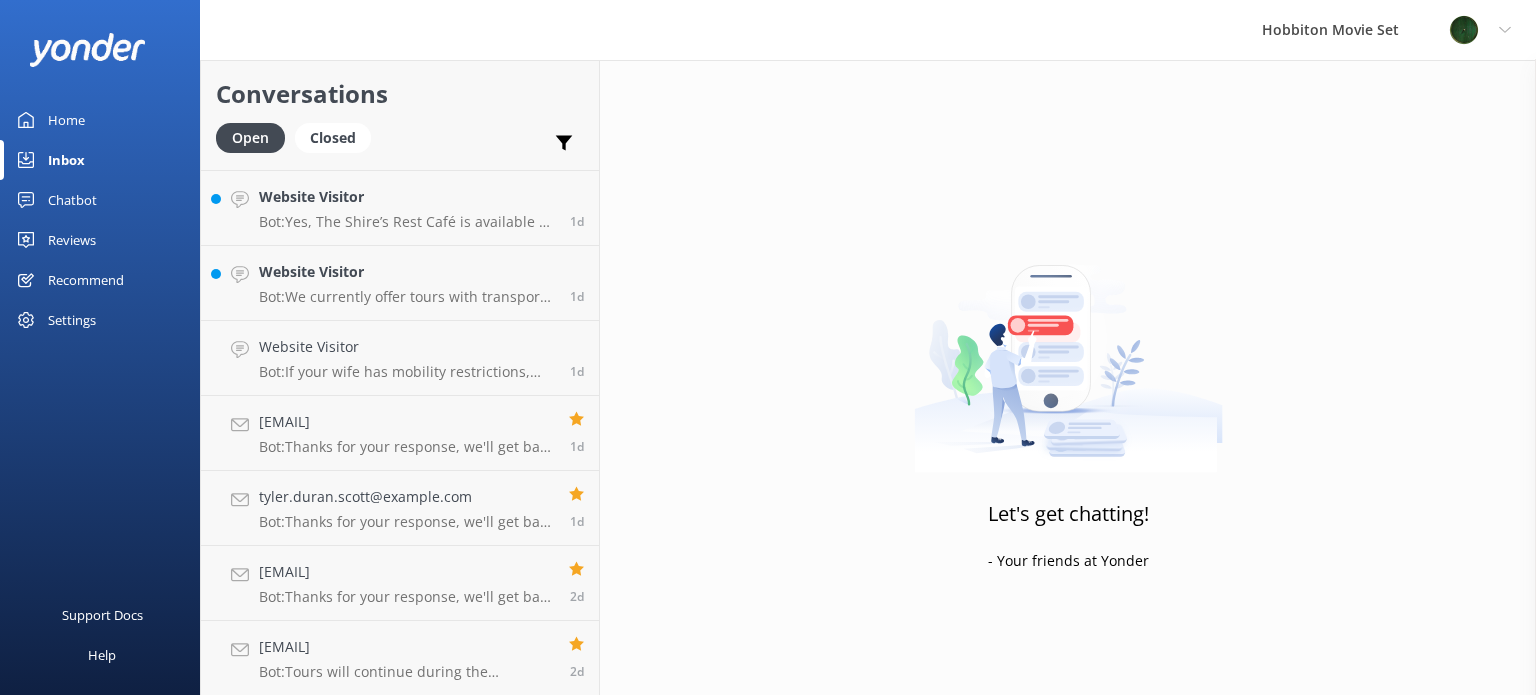 scroll, scrollTop: 6220, scrollLeft: 0, axis: vertical 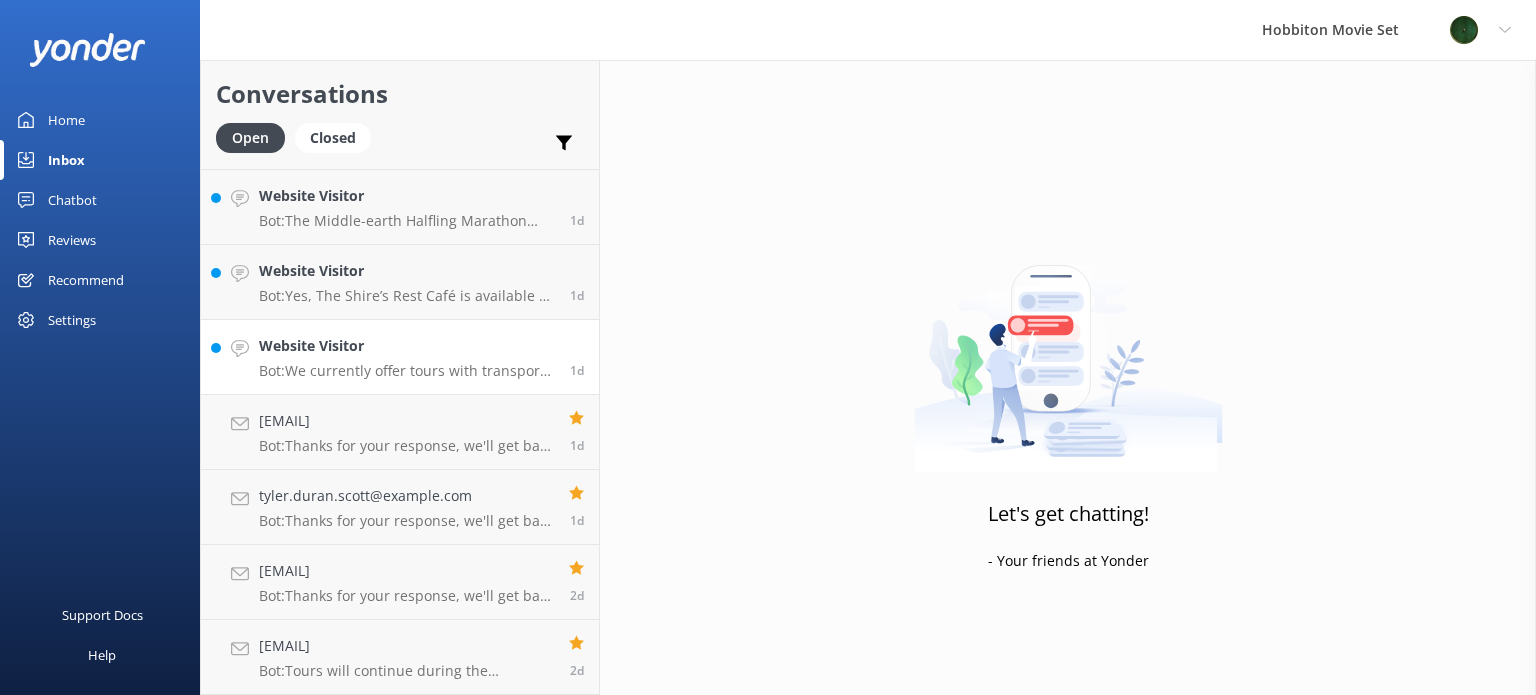 click on "Website Visitor Bot:  We currently offer tours with transport from The Shire's Rest and Matamata site only.
We do not offer drop-offs and pick-ups, although we have a list of partners who offer tour packages including transport from Auckland, Rotorua, Tauranga, and Hamilton for those without their own transportation or car. Visit https://www.hobbitontours.com/plan-visit/transfers/.
Please be advised that there are no train stations nearby - the nearest train station is a 45-minute drive from Hobbiton, in Hamilton." at bounding box center [407, 357] 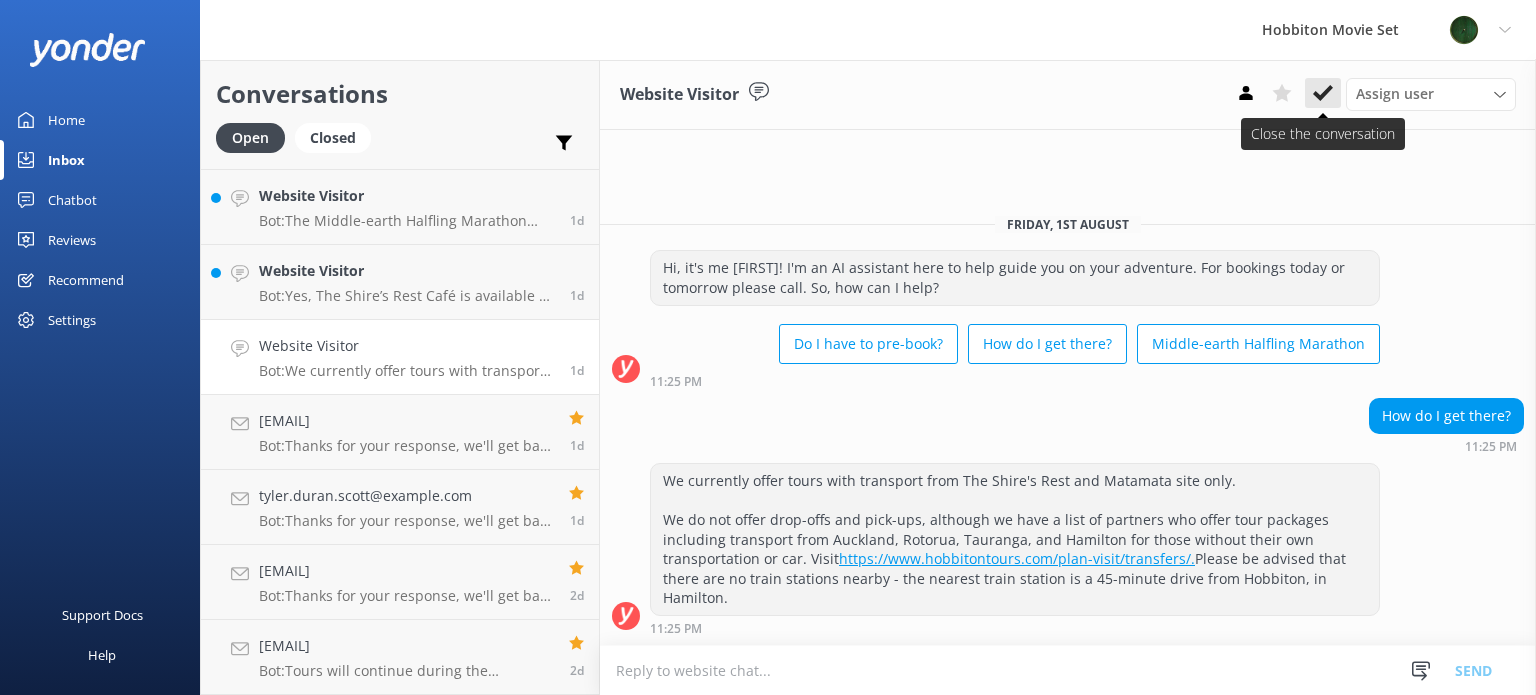click 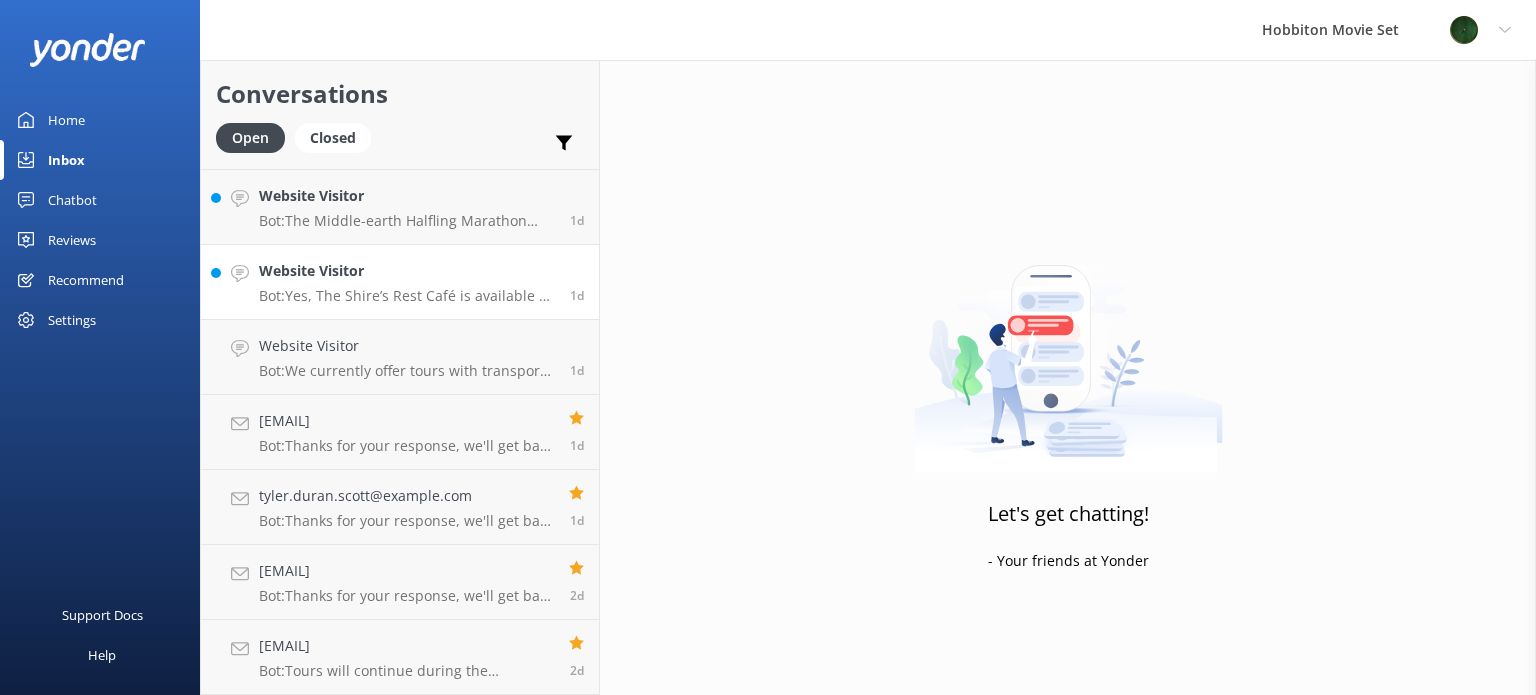 scroll, scrollTop: 6144, scrollLeft: 0, axis: vertical 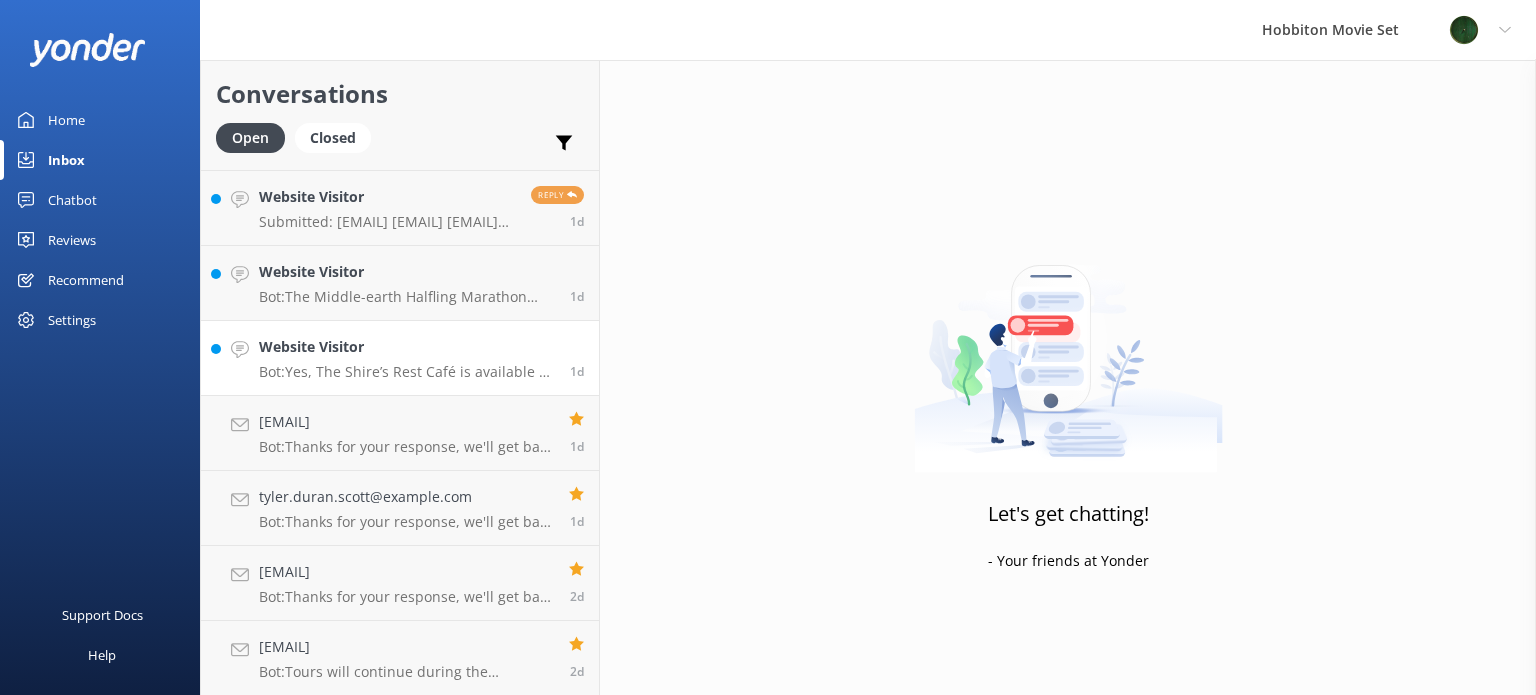 click on "Website Visitor" at bounding box center [407, 347] 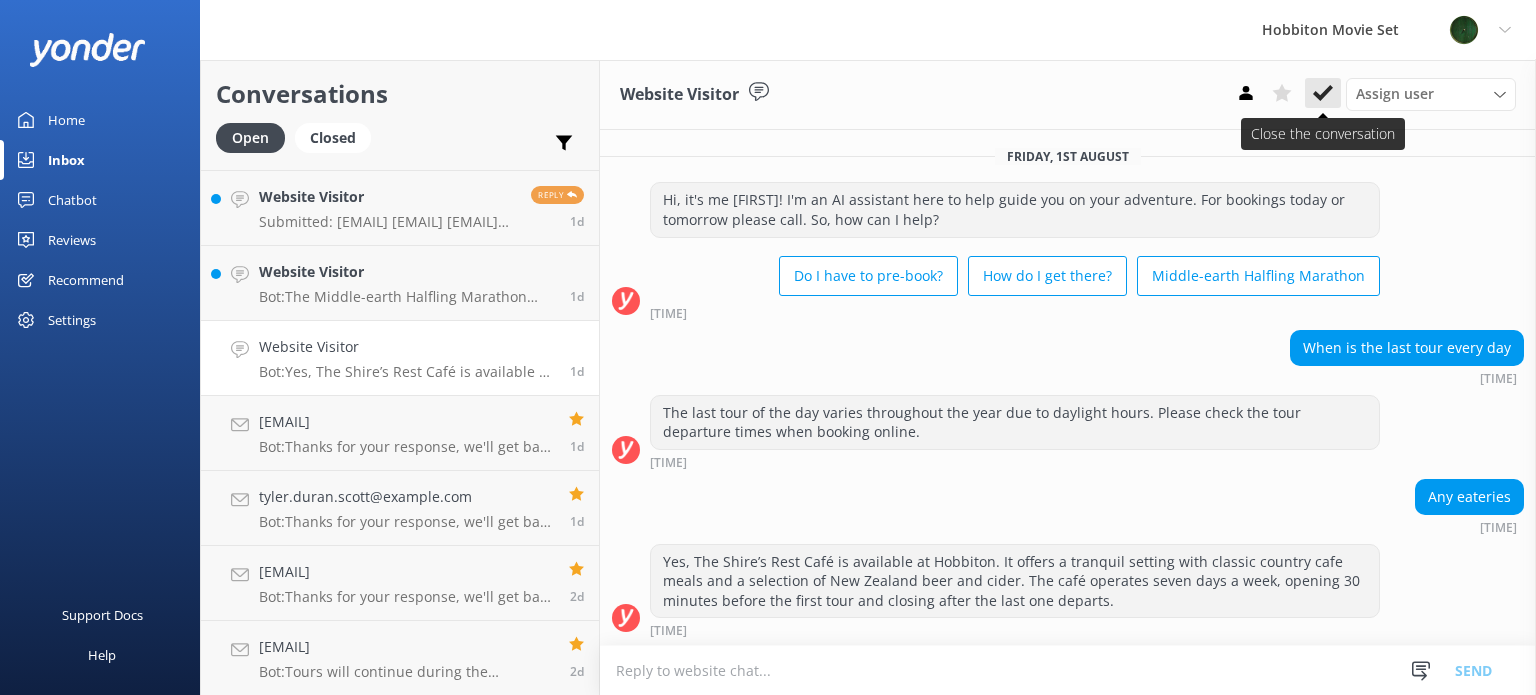 click at bounding box center [1323, 93] 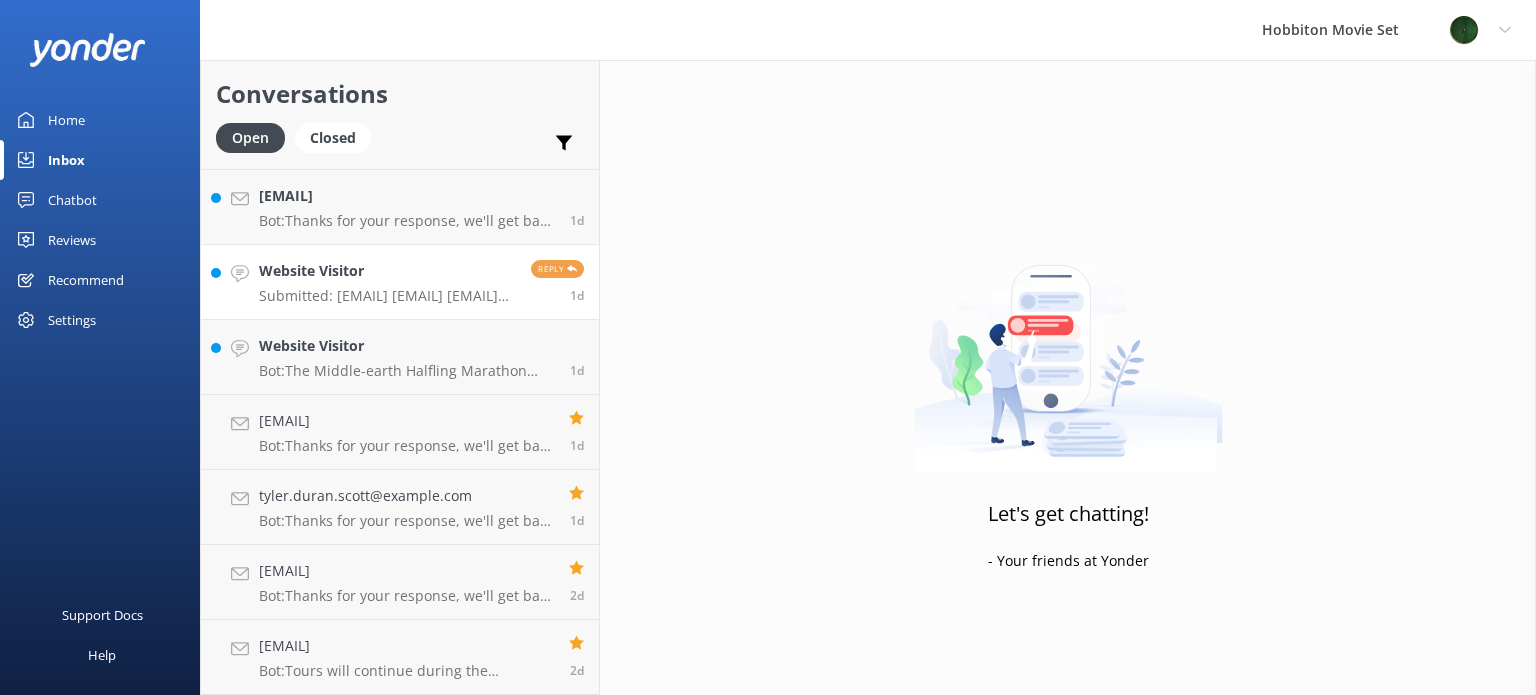 scroll, scrollTop: 6069, scrollLeft: 0, axis: vertical 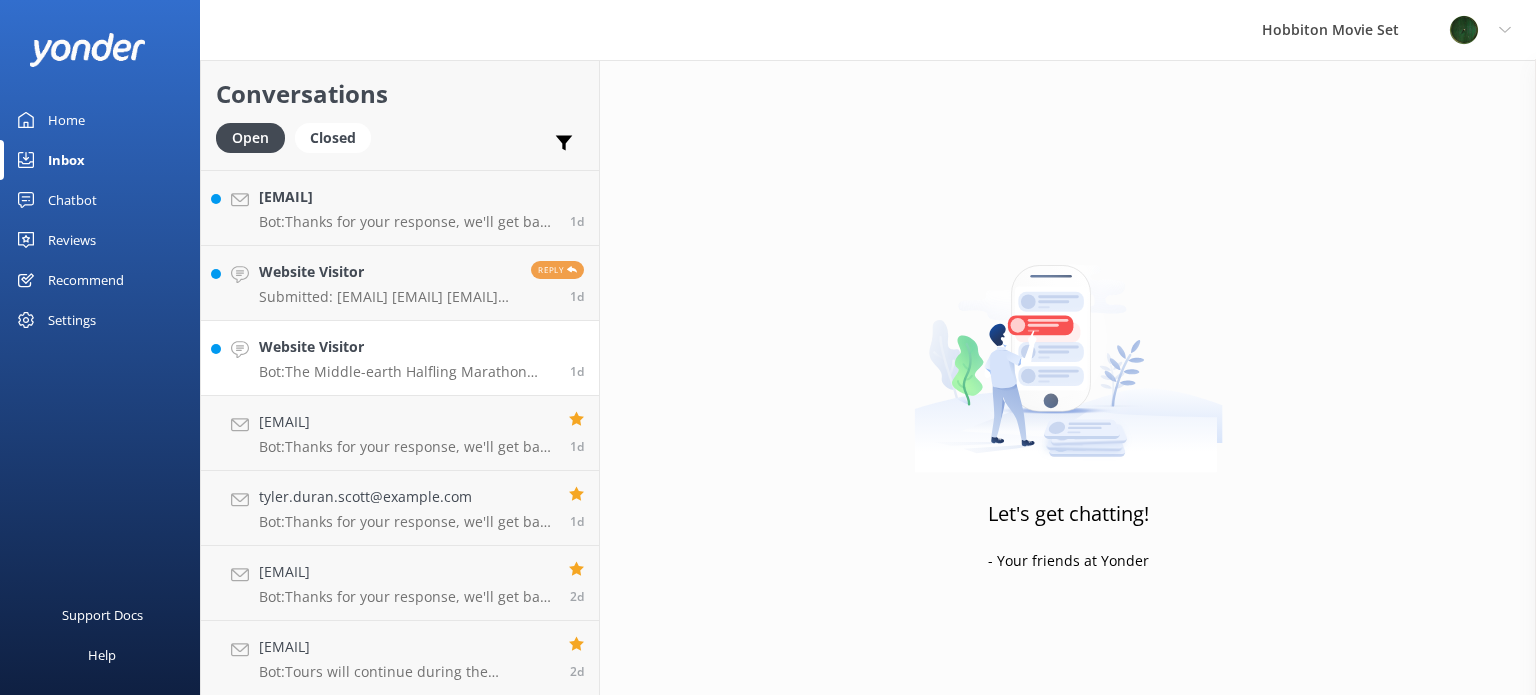 click on "Bot:  The Middle-earth Halfling Marathon takes participants on a journey through sites and scenes from the epic trilogies, including Hobbiton and other iconic locations. The next event will be on 28 March 2026, with registrations opening on 3 September 2025 at 11.00am NZST. For more information, visit https://www.hobbitontours.com/halflingmarathon/." at bounding box center (407, 372) 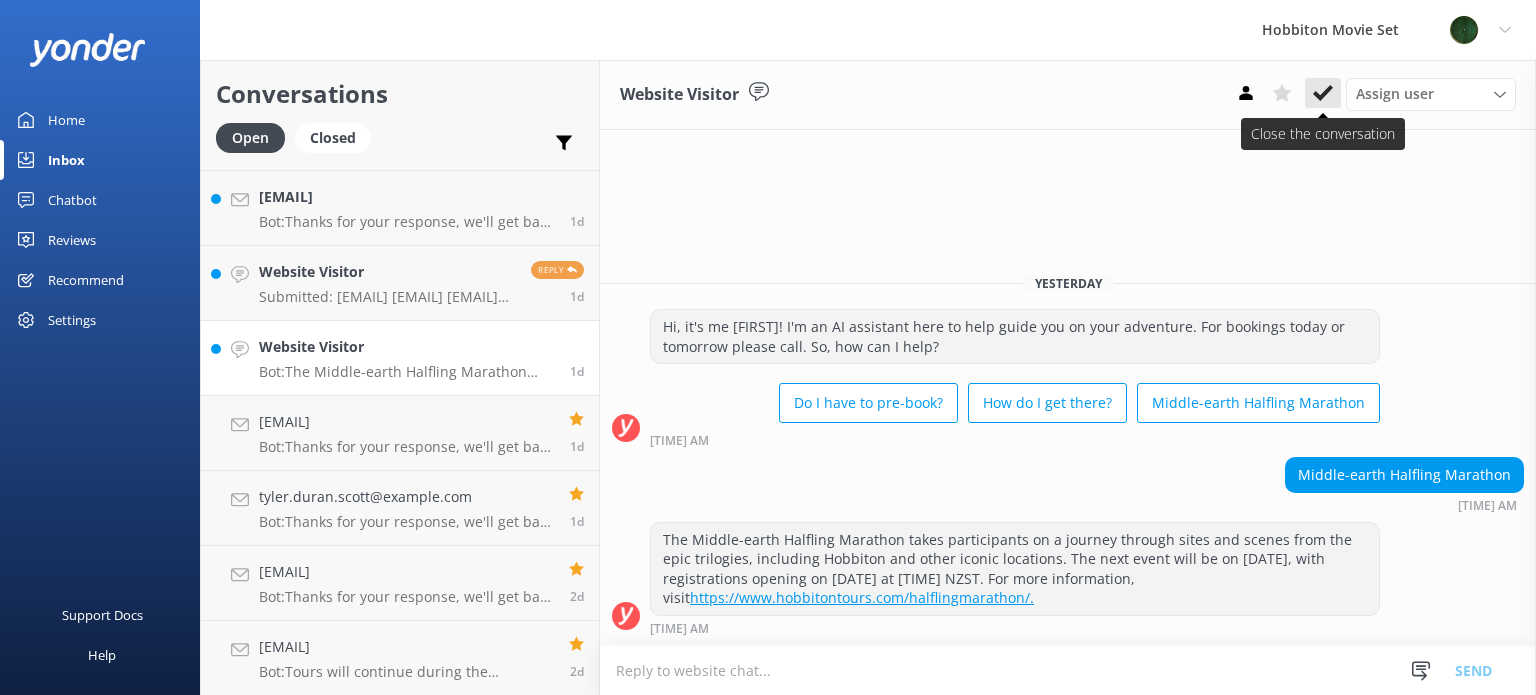click 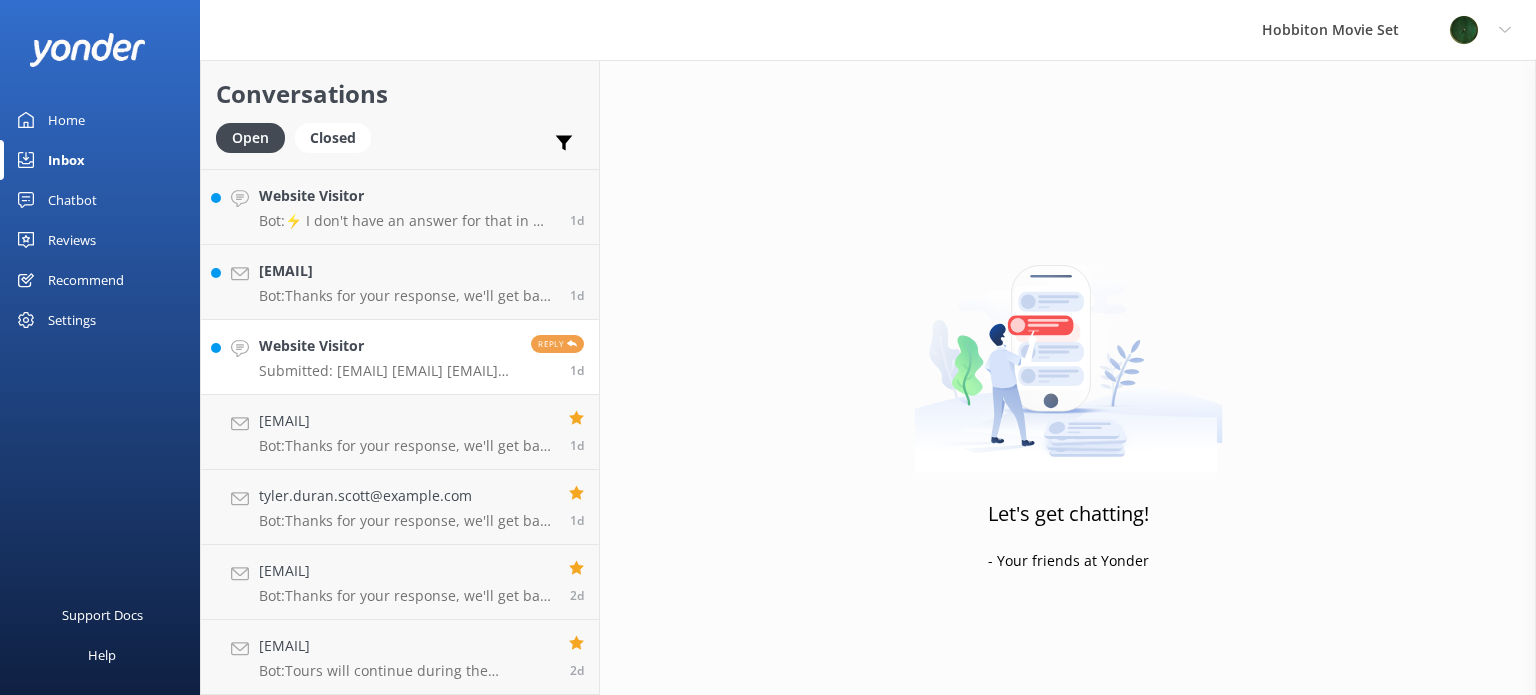 scroll, scrollTop: 5994, scrollLeft: 0, axis: vertical 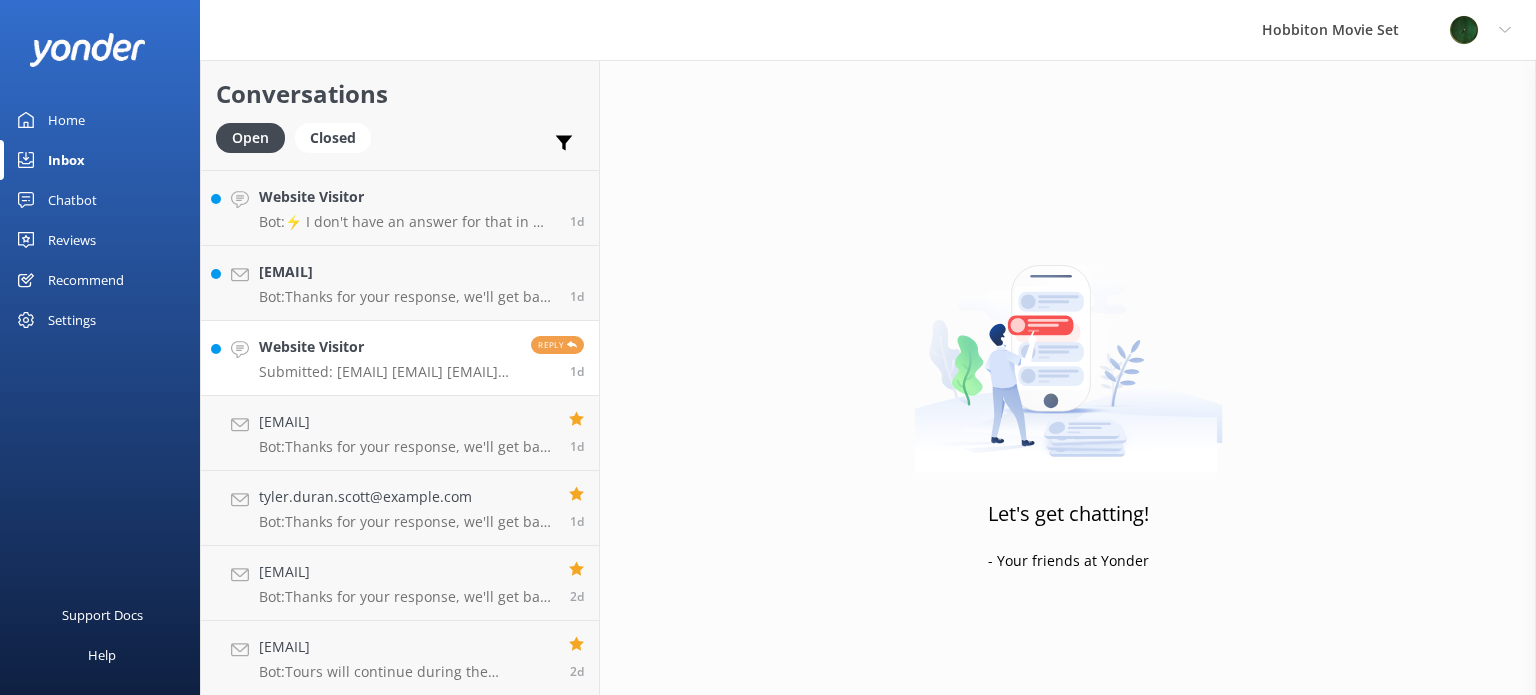 click on "Submitted:
[EMAIL]
[EMAIL]
[EMAIL]
[EMAIL]" at bounding box center [387, 372] 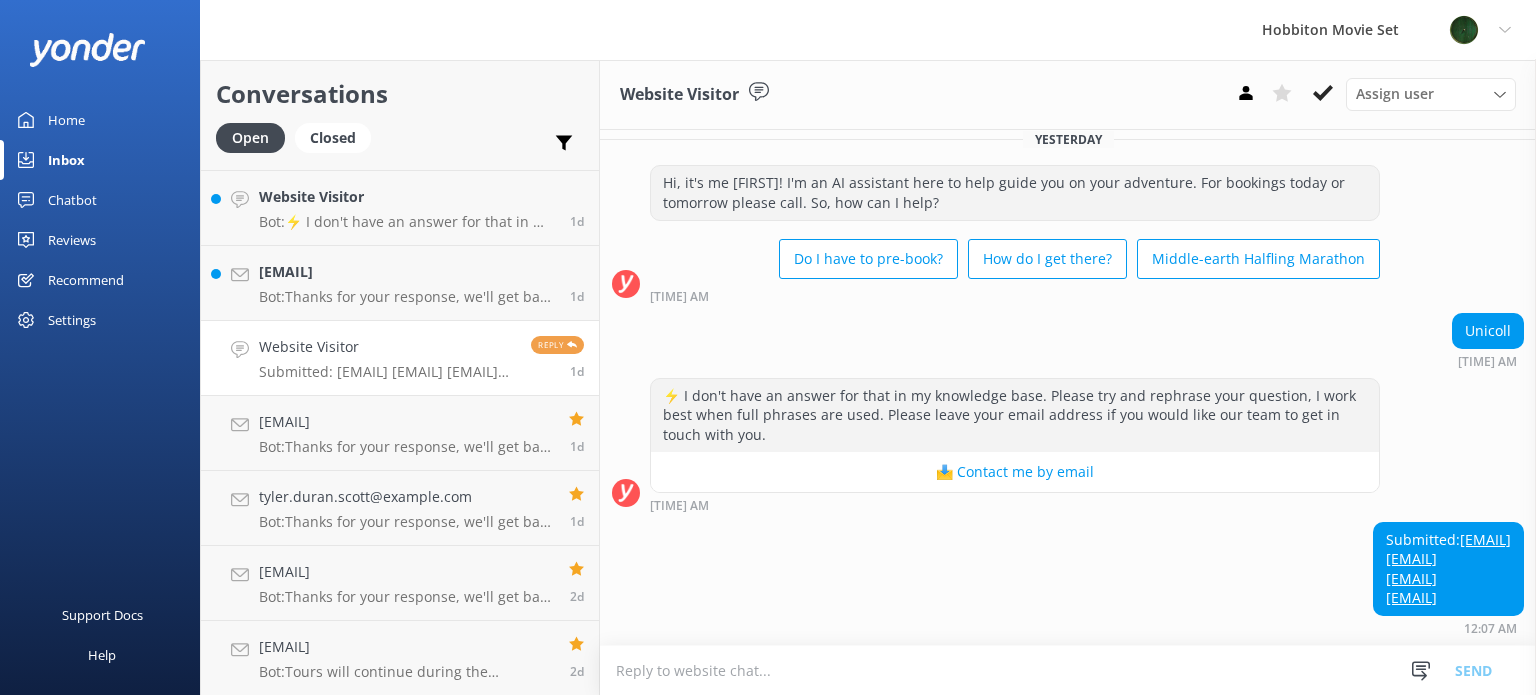 scroll, scrollTop: 34, scrollLeft: 0, axis: vertical 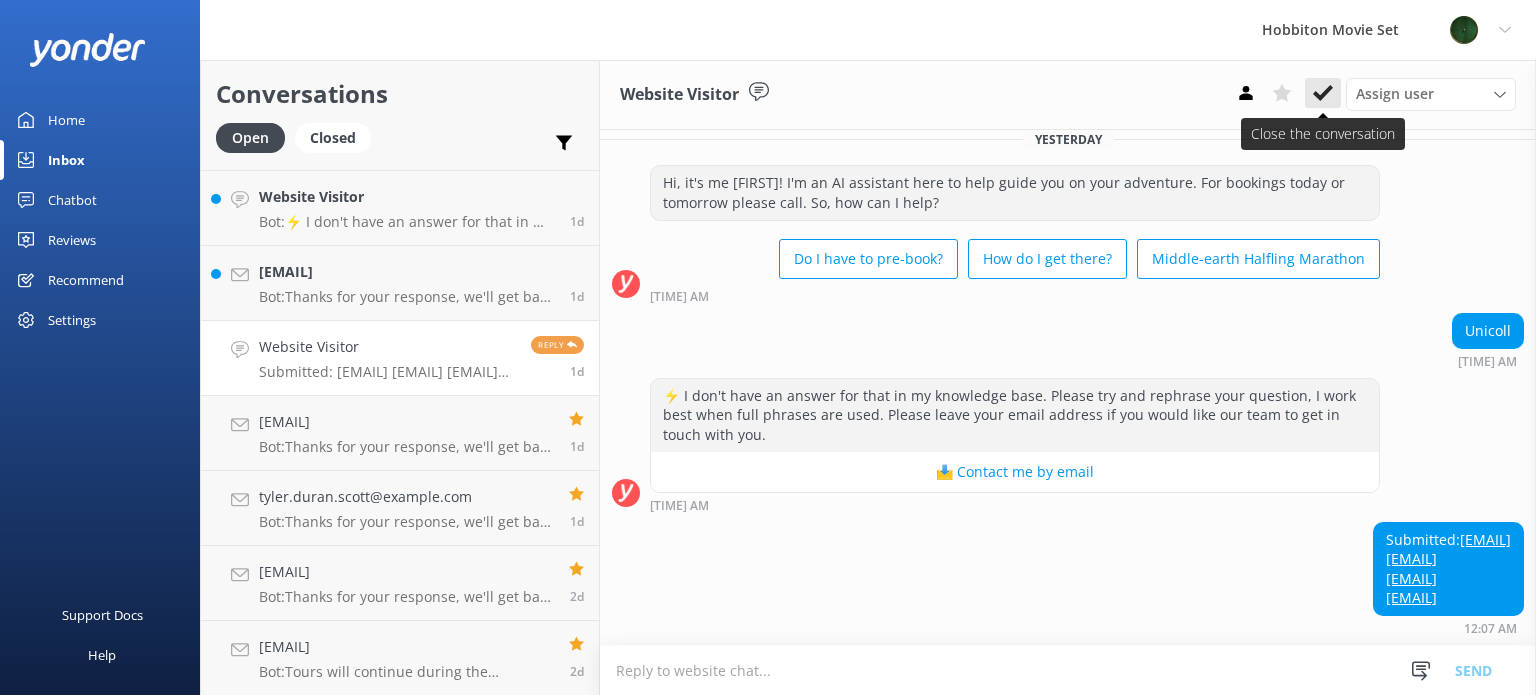 click at bounding box center [1323, 93] 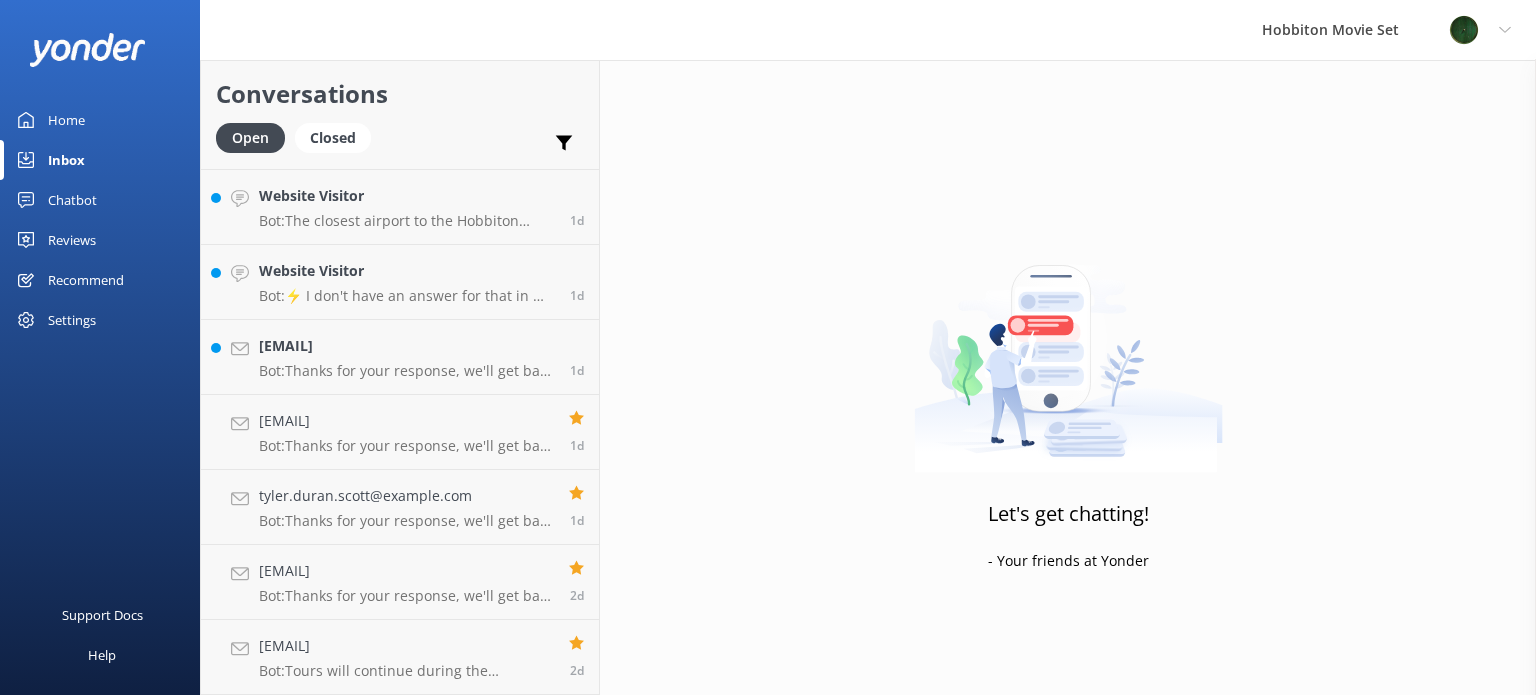 scroll, scrollTop: 5920, scrollLeft: 0, axis: vertical 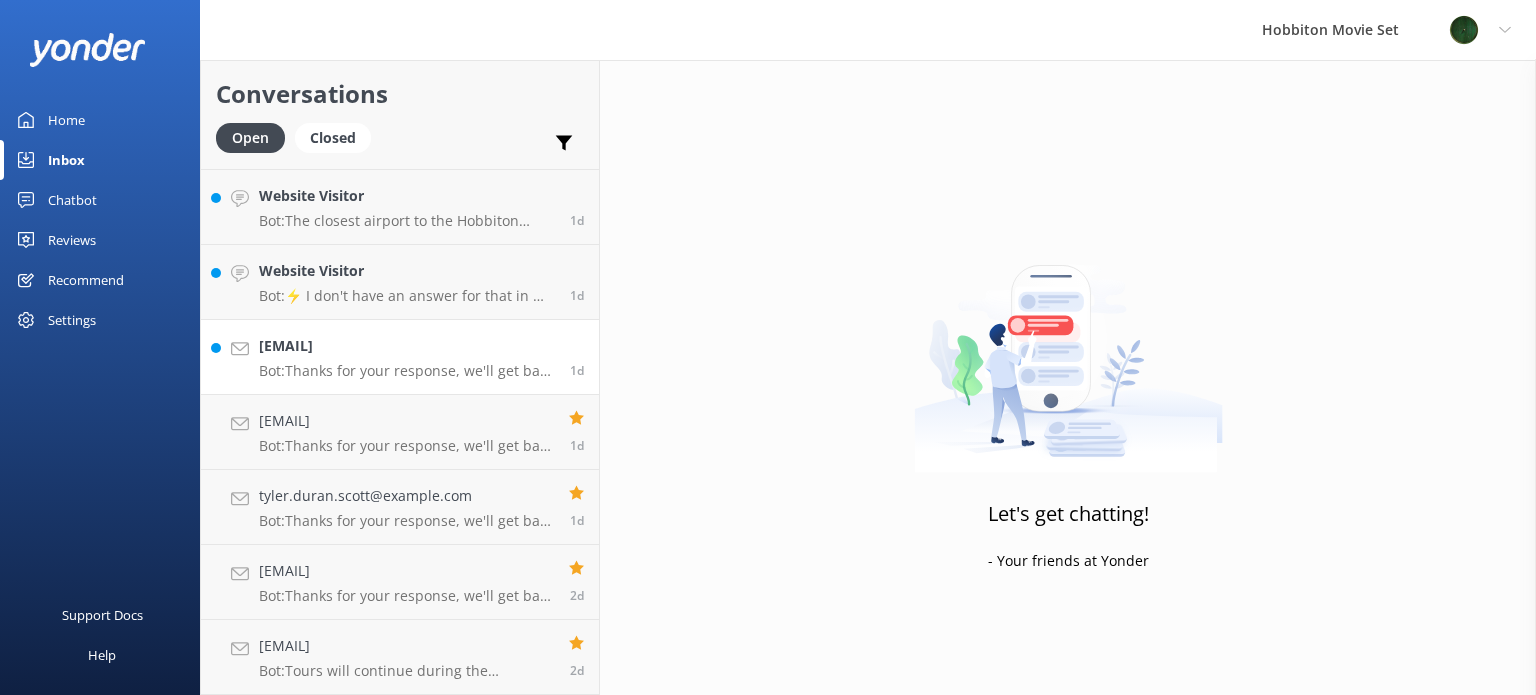 click on "[EMAIL]" at bounding box center [407, 346] 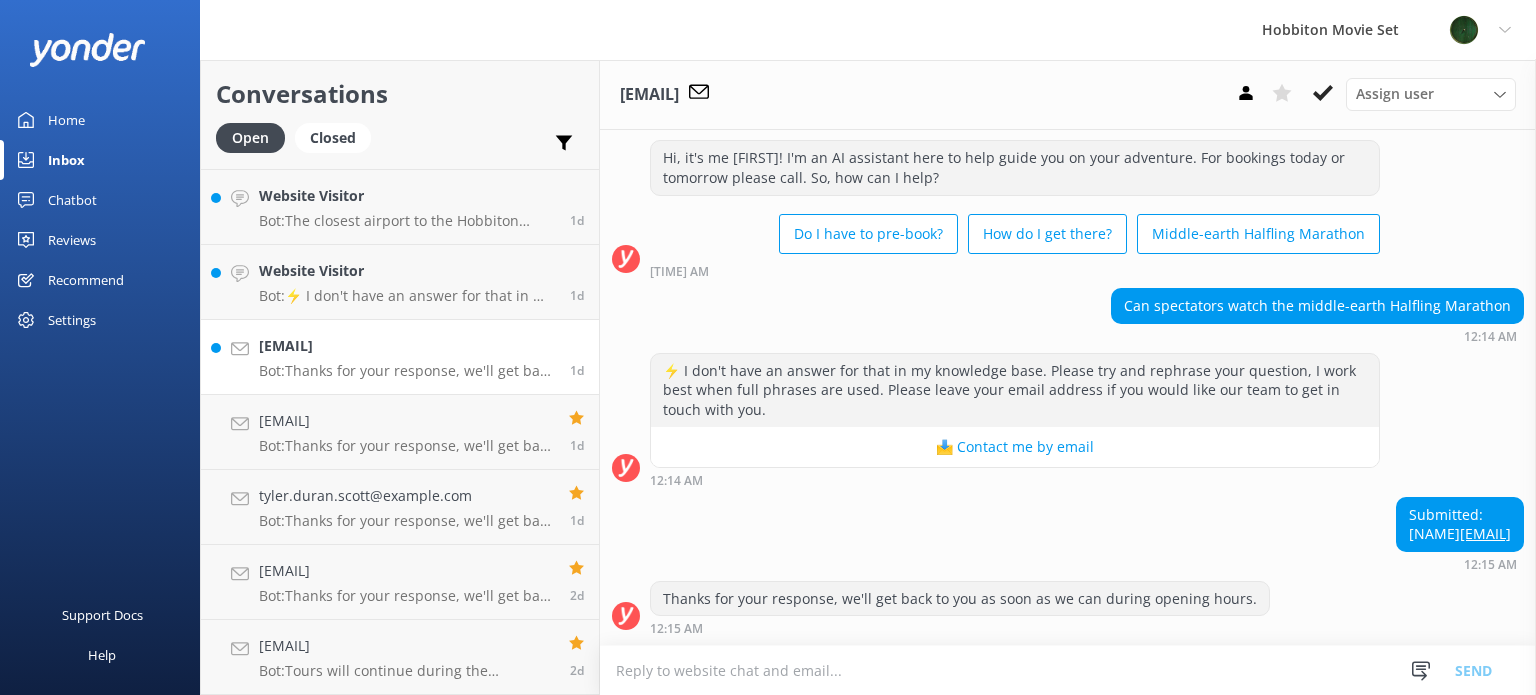 scroll, scrollTop: 59, scrollLeft: 0, axis: vertical 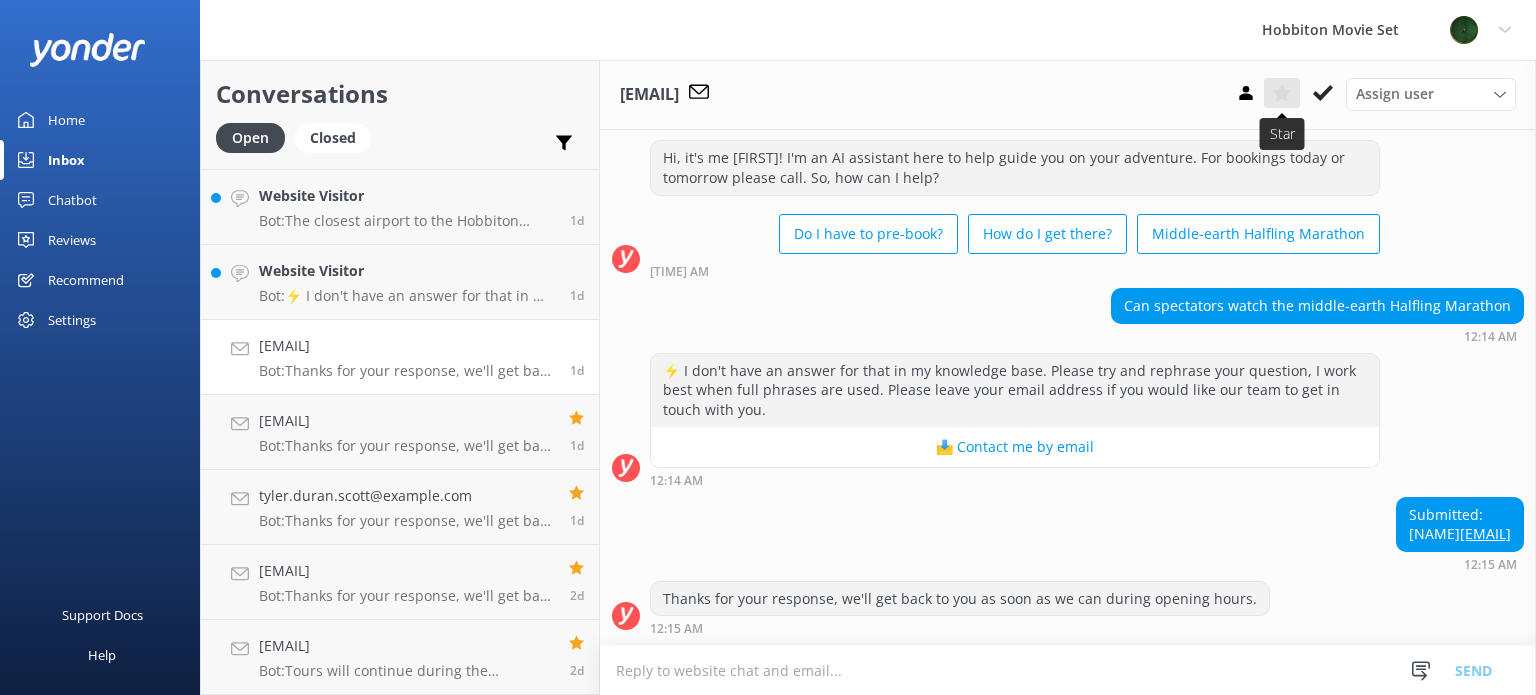 click 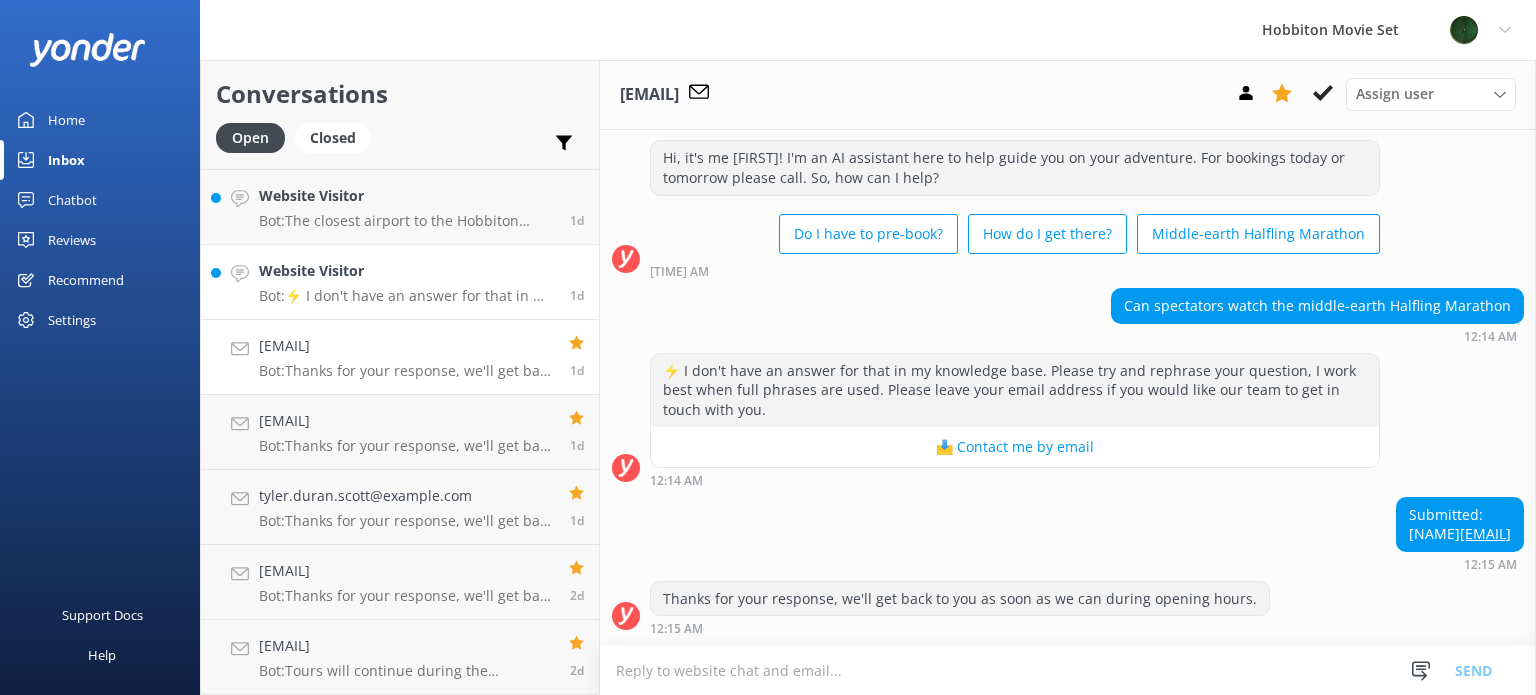 click on "Website Visitor Bot:  ⚡ I don't have an answer for that in my knowledge base. Please try and rephrase your question, I work best when full phrases are used. Please leave your email address if you would like our team to get in touch with you.  1d" at bounding box center [400, 282] 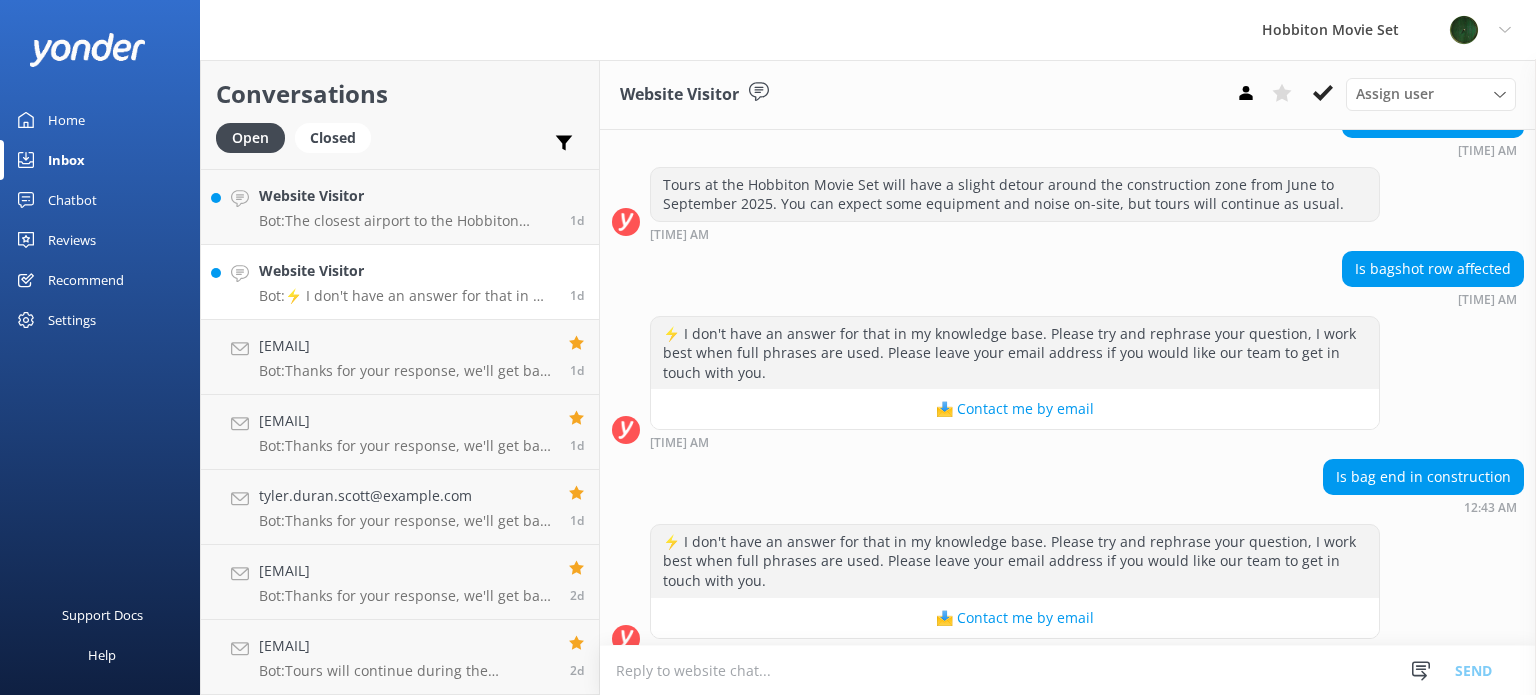 scroll, scrollTop: 434, scrollLeft: 0, axis: vertical 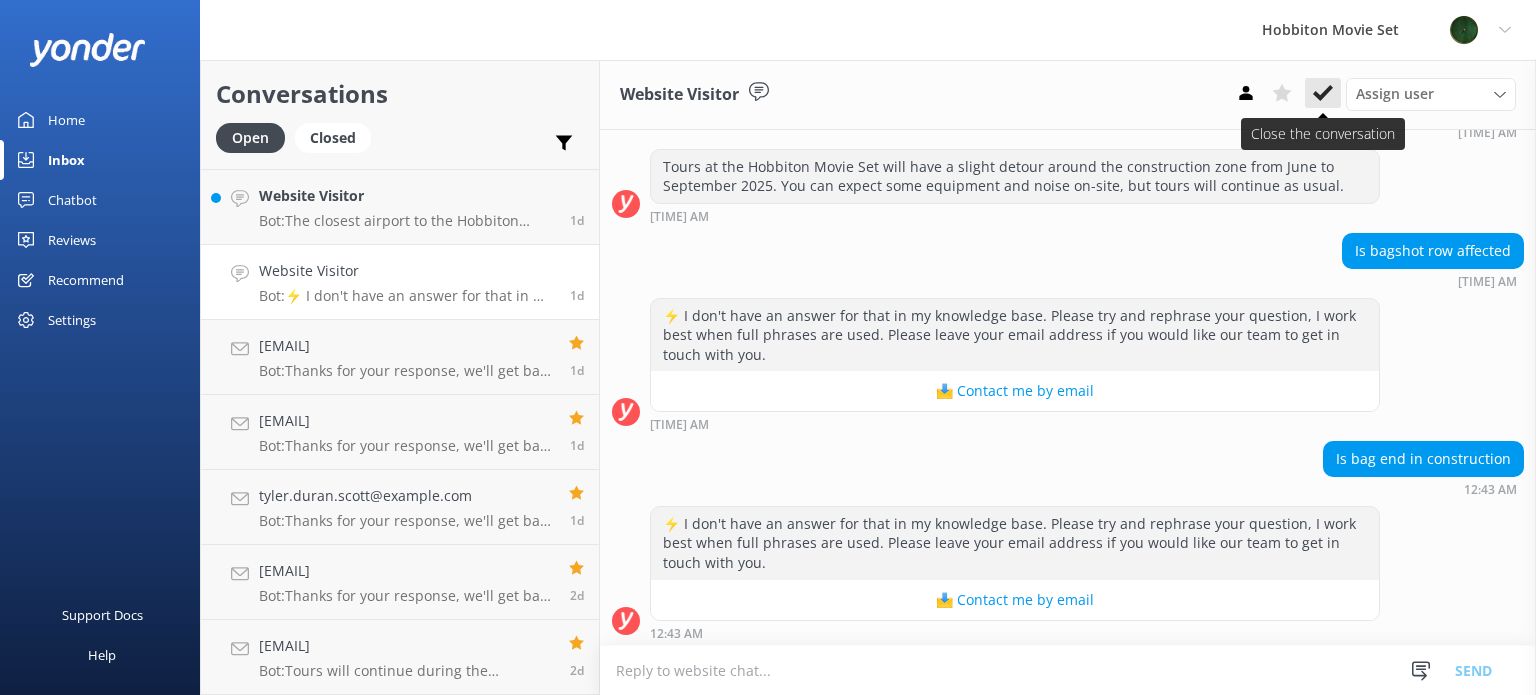 click at bounding box center (1323, 93) 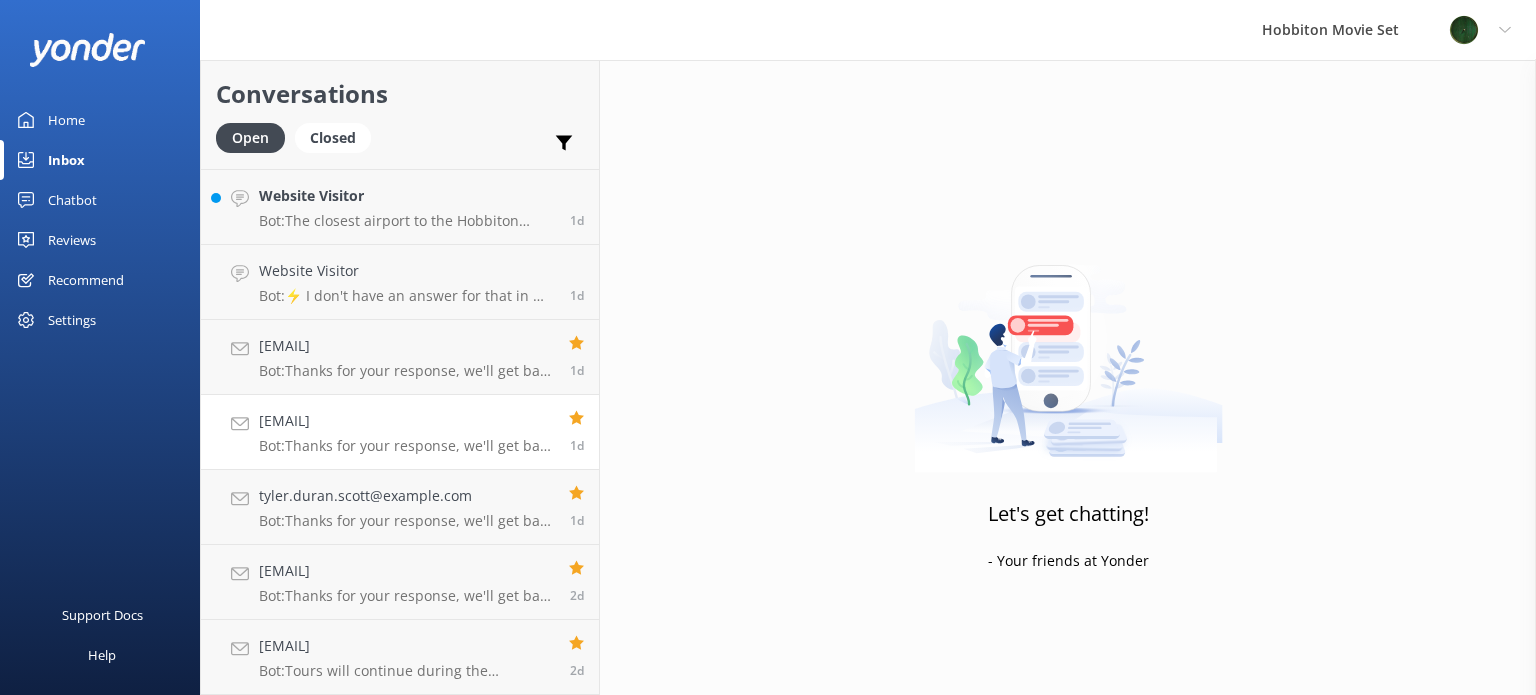scroll, scrollTop: 5844, scrollLeft: 0, axis: vertical 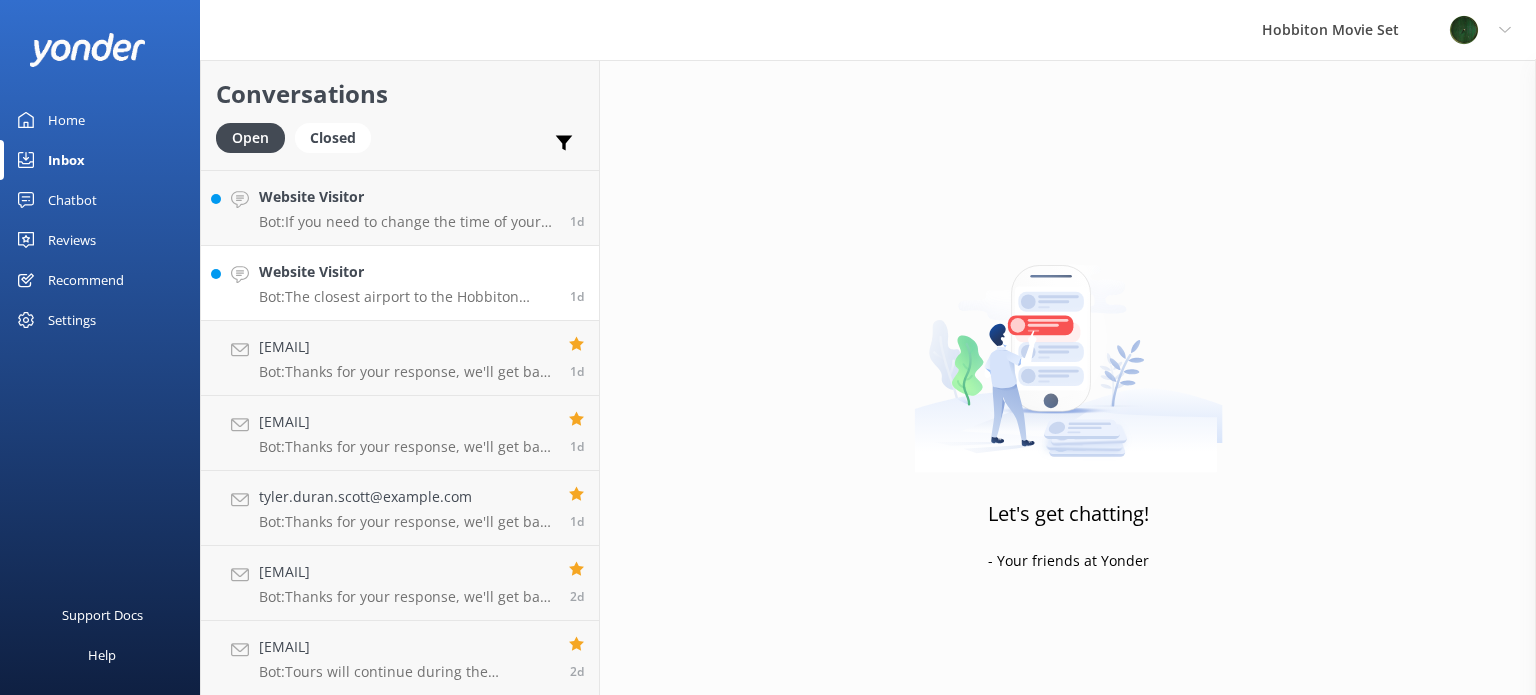 click on "Website Visitor" at bounding box center (407, 272) 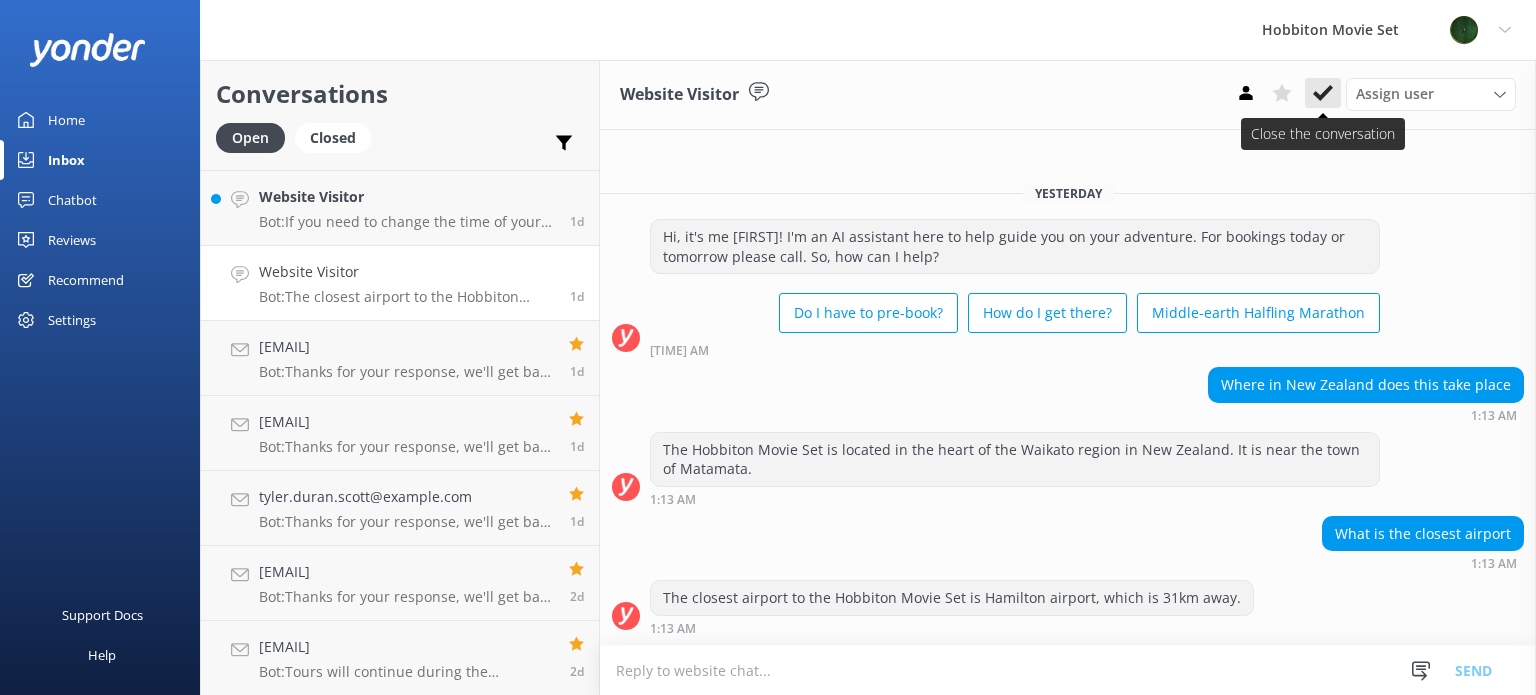 click 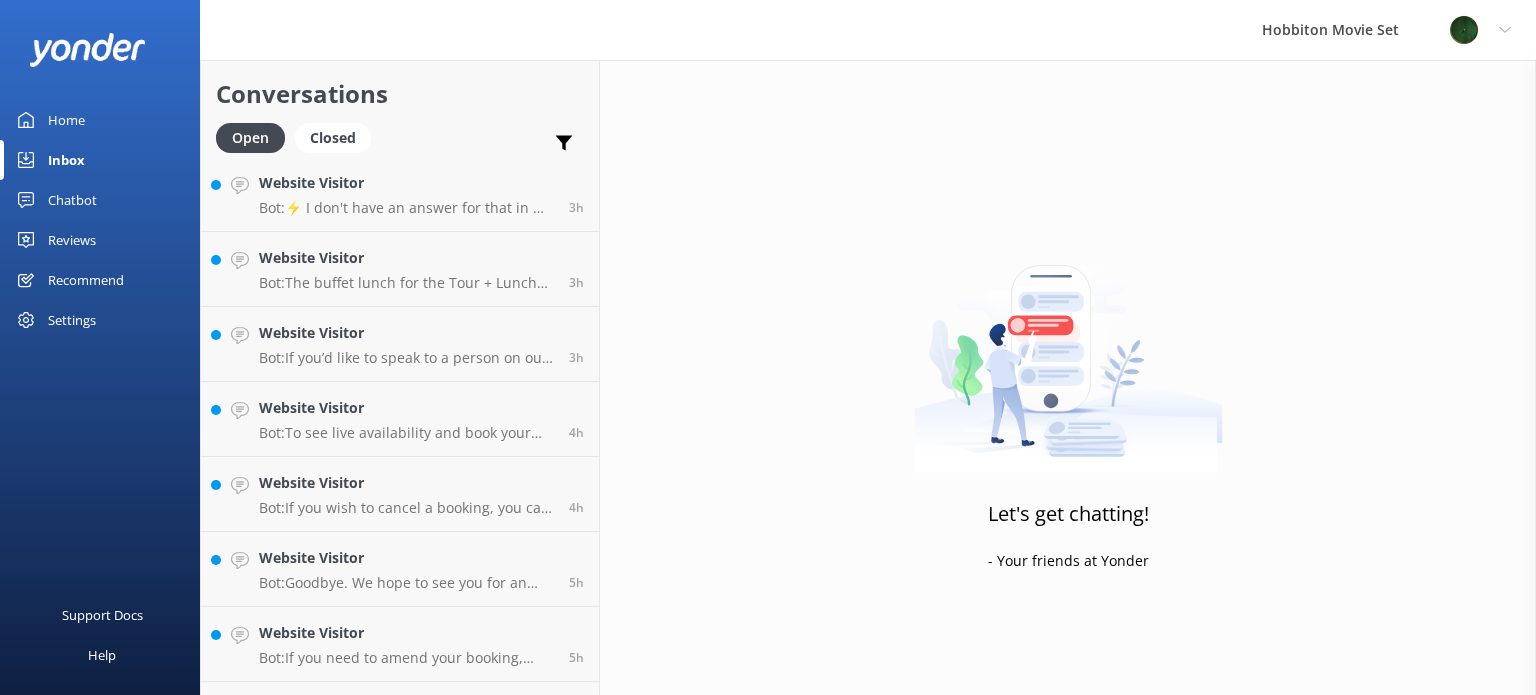 scroll, scrollTop: 0, scrollLeft: 0, axis: both 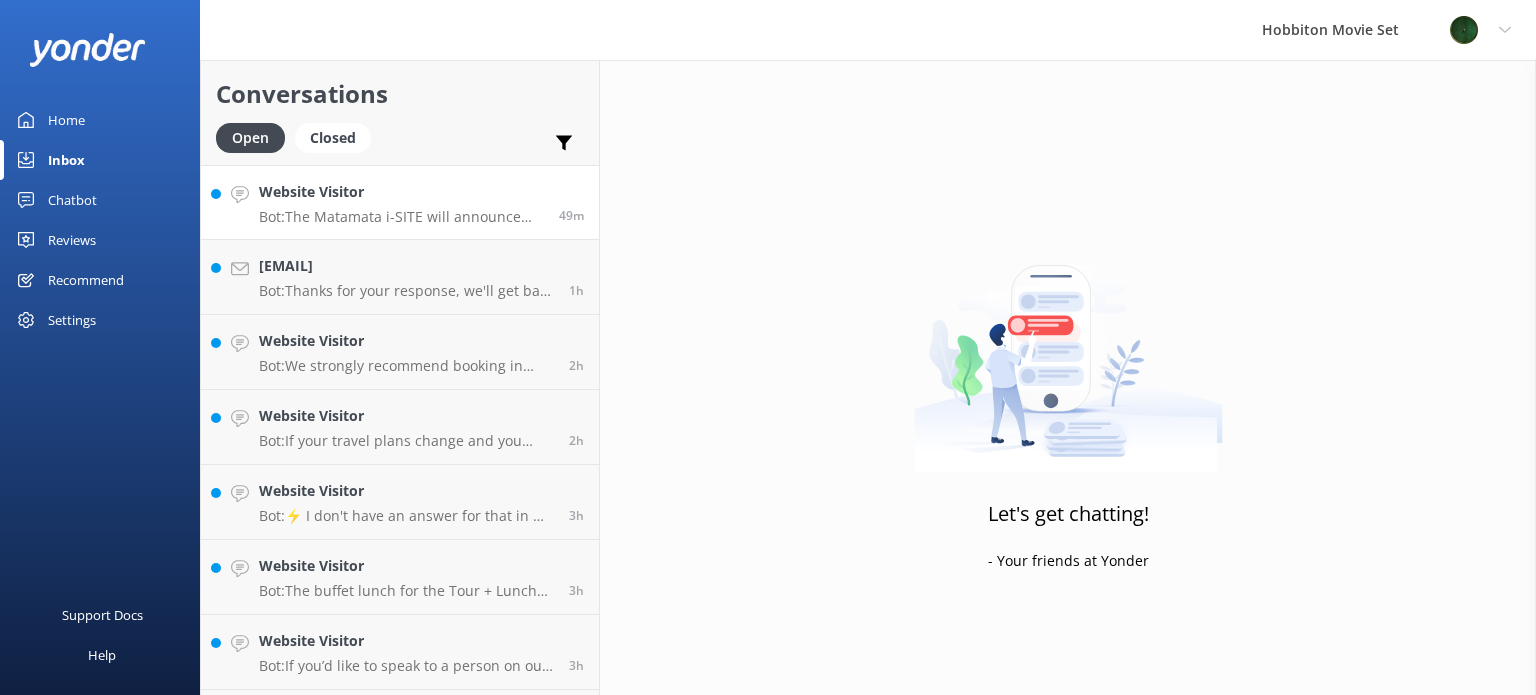 click on "Website Visitor Bot:  The Matamata i-SITE will announce when they schedule Locals tours for Matamata residents. These tours will be bookable through the i-SITE only. For more information, you can contact Matamata i-SITE. 49m" at bounding box center (400, 202) 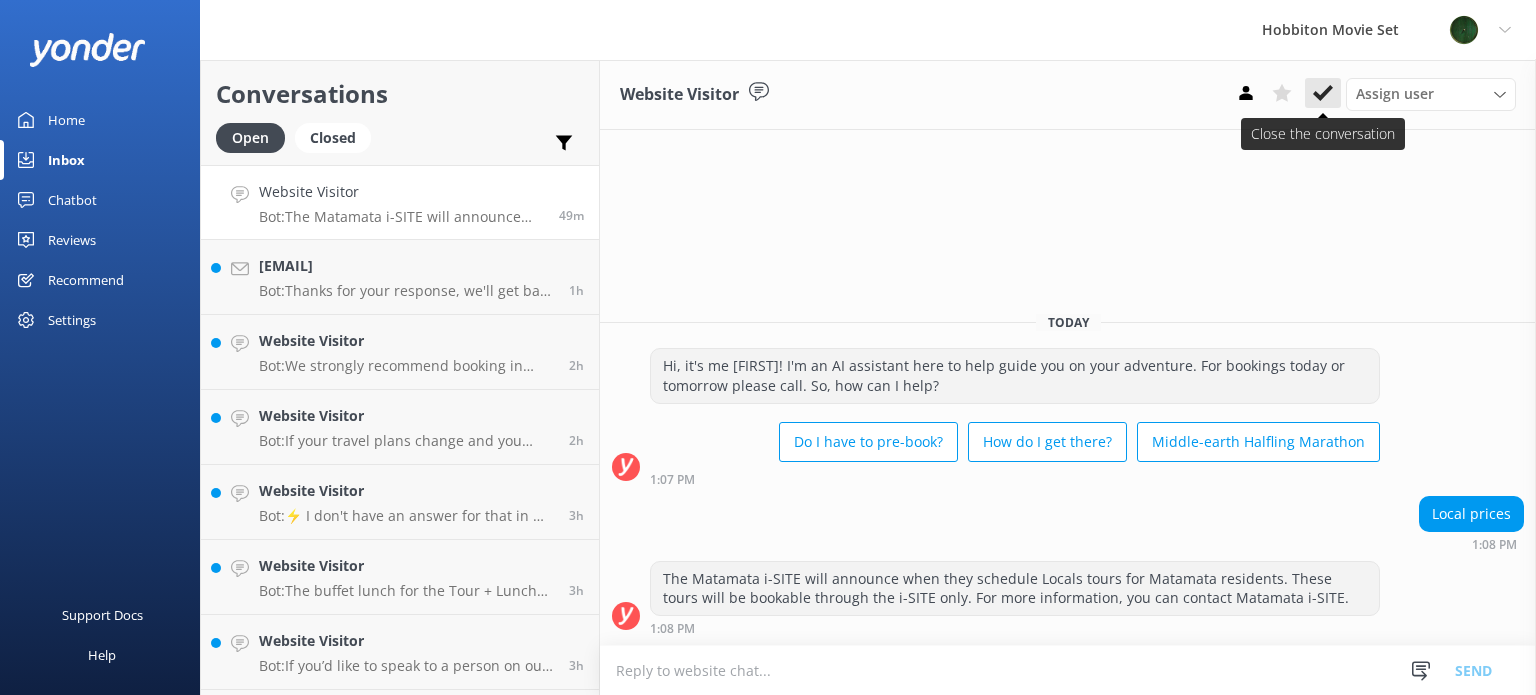 click 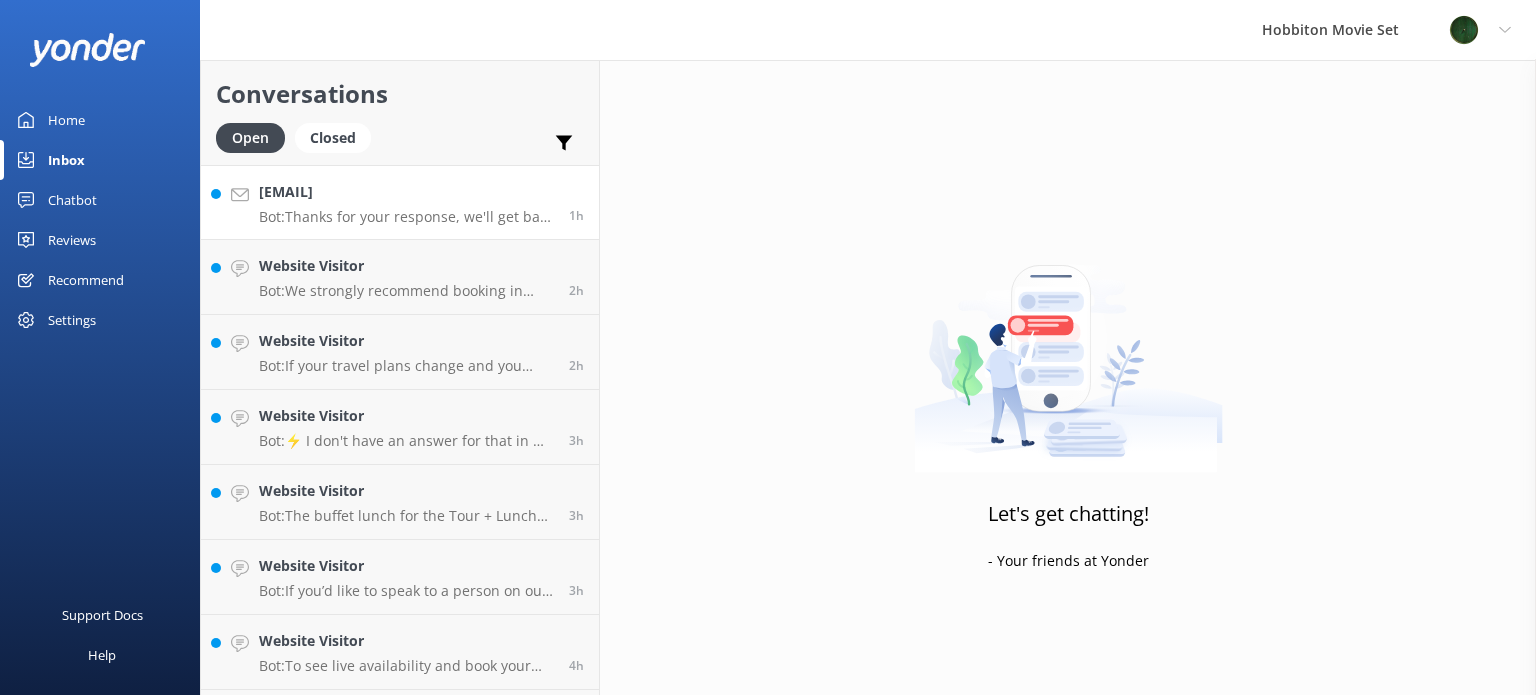 click on "ryshel.brown@example.com Bot: Thanks for your response, we'll get back to you as soon as we can during opening hours. 1h" at bounding box center [400, 202] 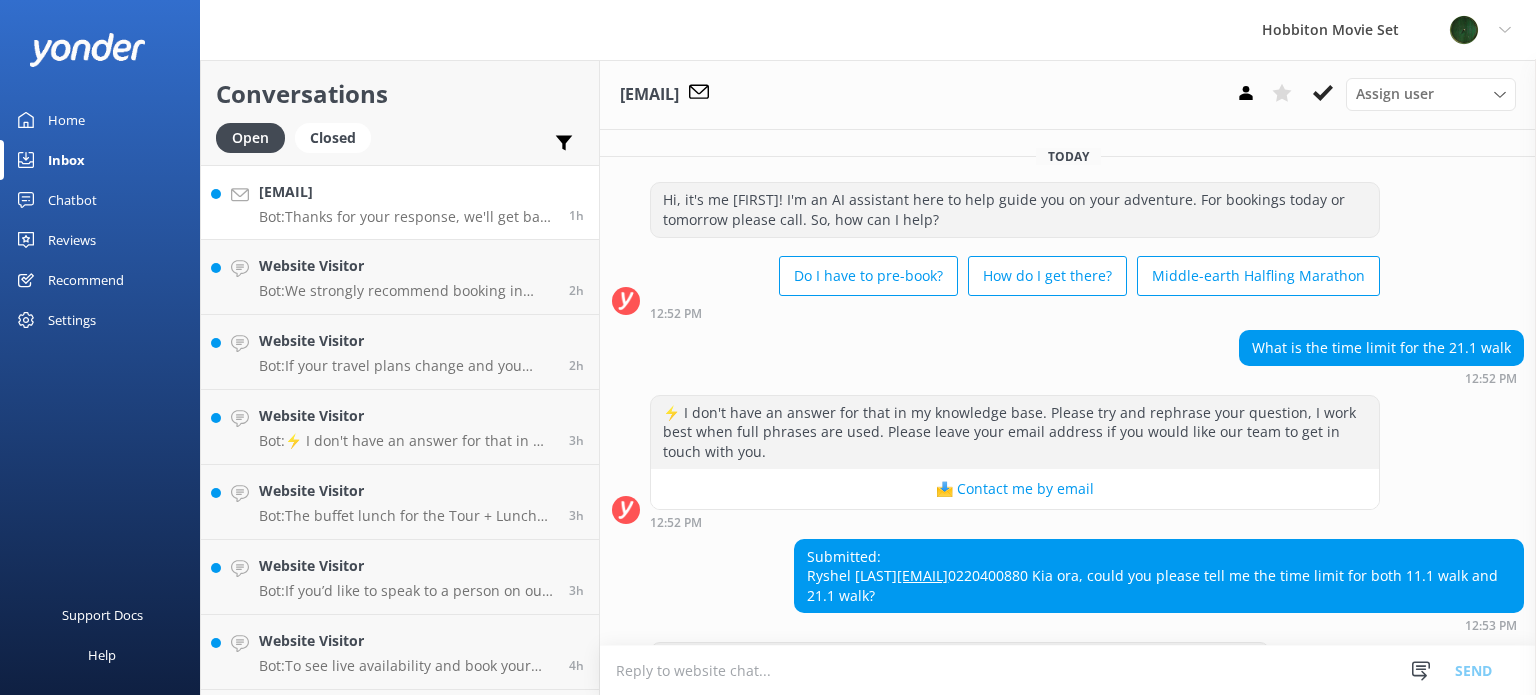 scroll, scrollTop: 98, scrollLeft: 0, axis: vertical 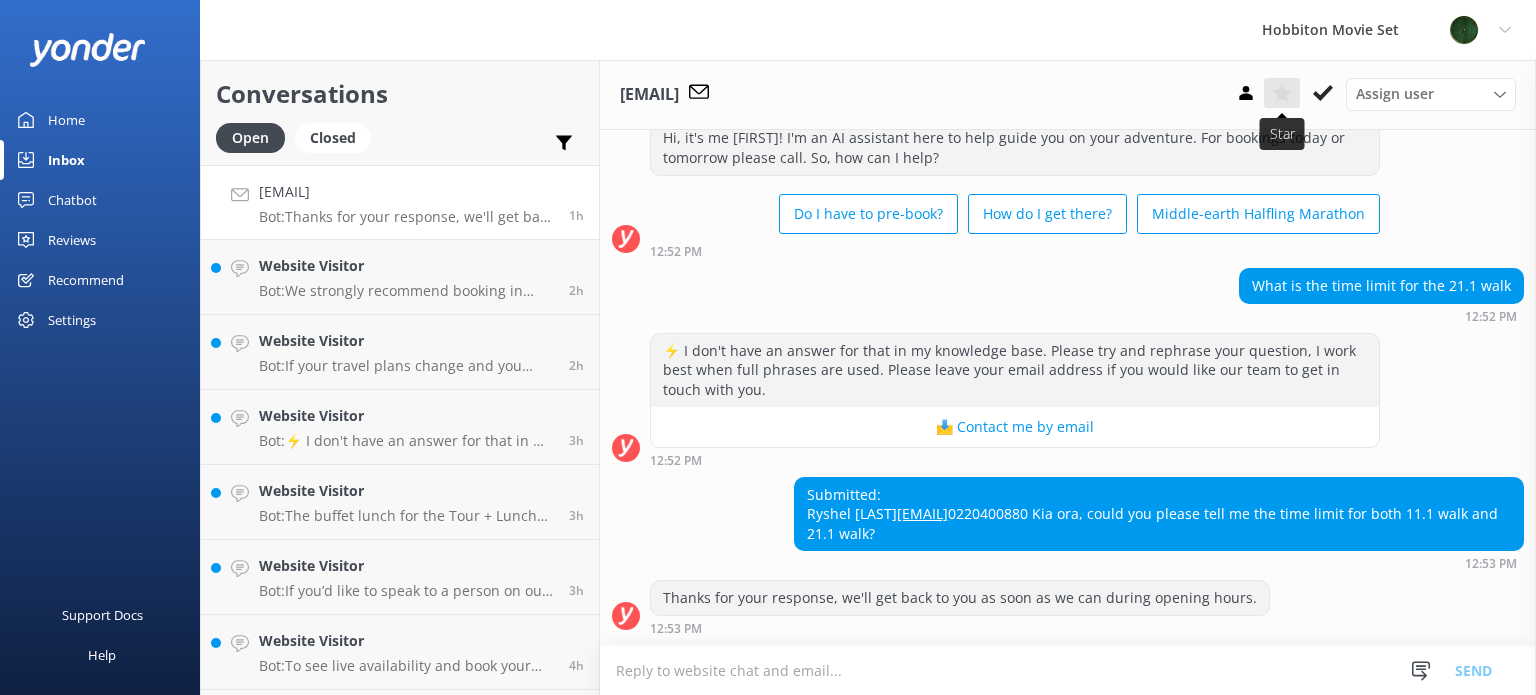click 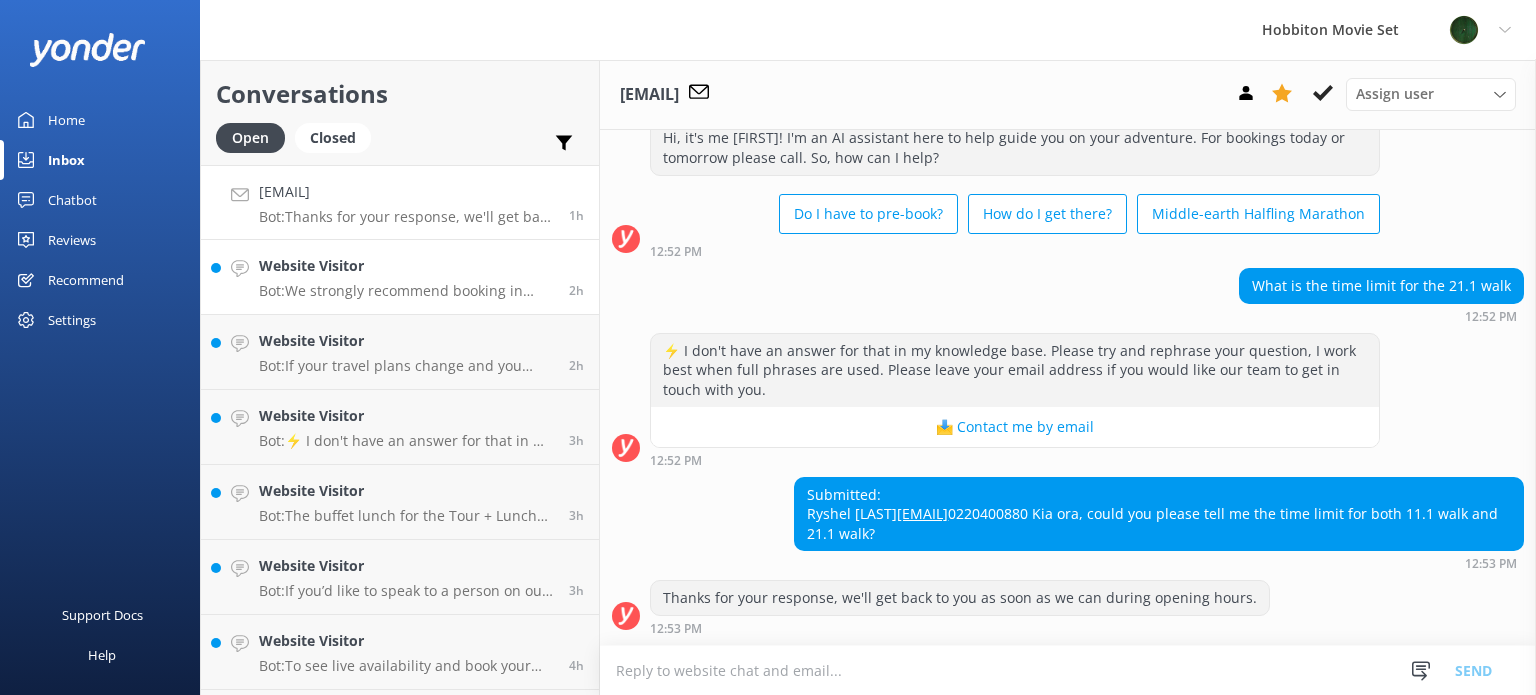 click on "Website Visitor Bot:  We strongly recommend booking in advance as our tours are known to sell out, especially between December and February. You can view availability and book online at www.hobbitontours.com/experiences/. 2h" at bounding box center [400, 277] 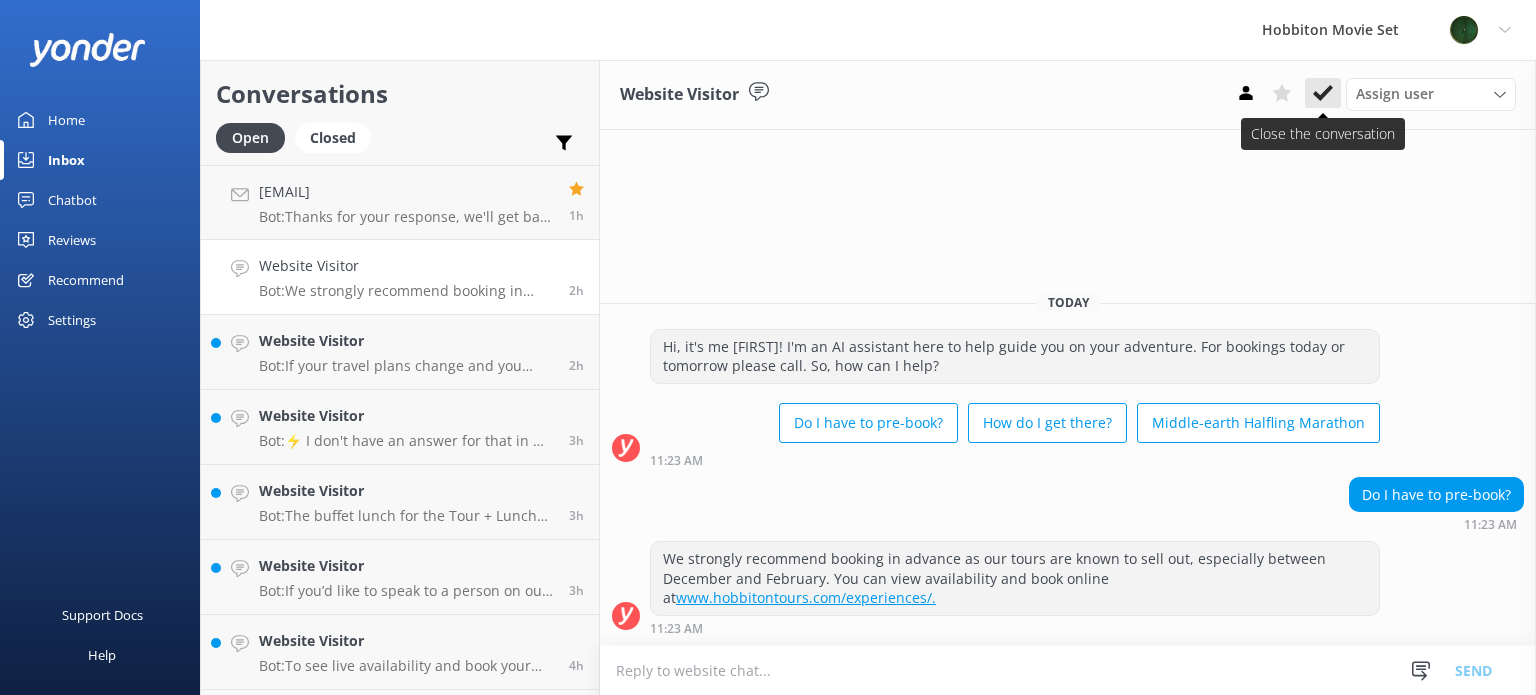 click on "Website Visitor Assign user Hannah Team Member Lily Shayne Christian Mikayla Sonny Bryn Isabelle Ellis Senior Reservations Assistant Josie Jay Anna Austin" at bounding box center [1068, 95] 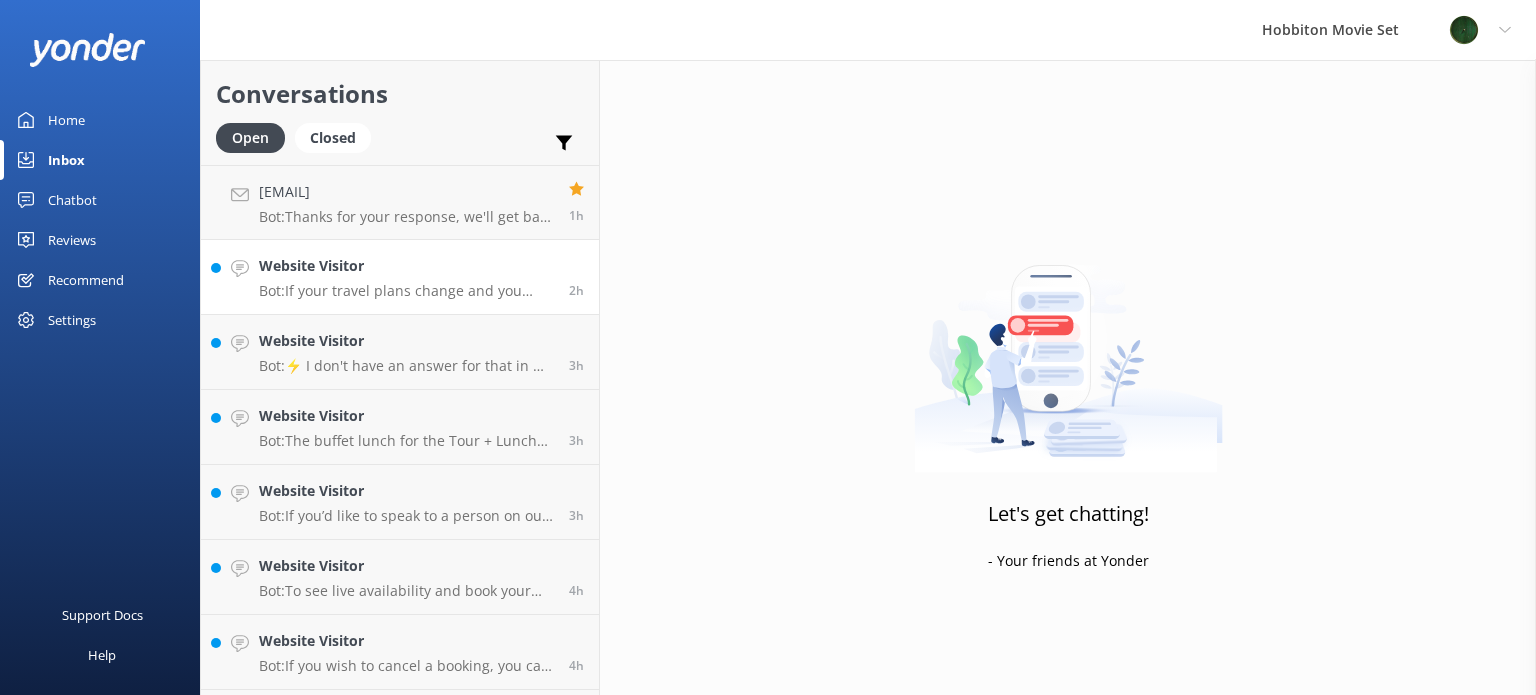 click on "Website Visitor" at bounding box center [406, 266] 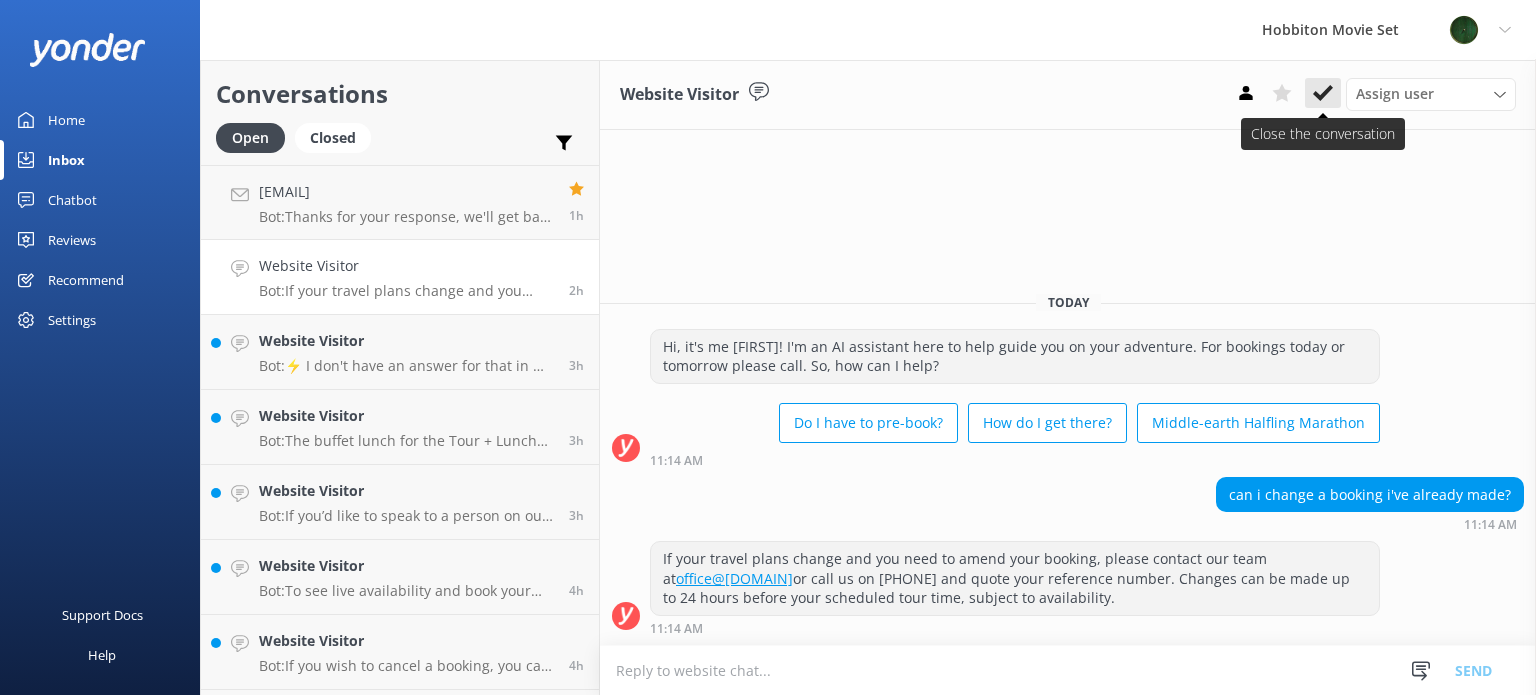click 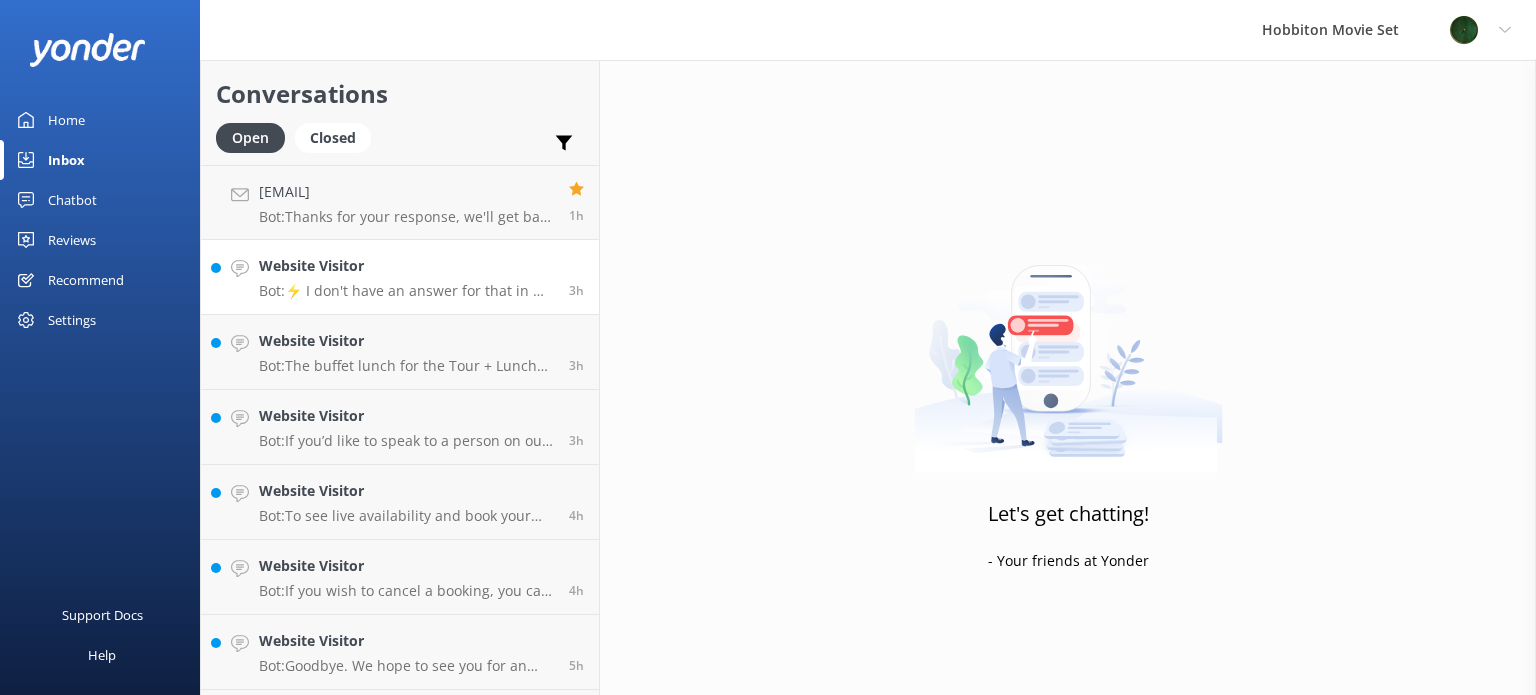 click on "Website Visitor Bot:  ⚡ I don't have an answer for that in my knowledge base. Please try and rephrase your question, I work best when full phrases are used. Please leave your email address if you would like our team to get in touch with you." at bounding box center [406, 277] 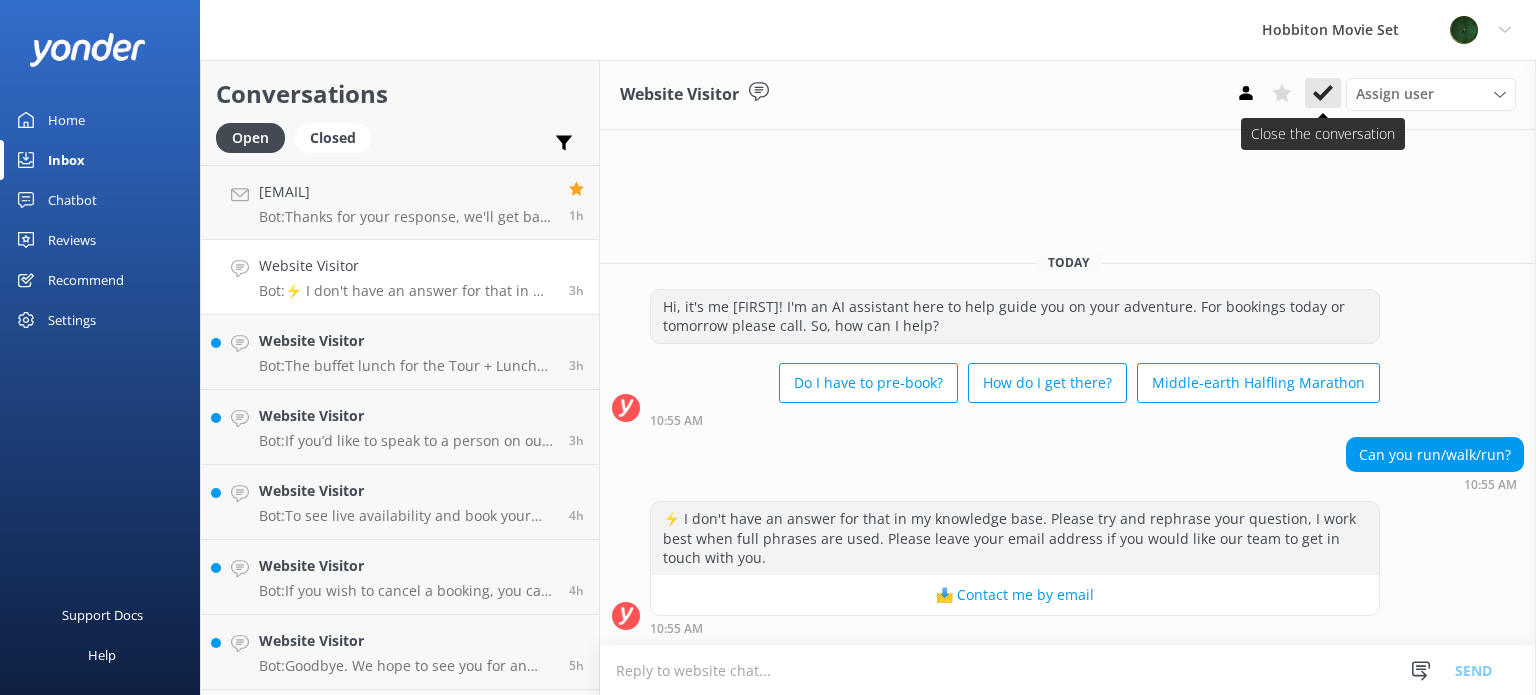 click 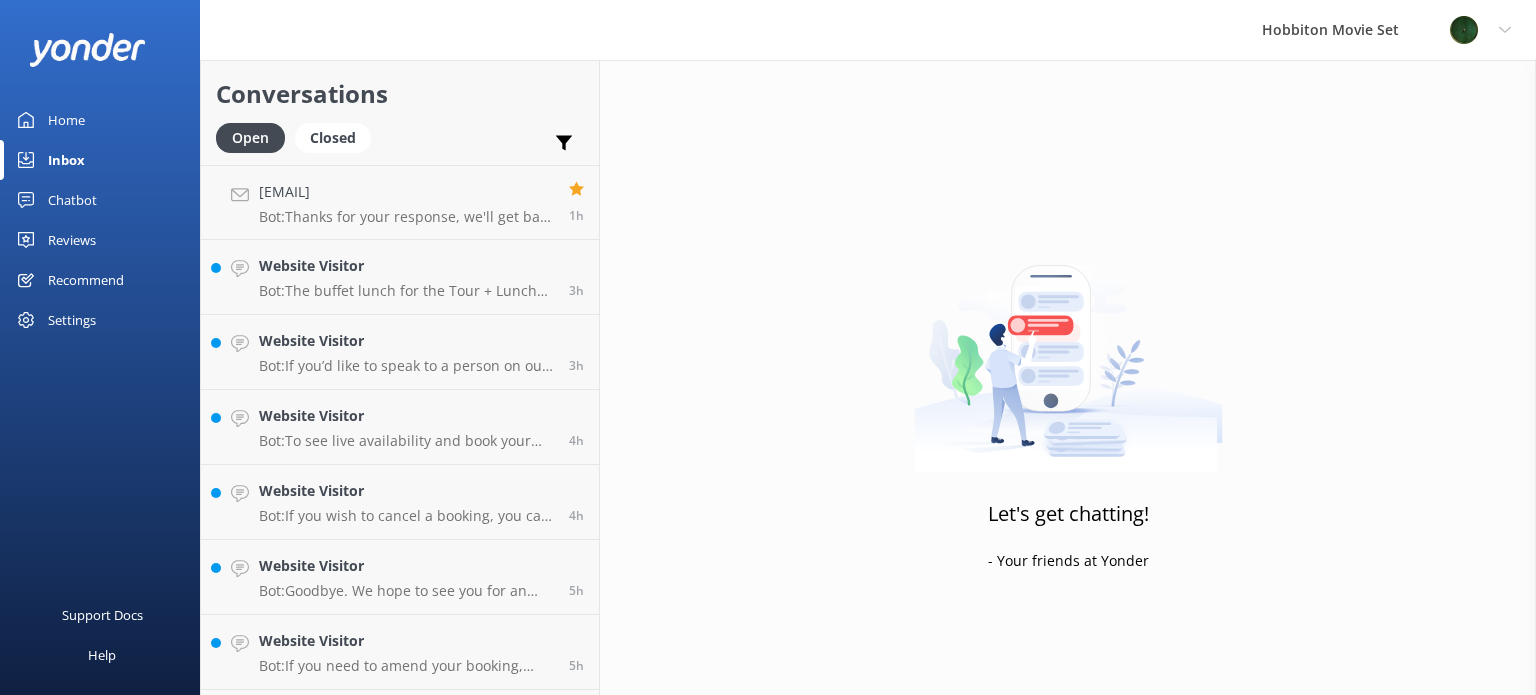 click on "Bot:  The buffet lunch for the Tour + Lunch Combo is served in the Party Marquee. The specific lunch service hours are not mentioned, but it is part of the tour package. Alternatively, The Shire's Rest Café offers a selection of food and drinks before or after your tour." at bounding box center [406, 291] 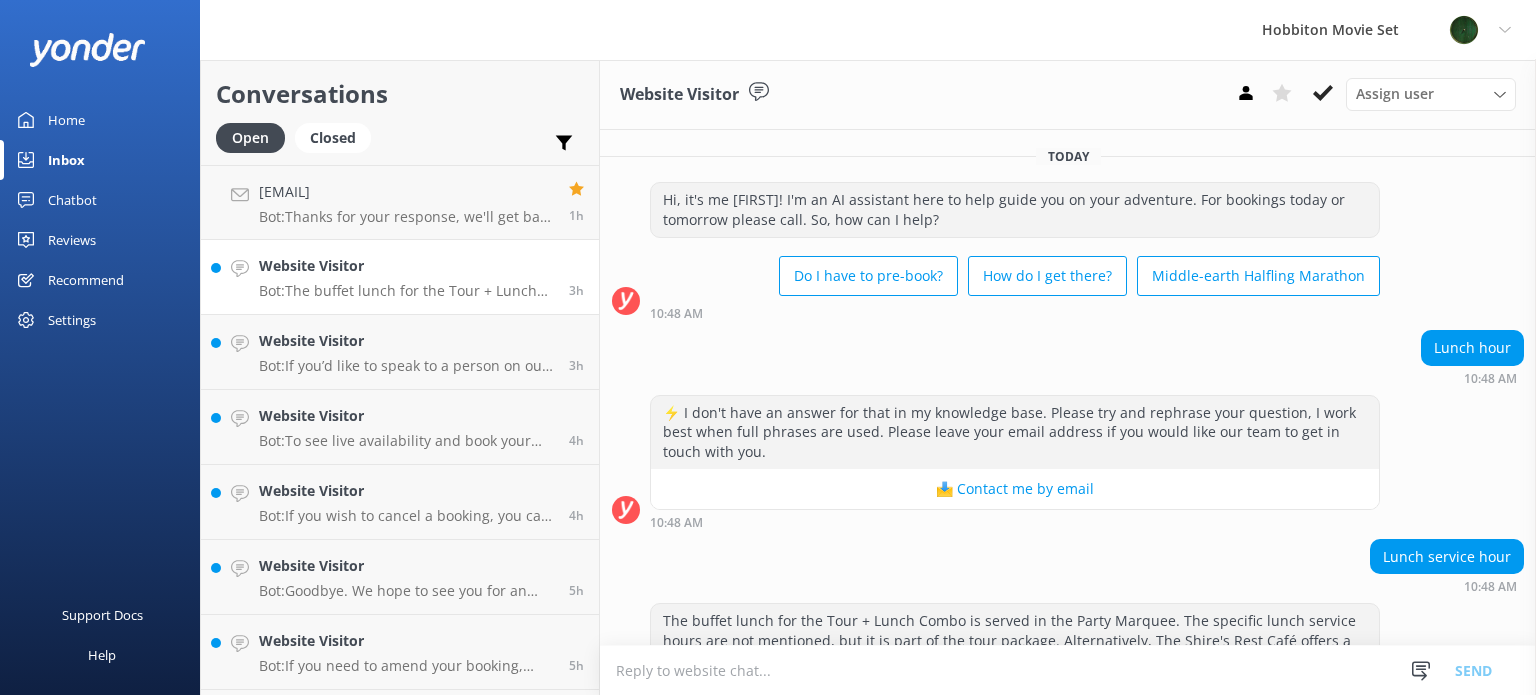 scroll, scrollTop: 59, scrollLeft: 0, axis: vertical 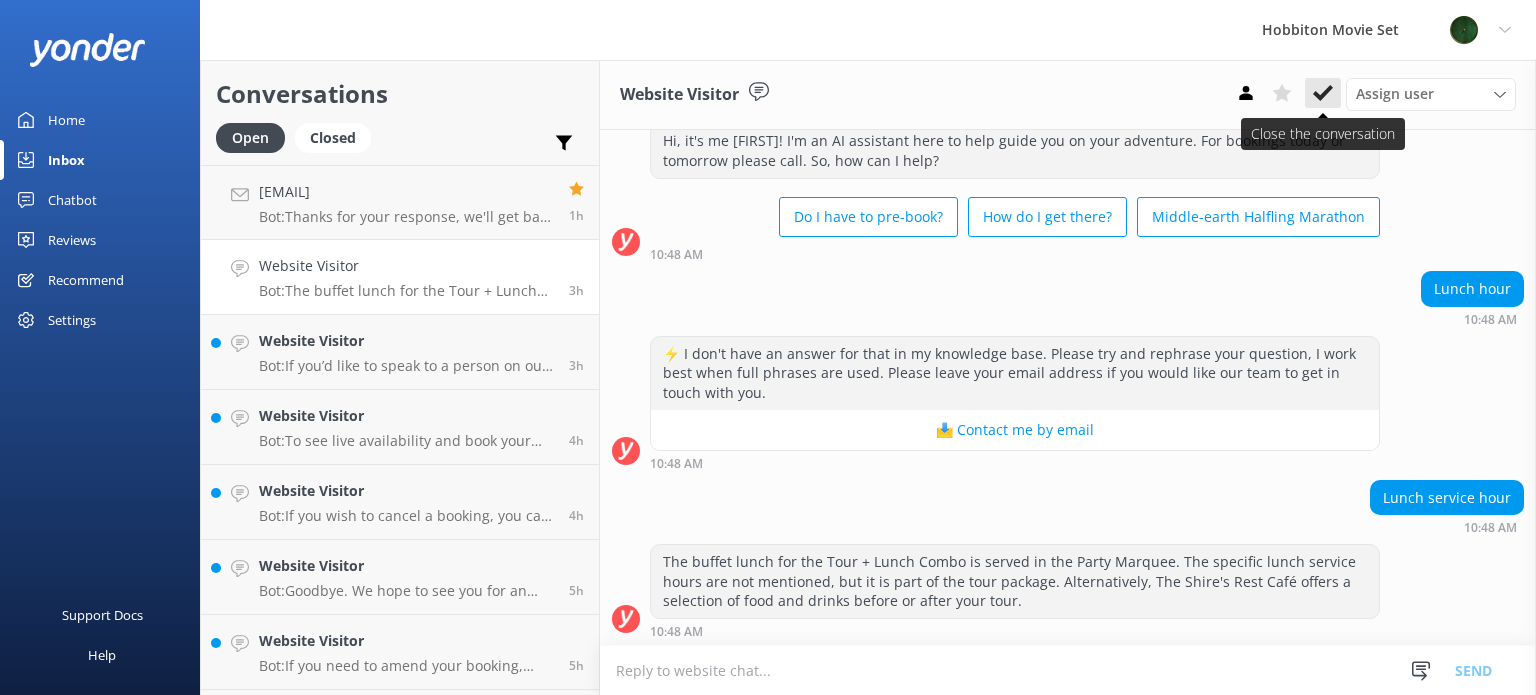 click 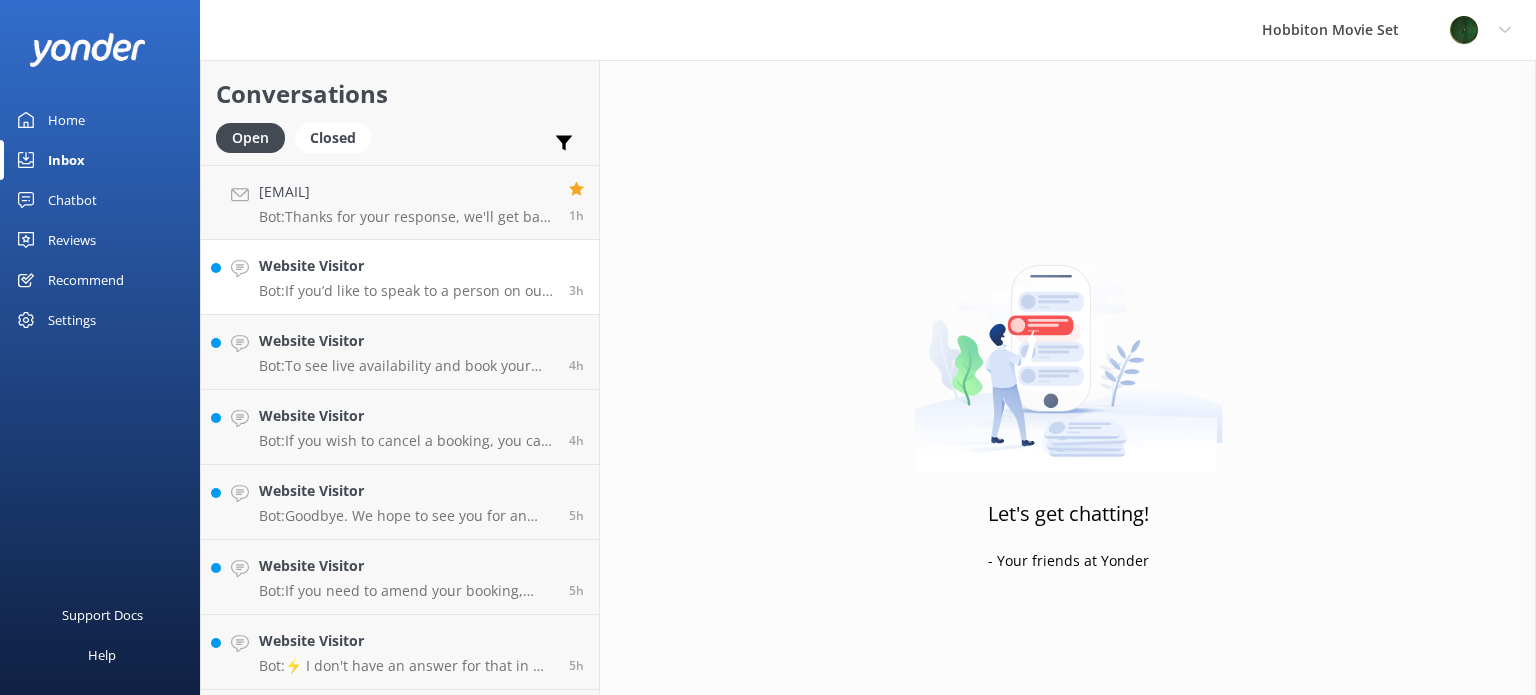 click on "Website Visitor" at bounding box center (406, 266) 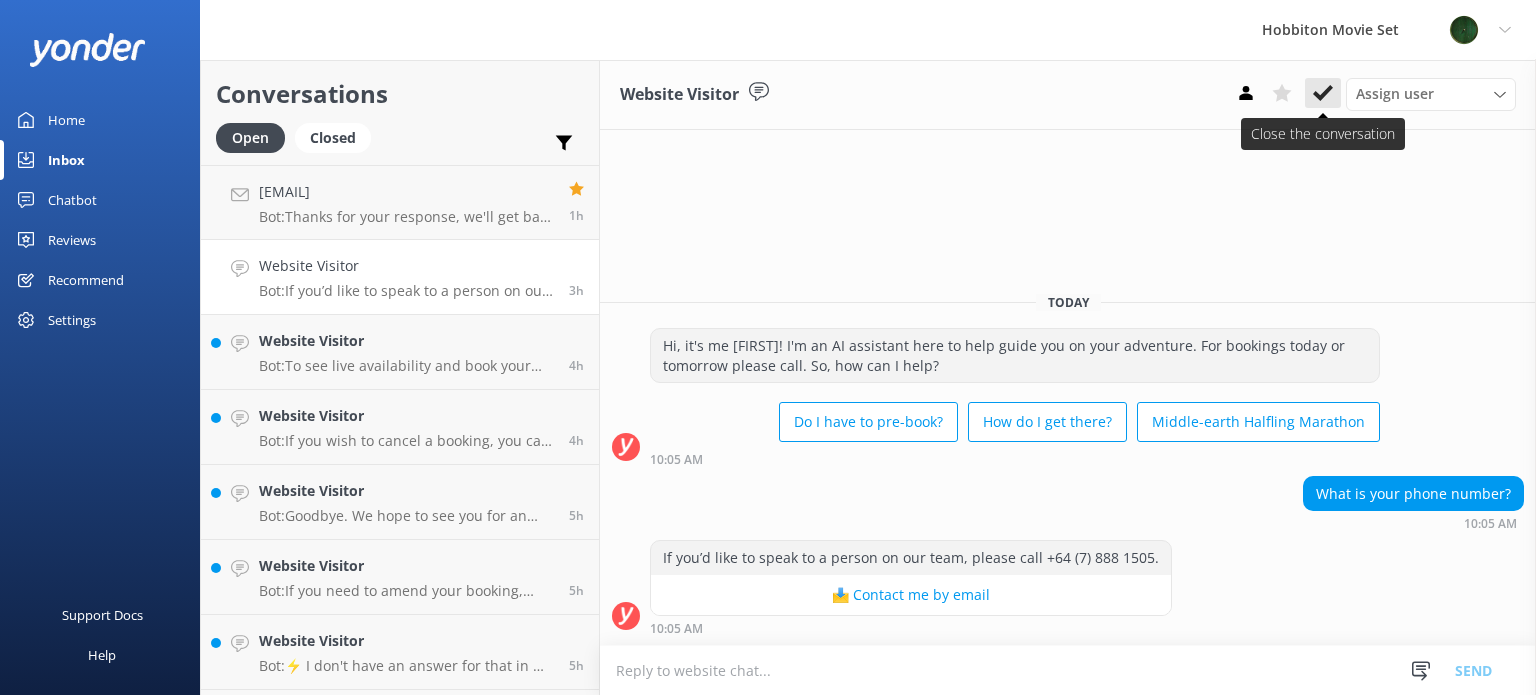 click 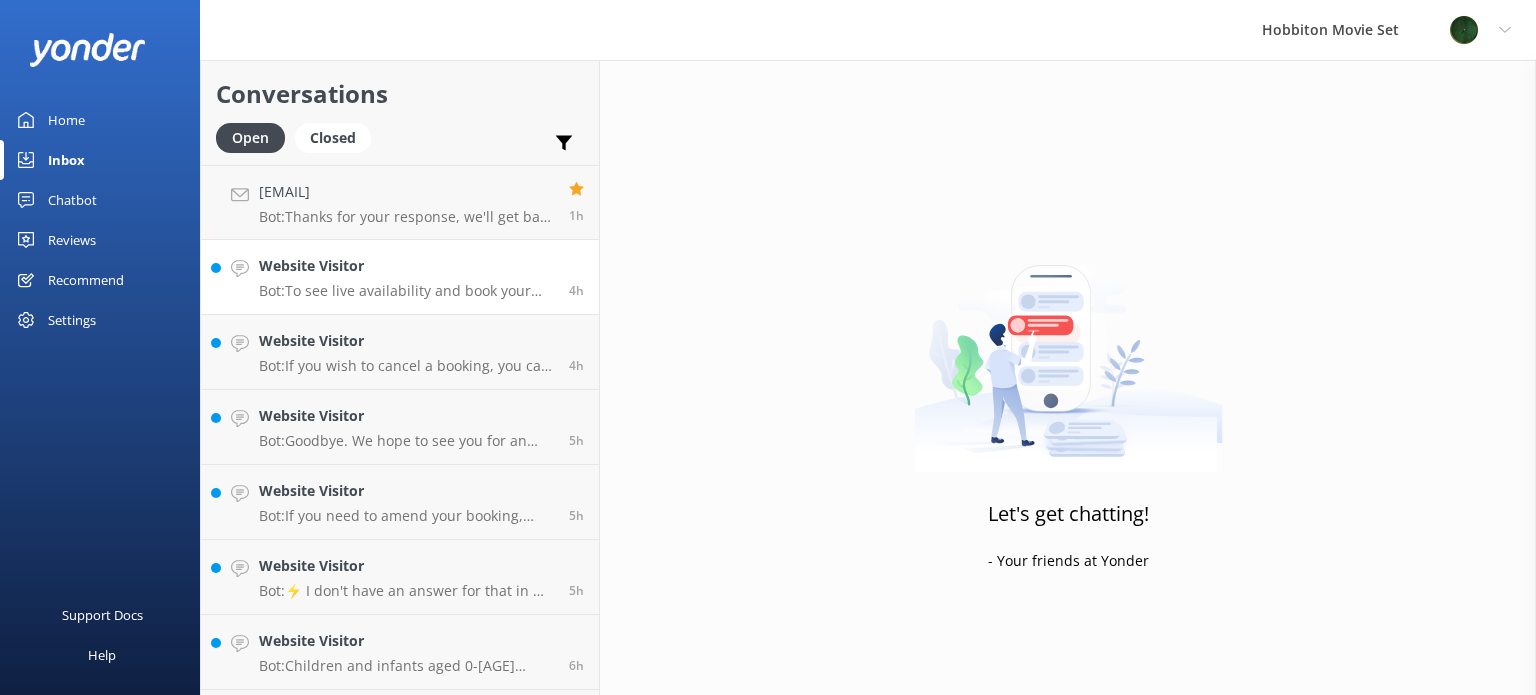 click on "Website Visitor" at bounding box center (406, 266) 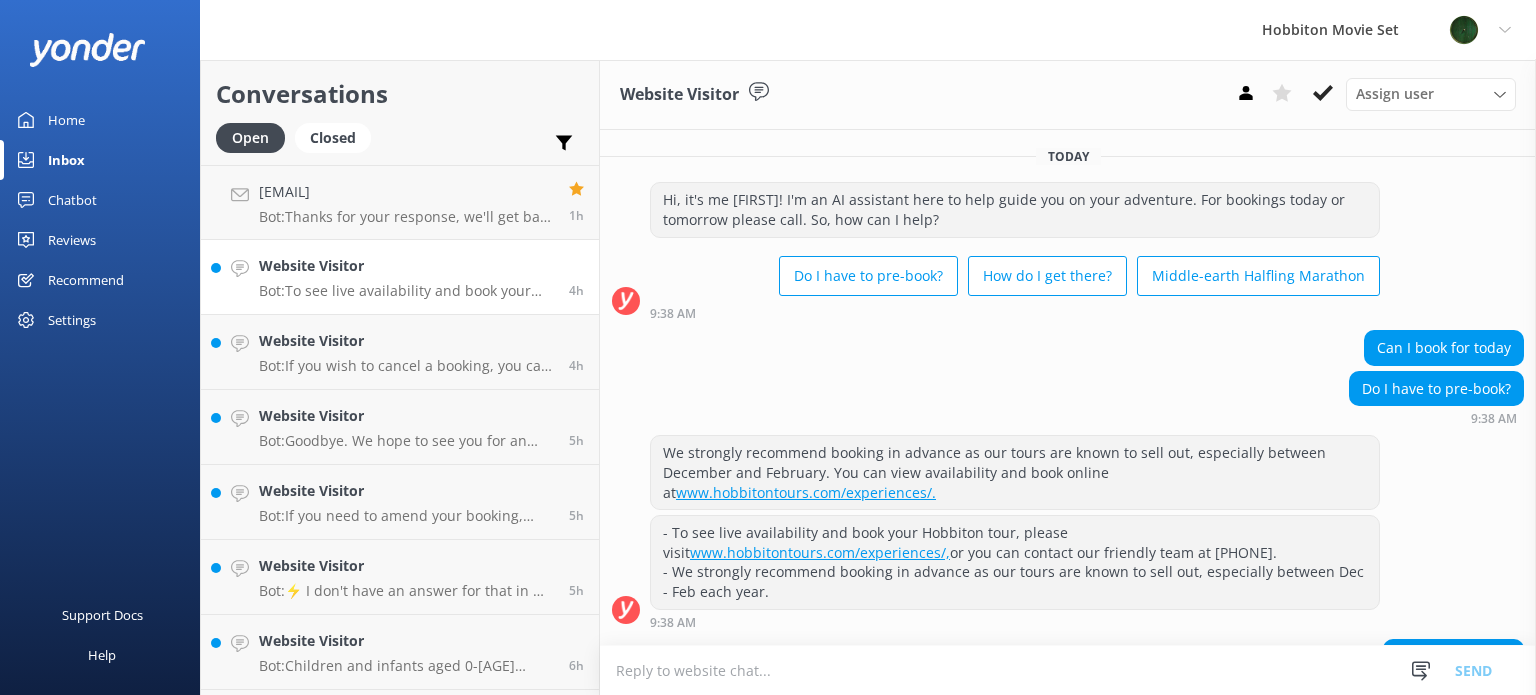 scroll, scrollTop: 138, scrollLeft: 0, axis: vertical 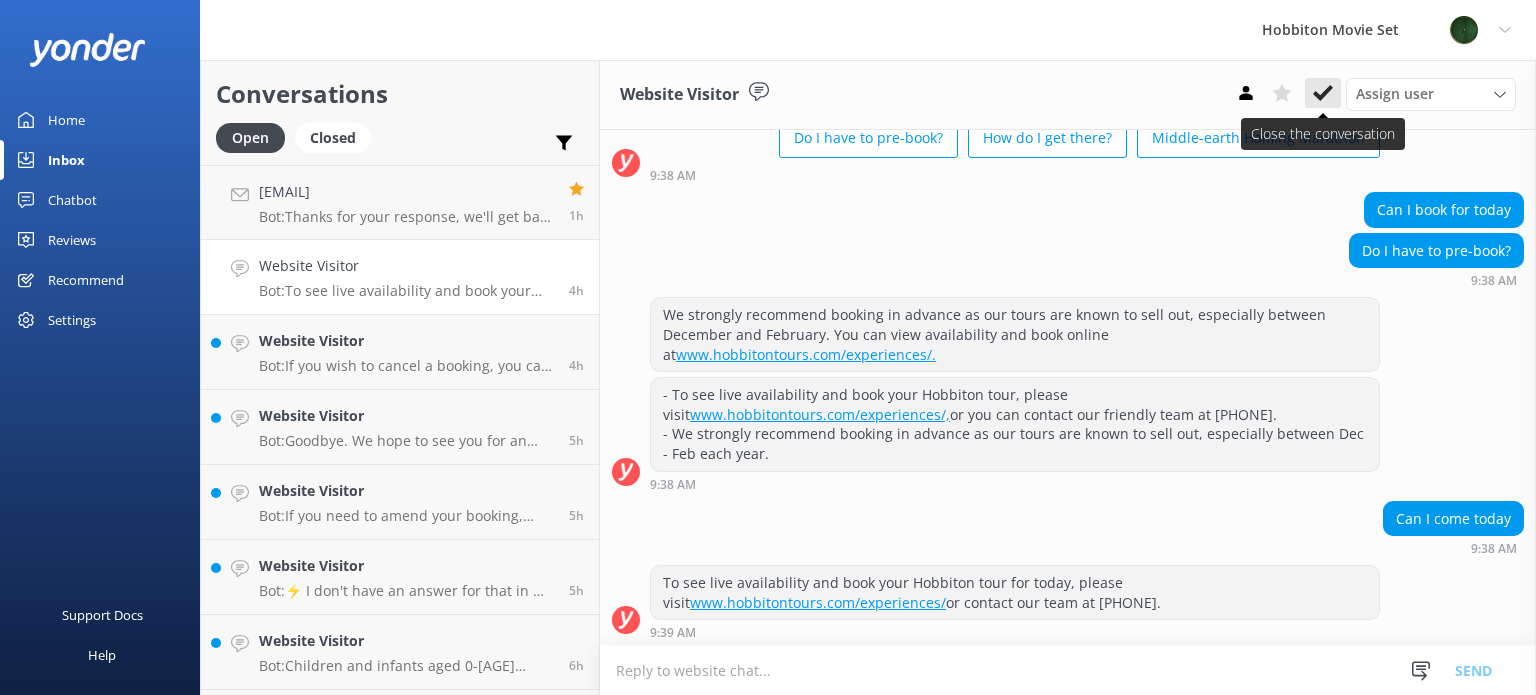 click 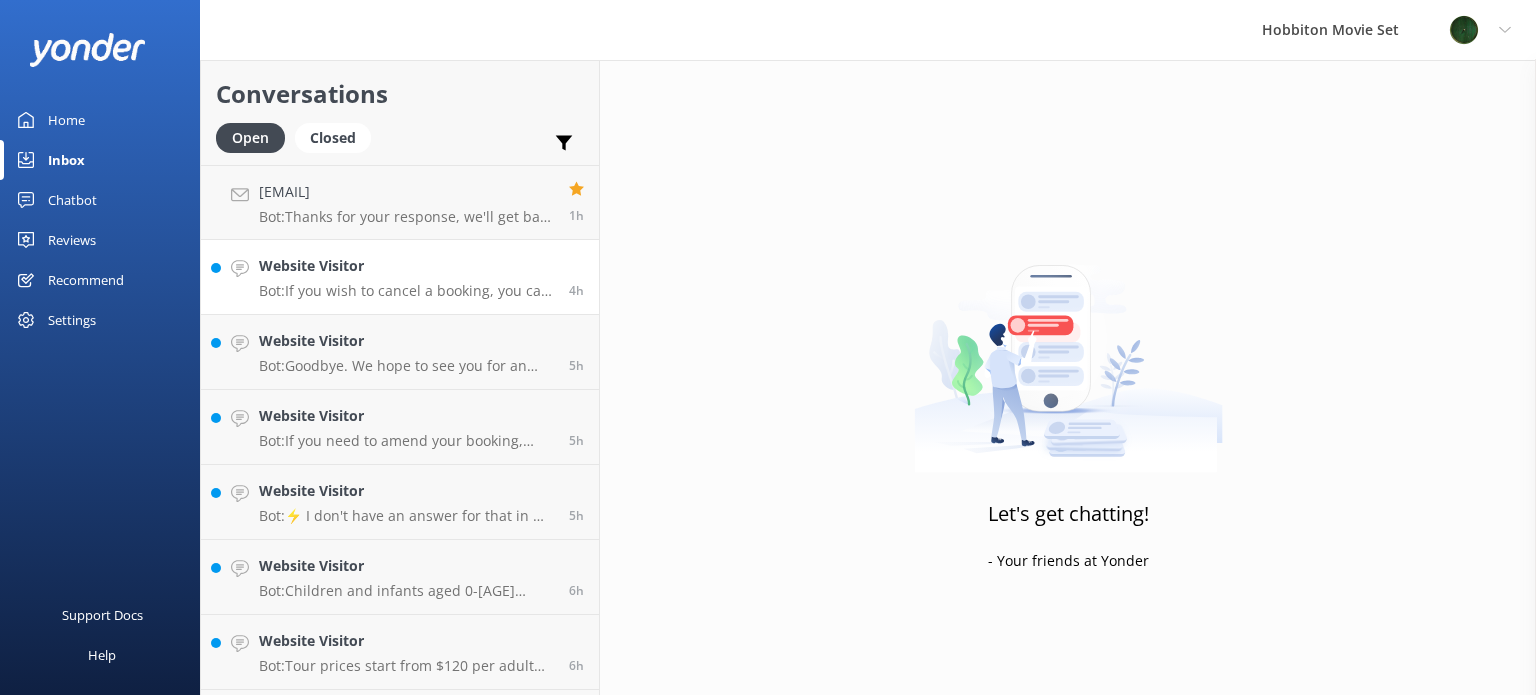 click on "Bot: If you wish to cancel a booking, you can contact our reservations team via phone at +64 (7) 888 1505 or by email at office@example.com. You can also view our cancellation policy at www.hobbitontours.com/terms-and-conditions/." at bounding box center (406, 291) 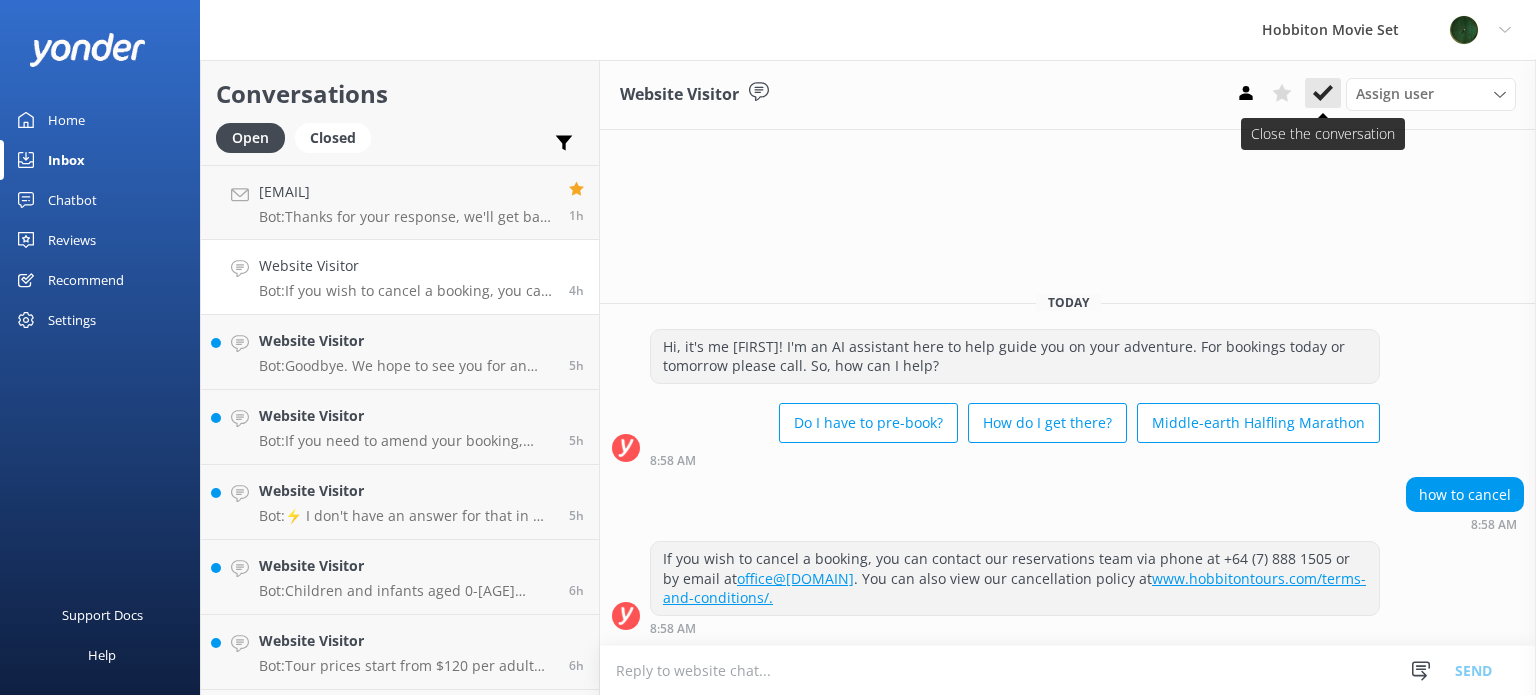 click 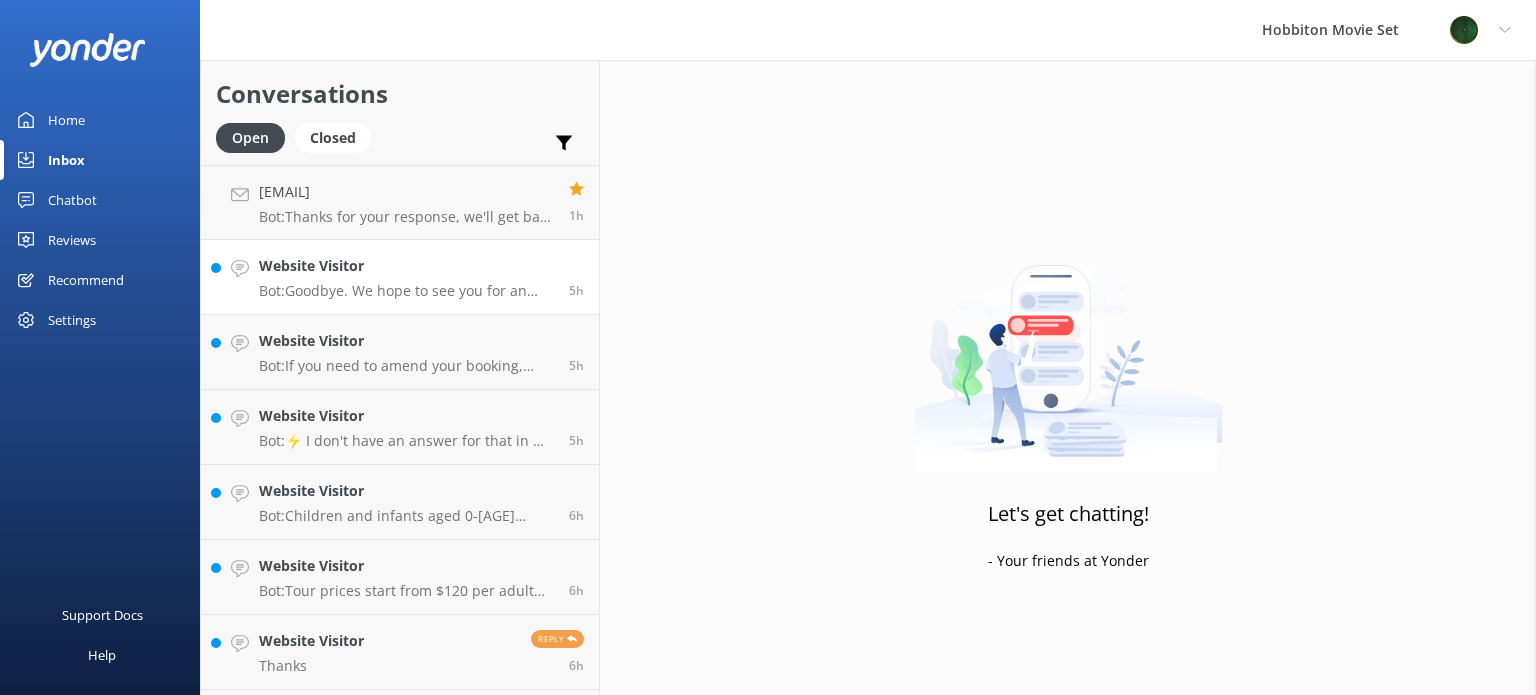 click on "Bot:  Goodbye. We hope to see you for an adventure soon!" at bounding box center (406, 291) 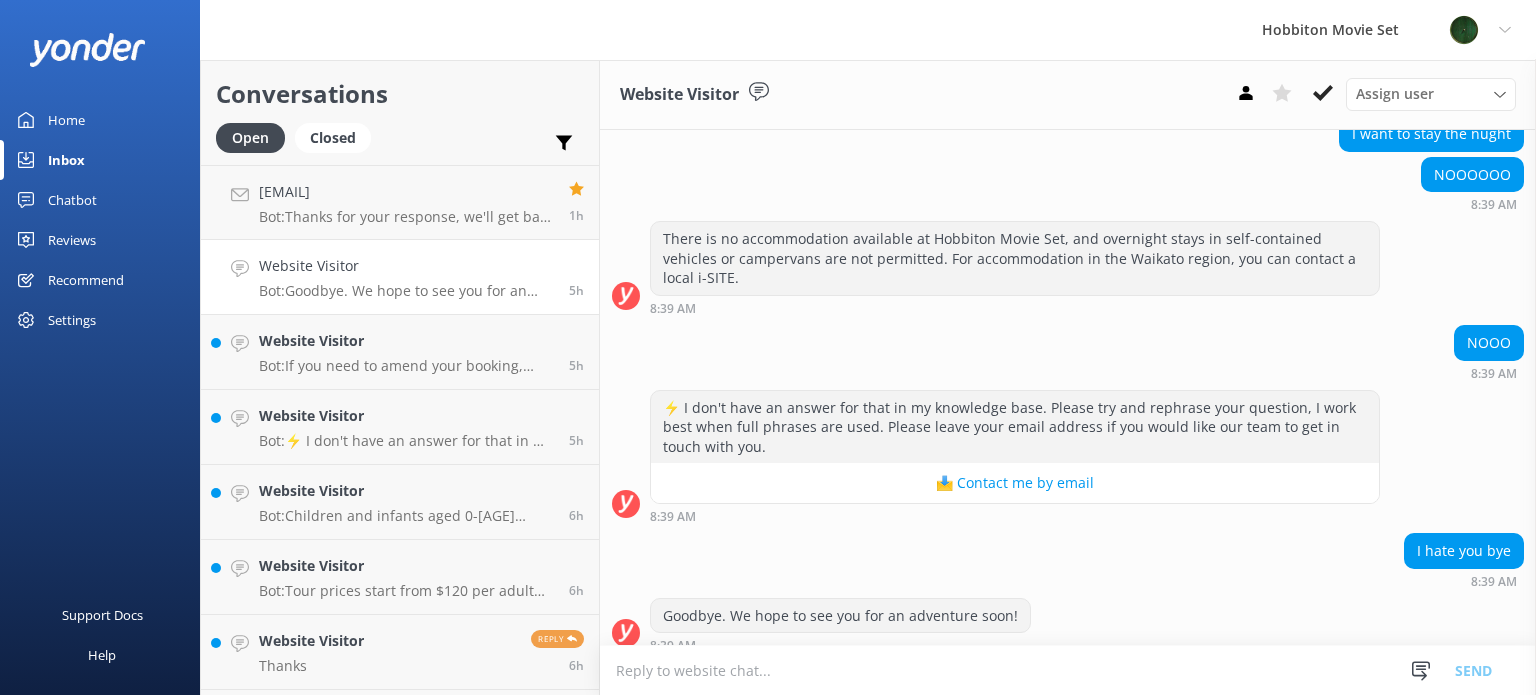 scroll, scrollTop: 376, scrollLeft: 0, axis: vertical 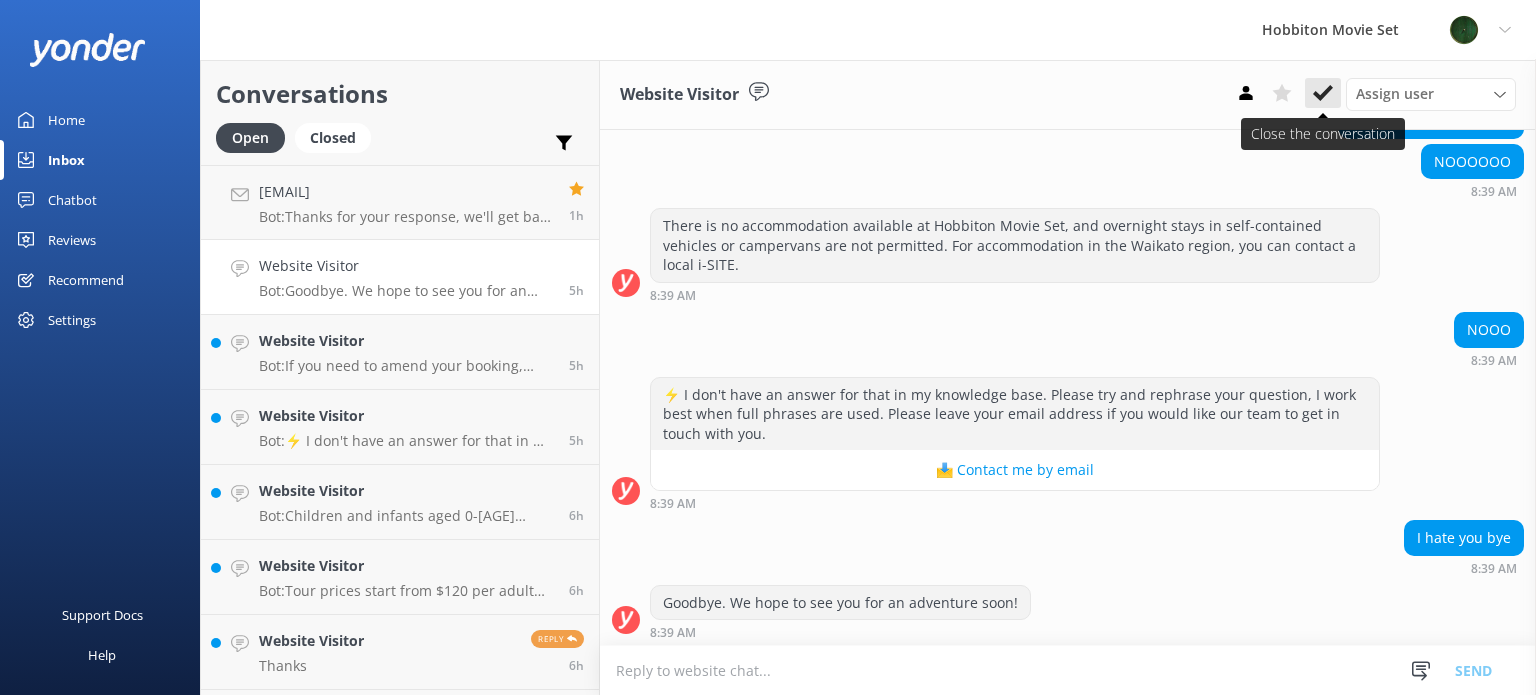 click 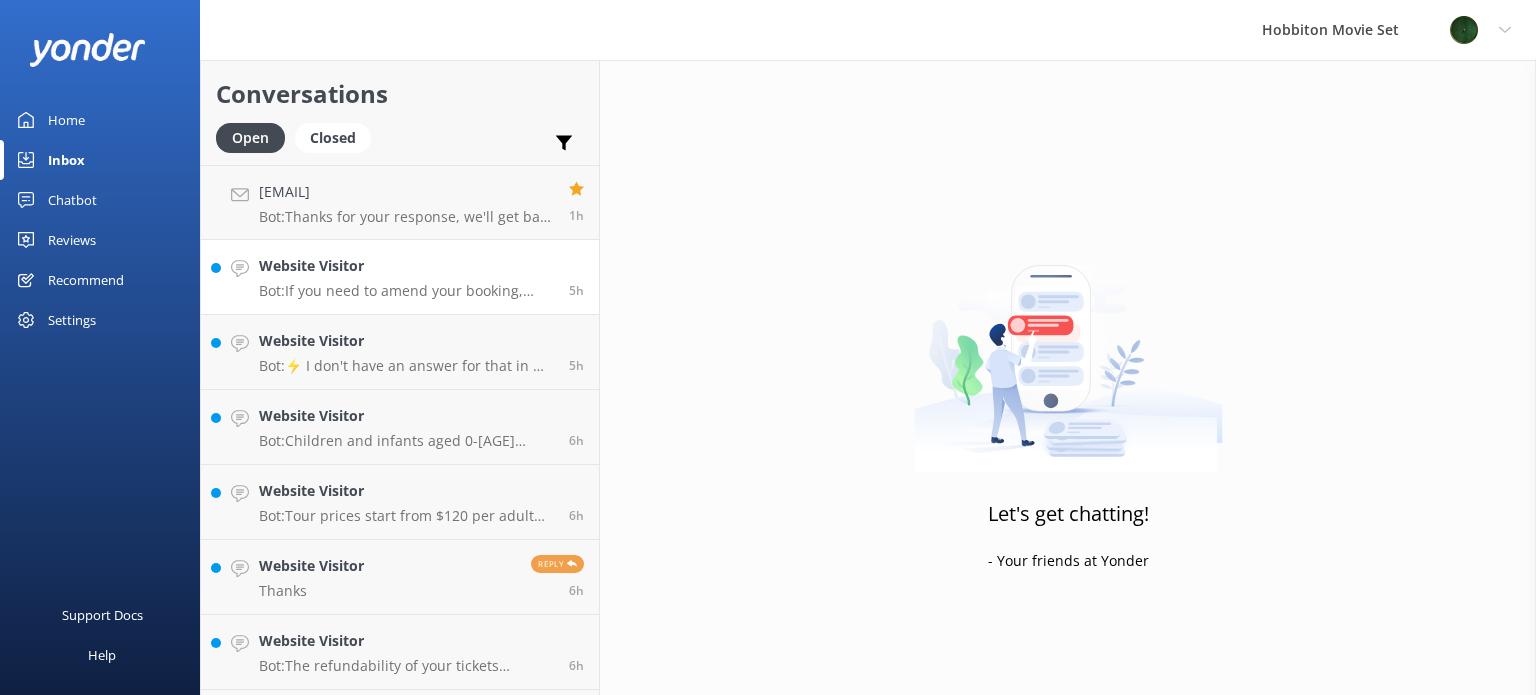 click on "Bot: If you need to amend your booking, please contact our team at office@example.com or call us on +64 (7) 888 1505 and quote your reference number. Changes and amendments are subject to availability and can be made up to 24 hours before your scheduled tour time." at bounding box center (406, 291) 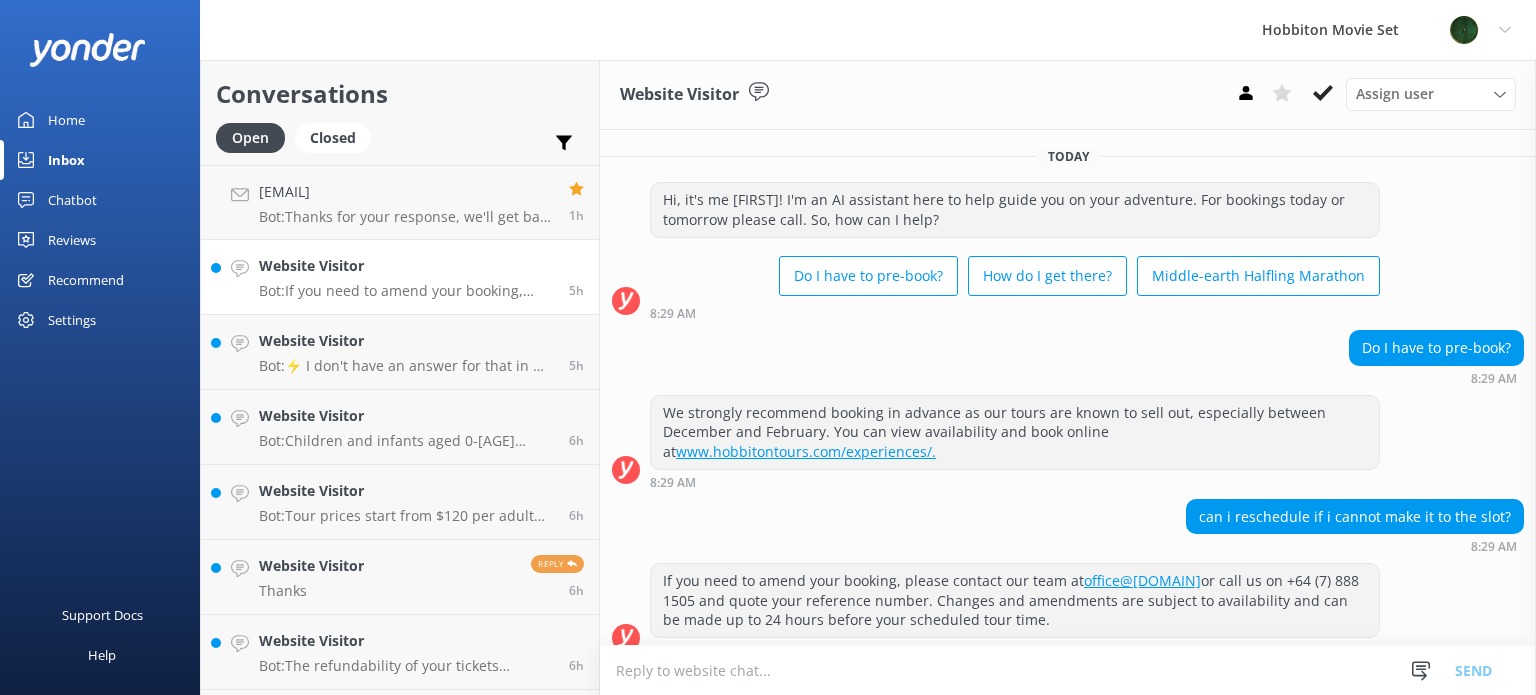scroll, scrollTop: 19, scrollLeft: 0, axis: vertical 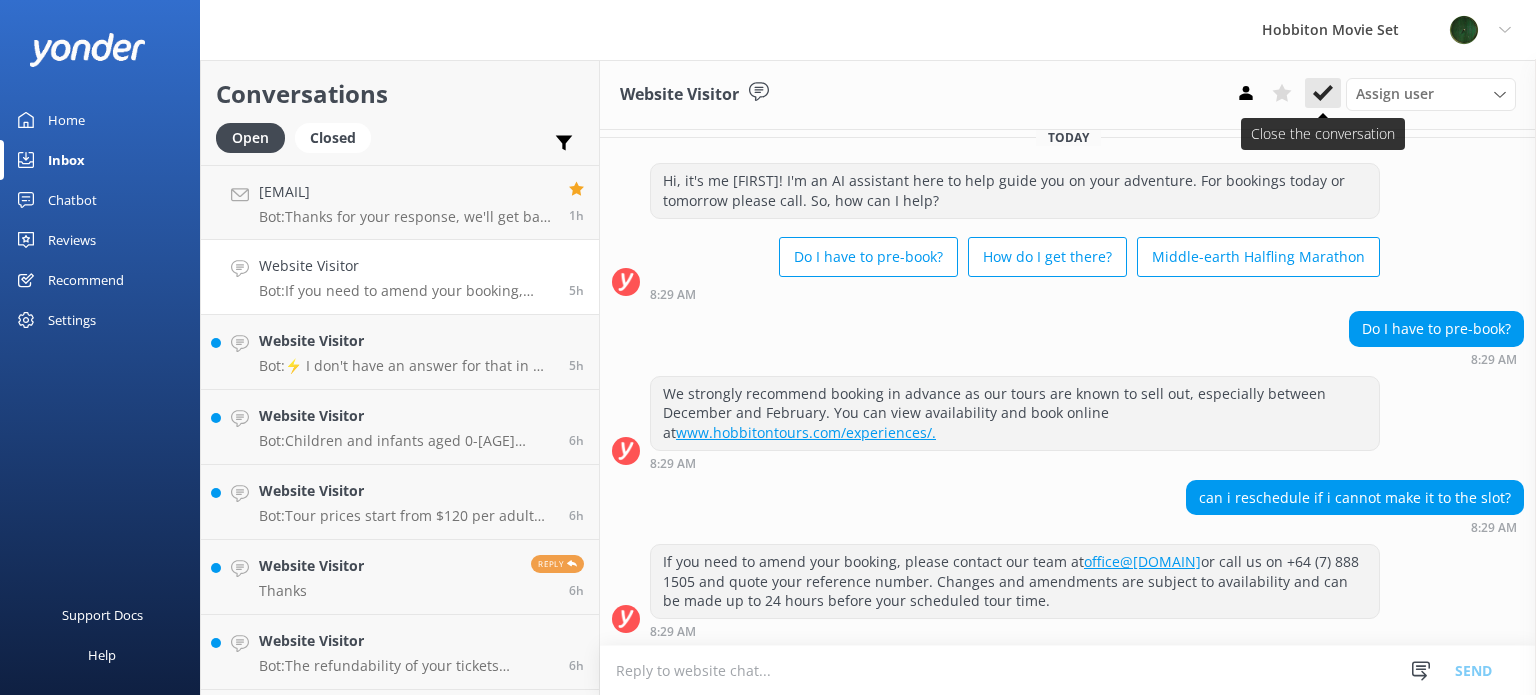 click 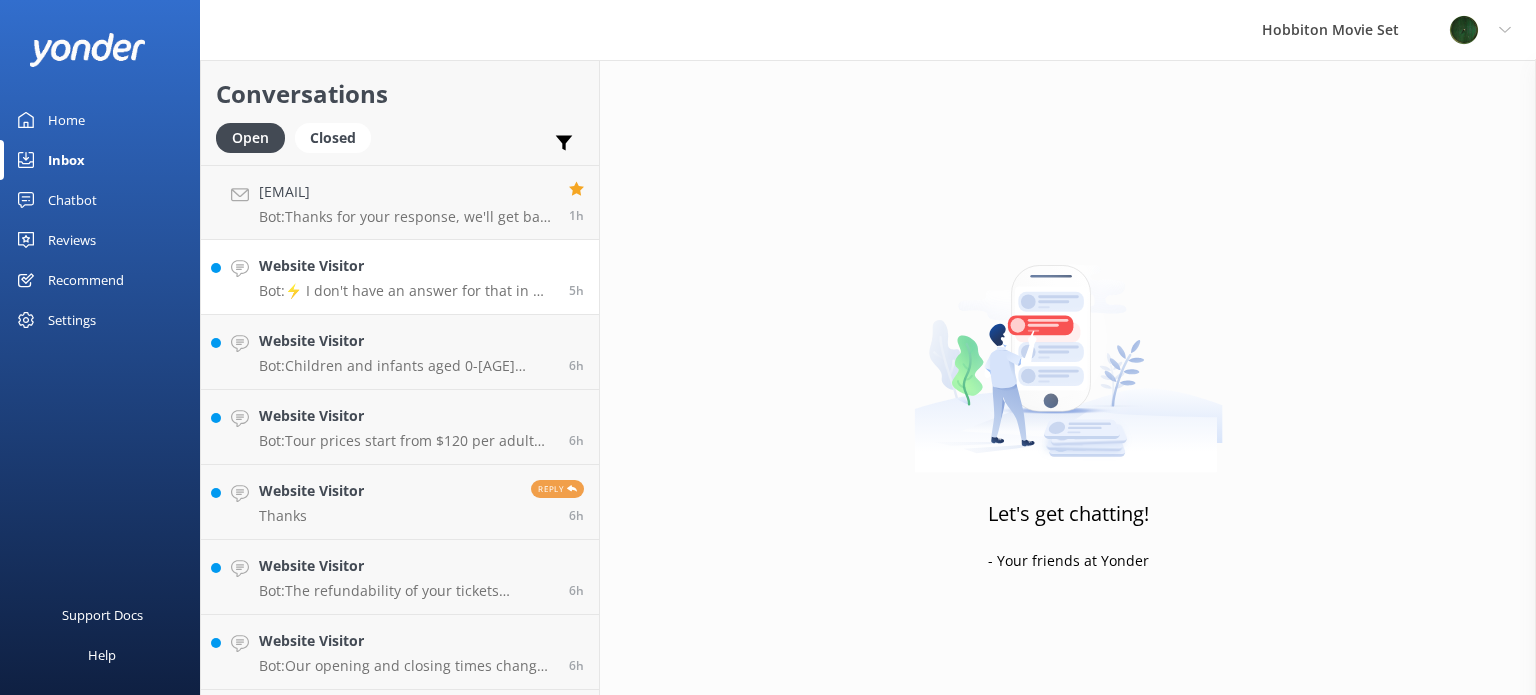 click on "Website Visitor Bot:  ⚡ I don't have an answer for that in my knowledge base. Please try and rephrase your question, I work best when full phrases are used. Please leave your email address if you would like our team to get in touch with you.  5h" at bounding box center (400, 277) 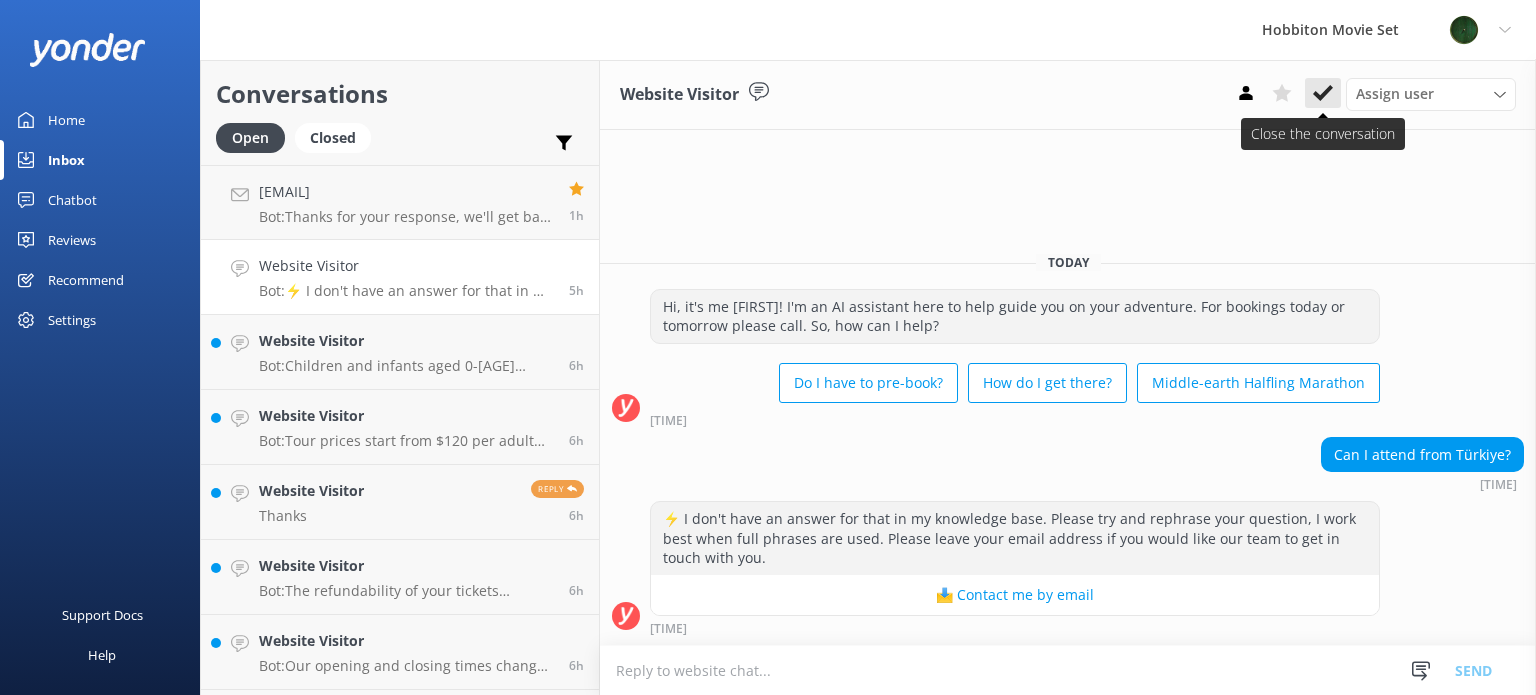 click at bounding box center [1323, 93] 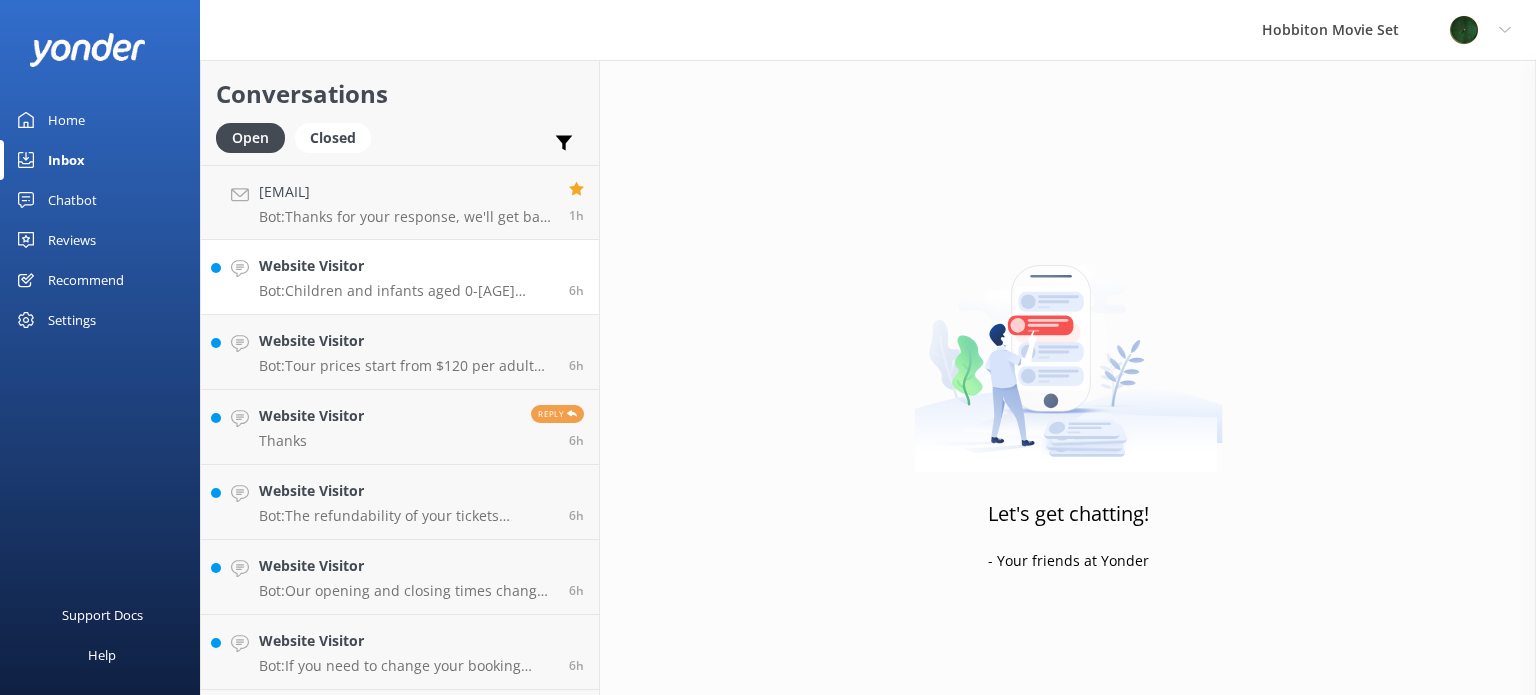 click on "Bot:  Children and infants aged 0-10 years are free for the Hobbiton Movie Set Tour, but they must have a ticket allocated prior to arrival and be accompanied by a full-paying adult. Children between 11-17 years are considered youths and must be booked at youth prices." at bounding box center (406, 291) 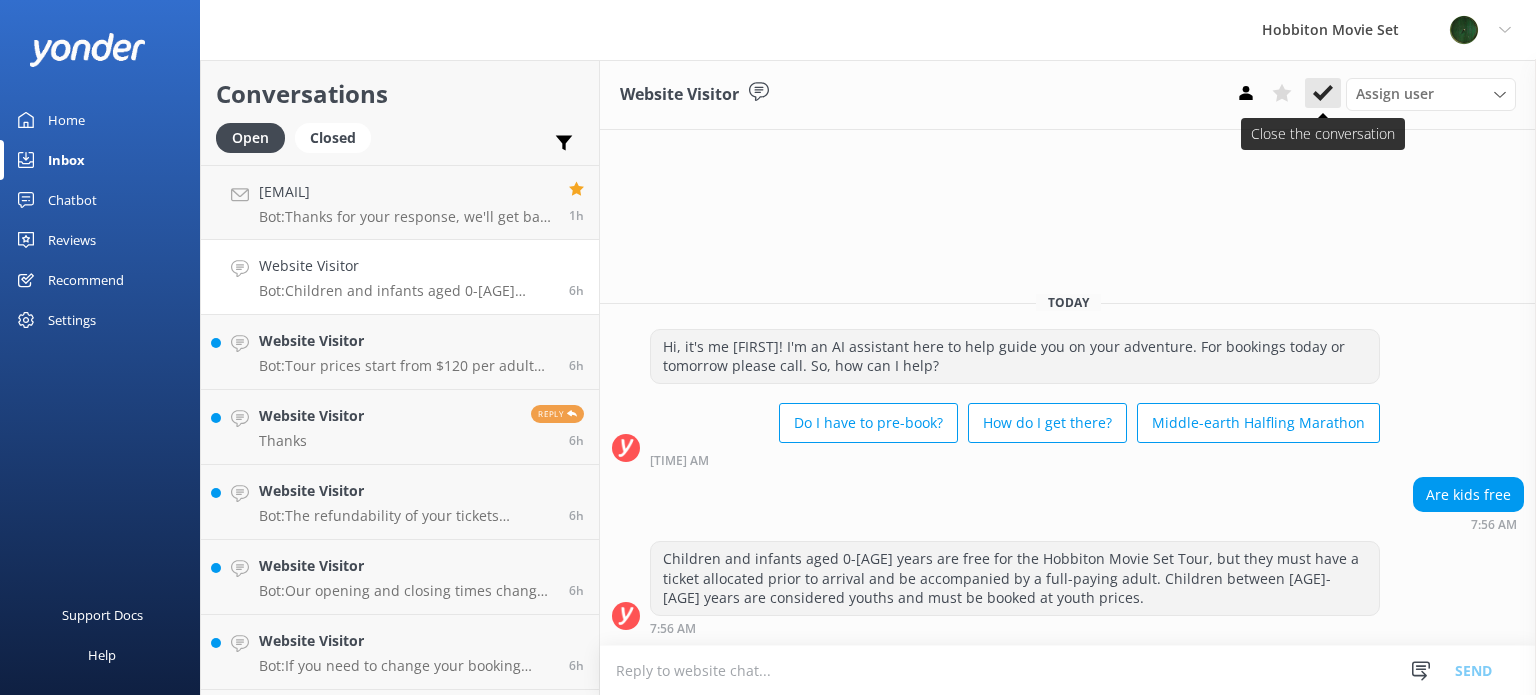 click 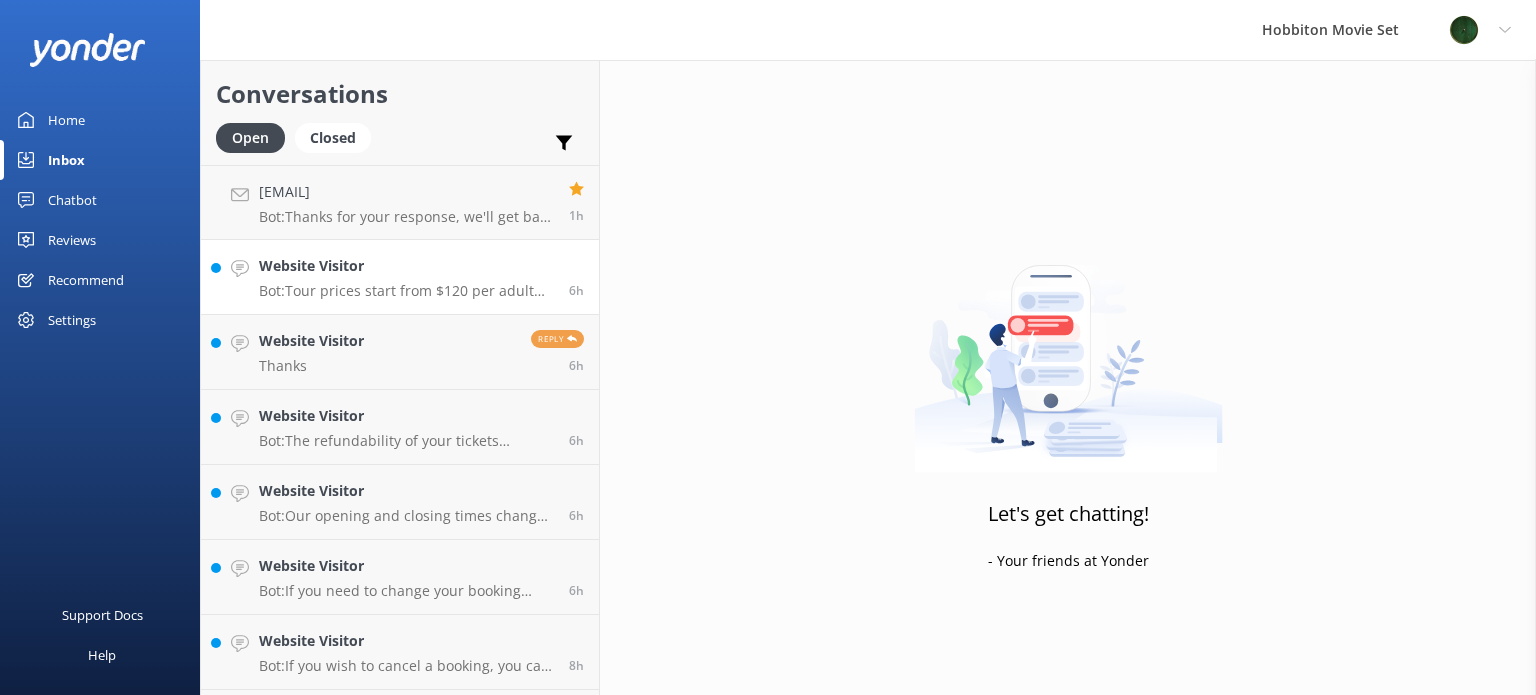 click on "Bot:  Tour prices start from $120 per adult for the Hobbiton Movie Set guided tour. For more details, please visit www.hobbitontours.com/experiences/." at bounding box center [406, 291] 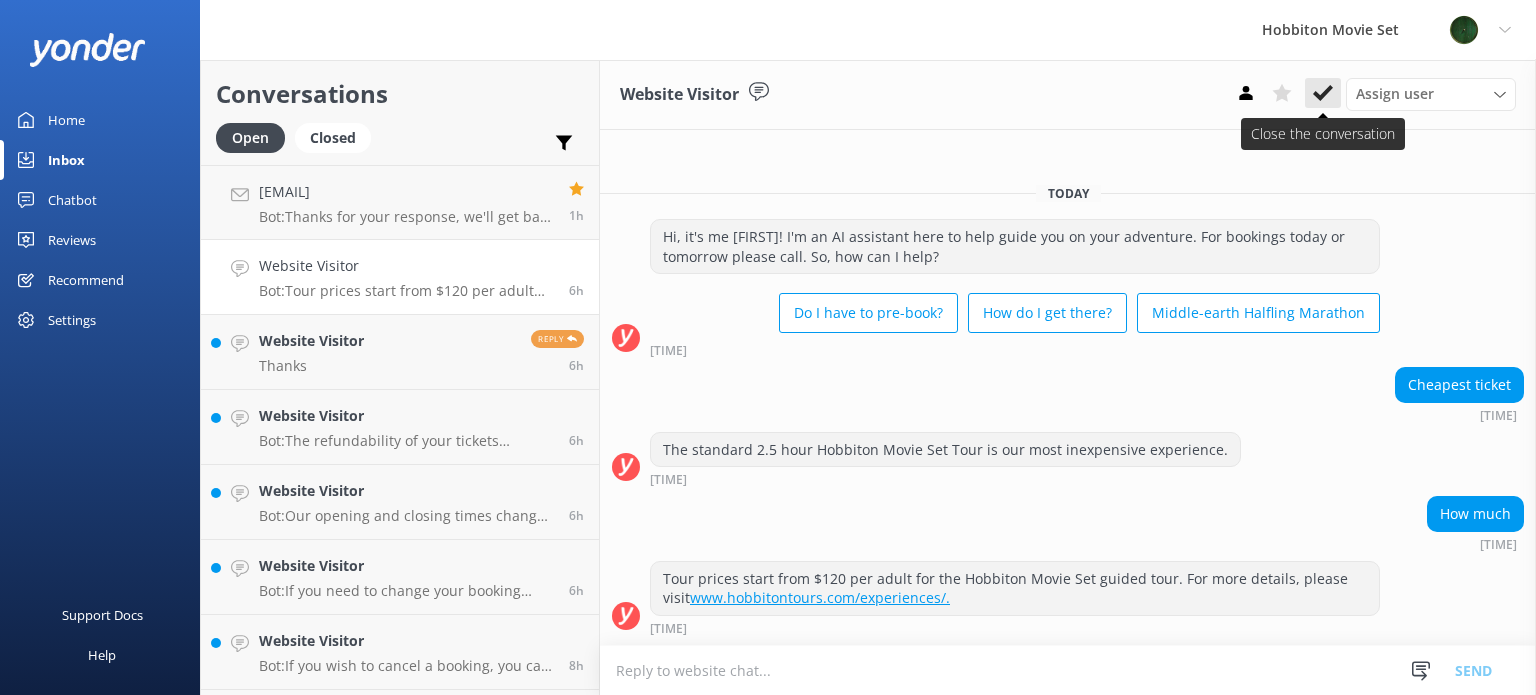 click at bounding box center (1323, 93) 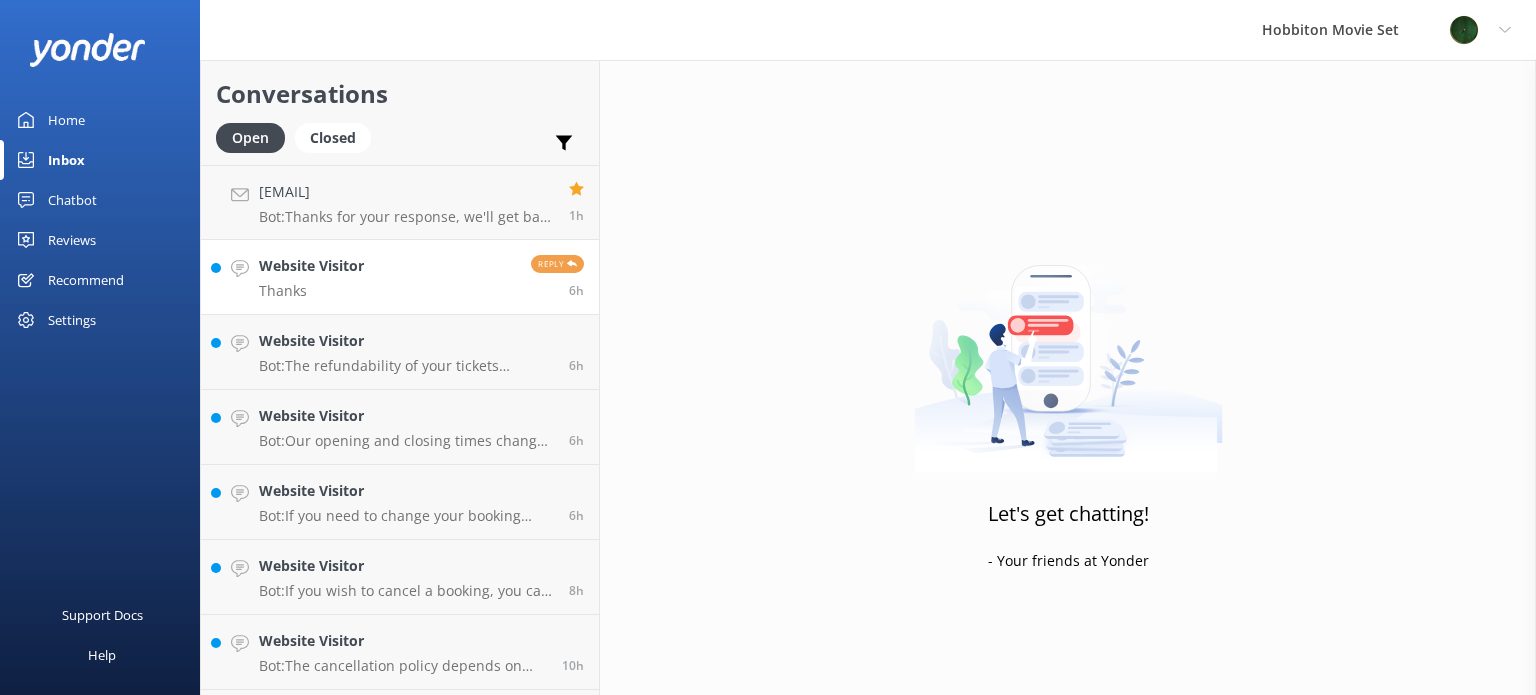 click on "Thanks" at bounding box center [311, 291] 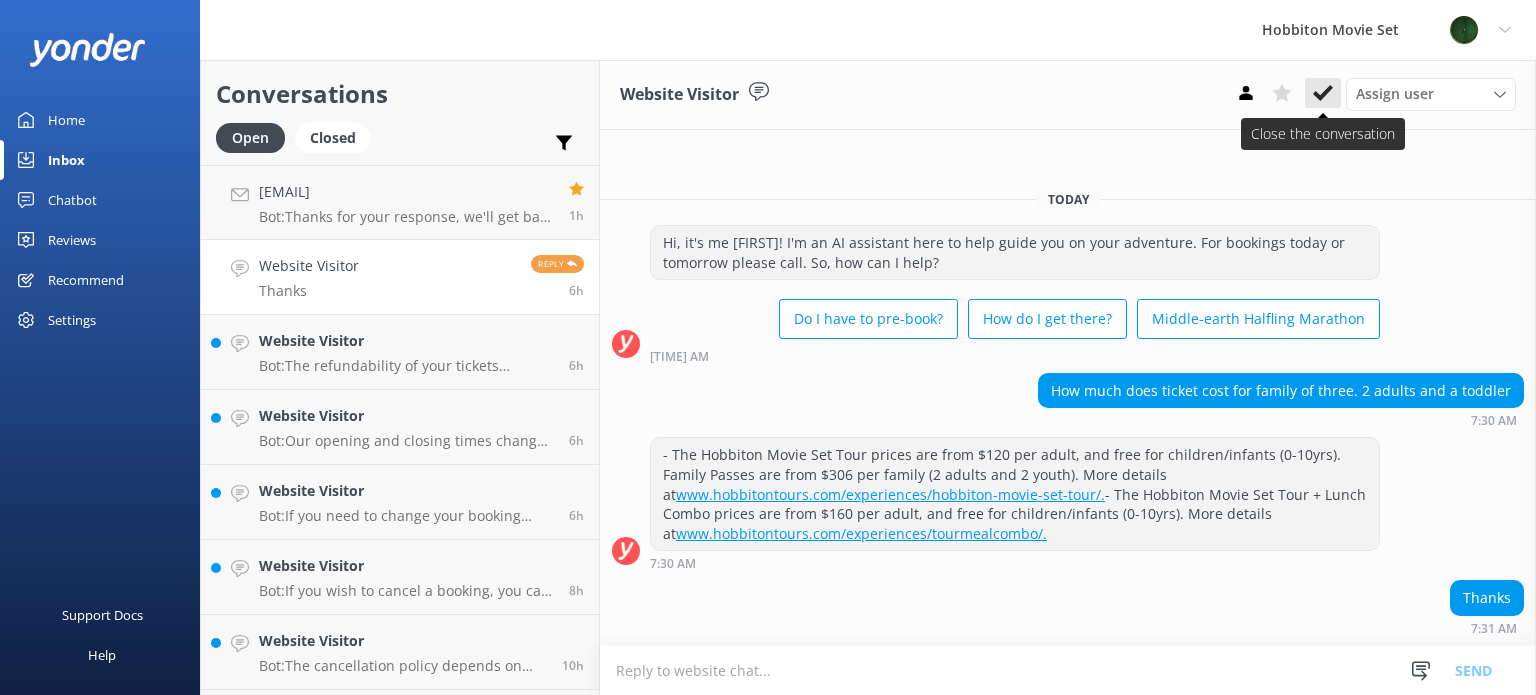 click 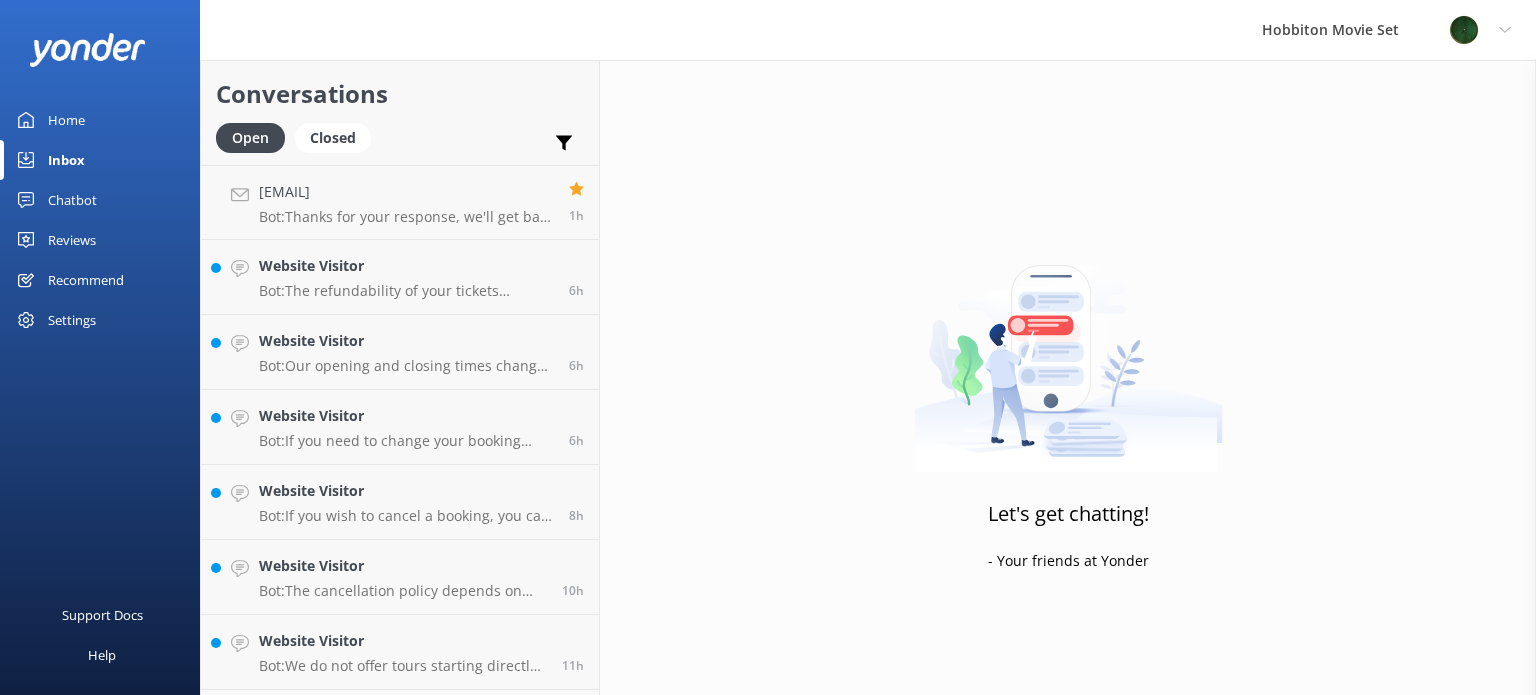 click on "Bot: The refundability of your tickets depends on the type of tour you have booked. You can view all cancellation policies at www.hobbitontours.com/terms-and-conditions/. If you need to amend your booking or transfer your ticket to someone else, please contact our team at [EMAIL] or call +64 (7) 888 1505. Changes can be made up to 24 hours before your scheduled tour time, subject to availability." at bounding box center [406, 291] 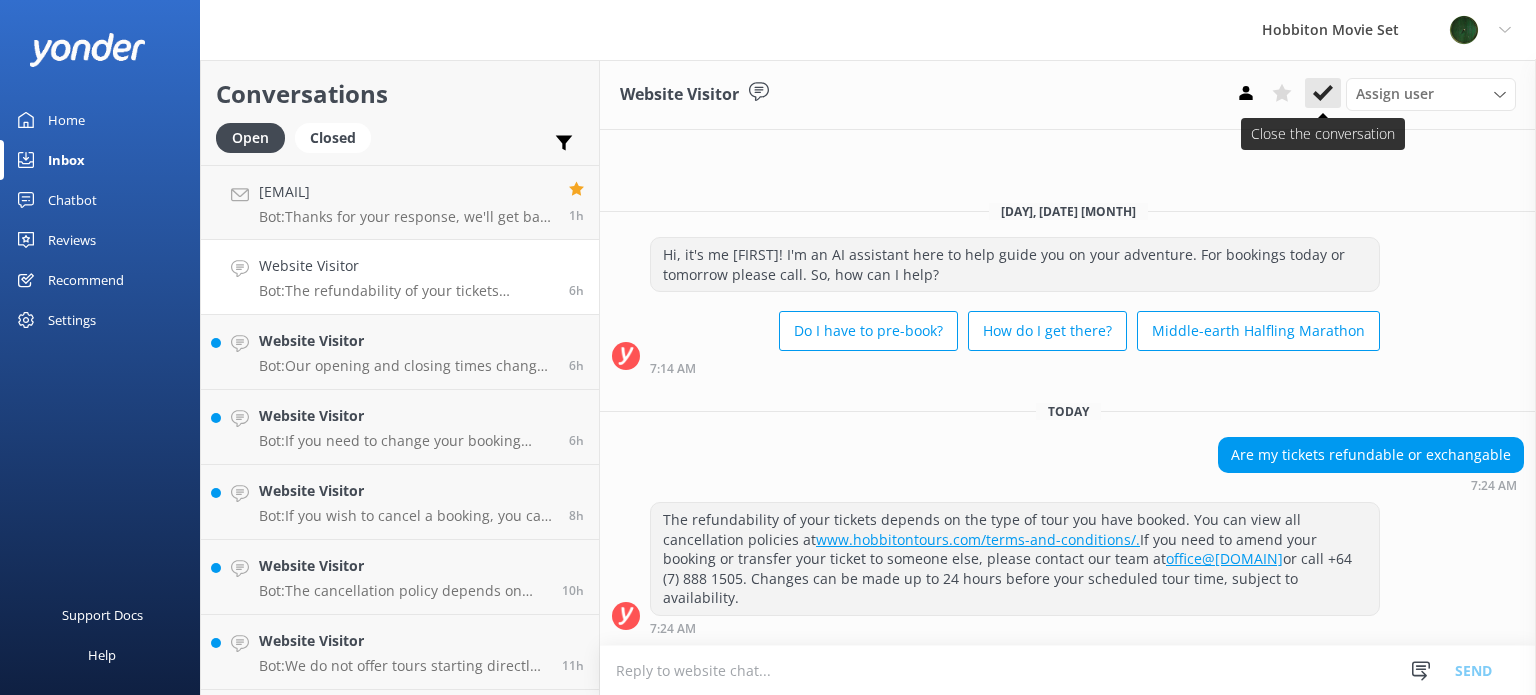 click 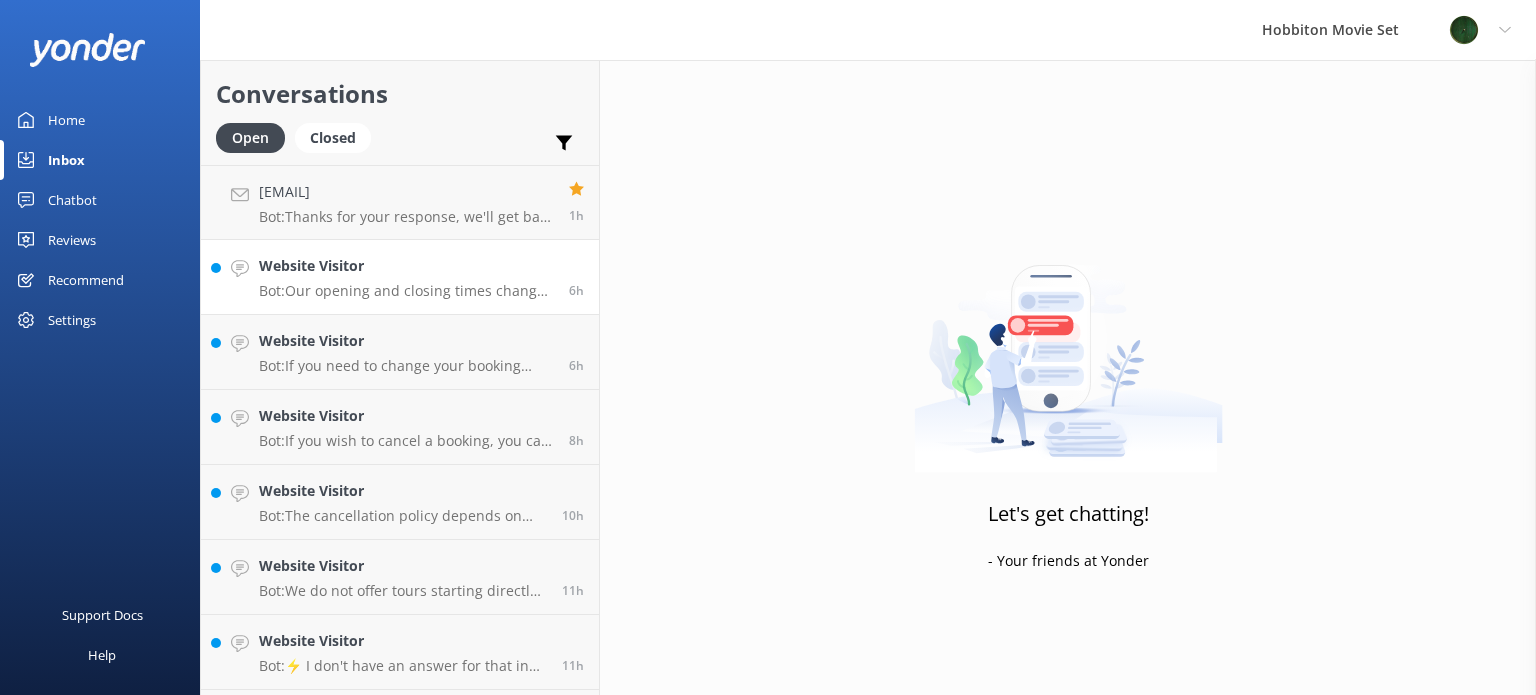 click on "Website Visitor Bot:  Our opening and closing times change depending on daylight hours. The Reservations office, ticketing office, and café open 30 minutes prior to the first tour of the day and close when the last tour departs. The retail shop opens 30 minutes before the first tour departs and remains open until the last tour returns to The Shires Rest, excluding Evening Banquet Tours." at bounding box center [406, 277] 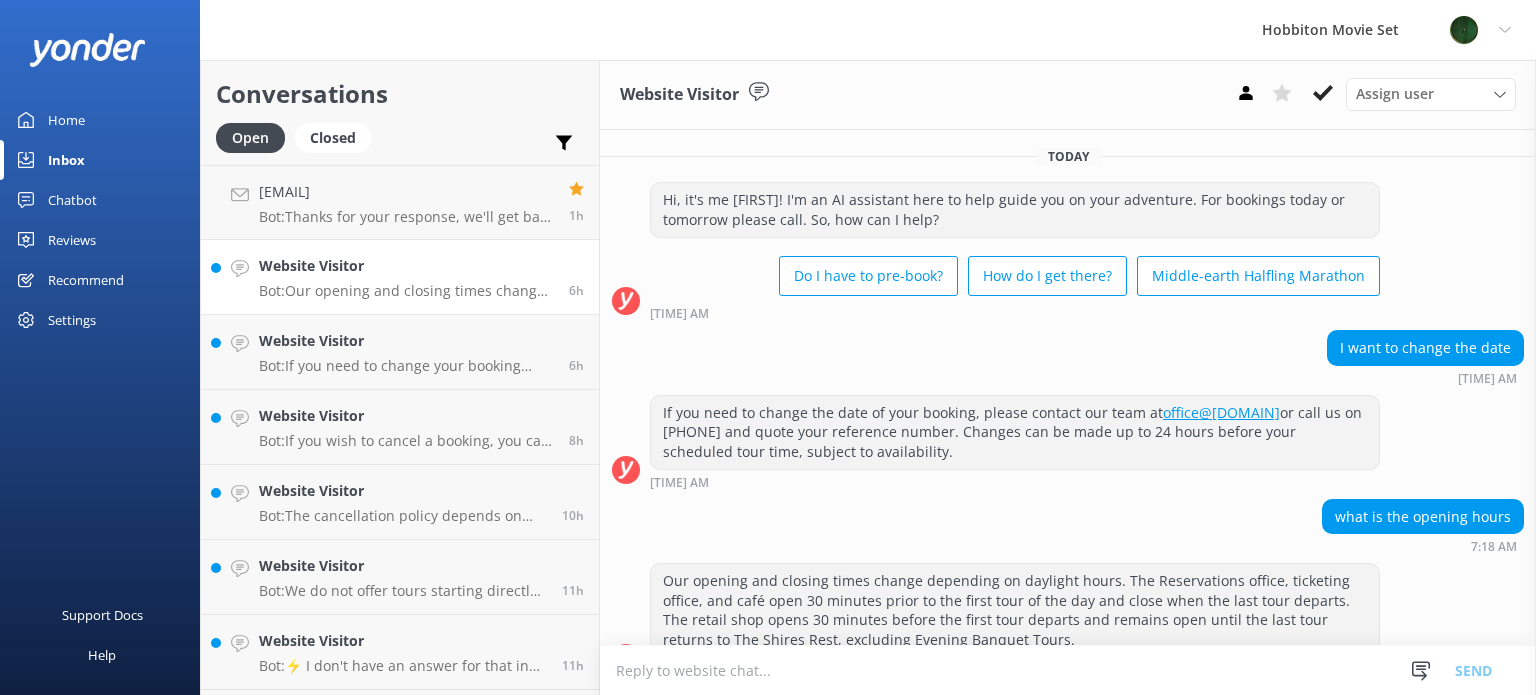 scroll, scrollTop: 38, scrollLeft: 0, axis: vertical 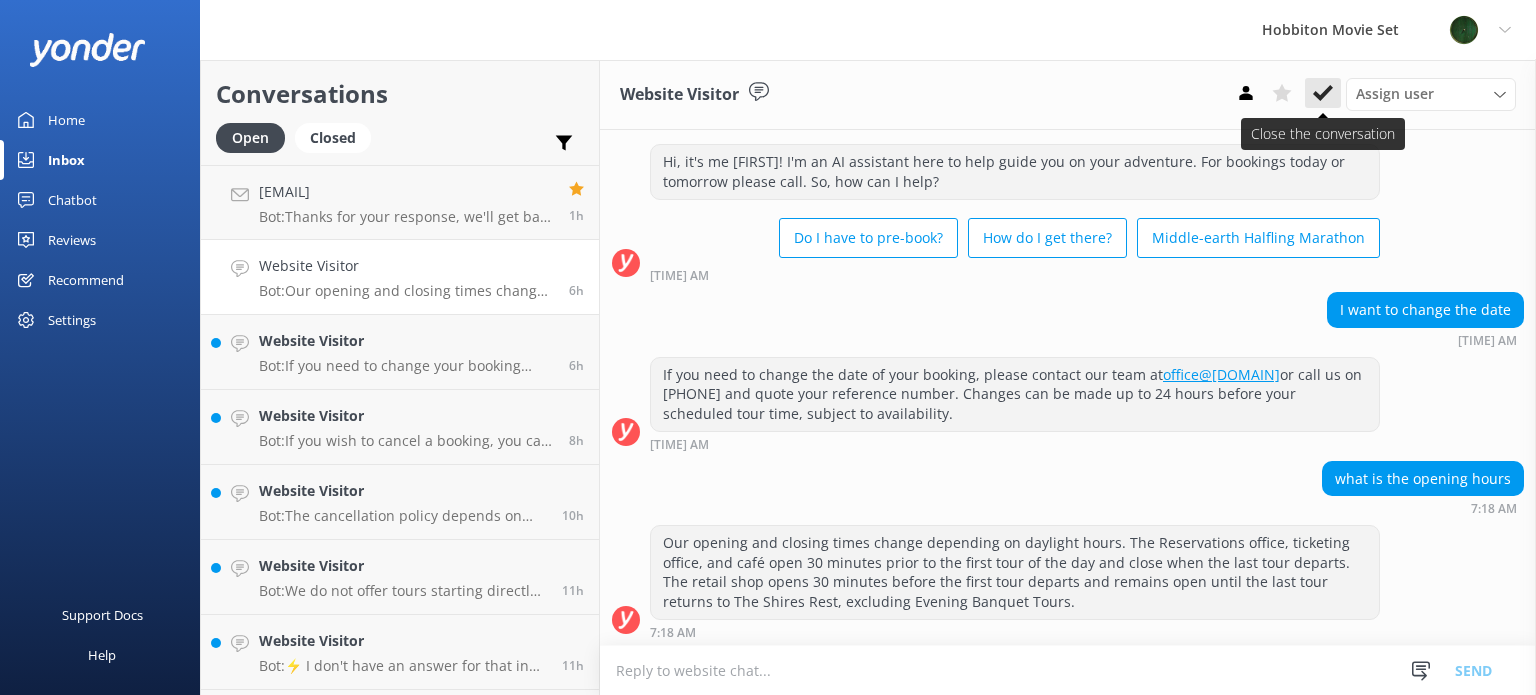 click 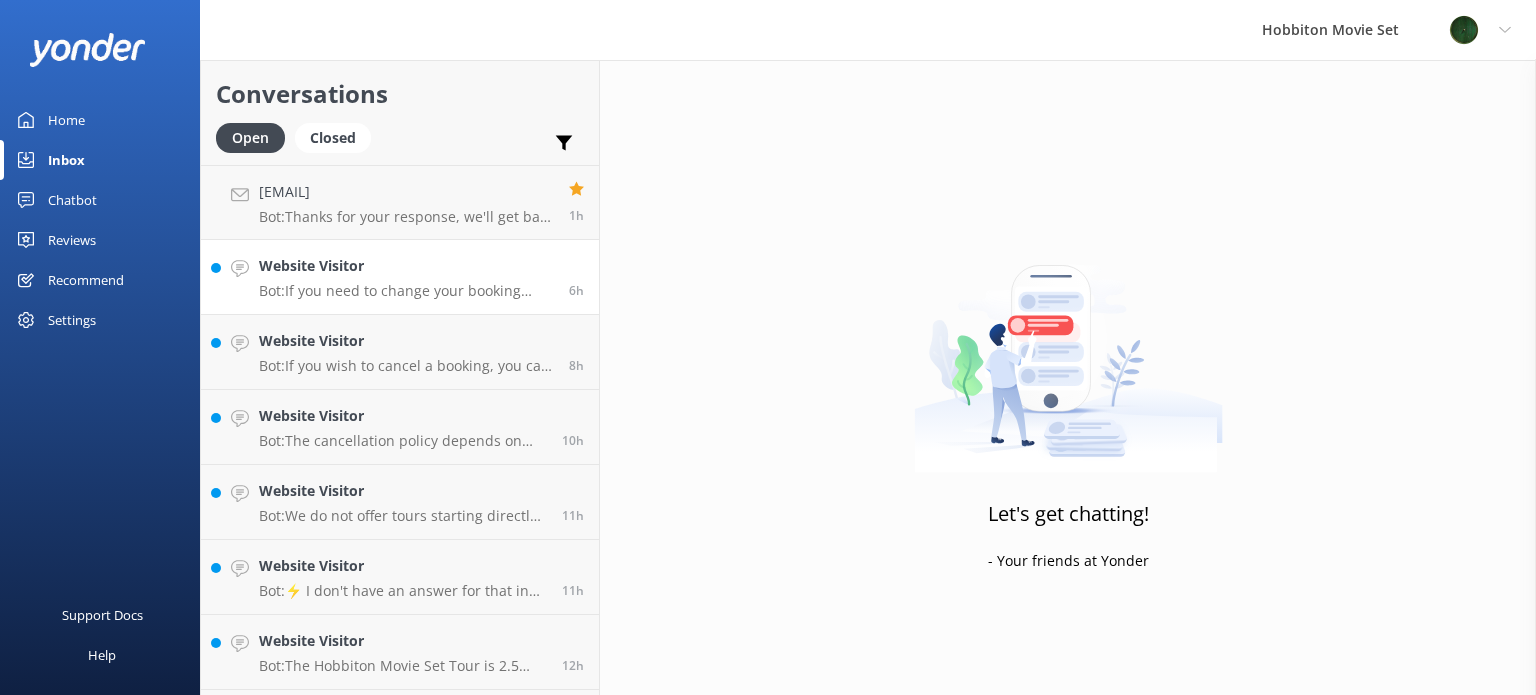 click on "Bot: If you need to change your booking time, please contact our team at office@example.com or call us on +64 (7) 888 1505 and quote your reference number. Changes can be made up to 24 hours before your scheduled tour time, subject to availability." at bounding box center (406, 291) 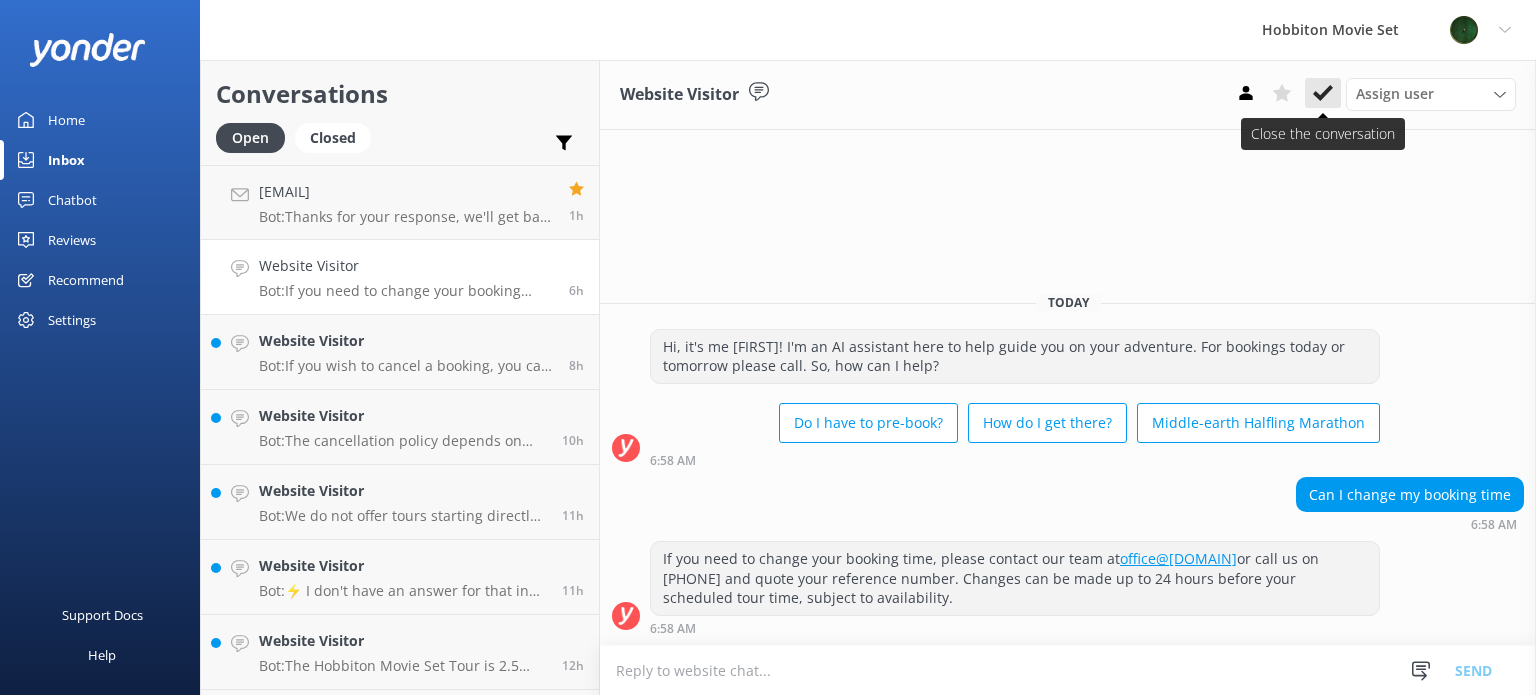 click at bounding box center (1323, 93) 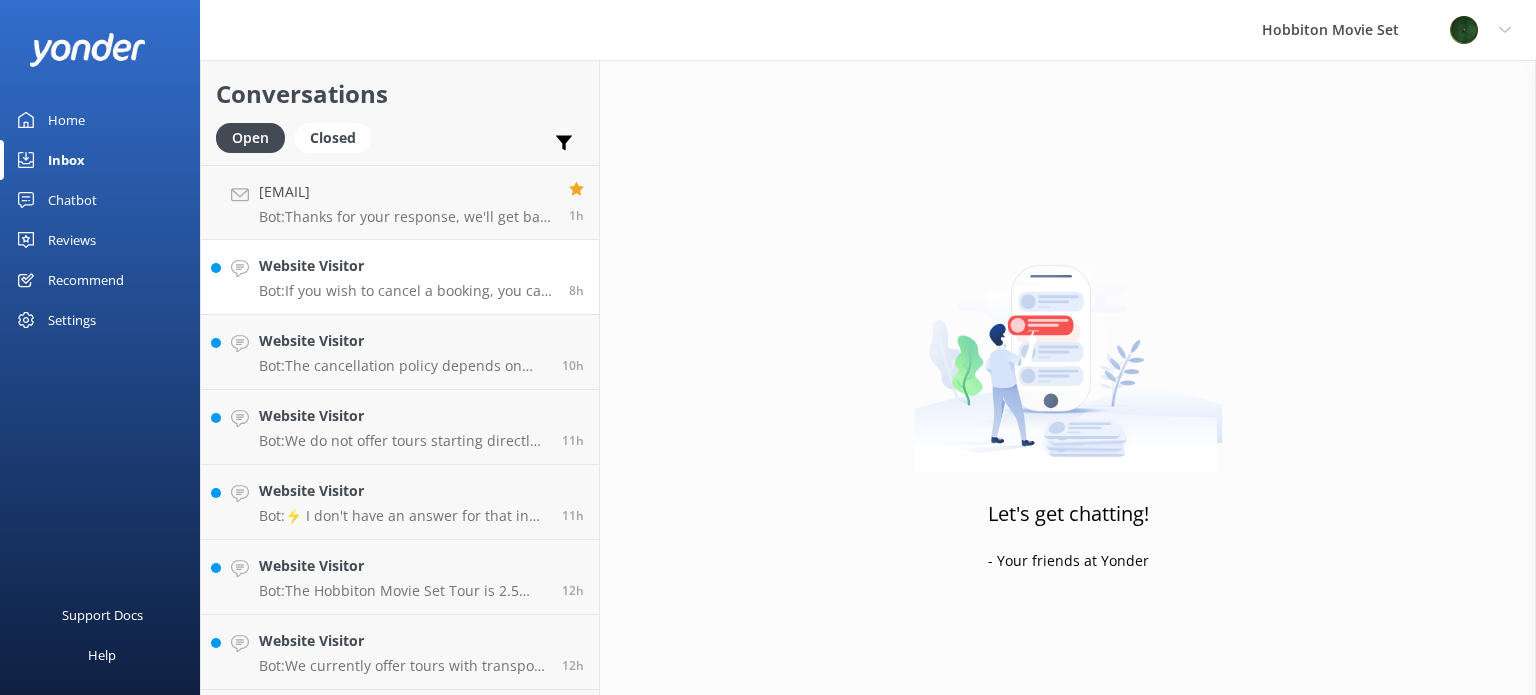 click on "Website Visitor" at bounding box center (406, 266) 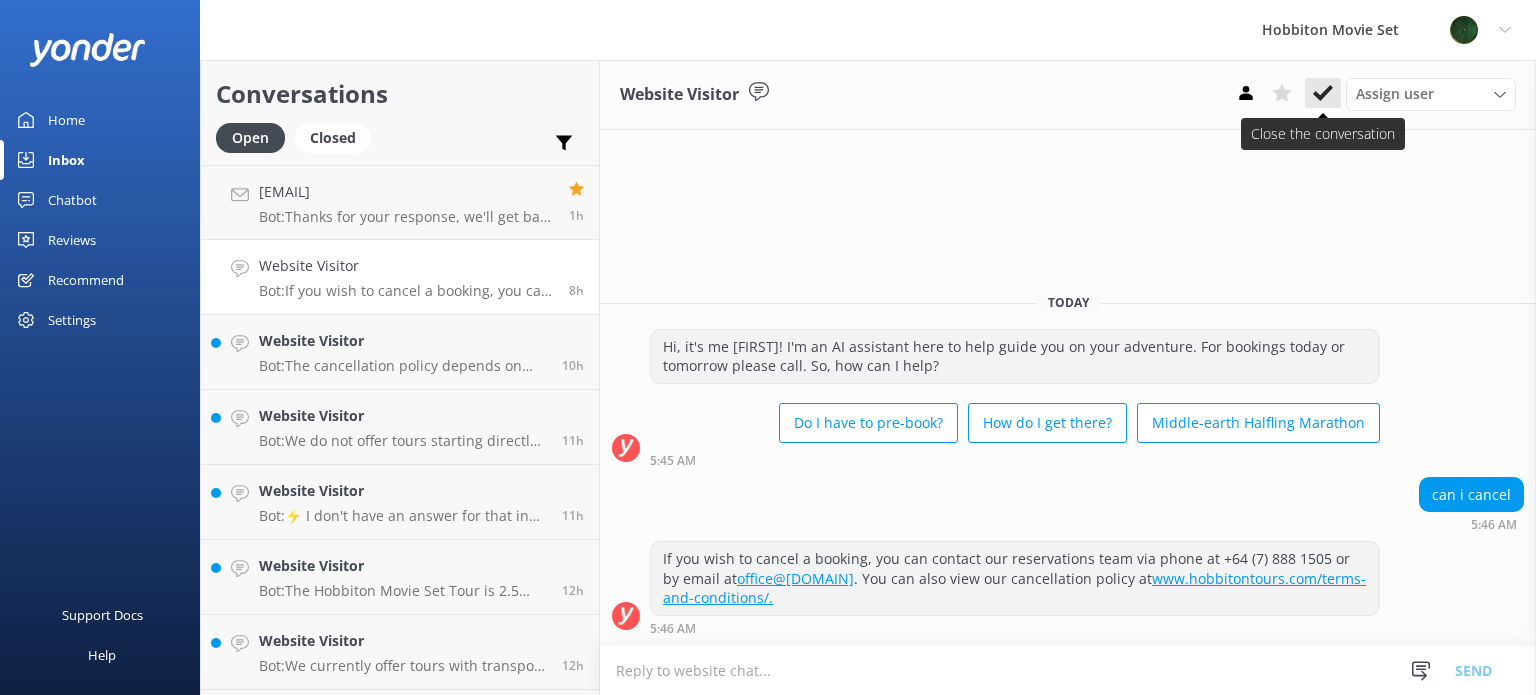 click at bounding box center [1323, 93] 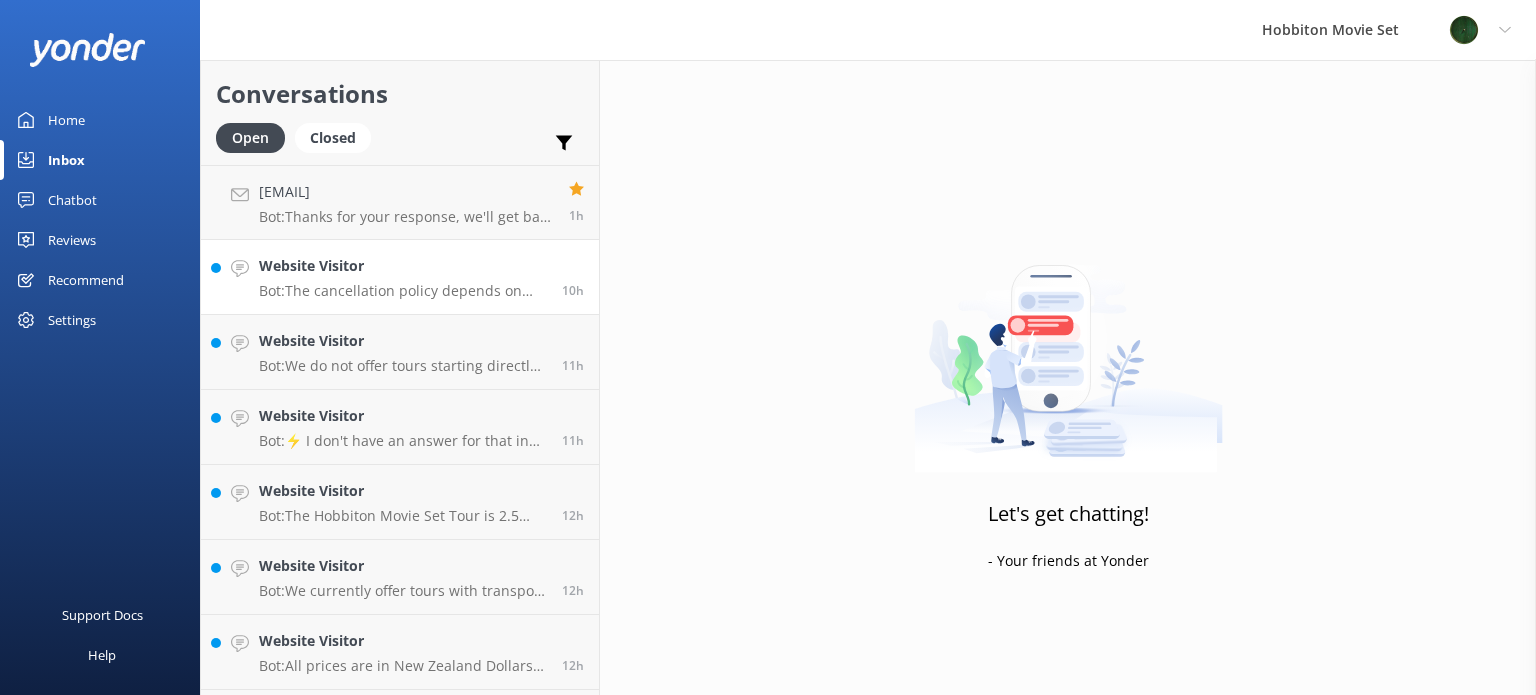 click on "Website Visitor" at bounding box center (403, 266) 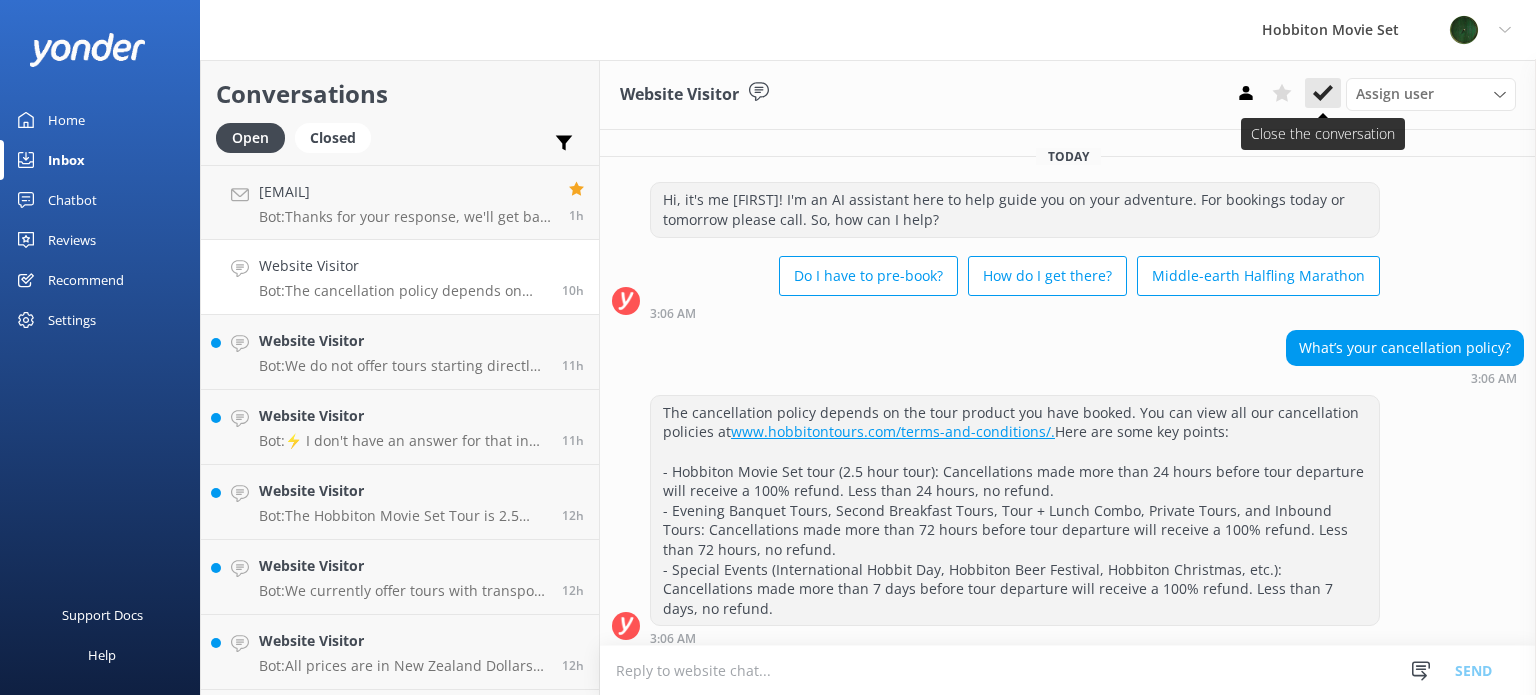 click 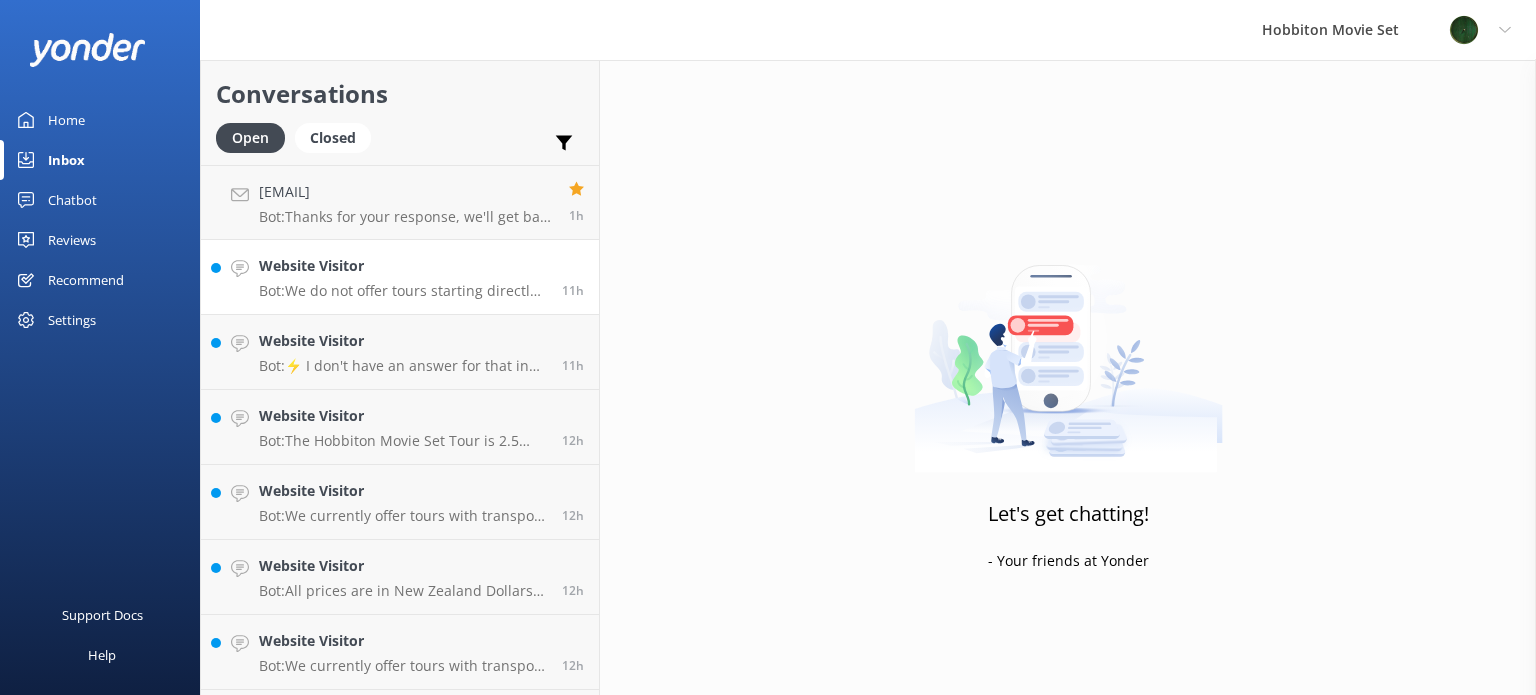 click on "Bot:  We do not offer tours starting directly from Auckland. However, we have partners who offer tour packages including transport from Auckland. You can learn more about these options at www.hobbitontours.com/plan-visit/transfers/." at bounding box center (403, 291) 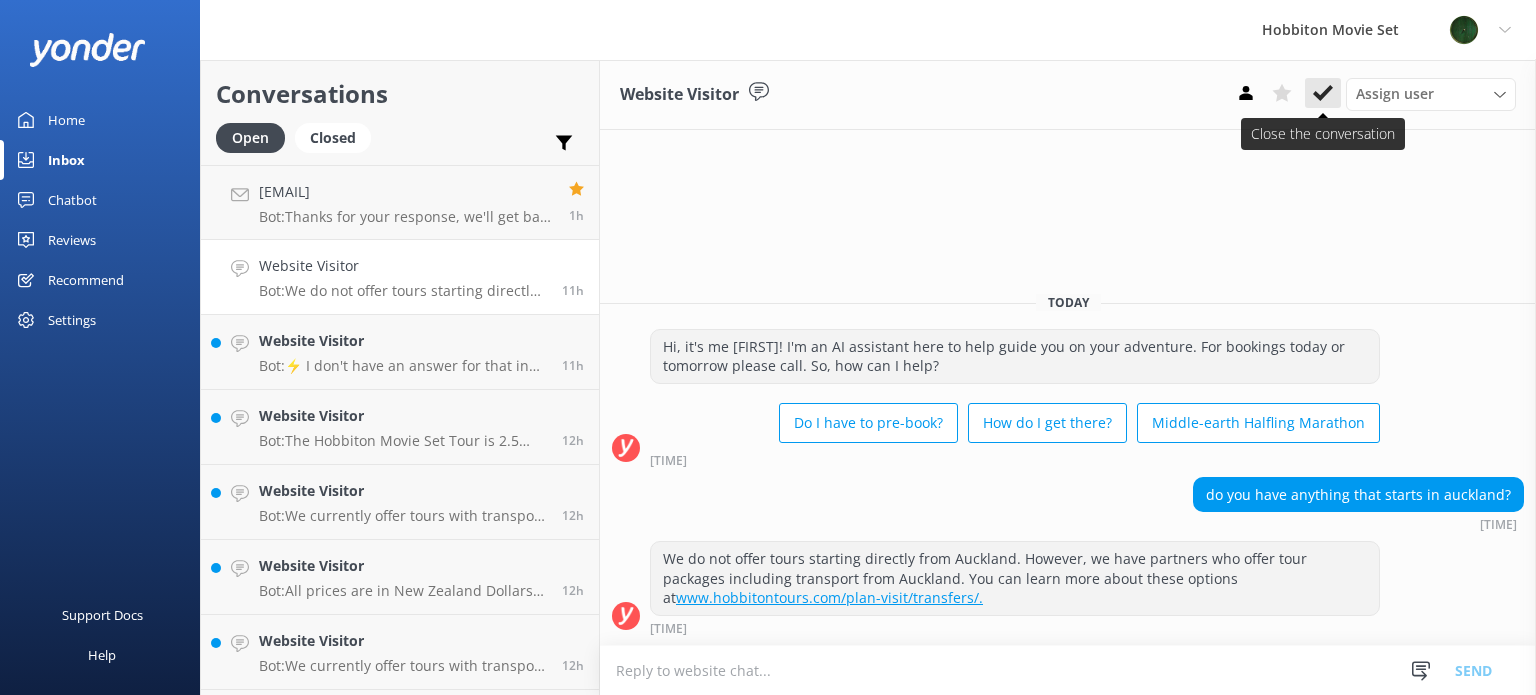 click 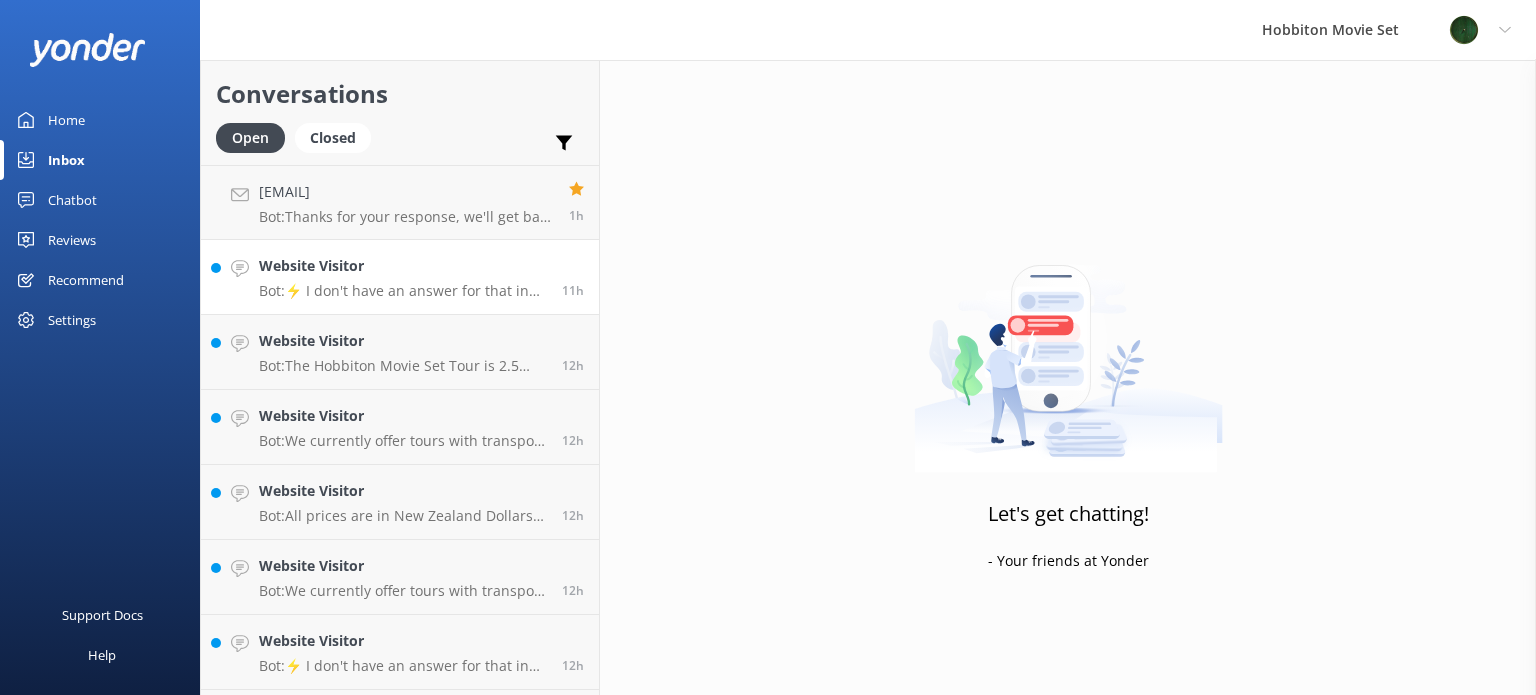 click on "Bot: ⚡ I don't have an answer for that in my knowledge base. Please try and rephrase your question, I work best when full phrases are used. Please leave your email address if you would like our team to get in touch with you." at bounding box center [403, 291] 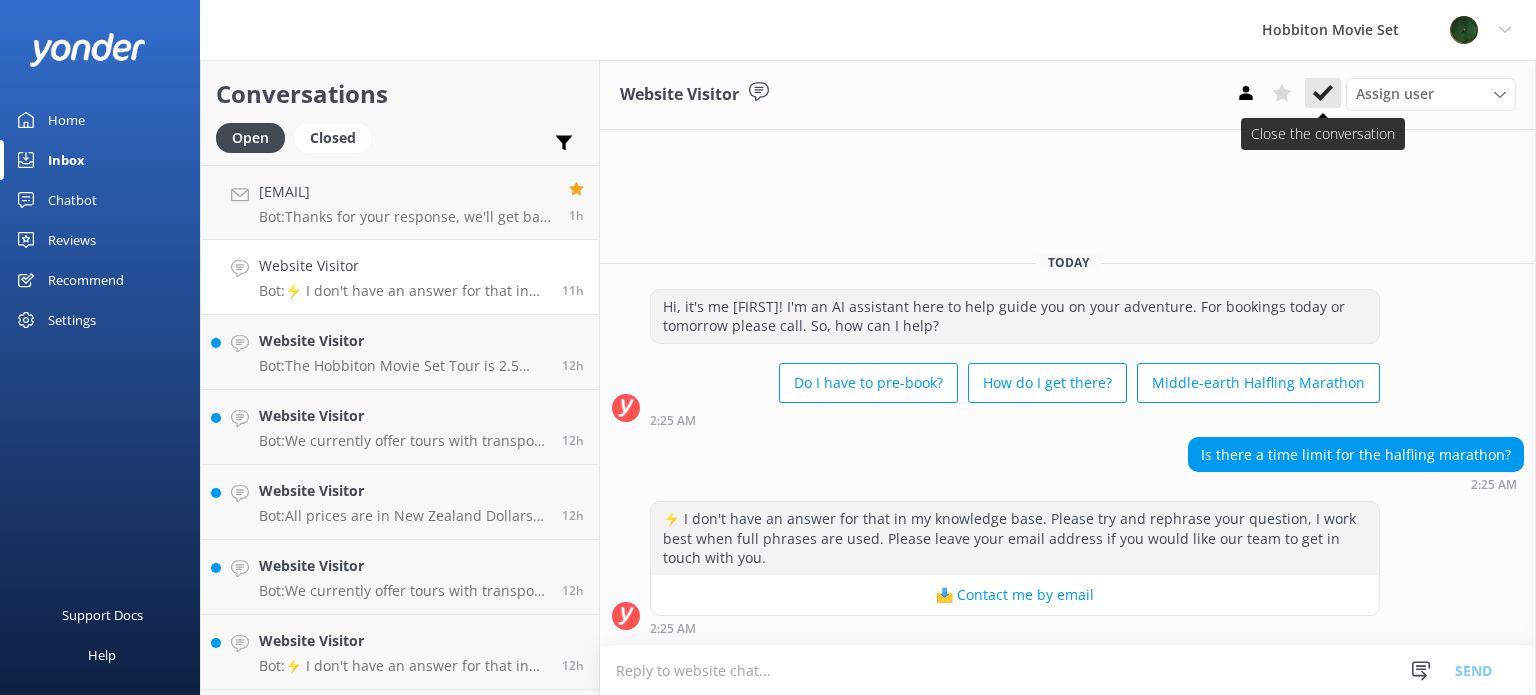 click 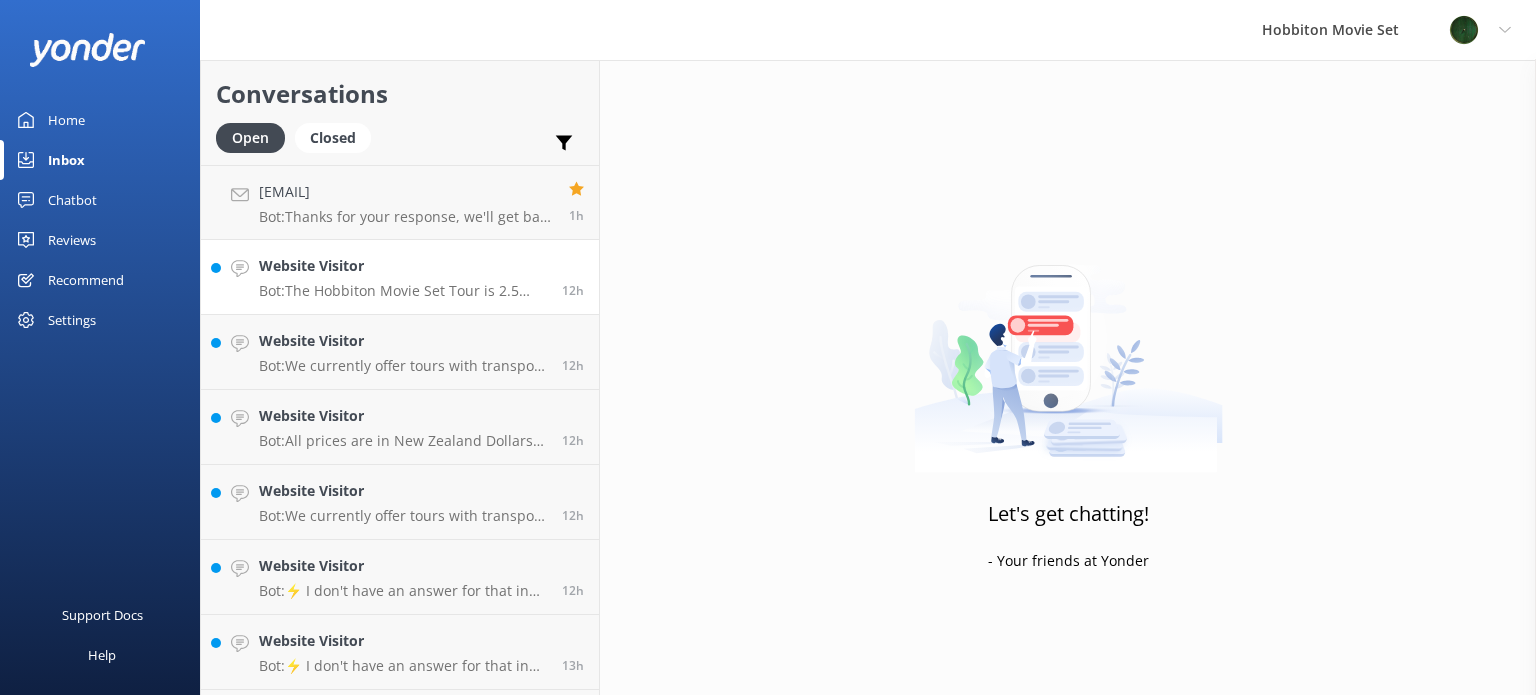 click on "Website Visitor Bot:  The Hobbiton Movie Set Tour is 2.5 hours long, which includes transport between The Shire's Rest and the Movie Set. 12h" at bounding box center [400, 277] 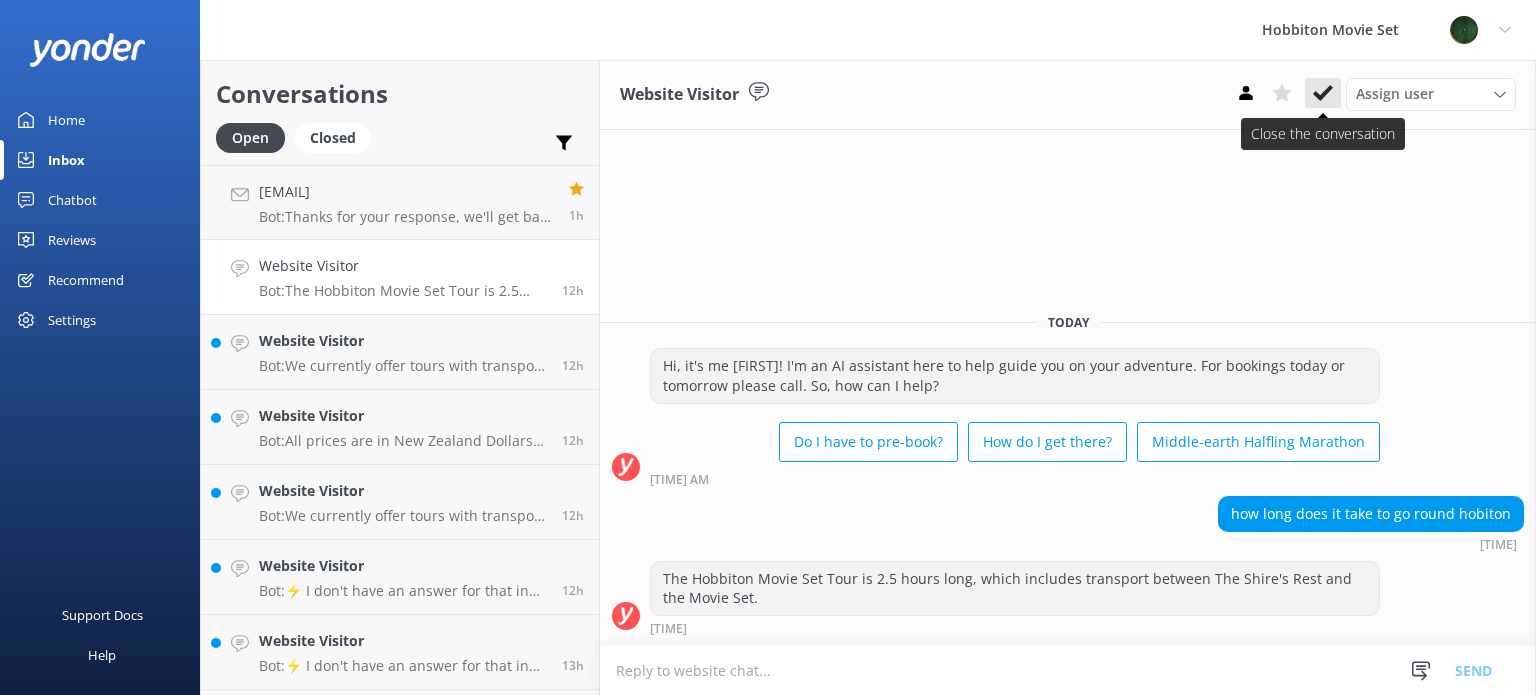 click 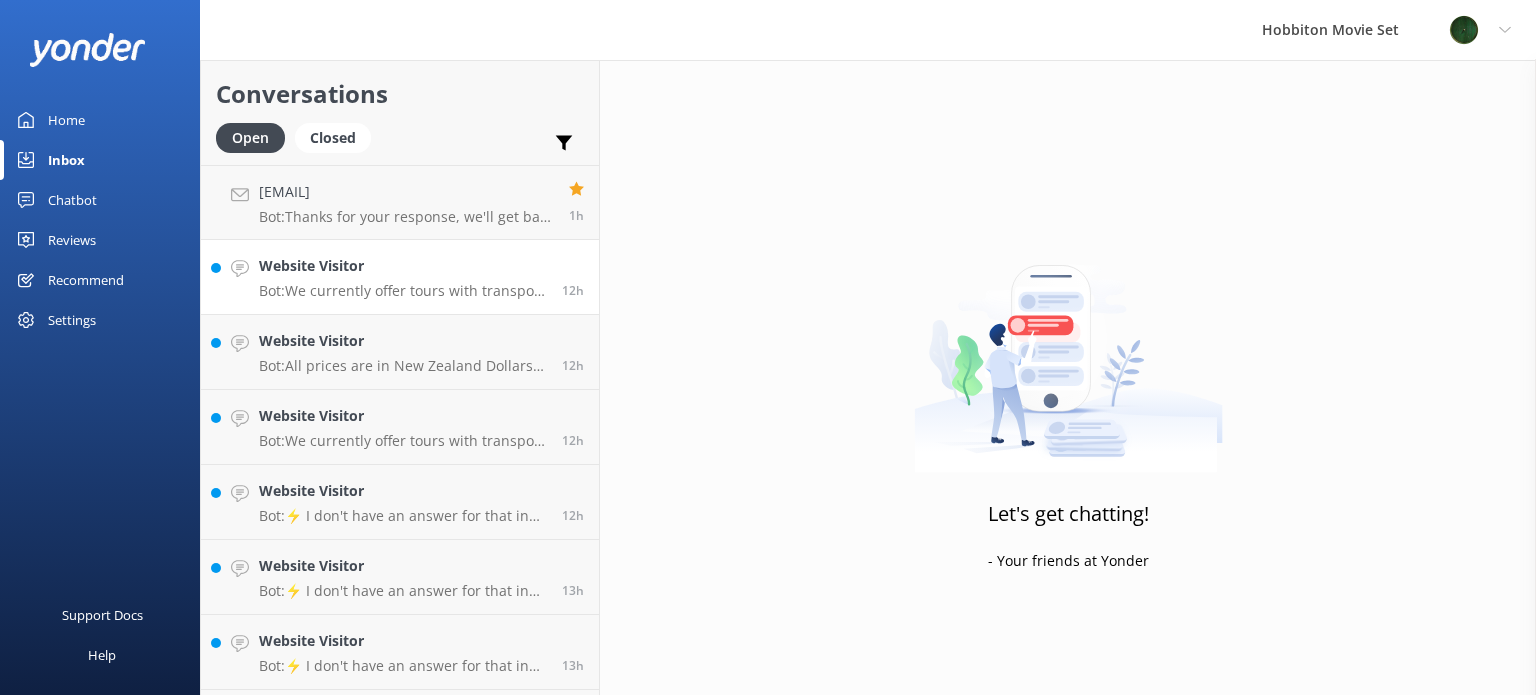 click on "Website Visitor Bot:  We currently offer tours with transport from The Shire's Rest and Matamata site only.
We do not offer drop-offs and pick-ups, although we have a list of partners who offer tour packages including transport from Auckland, Rotorua, Tauranga, and Hamilton for those without their own transportation or car. Visit [URL].
Please be advised that there are no train stations nearby - the nearest train station is a 45-minute drive from Hobbiton, in Hamilton. 12h" at bounding box center [400, 277] 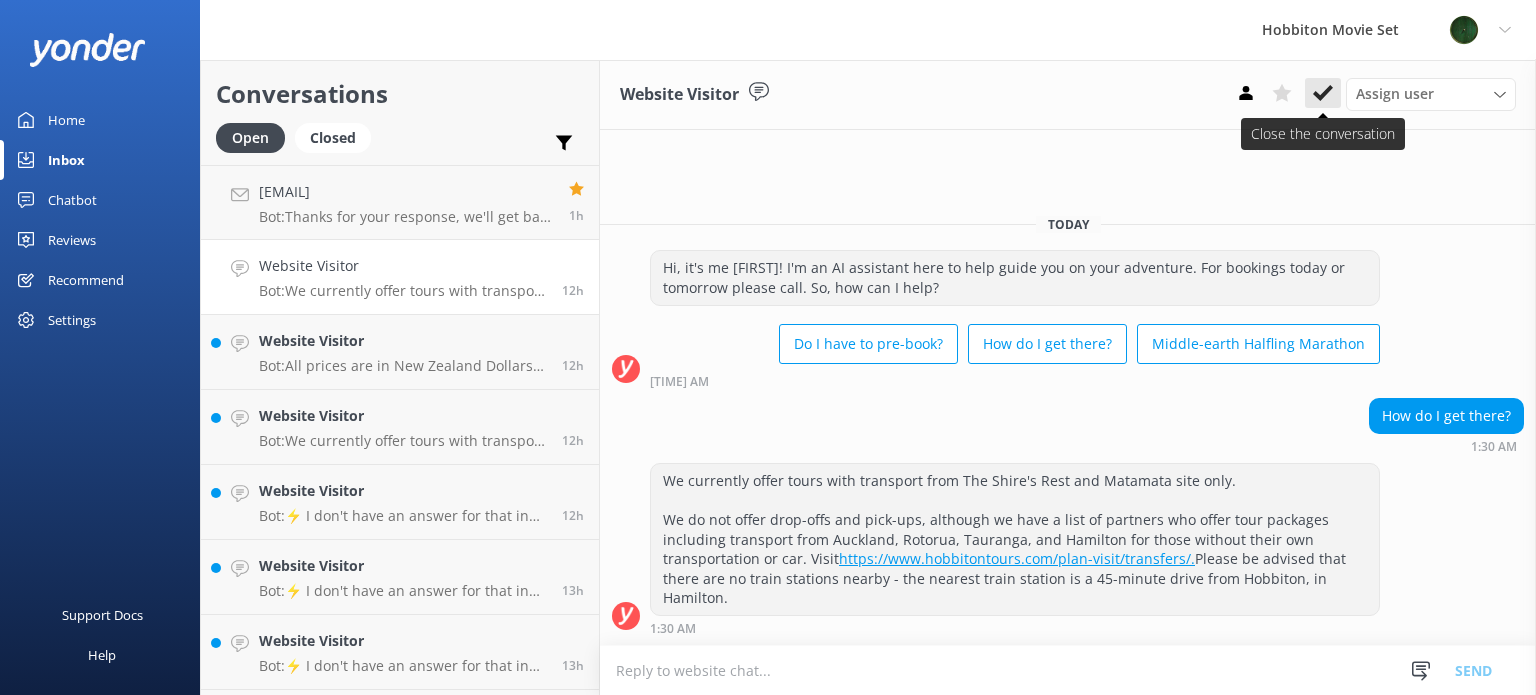 click 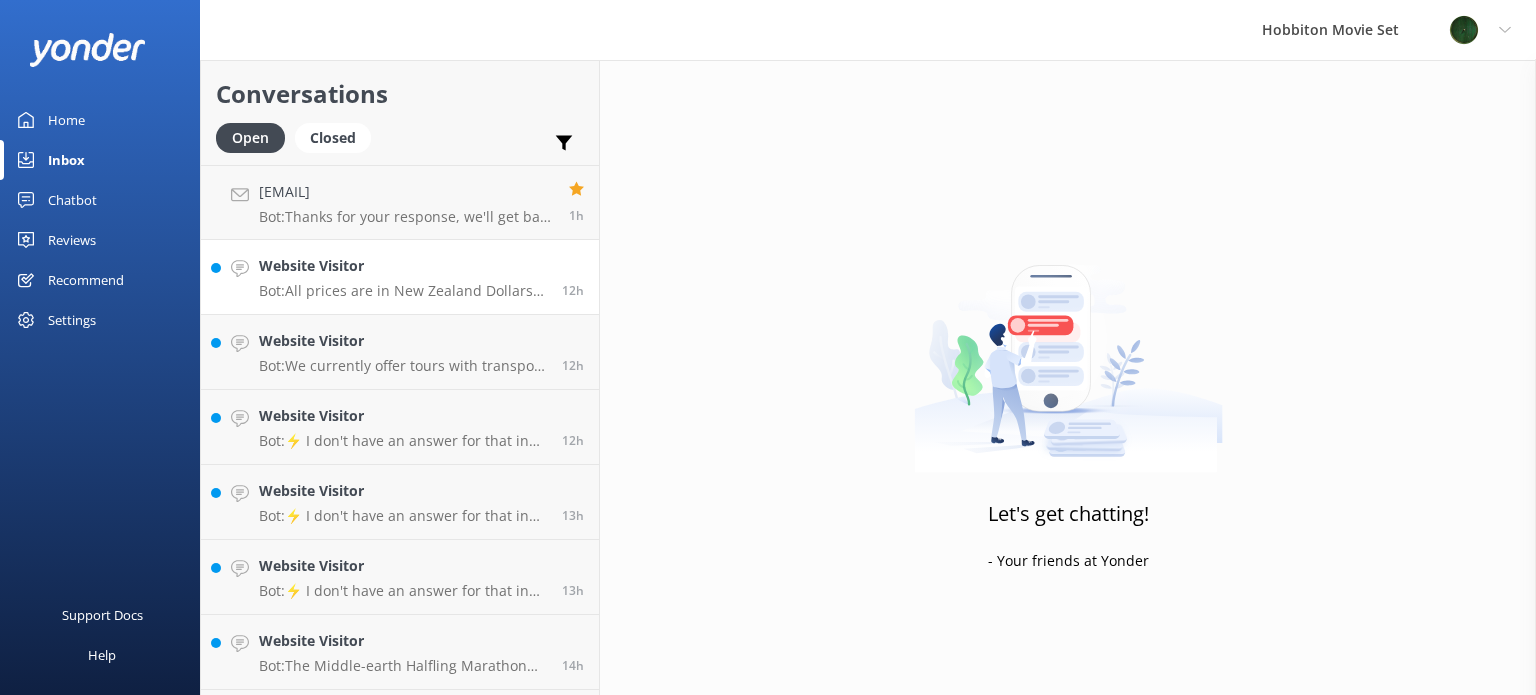 click on "Website Visitor Bot:  All prices are in New Zealand Dollars (NZD) and are GST inclusive. 12h" at bounding box center (400, 277) 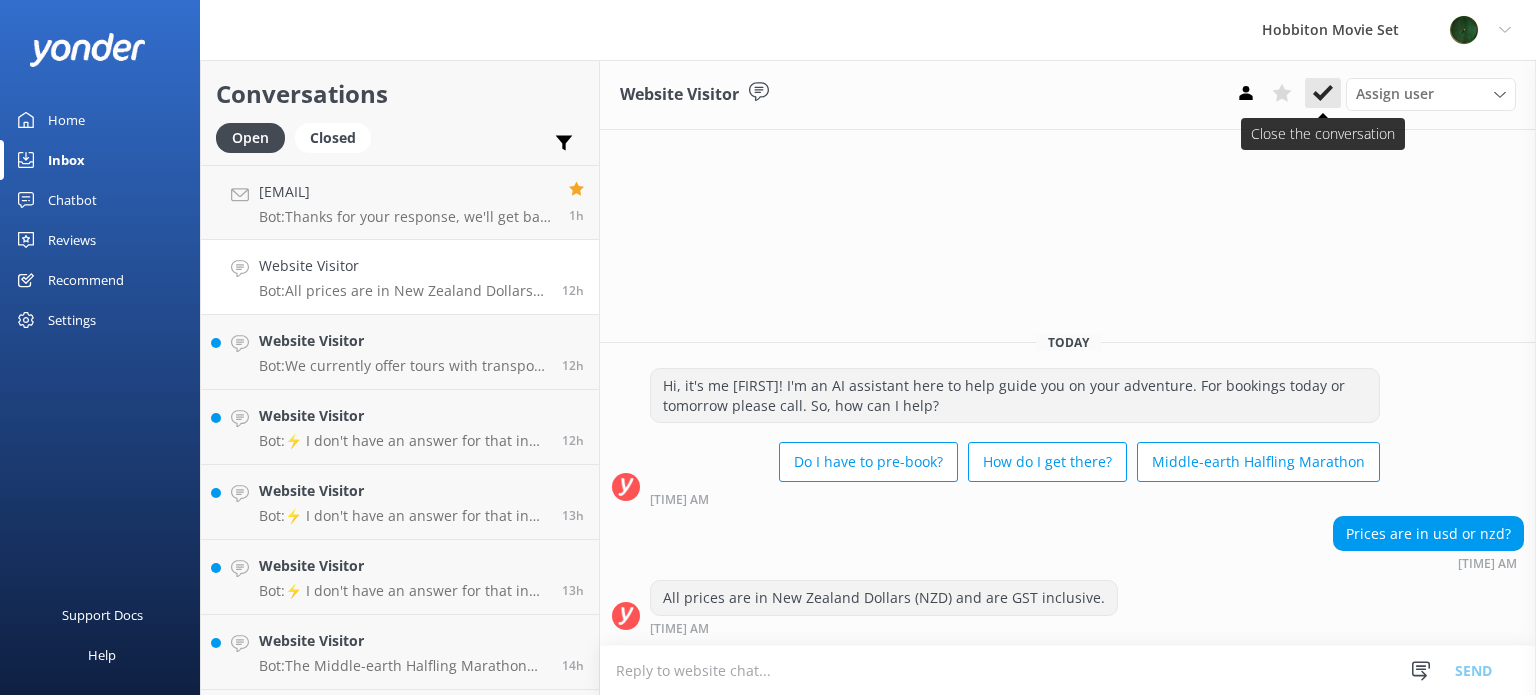 click 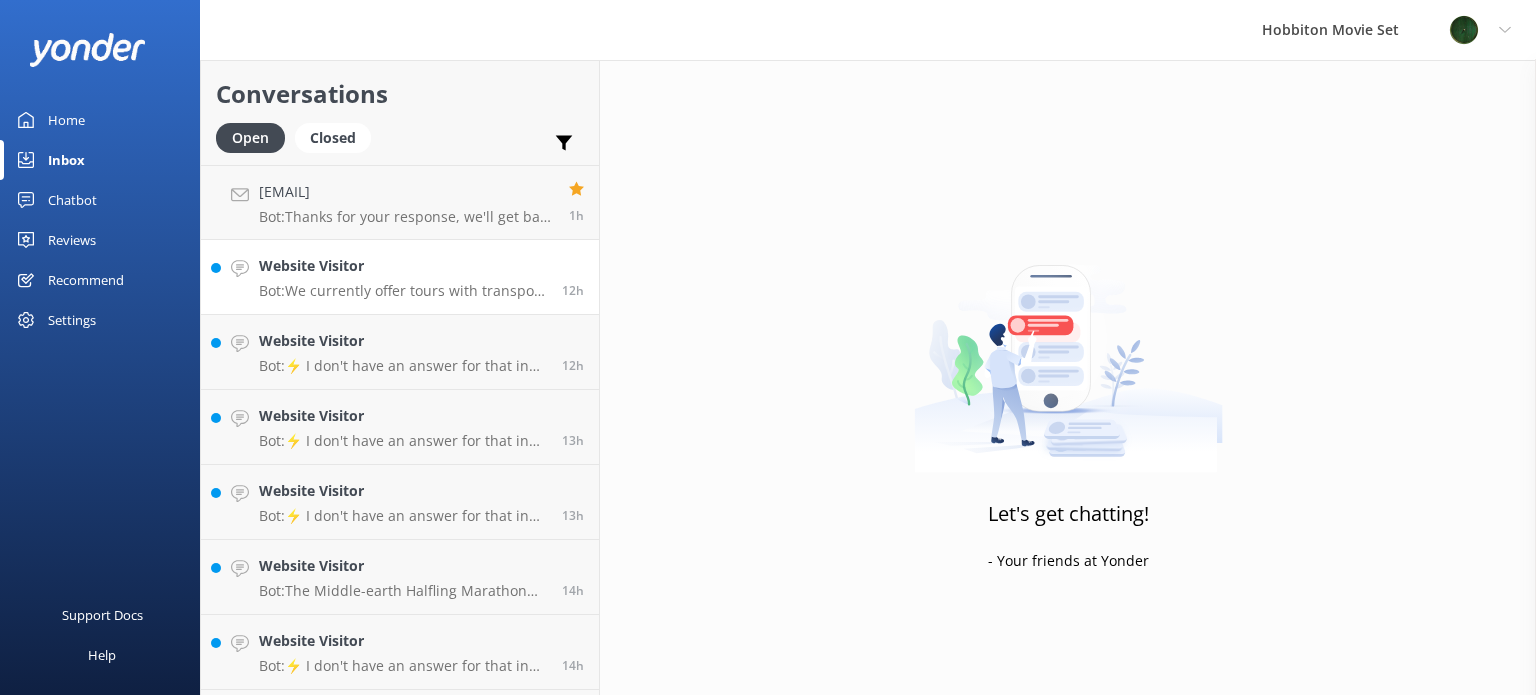 click on "Website Visitor Bot:  We currently offer tours with transport from The Shire's Rest and Matamata site only.
We do not offer drop-offs and pick-ups, although we have a list of partners who offer tour packages including transport from Auckland, Rotorua, Tauranga, and Hamilton for those without their own transportation or car. Visit [URL].
Please be advised that there are no train stations nearby - the nearest train station is a 45-minute drive from Hobbiton, in Hamilton. 12h" at bounding box center [400, 277] 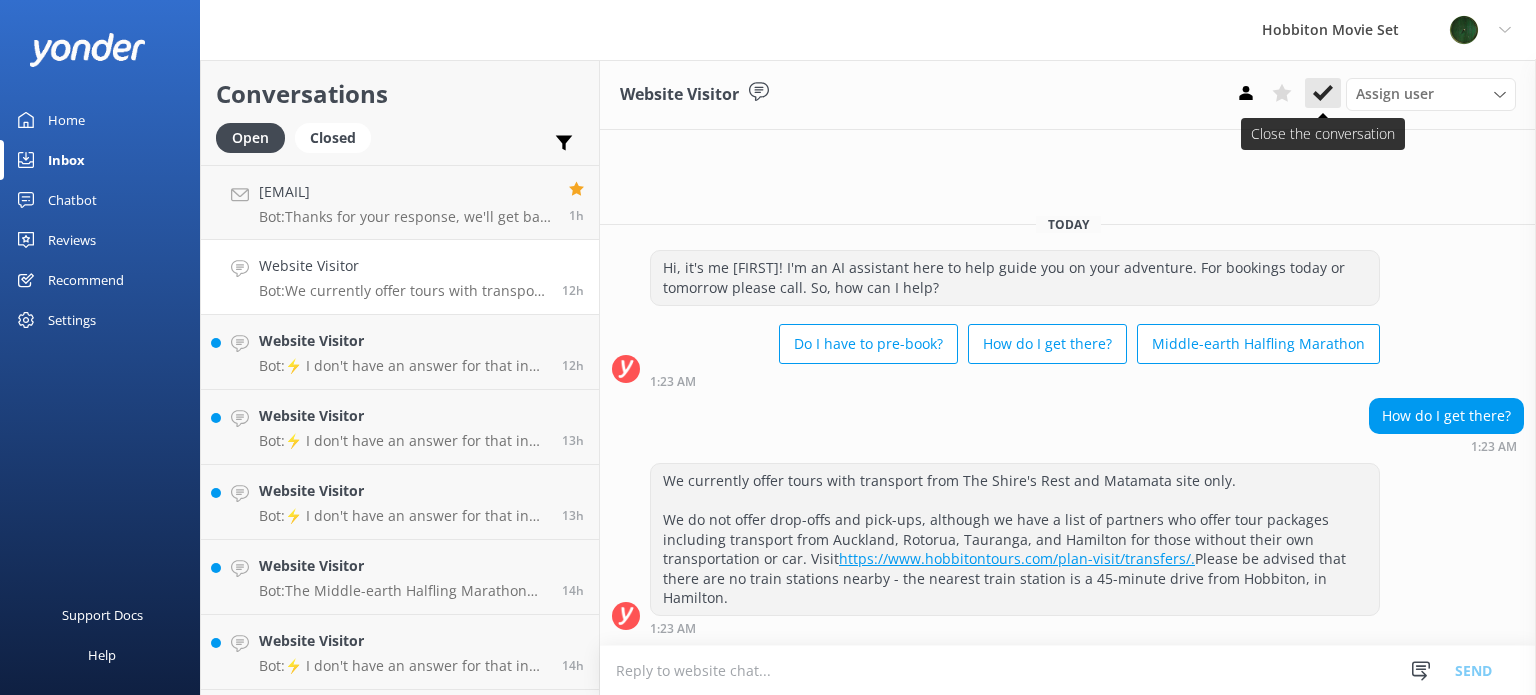 click at bounding box center [1323, 93] 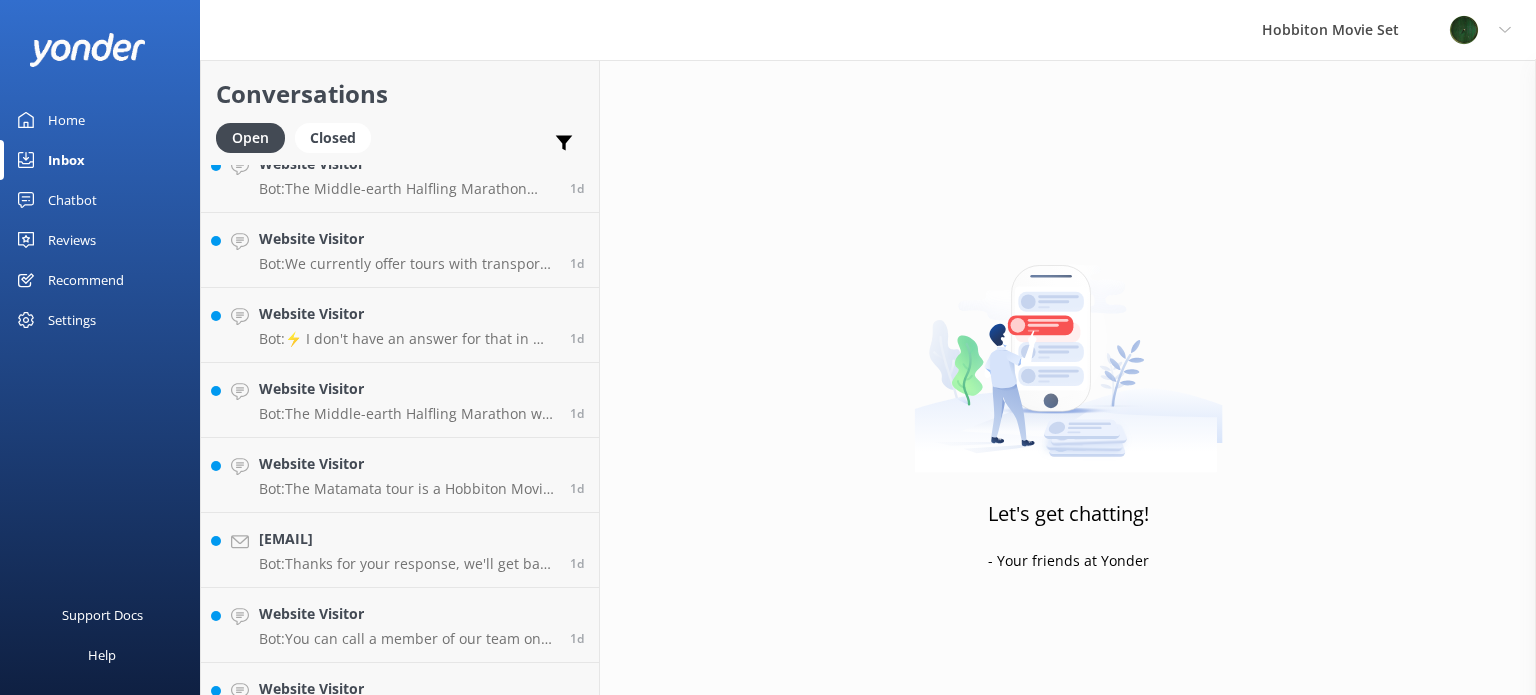scroll, scrollTop: 3894, scrollLeft: 0, axis: vertical 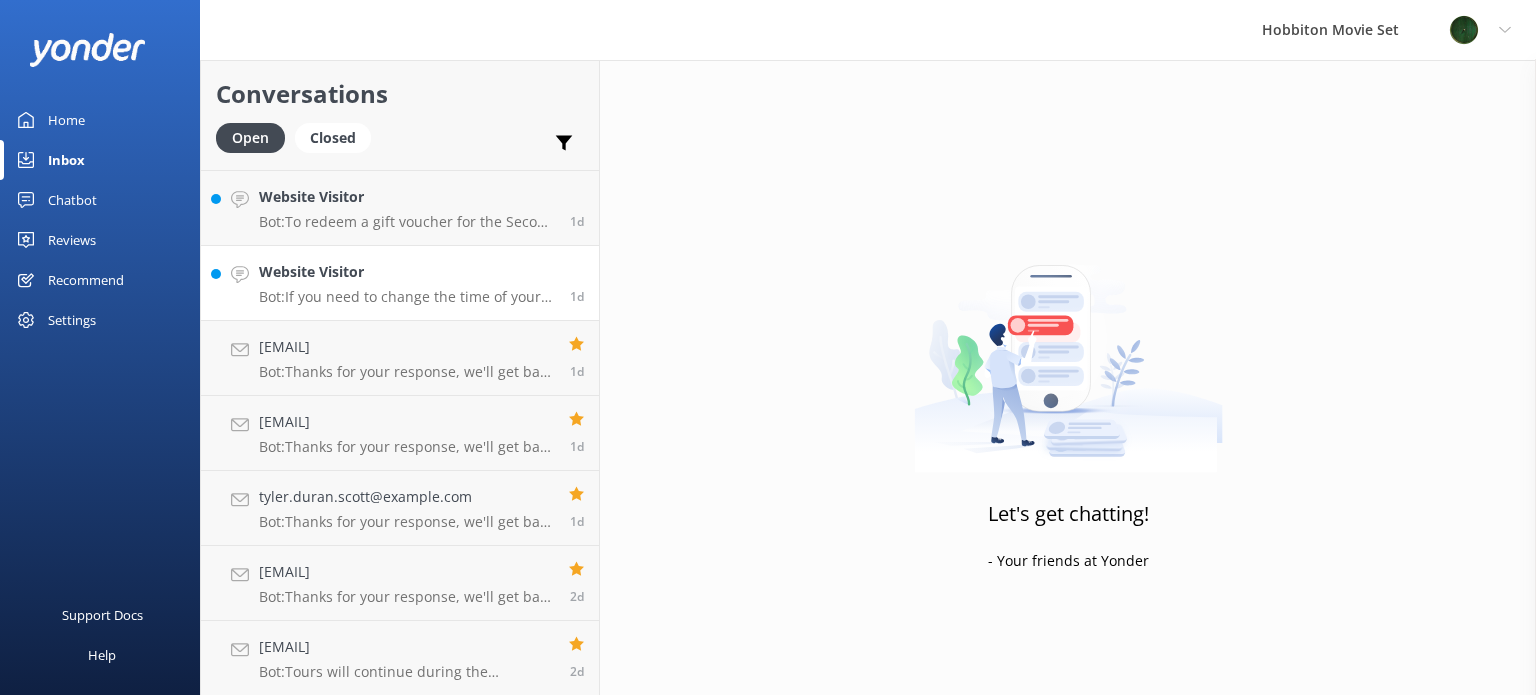 click on "Website Visitor Bot:  If you need to change the time of your booking, please contact our team at [EMAIL] or call us on [PHONE] and quote your reference number. Changes can be made up to 24 hours before your scheduled tour time, subject to availability." at bounding box center [407, 283] 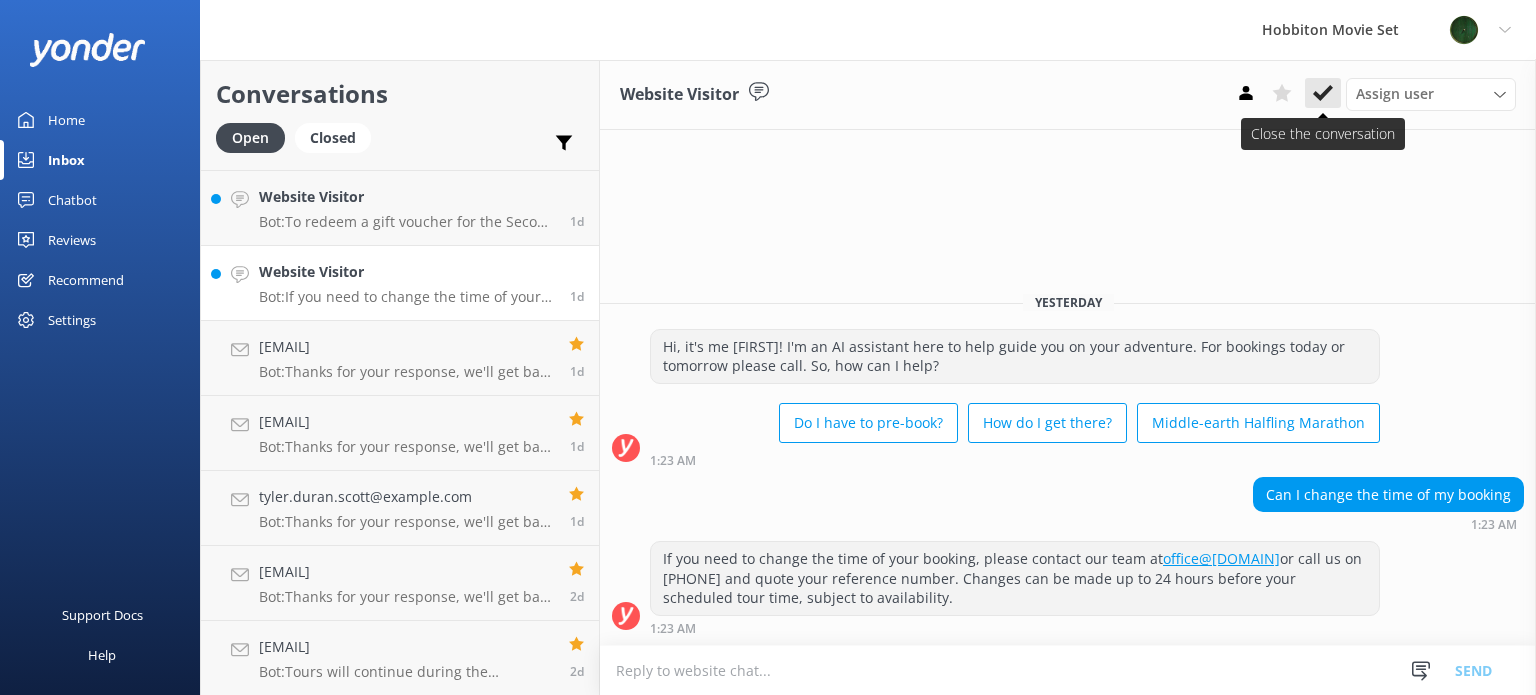 click 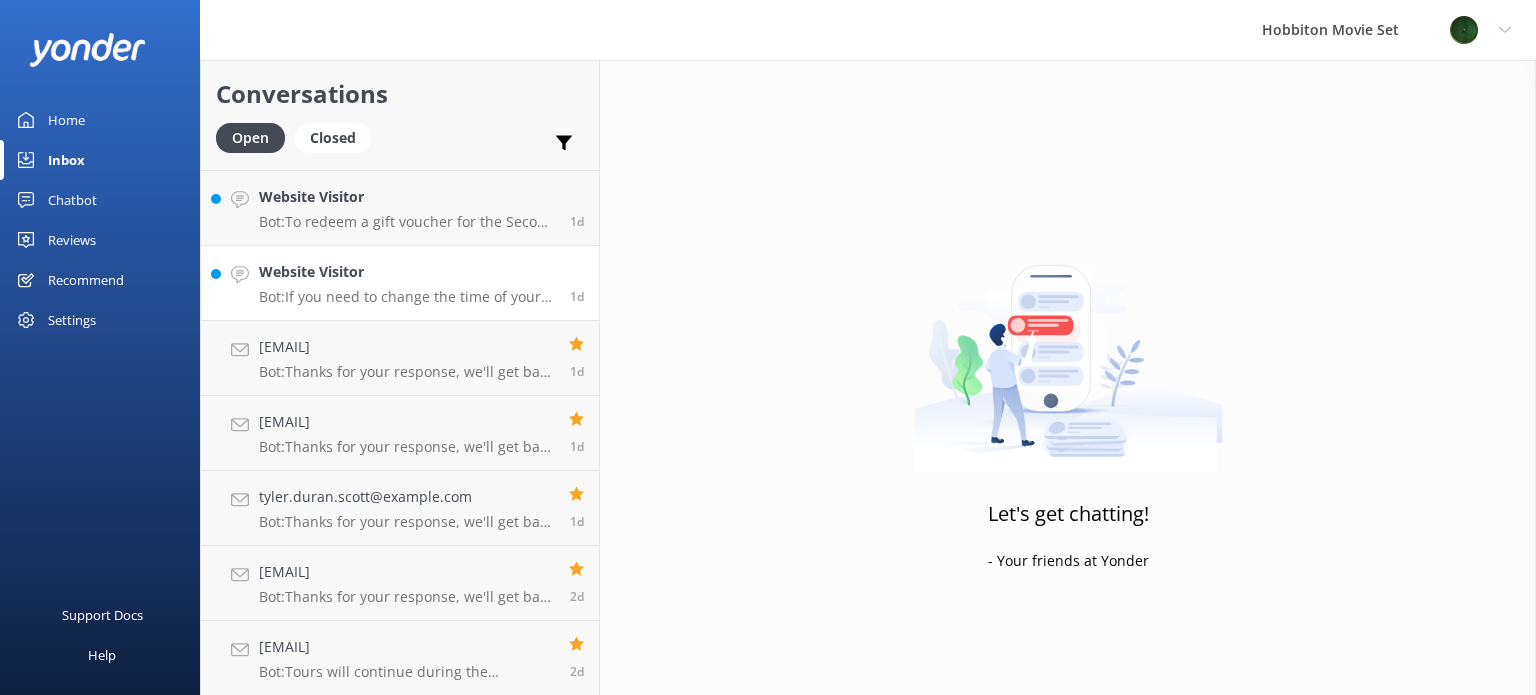 click on "Website Visitor" at bounding box center [407, 272] 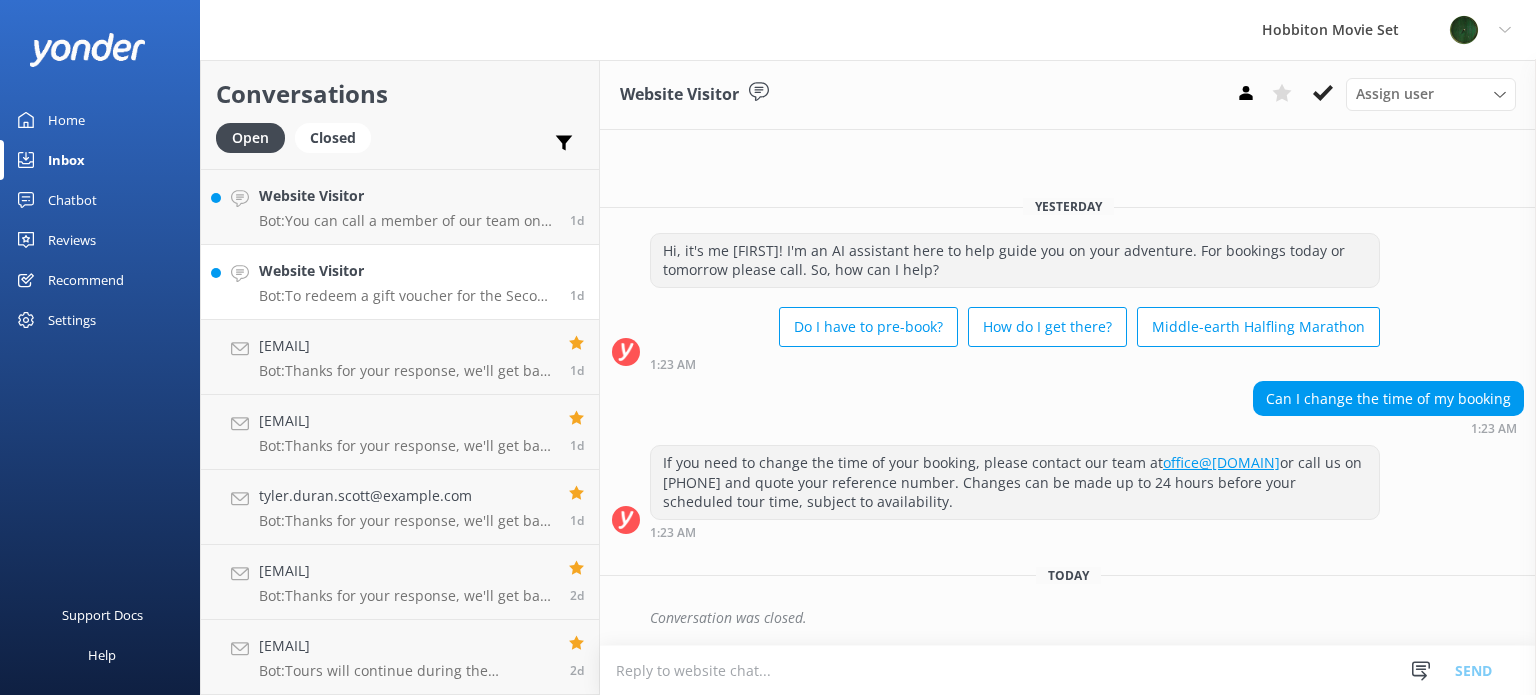 scroll, scrollTop: 3820, scrollLeft: 0, axis: vertical 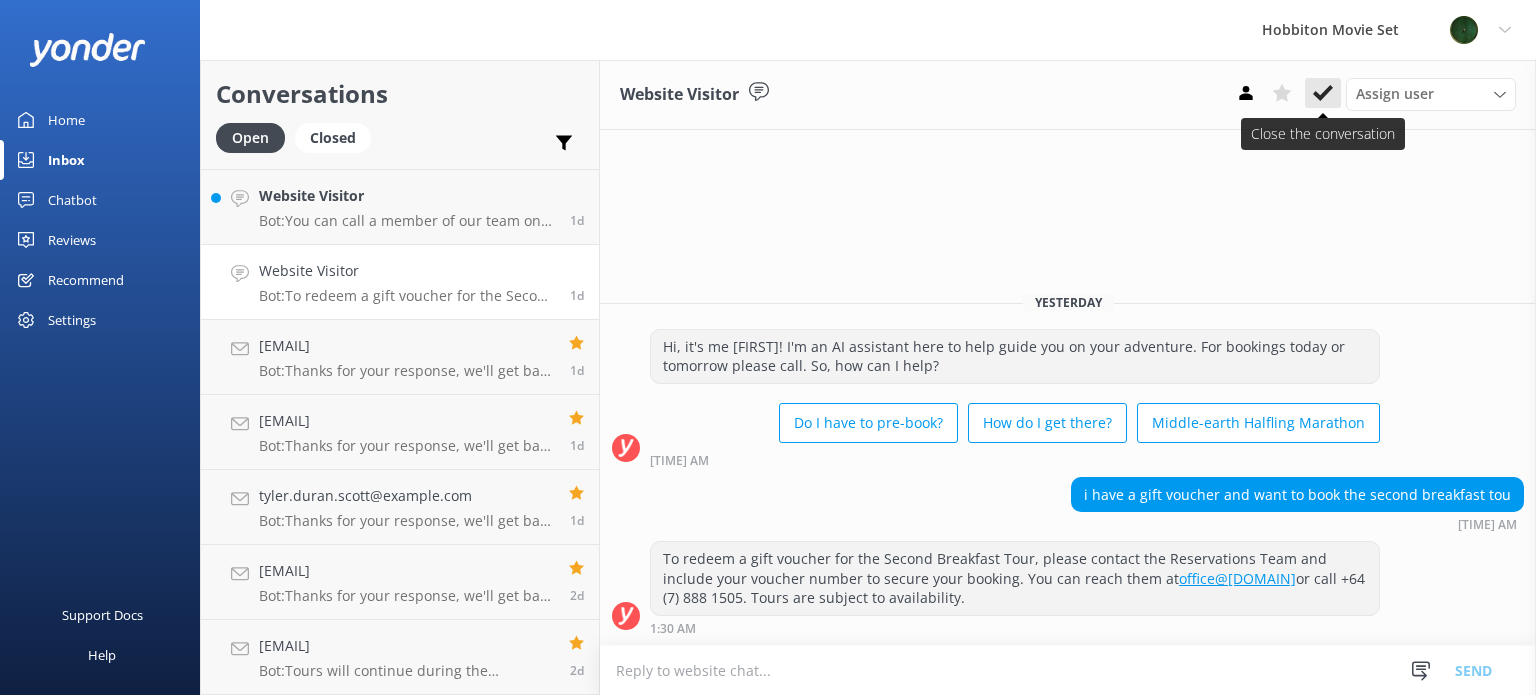 click 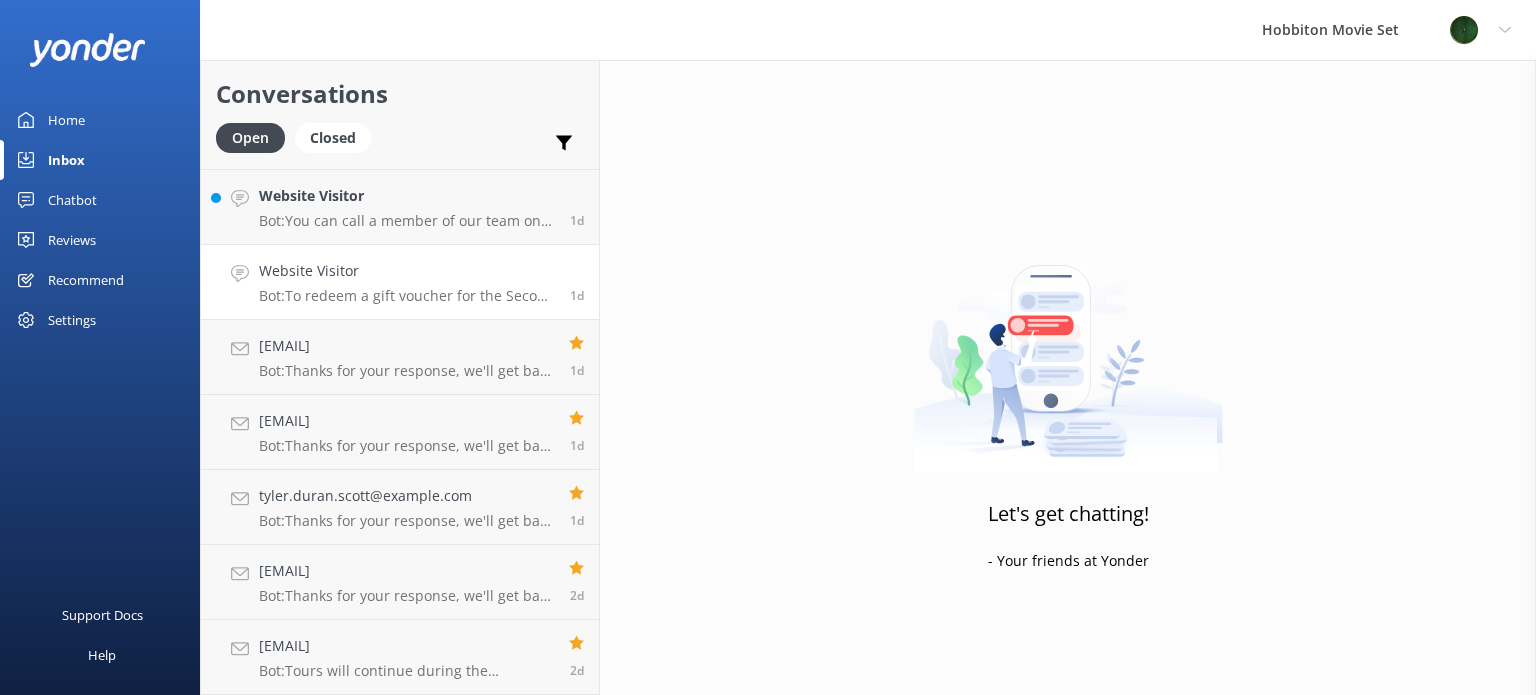scroll, scrollTop: 3744, scrollLeft: 0, axis: vertical 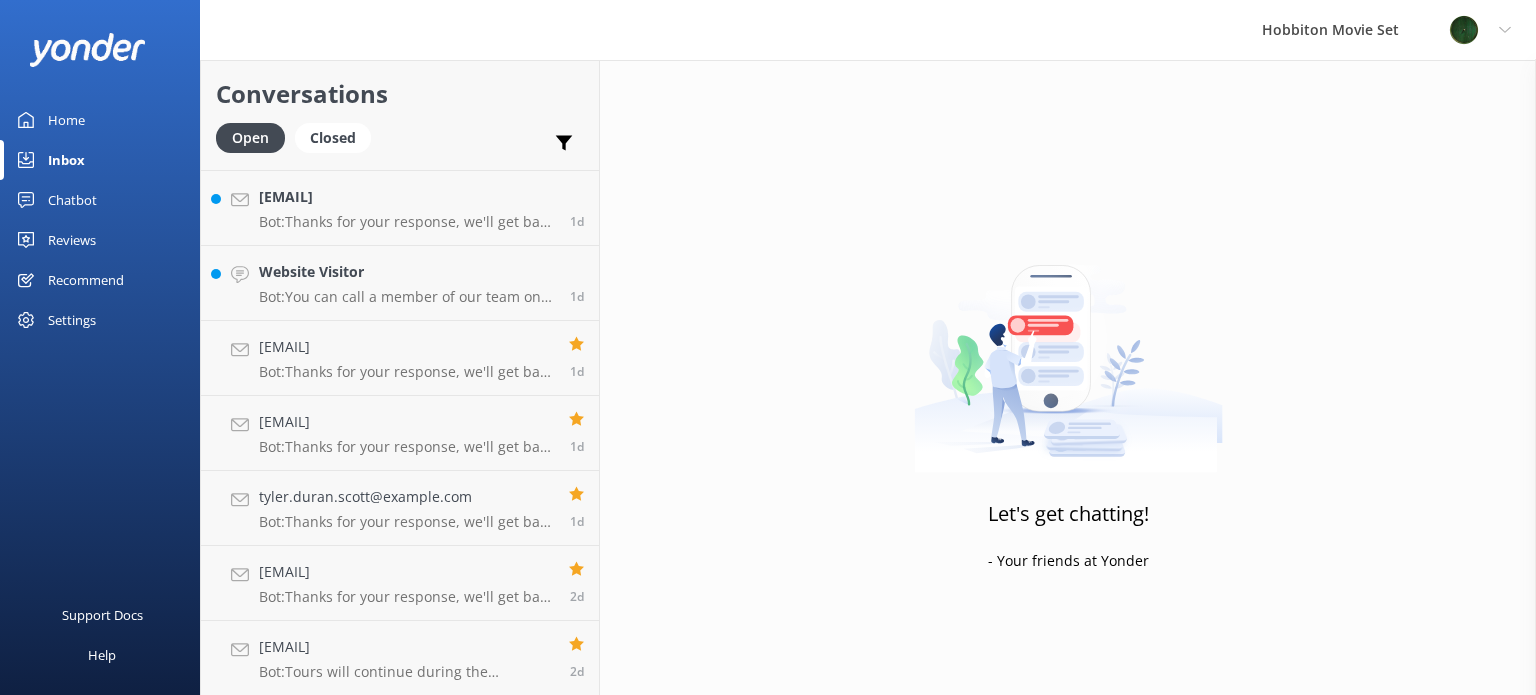 click on "Website Visitor" at bounding box center (407, 272) 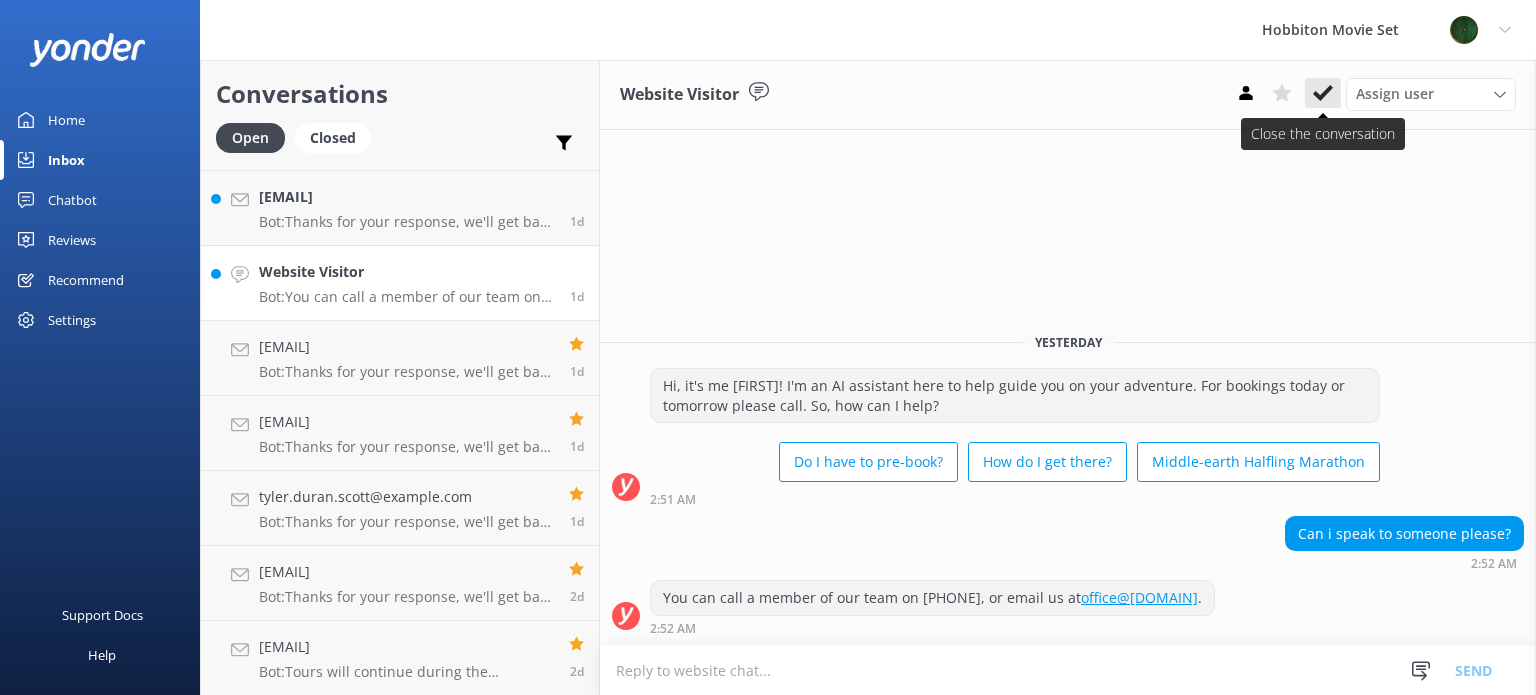 click 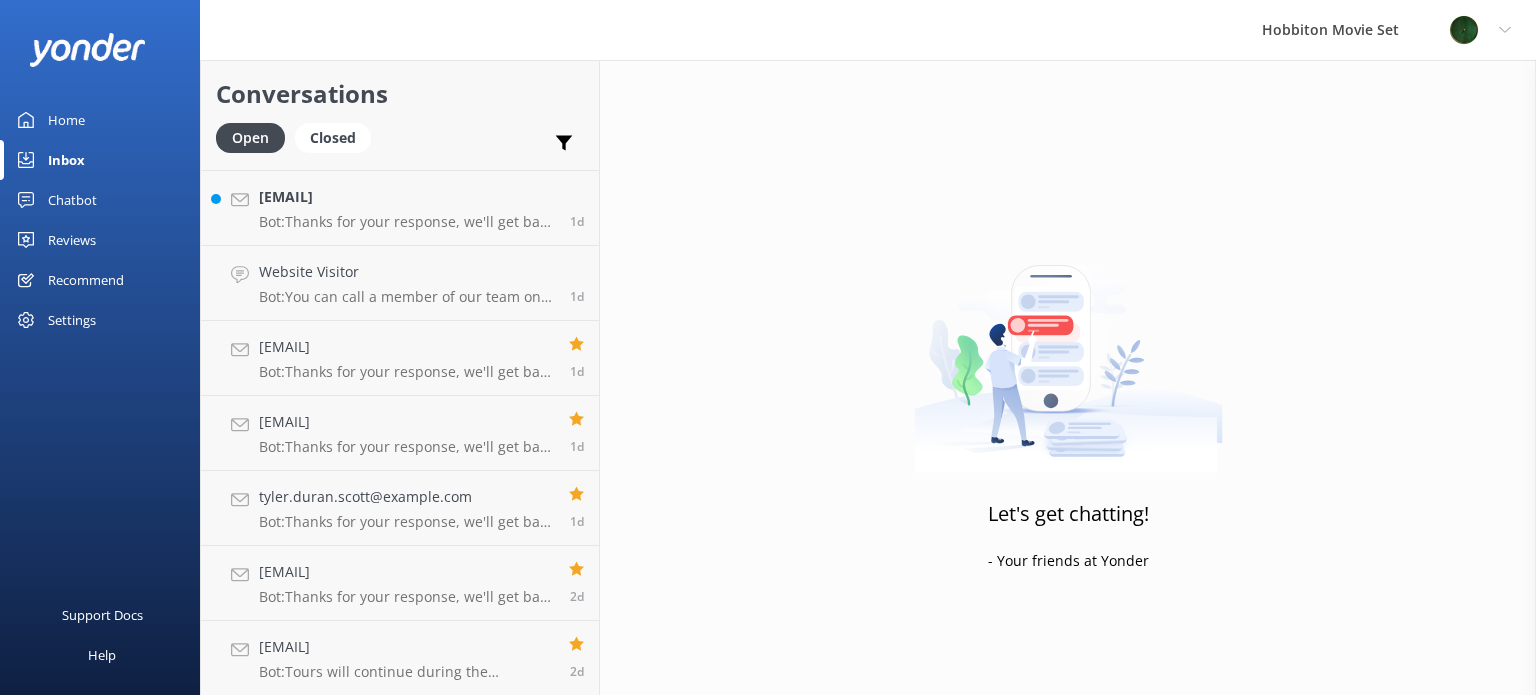 scroll, scrollTop: 3669, scrollLeft: 0, axis: vertical 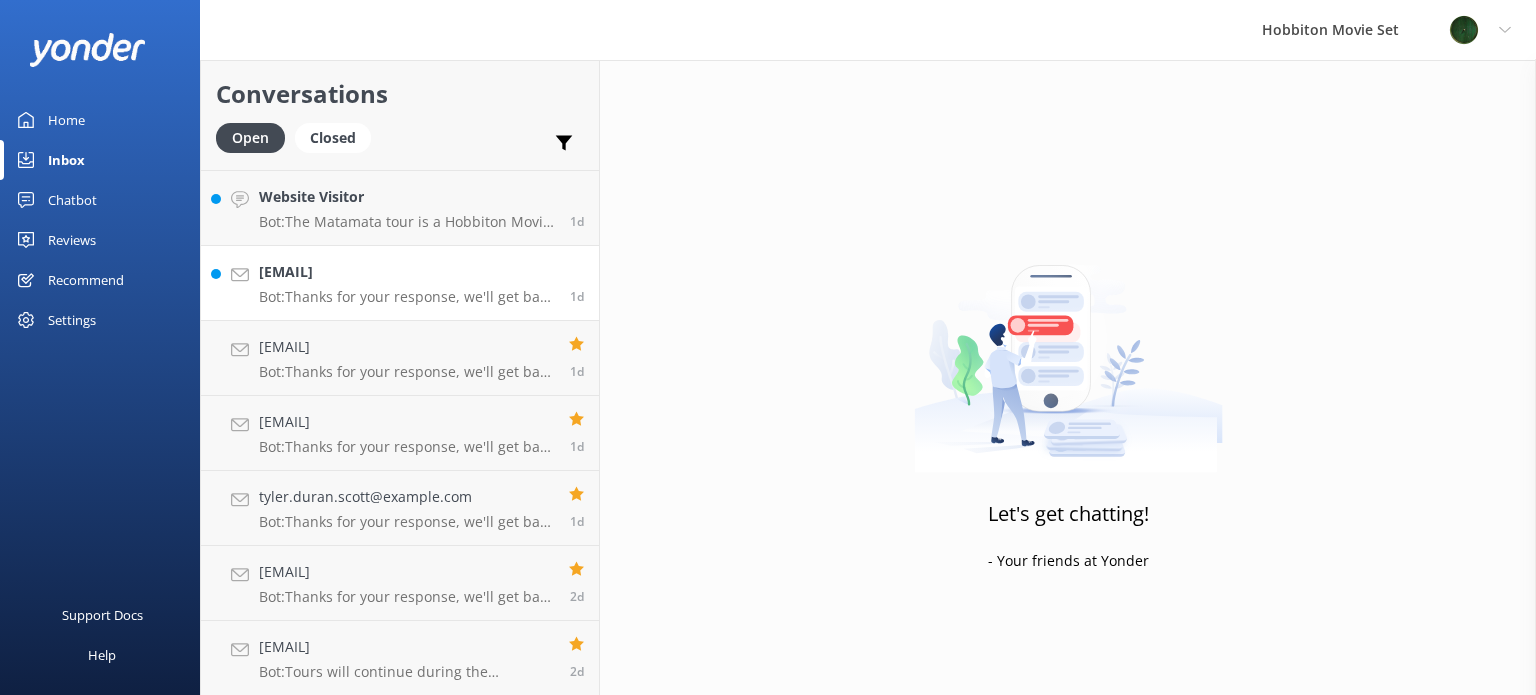 click on "[EMAIL]" at bounding box center (407, 272) 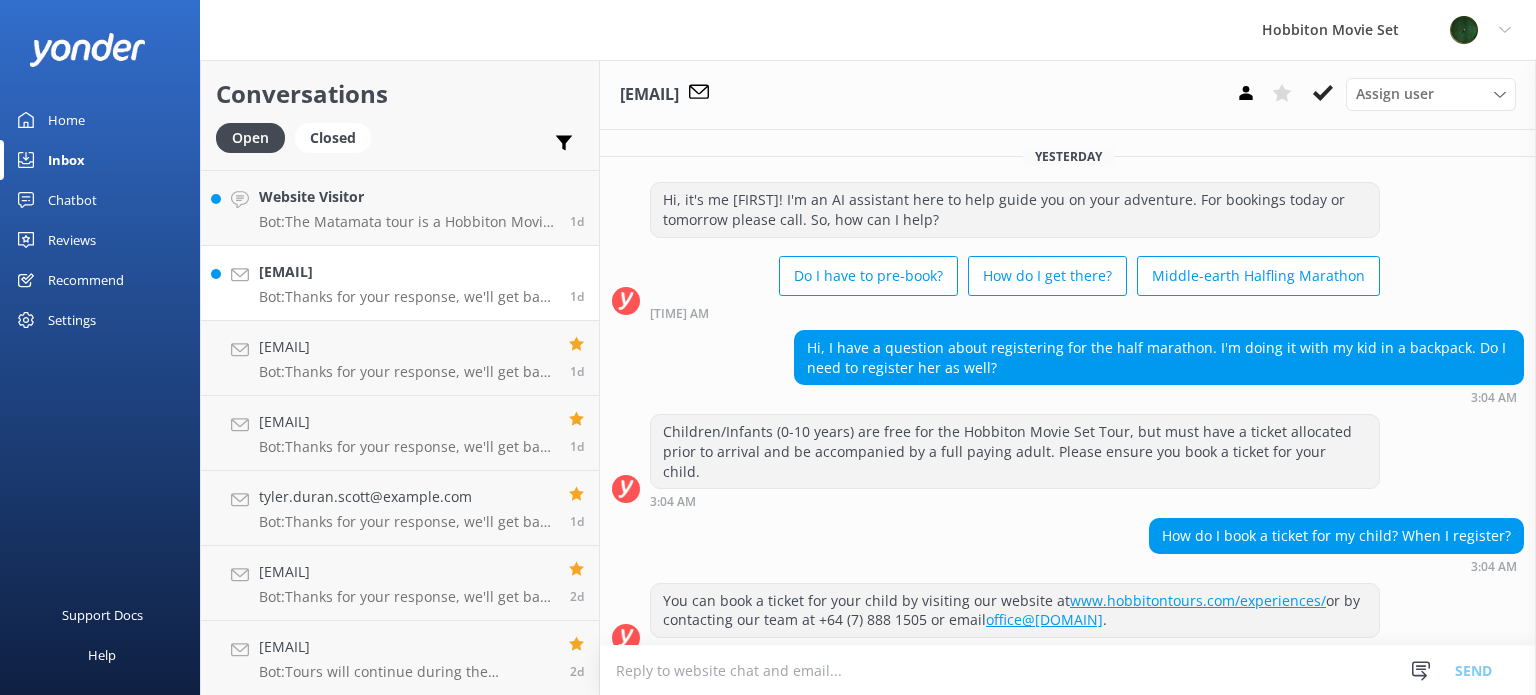 scroll, scrollTop: 413, scrollLeft: 0, axis: vertical 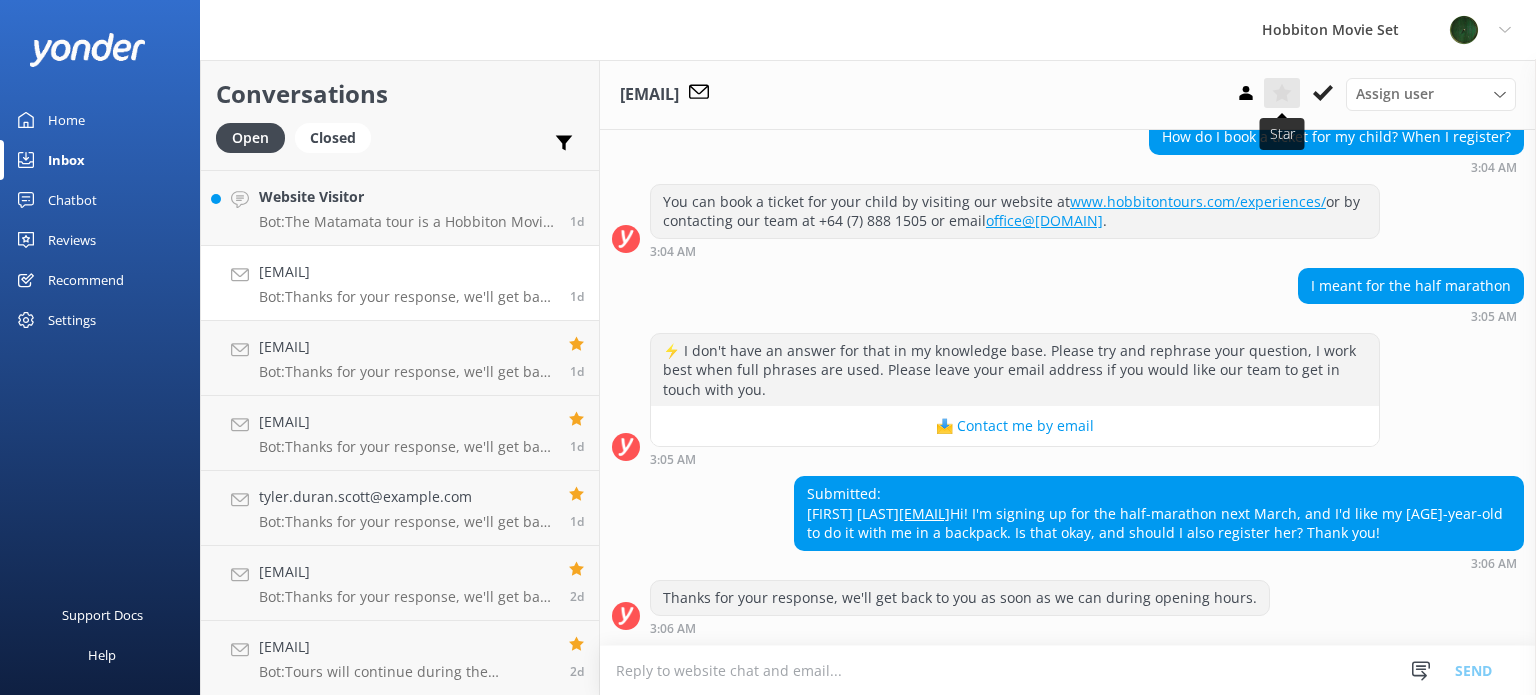 click 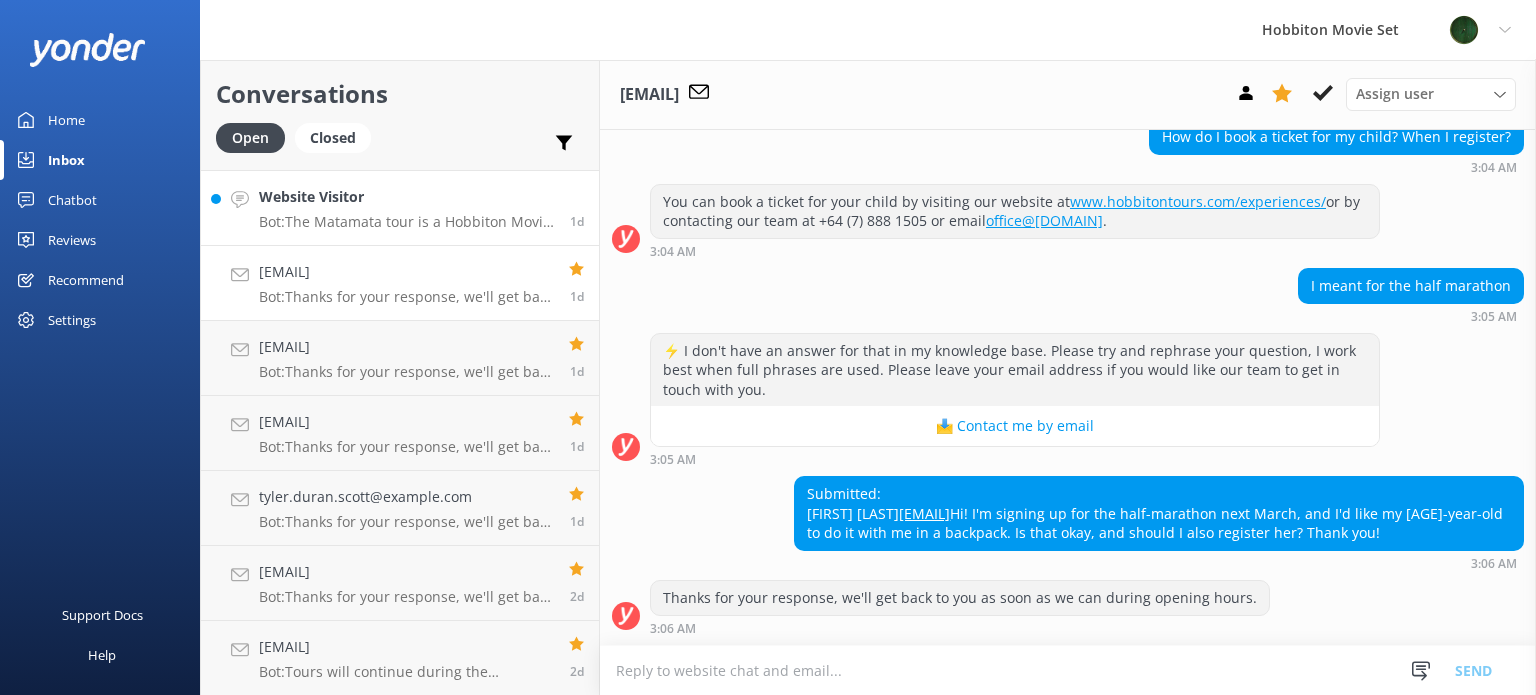 click on "Website Visitor Bot: The Matamata tour is a Hobbiton Movie Set Tour that departs daily from Matamata isite at 11.00am. It includes return transfers from Matamata isite and has a 4-hour duration. This tour does not include any meal component. 1d" at bounding box center (400, 208) 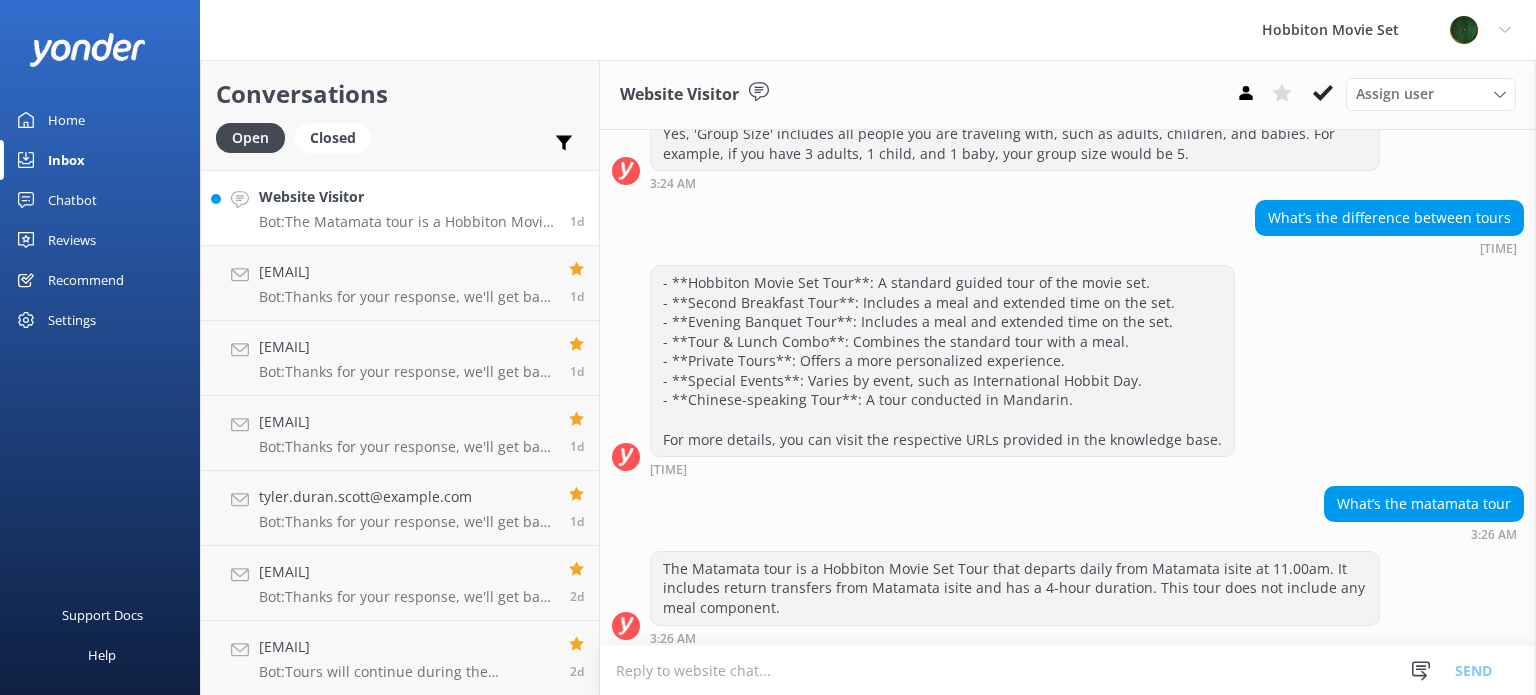 scroll, scrollTop: 492, scrollLeft: 0, axis: vertical 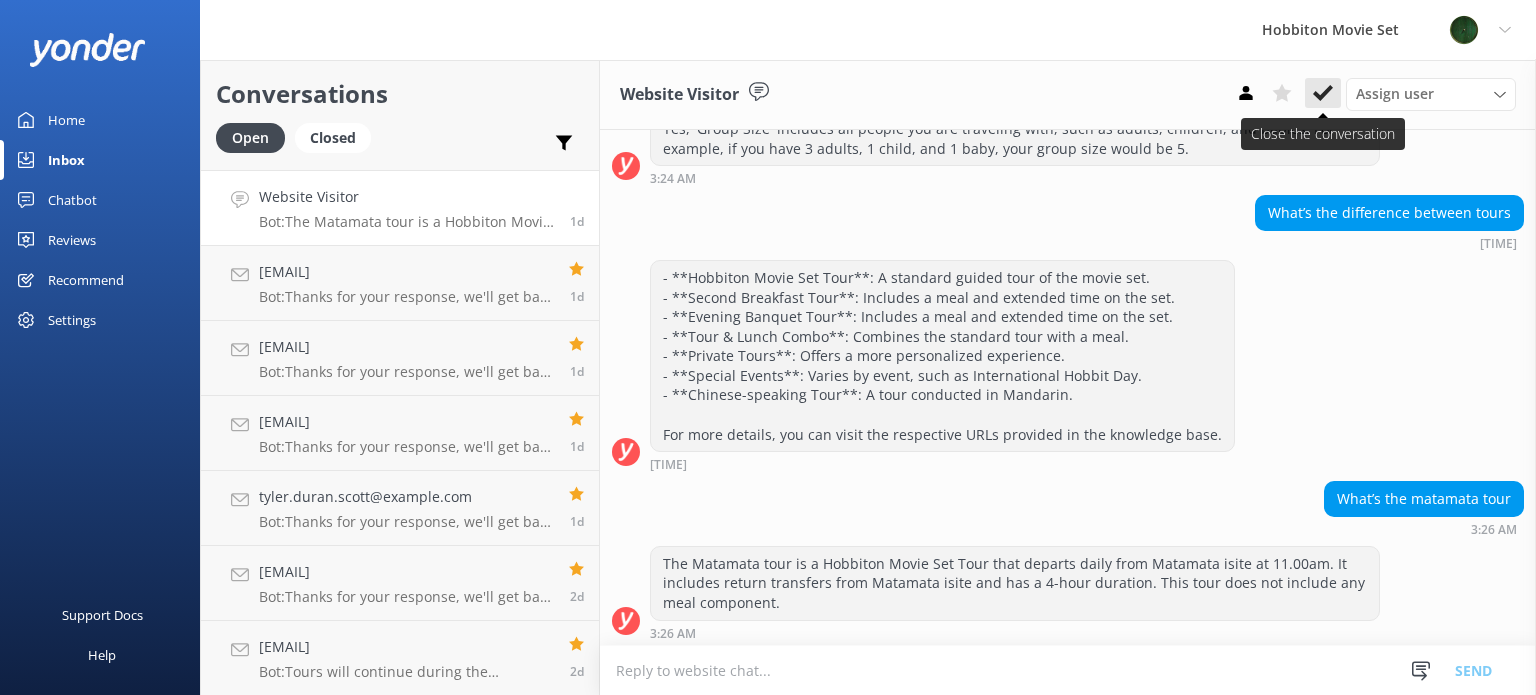 click at bounding box center (1323, 93) 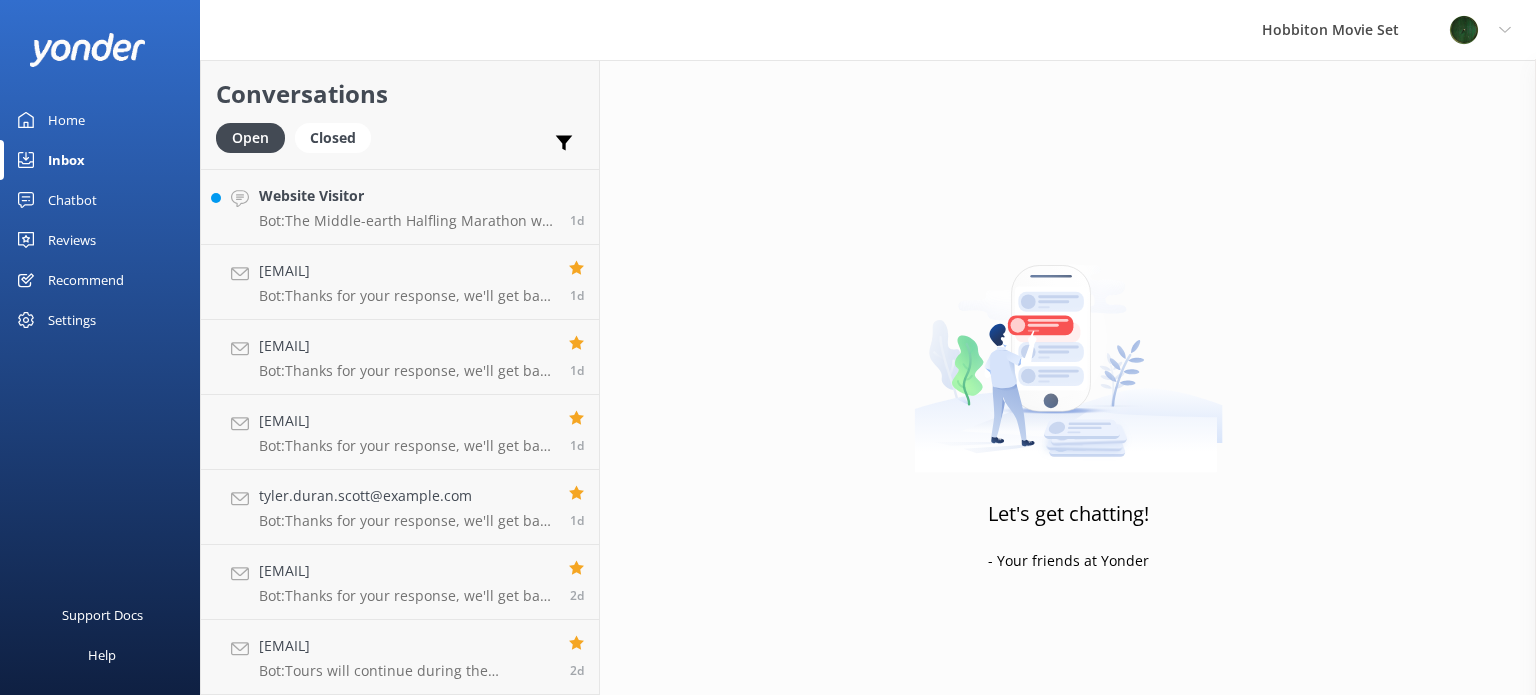 scroll, scrollTop: 3594, scrollLeft: 0, axis: vertical 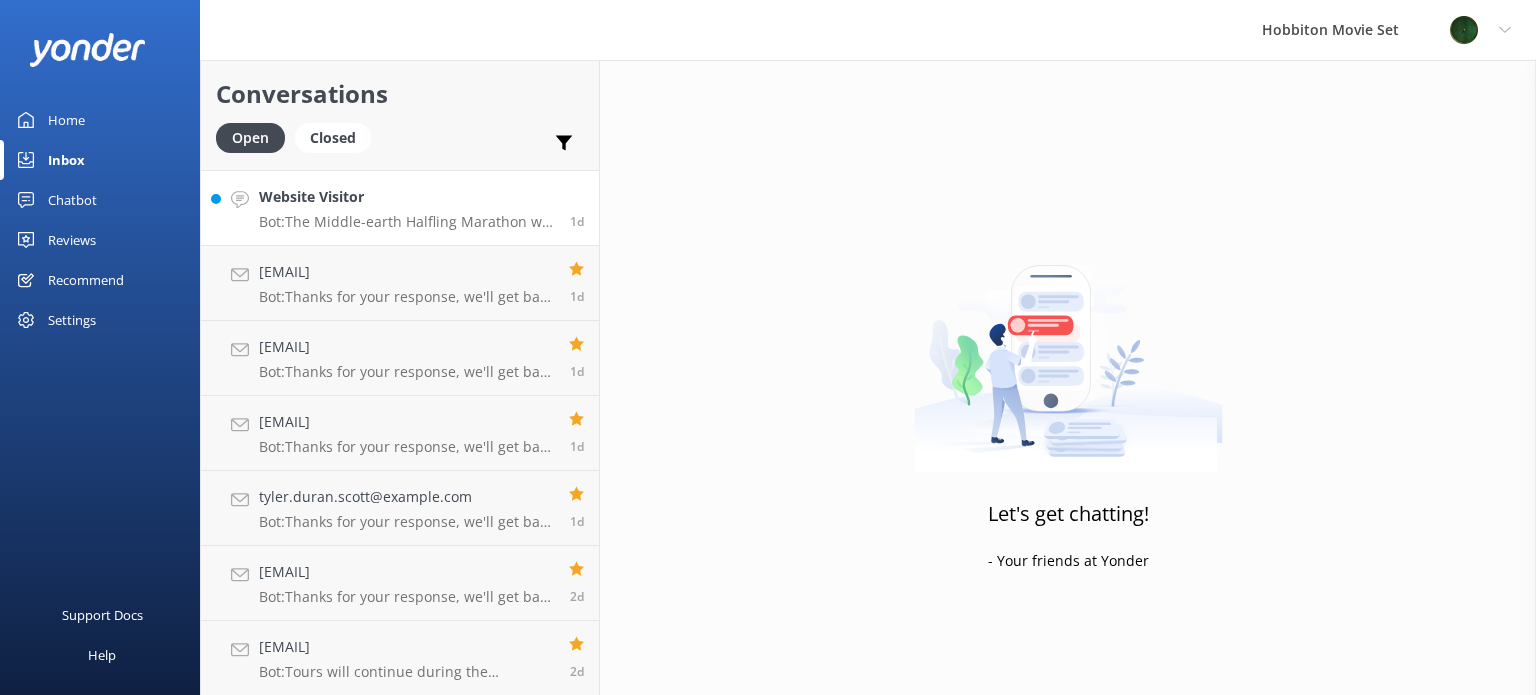 click on "Bot: The Middle-earth Halfling Marathon will return on 28 March 2026. For specific details about tours after the marathon, please check with the event organizers or visit the official website closer to the event date." at bounding box center (407, 222) 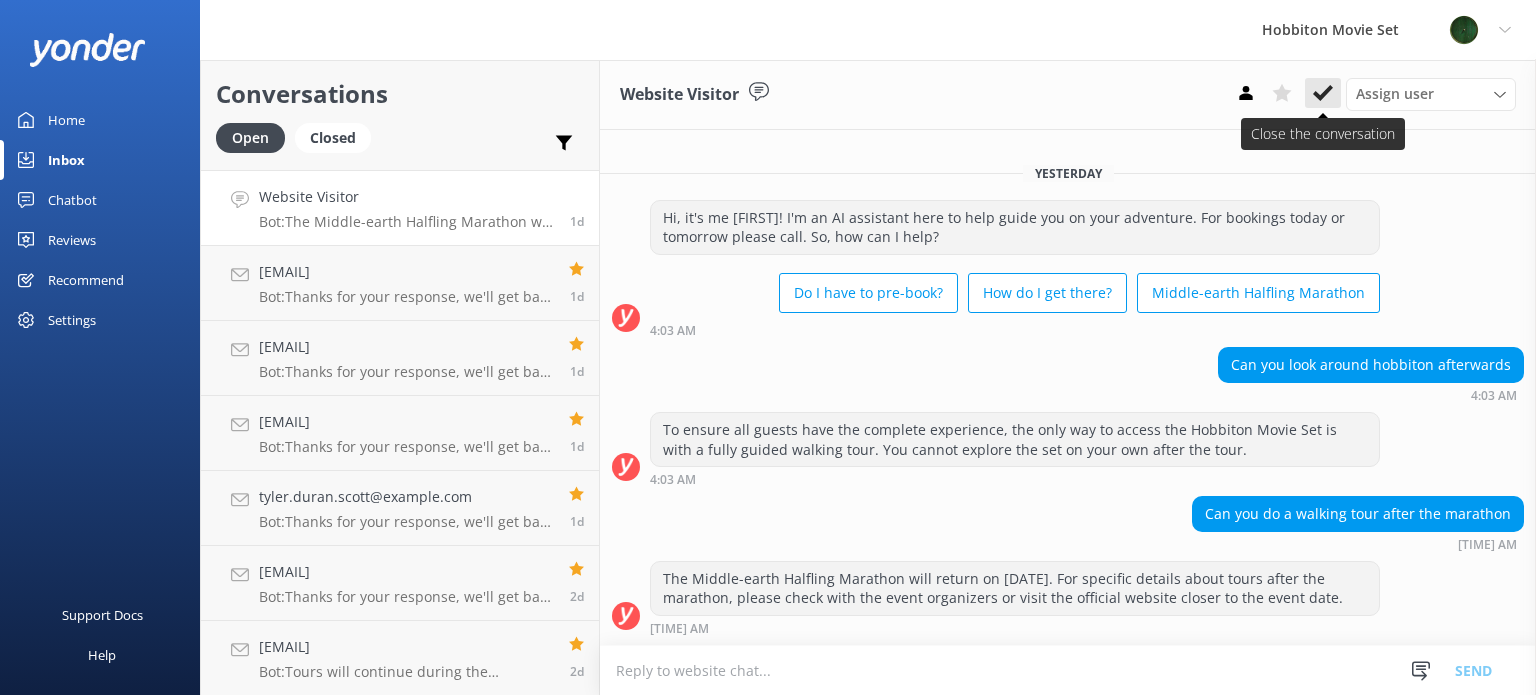click 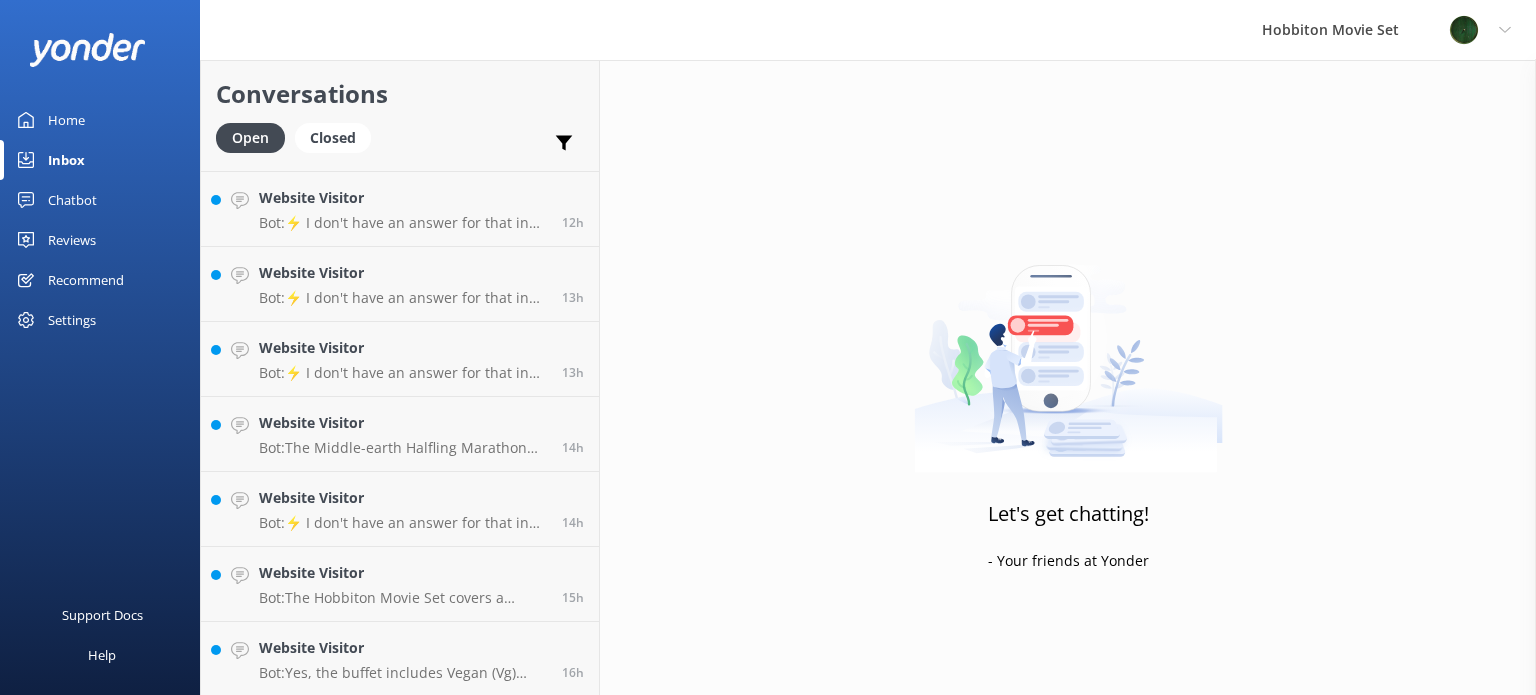 scroll, scrollTop: 0, scrollLeft: 0, axis: both 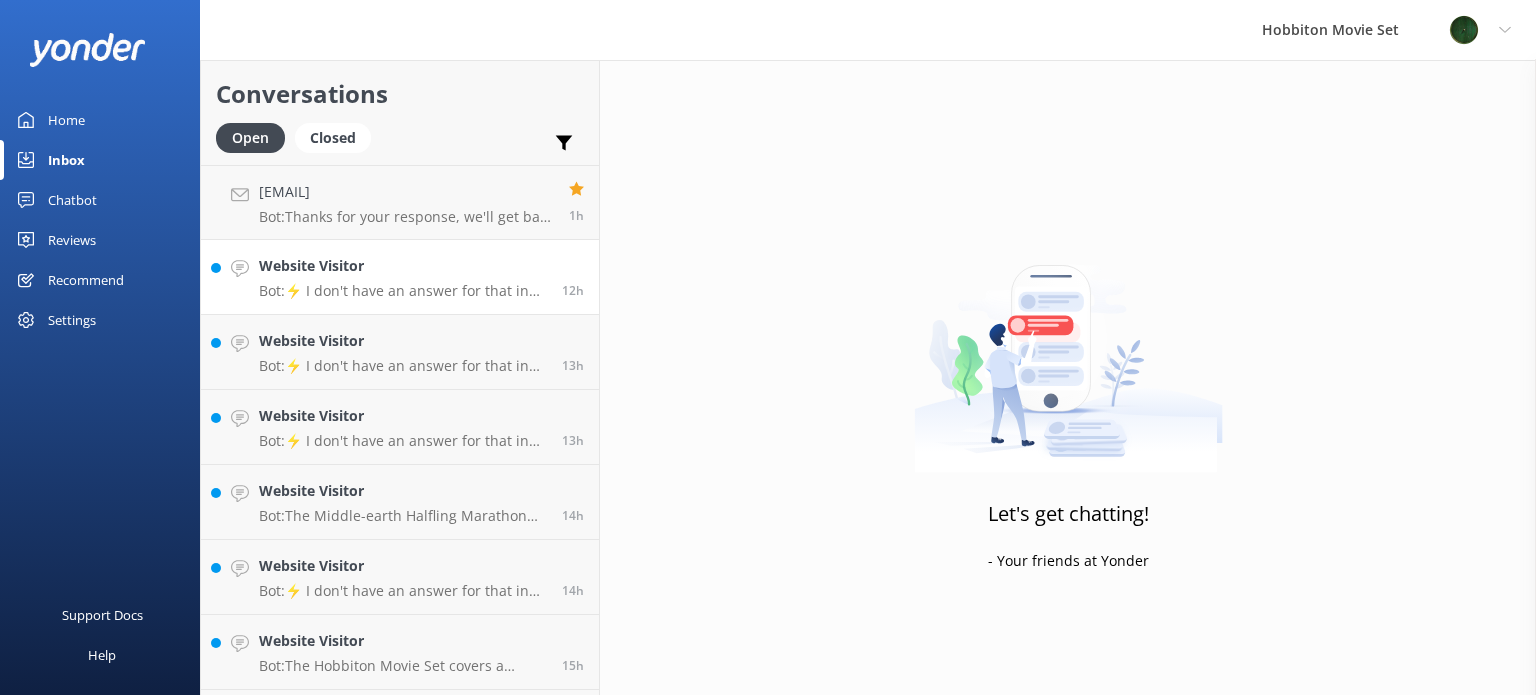 click on "Bot: ⚡ I don't have an answer for that in my knowledge base. Please try and rephrase your question, I work best when full phrases are used. Please leave your email address if you would like our team to get in touch with you." at bounding box center [403, 291] 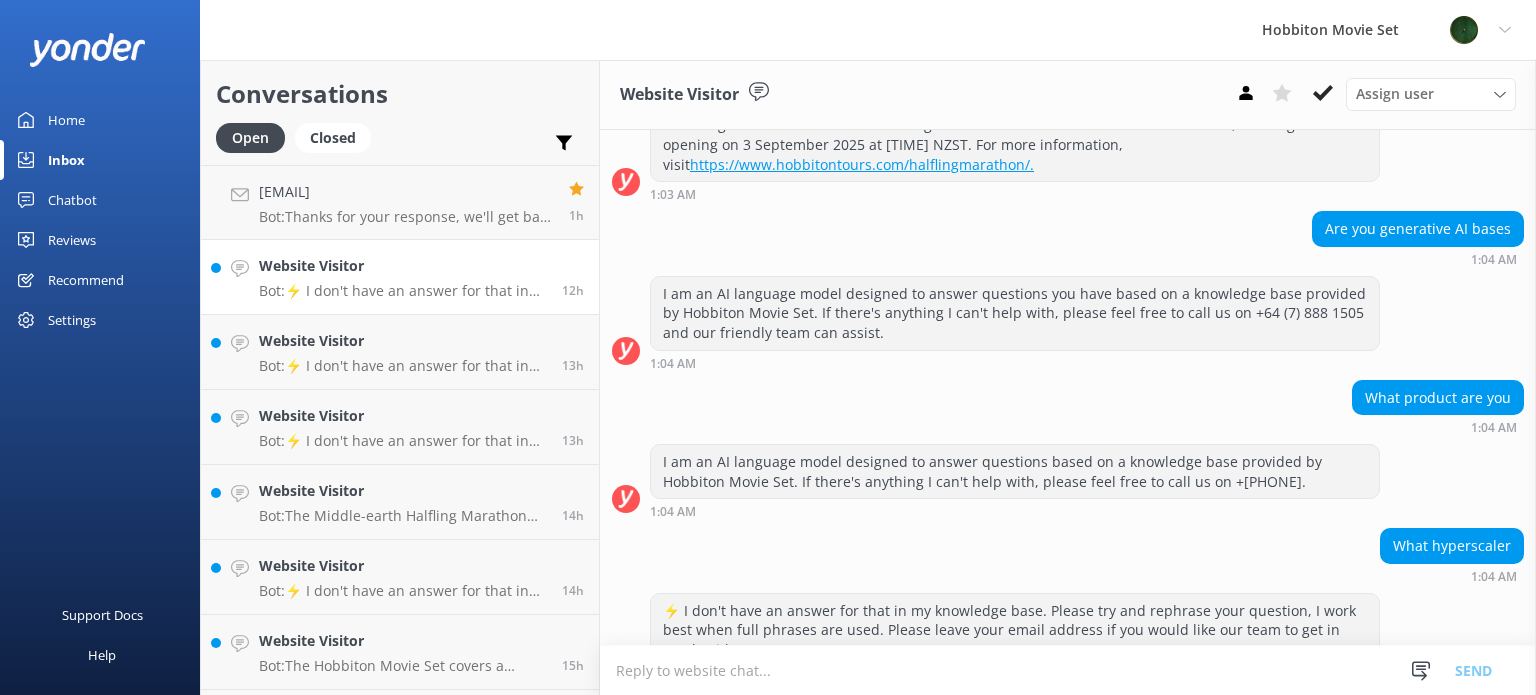 scroll, scrollTop: 394, scrollLeft: 0, axis: vertical 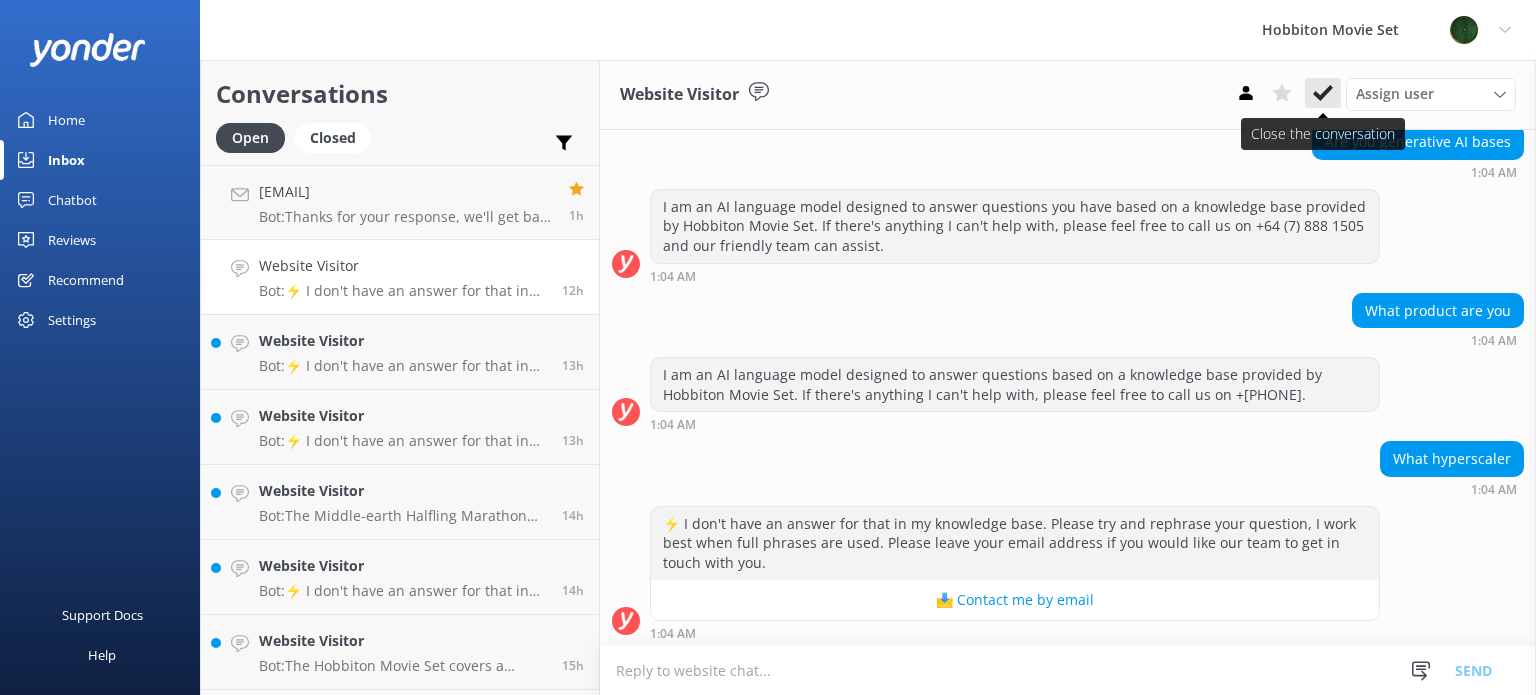 click at bounding box center (1323, 93) 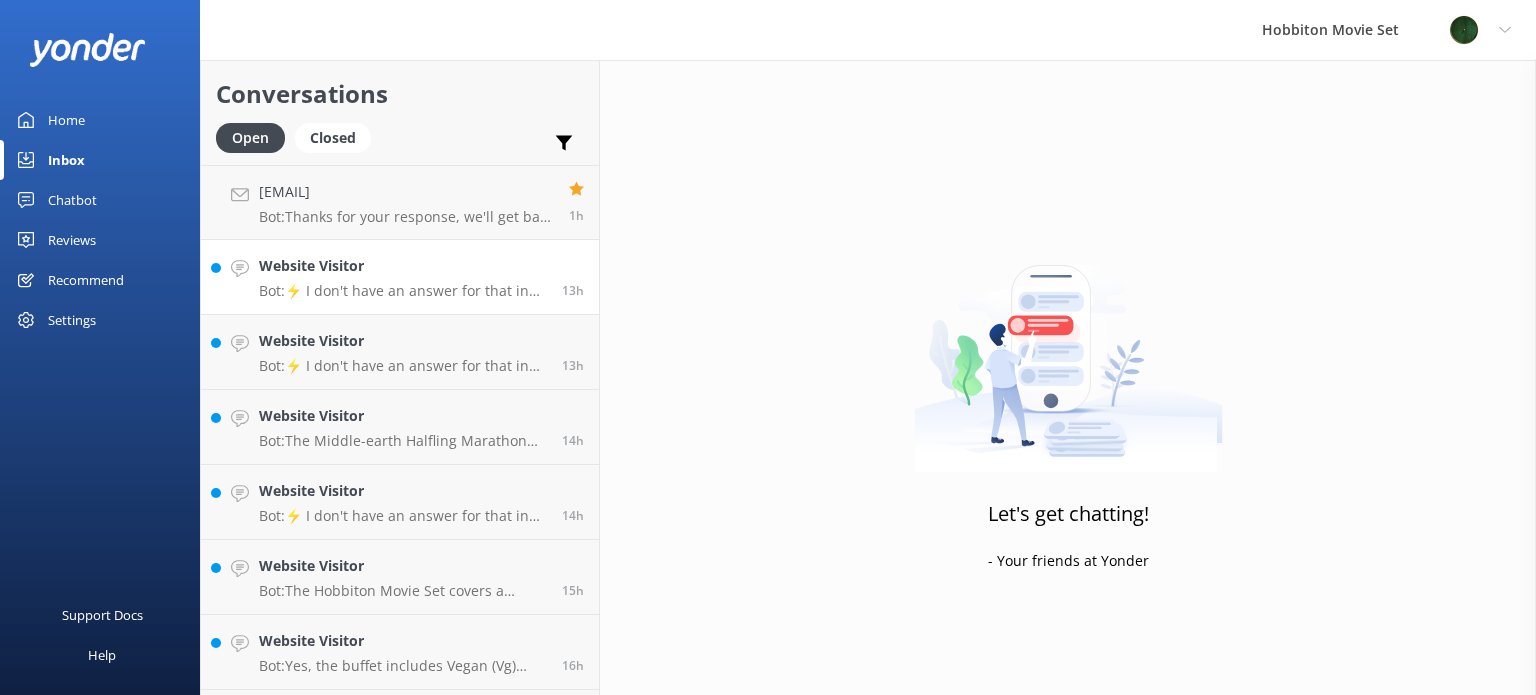 click on "Bot: ⚡ I don't have an answer for that in my knowledge base. Please try and rephrase your question, I work best when full phrases are used. Please leave your email address if you would like our team to get in touch with you." at bounding box center (403, 291) 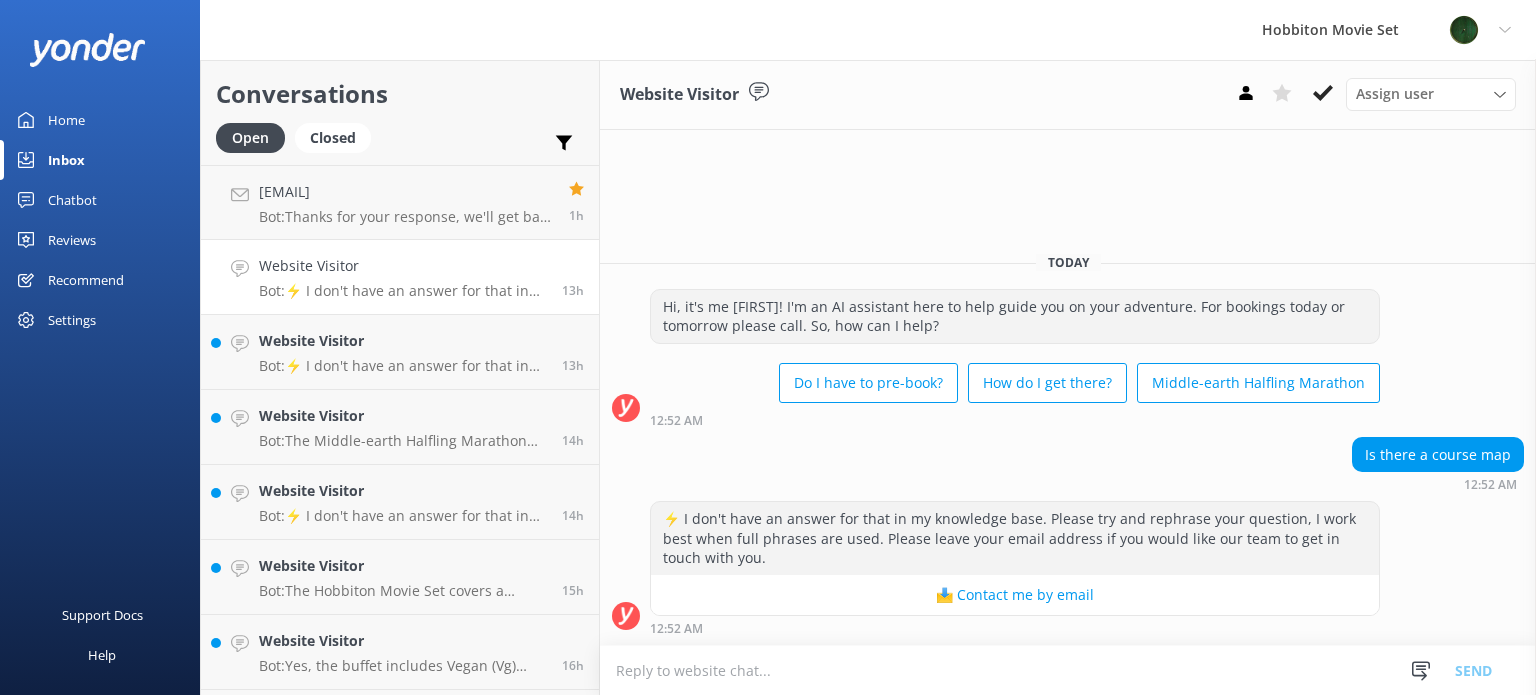 click on "Assign user [FIRST] Team Member [FIRST] [FIRST] [FIRST] [FIRST] [FIRST] [FIRST] [FIRST] Senior Reservations Assistant [FIRST] [FIRST] [FIRST]" at bounding box center [1372, 94] 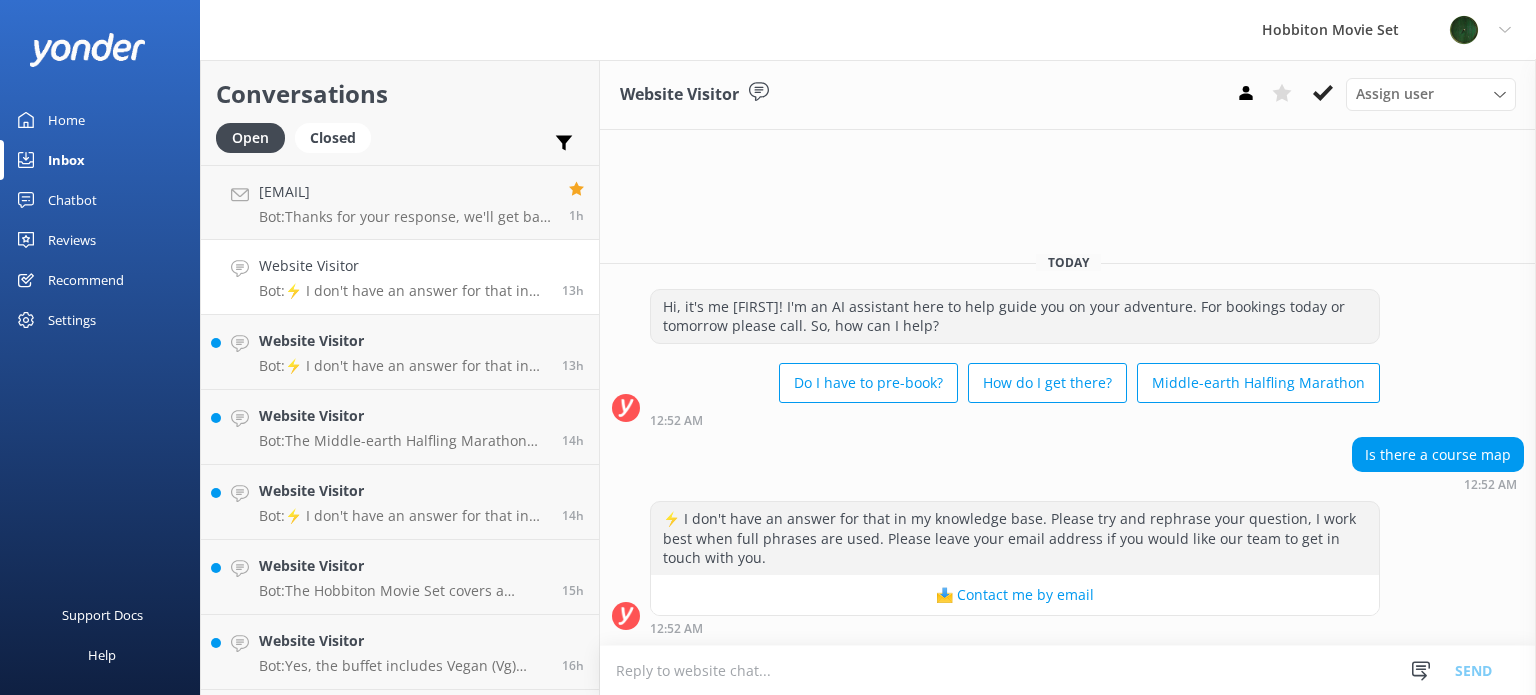 drag, startPoint x: 1300, startPoint y: 99, endPoint x: 1383, endPoint y: 302, distance: 219.31256 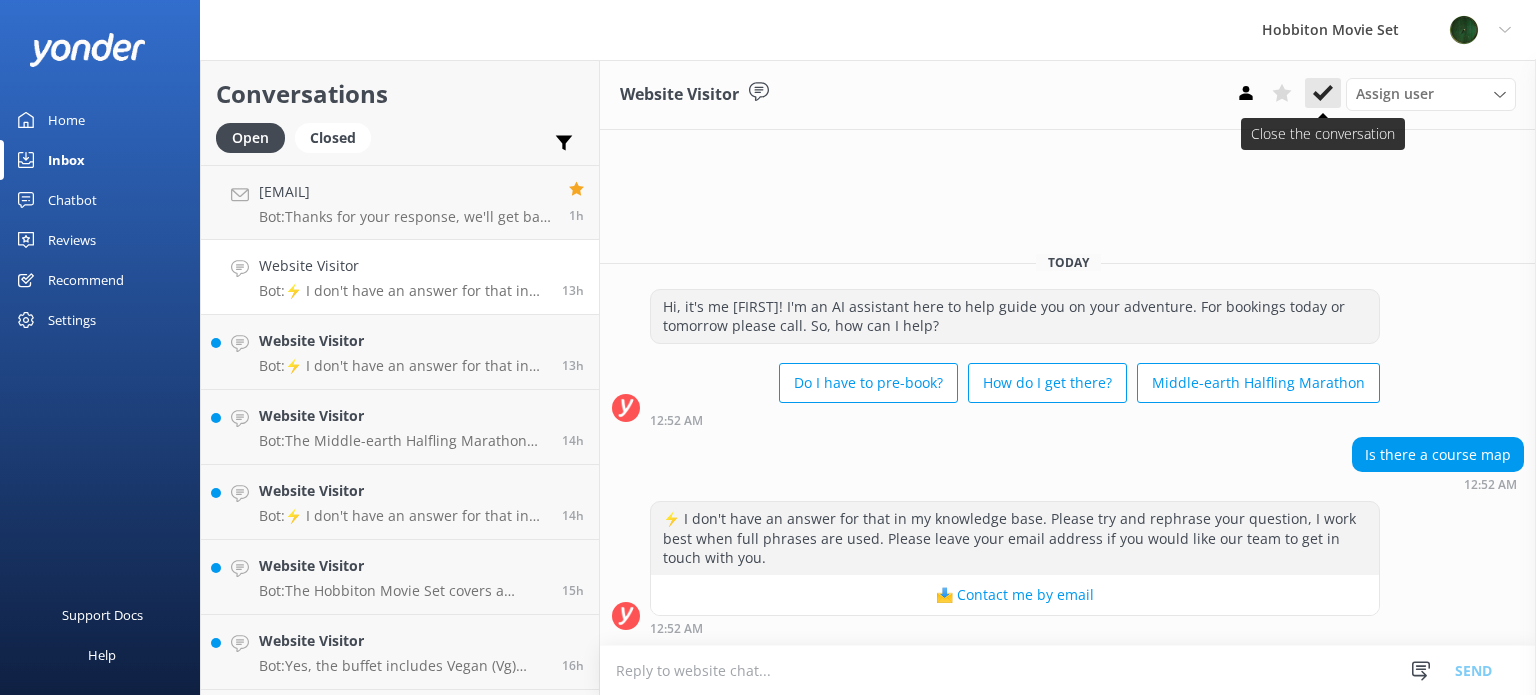 click 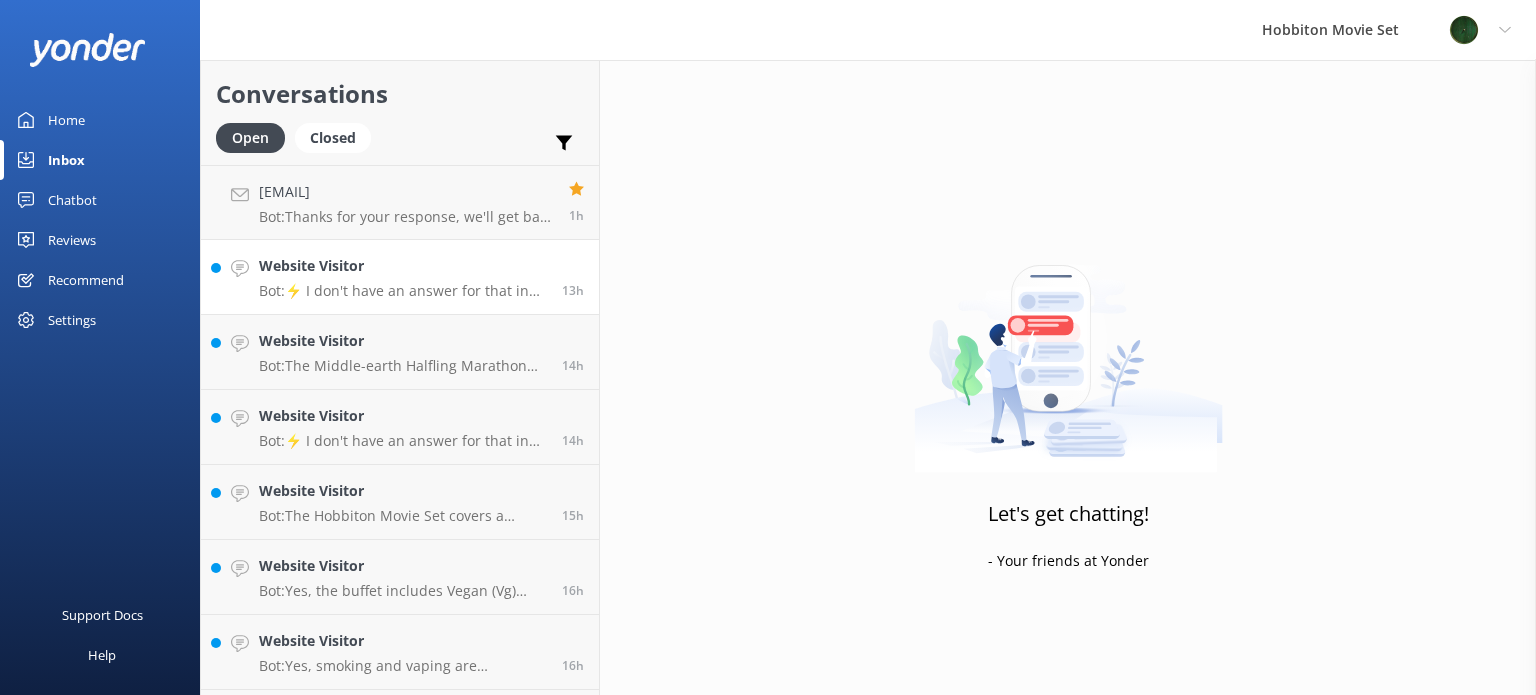 click on "Bot: ⚡ I don't have an answer for that in my knowledge base. Please try and rephrase your question, I work best when full phrases are used. Please leave your email address if you would like our team to get in touch with you." at bounding box center [403, 291] 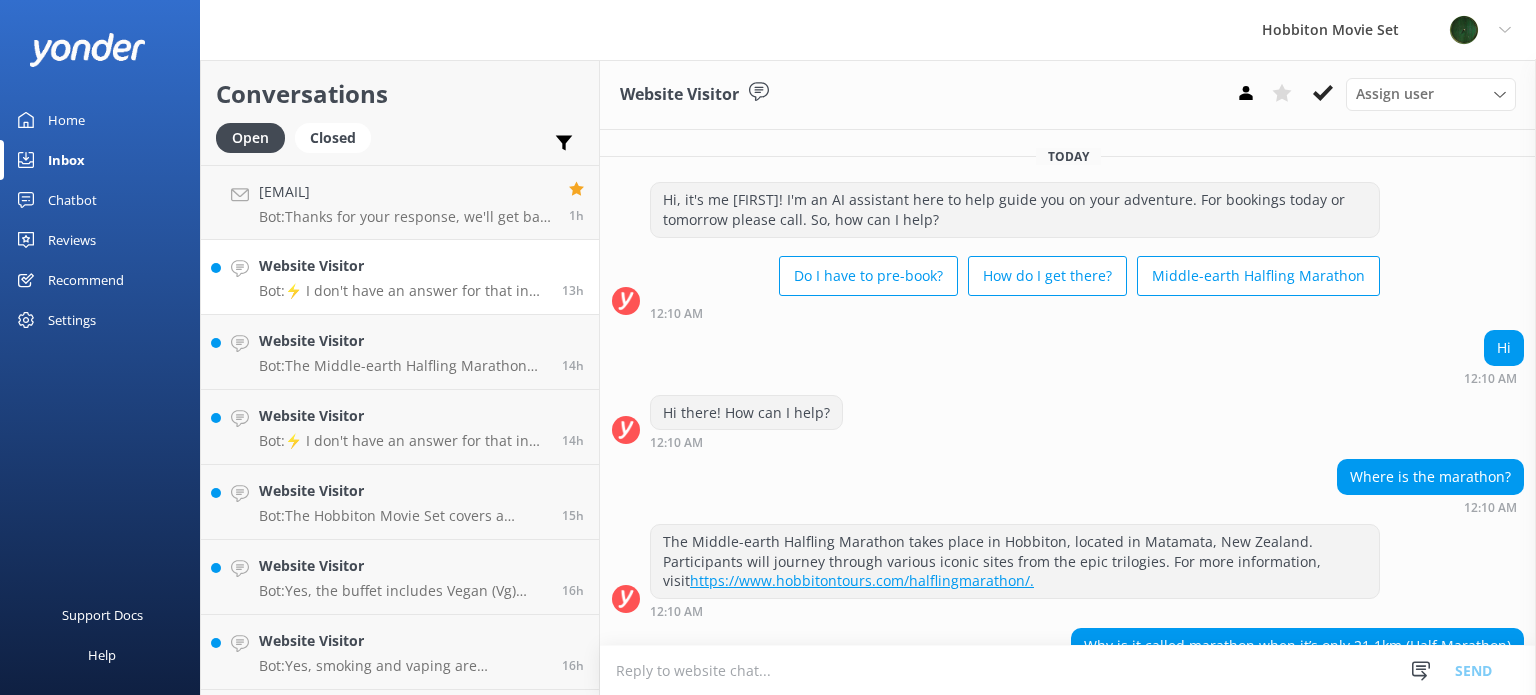 scroll, scrollTop: 187, scrollLeft: 0, axis: vertical 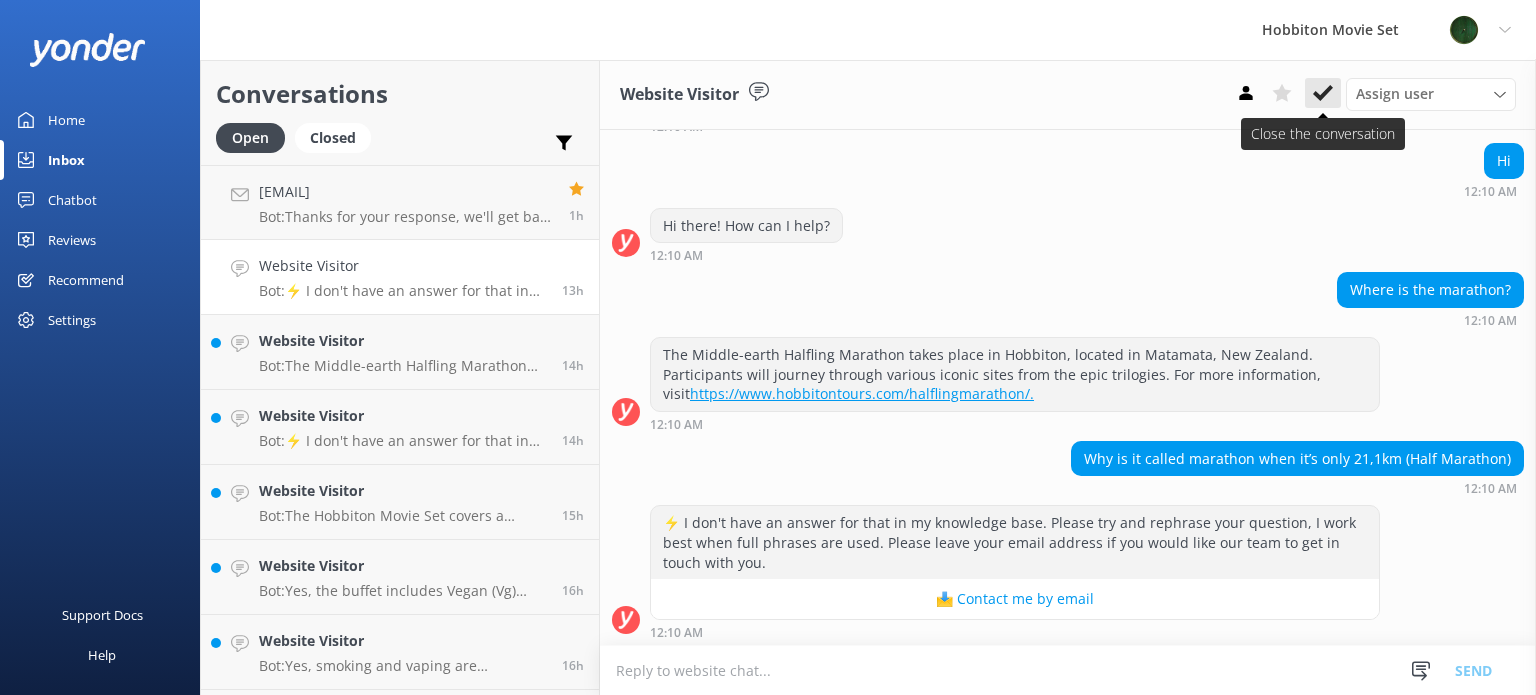click 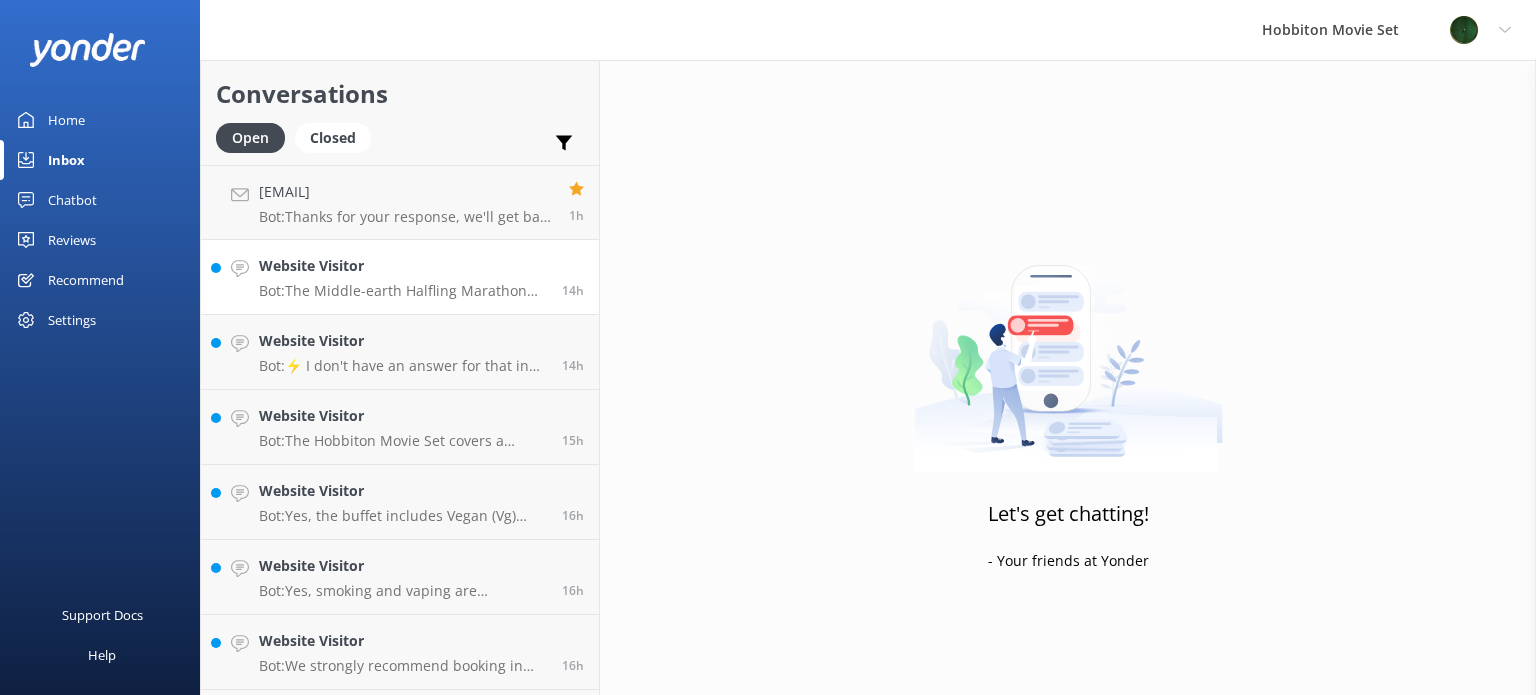 click on "Bot: The Middle-earth Halfling Marathon takes participants through sites and scenes from the epic trilogies, including Hobbiton and other iconic locations. The next event is on [DATE], with registrations opening on [DATE] at [TIME] NZST. For more information, visit https://www.hobbitontours.com/halflingmarathon/." at bounding box center [403, 291] 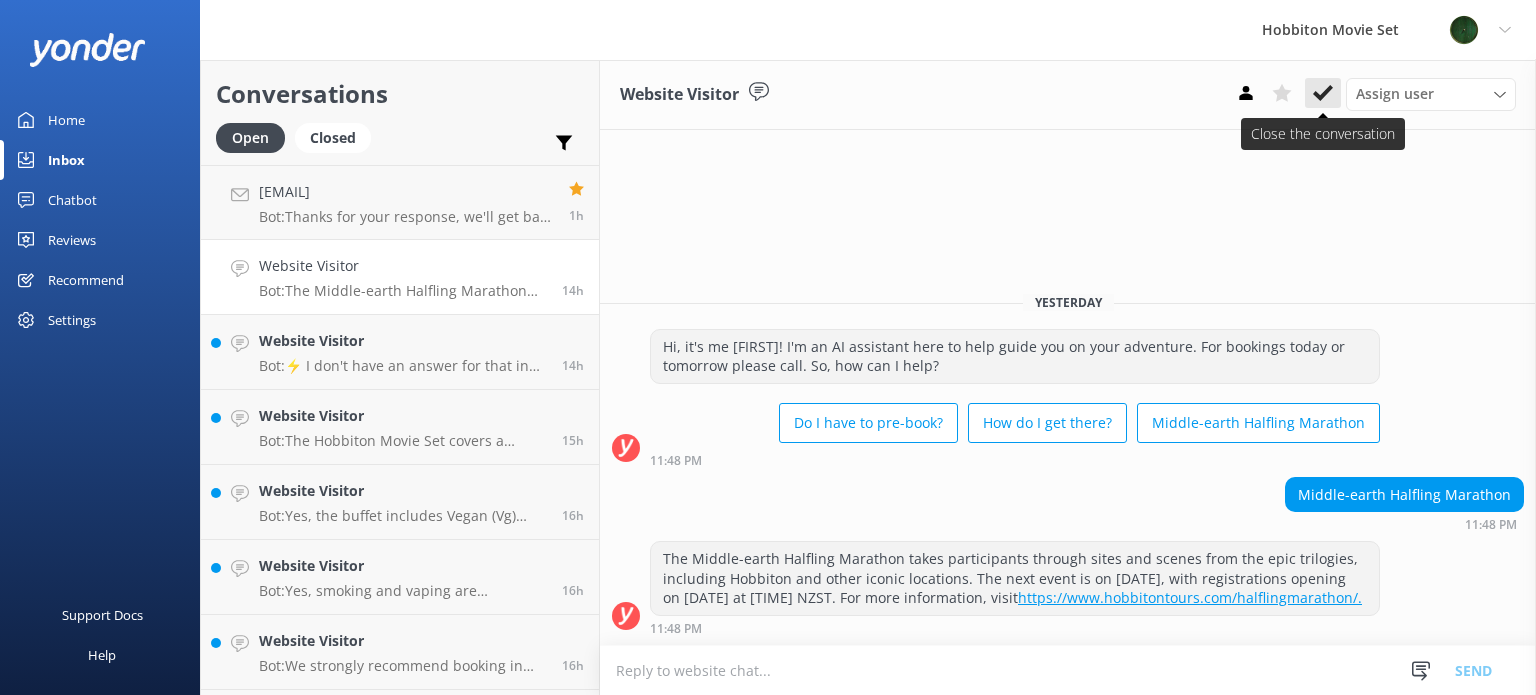 click at bounding box center [1323, 93] 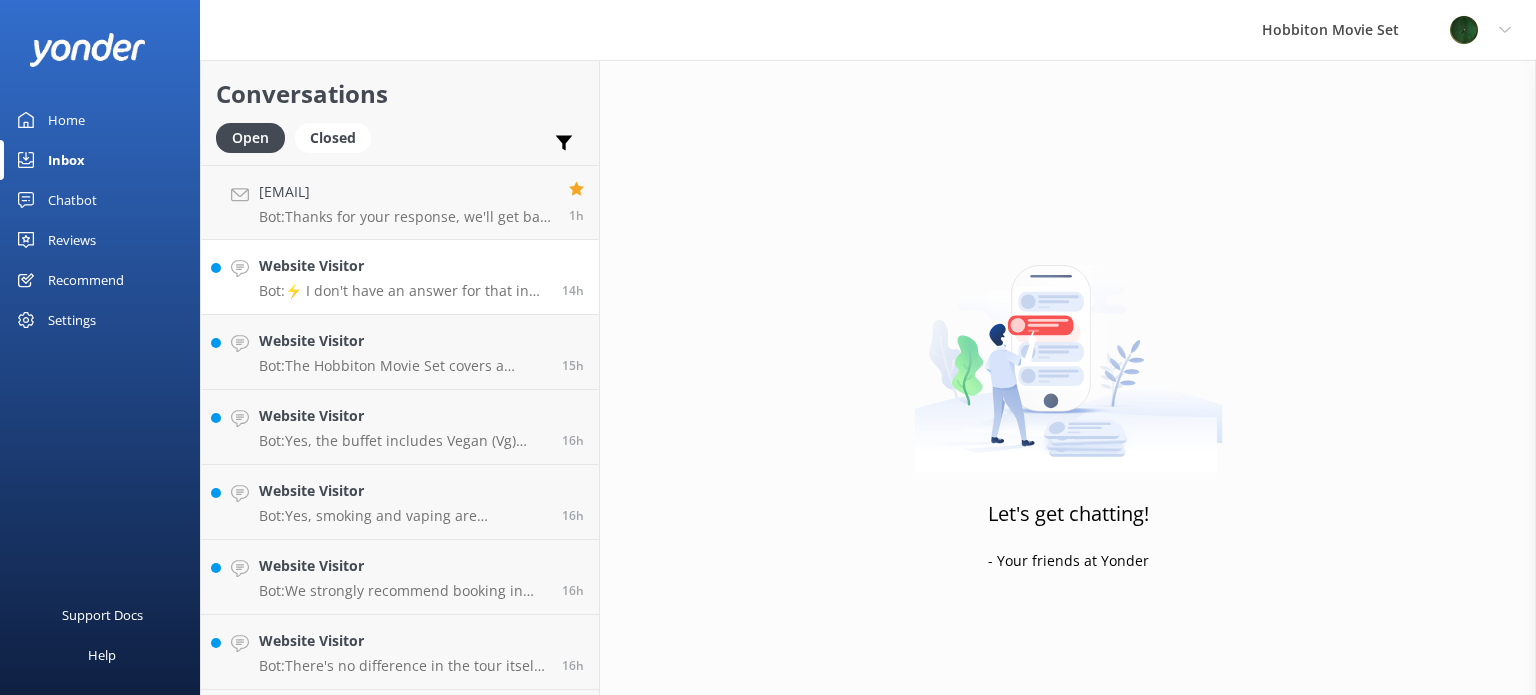 click on "Bot: ⚡ I don't have an answer for that in my knowledge base. Please try and rephrase your question, I work best when full phrases are used. Please leave your email address if you would like our team to get in touch with you." at bounding box center [403, 291] 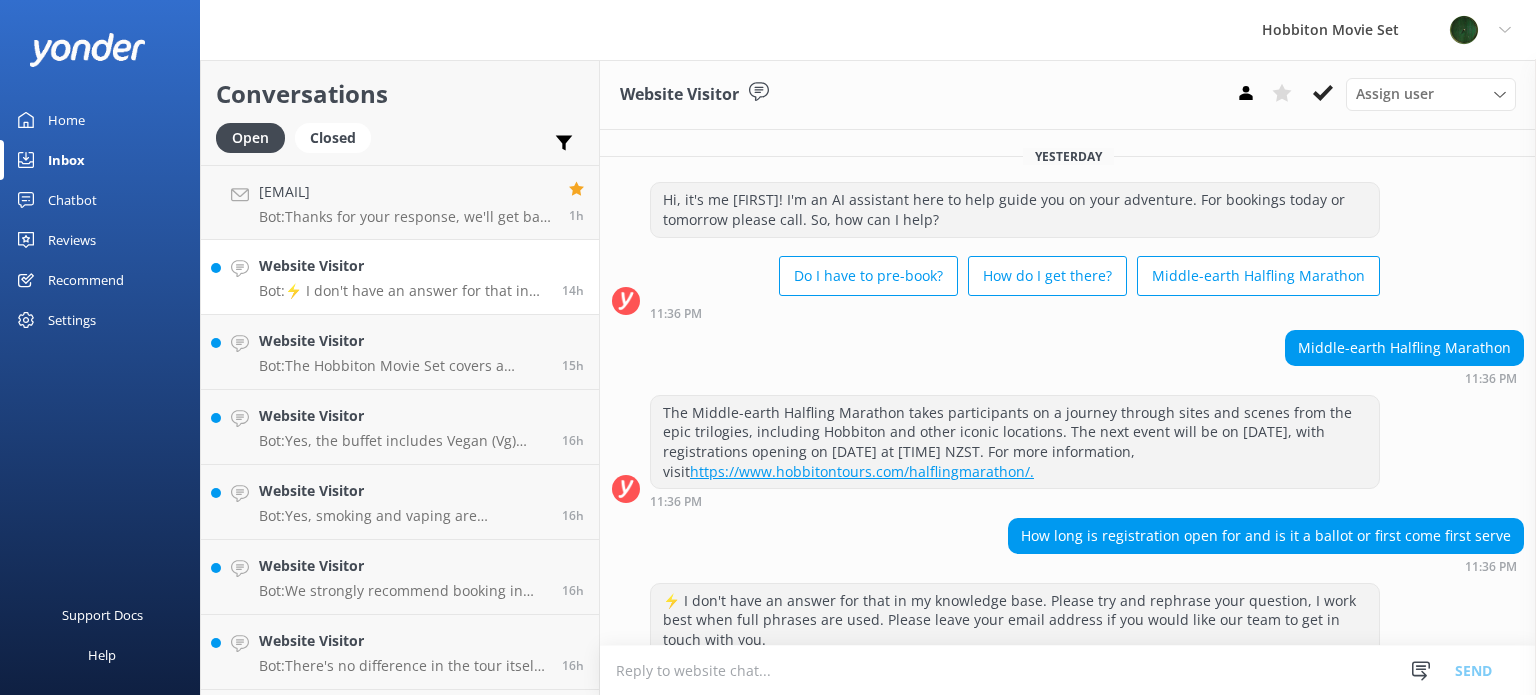 scroll, scrollTop: 78, scrollLeft: 0, axis: vertical 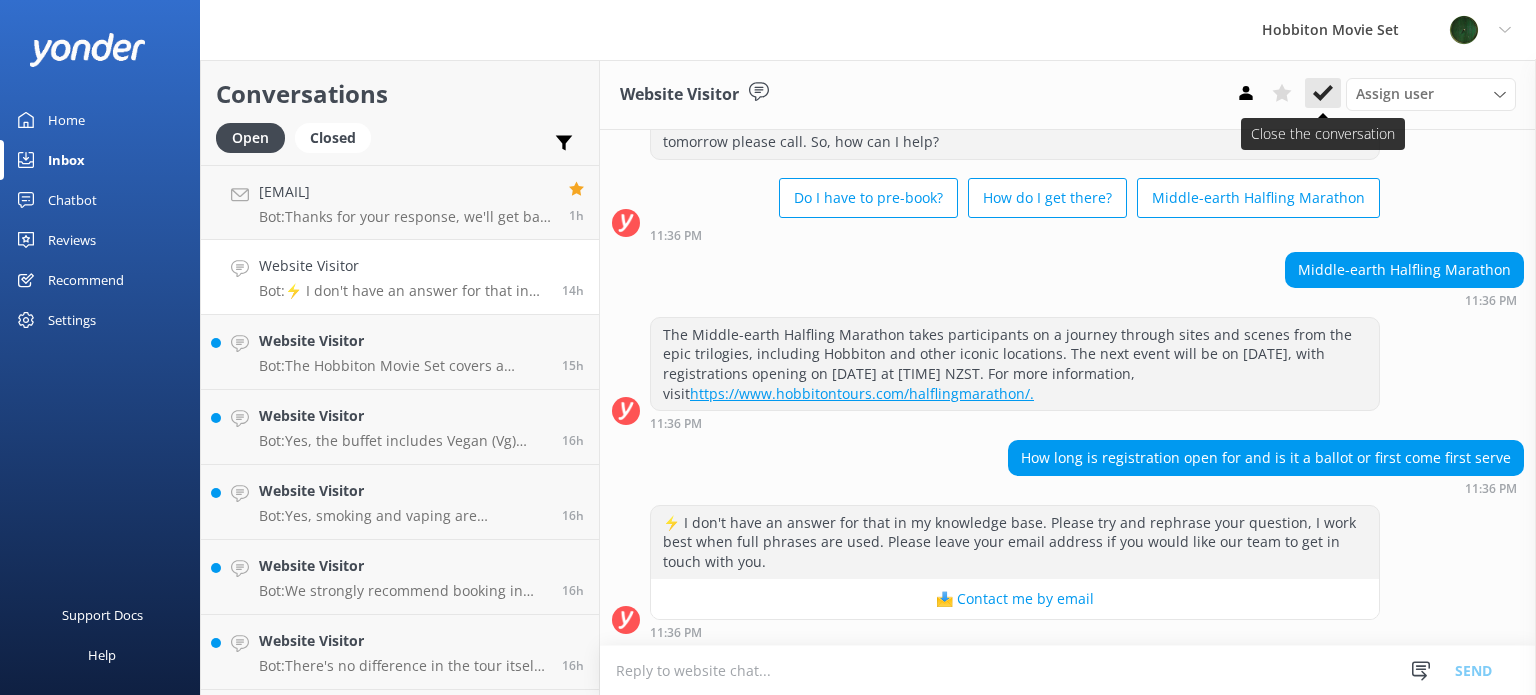 click 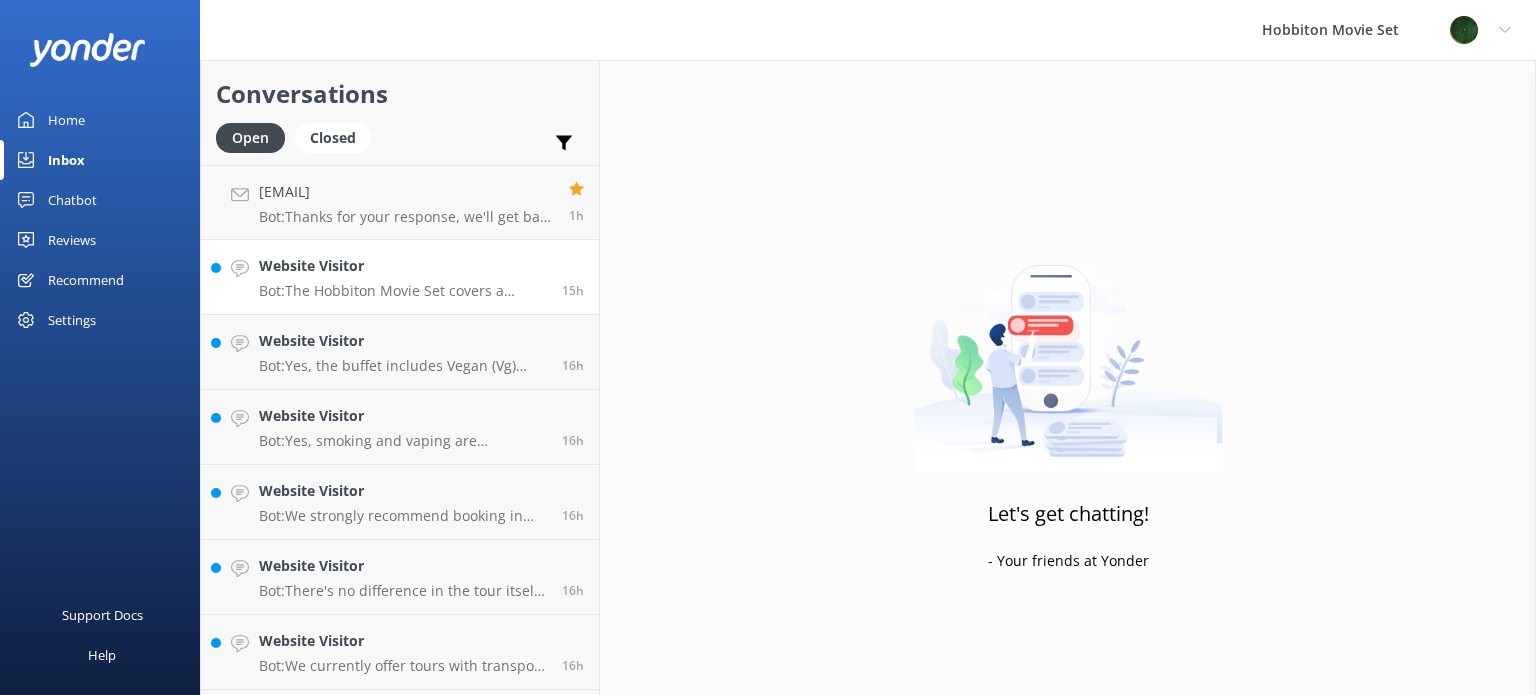 click on "Website Visitor Bot:  The Hobbiton Movie Set covers a twelve-acre site." at bounding box center (403, 277) 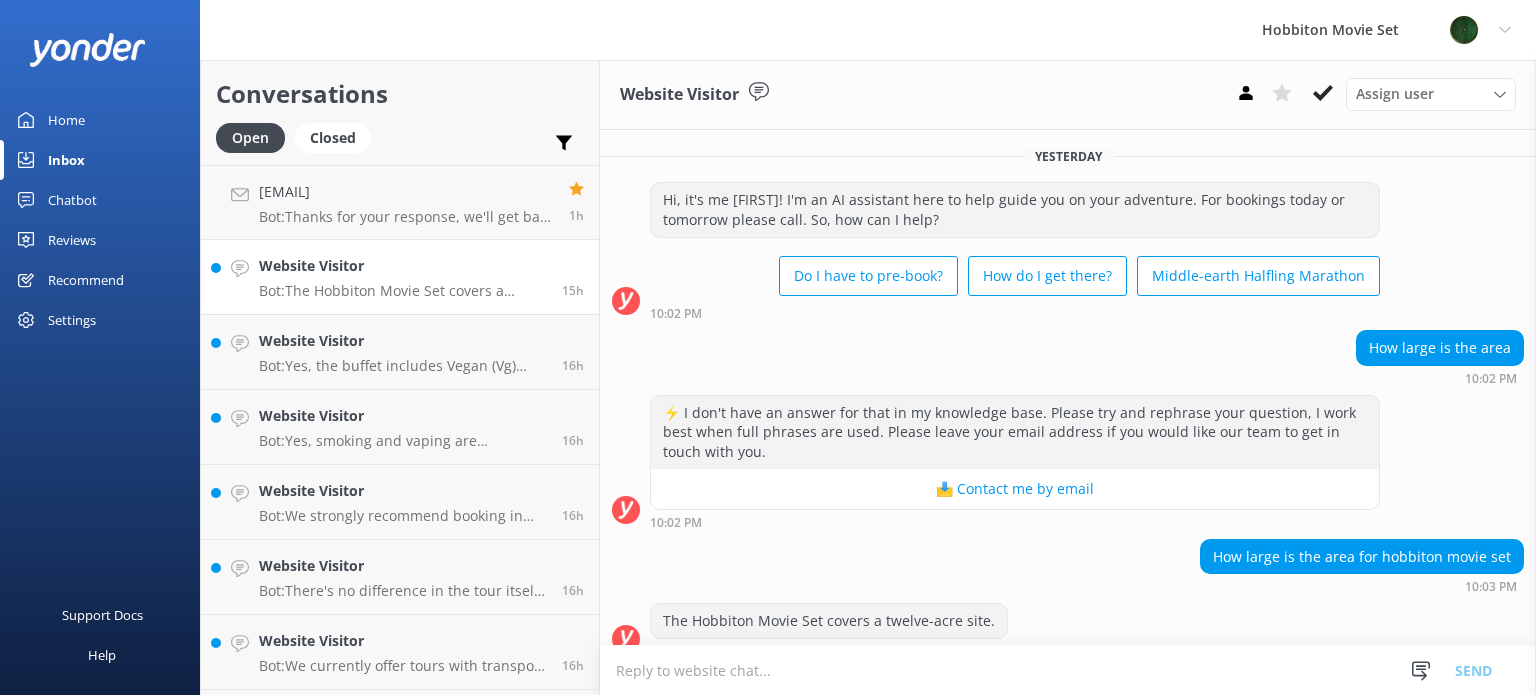 scroll, scrollTop: 20, scrollLeft: 0, axis: vertical 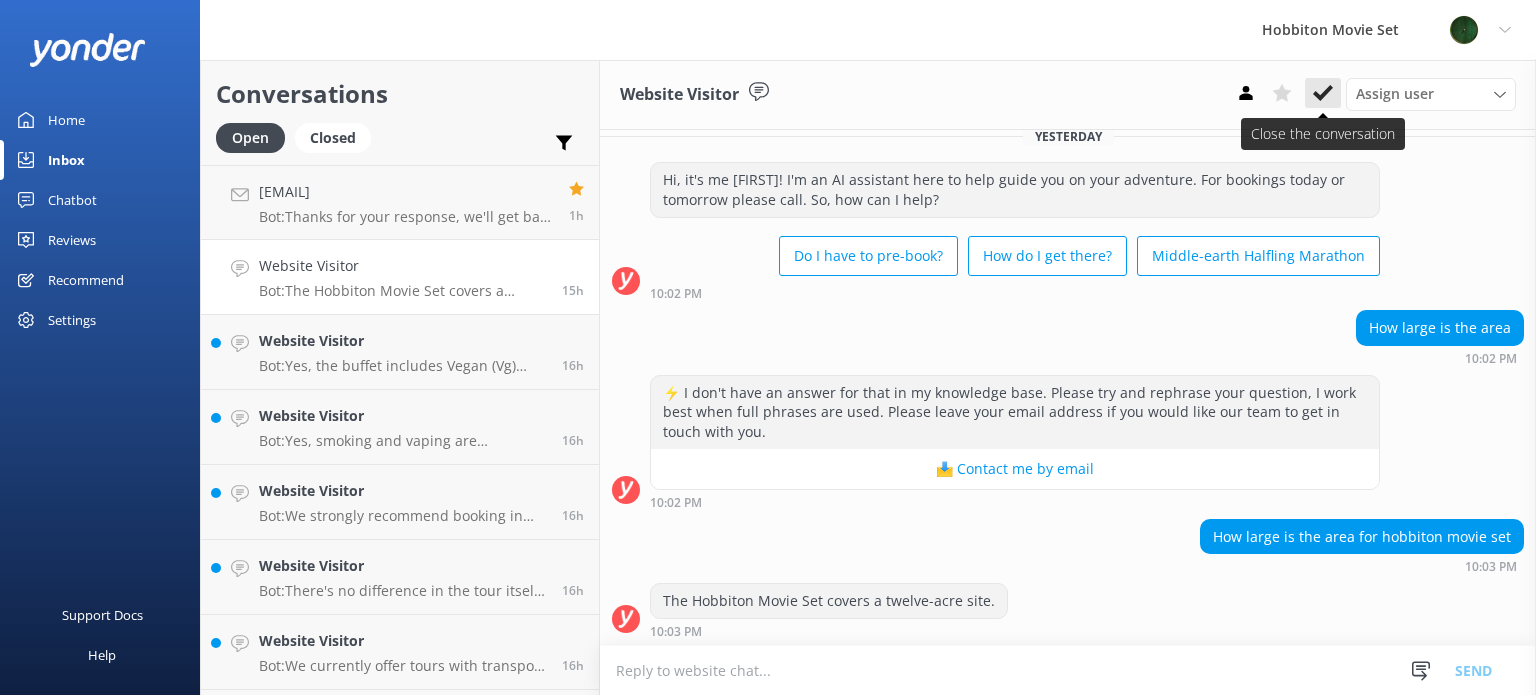 click 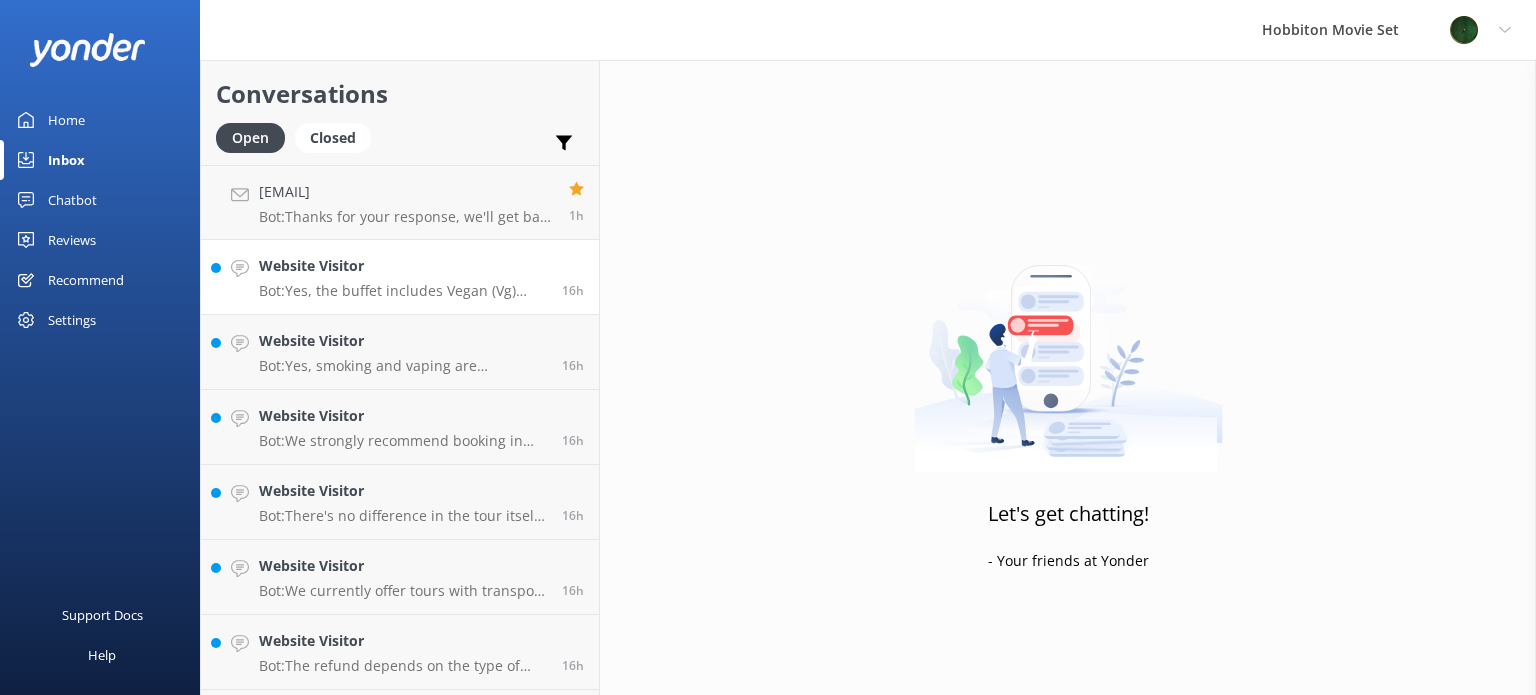 click on "Bot:  Yes, the buffet includes Vegan (Vg) options. Please include any special dietary requirements when booking." at bounding box center [403, 291] 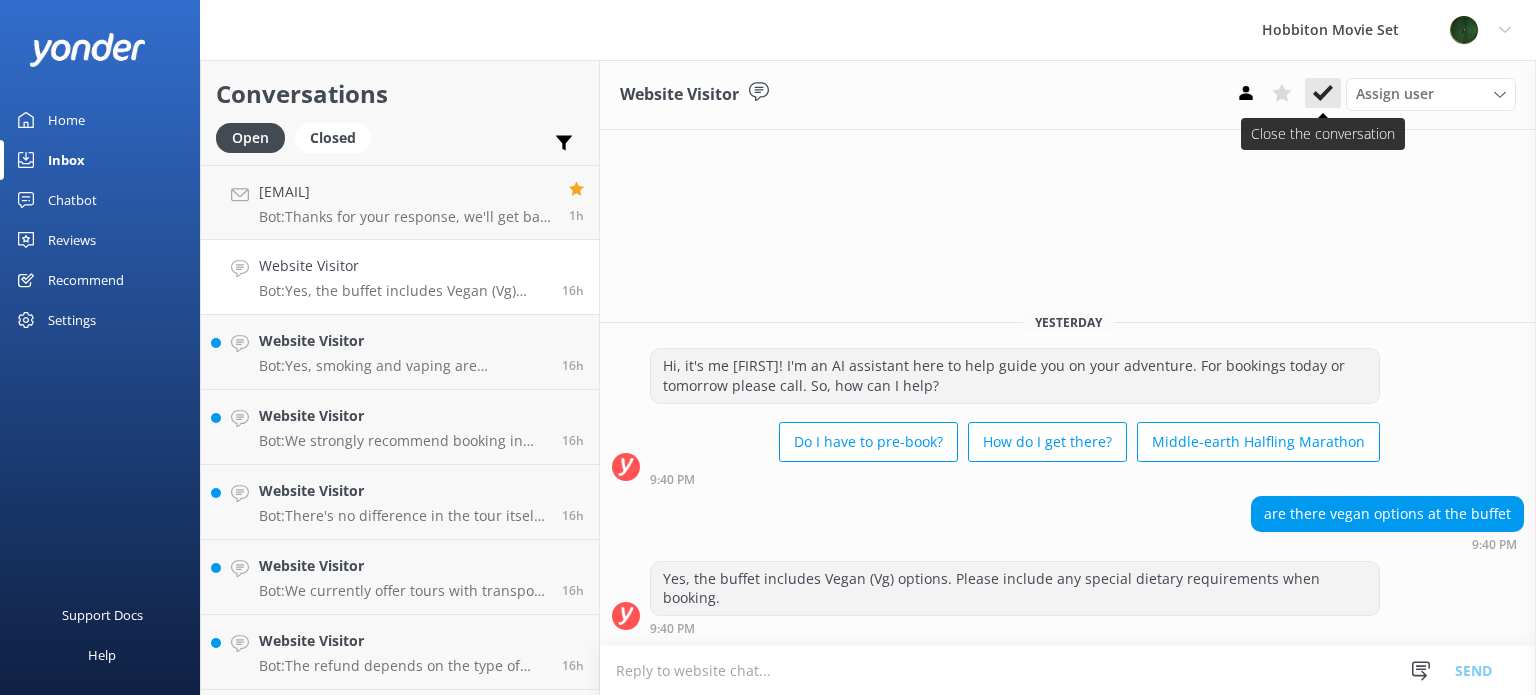 click 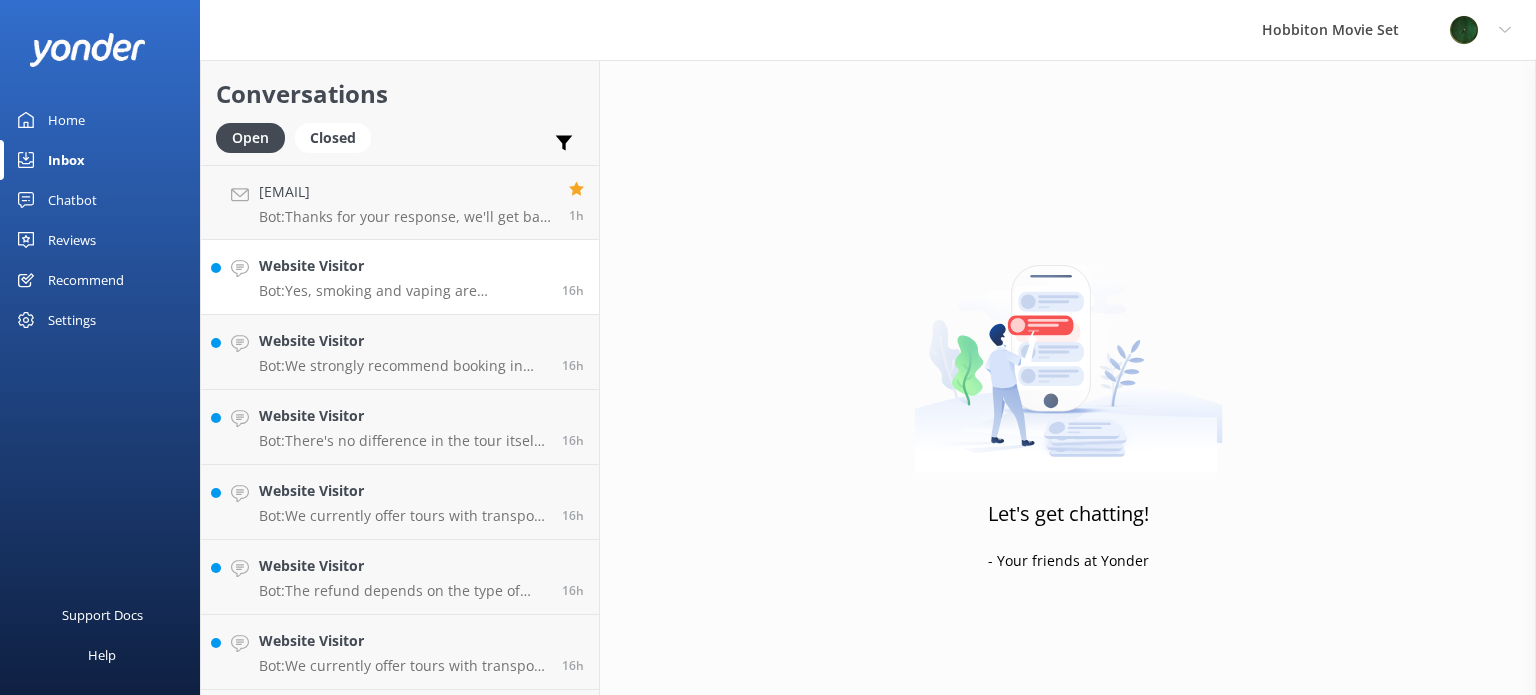 click on "Website Visitor" at bounding box center (403, 266) 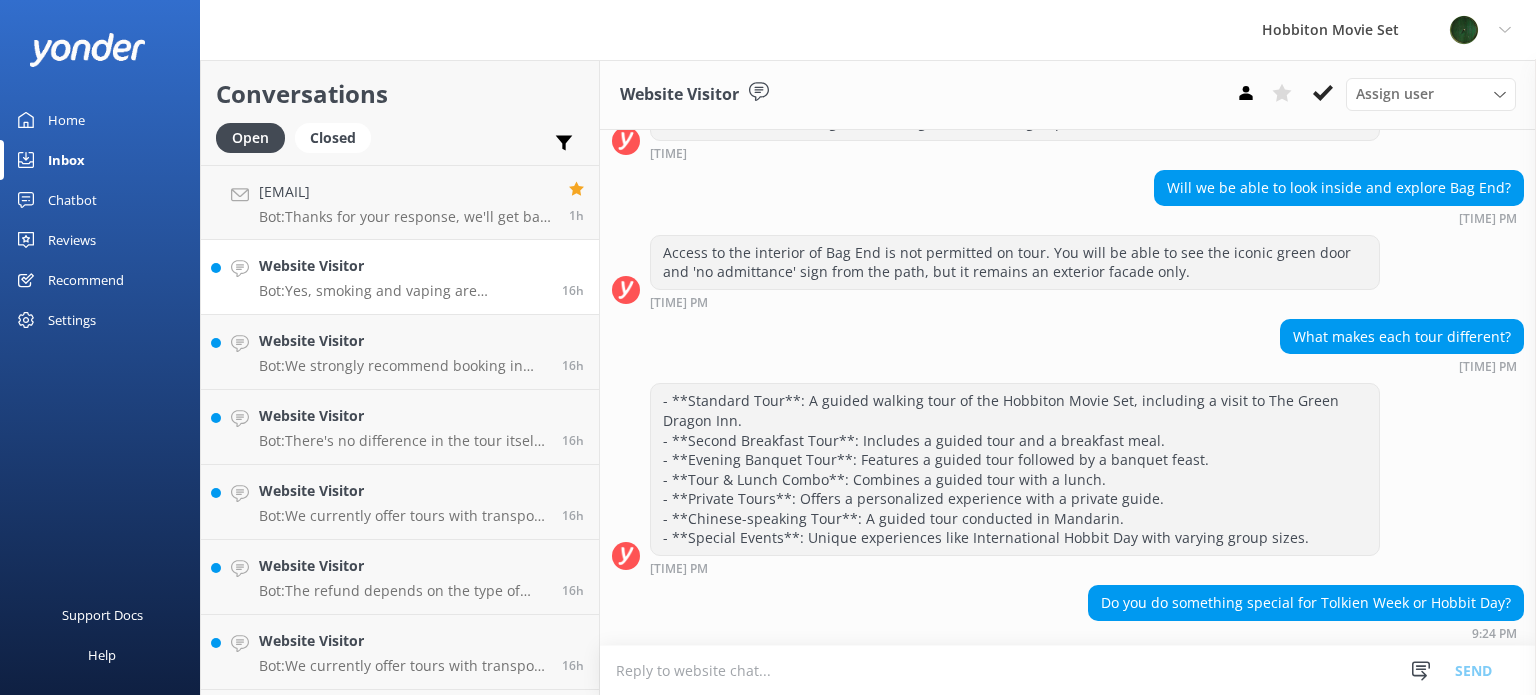 scroll, scrollTop: 580, scrollLeft: 0, axis: vertical 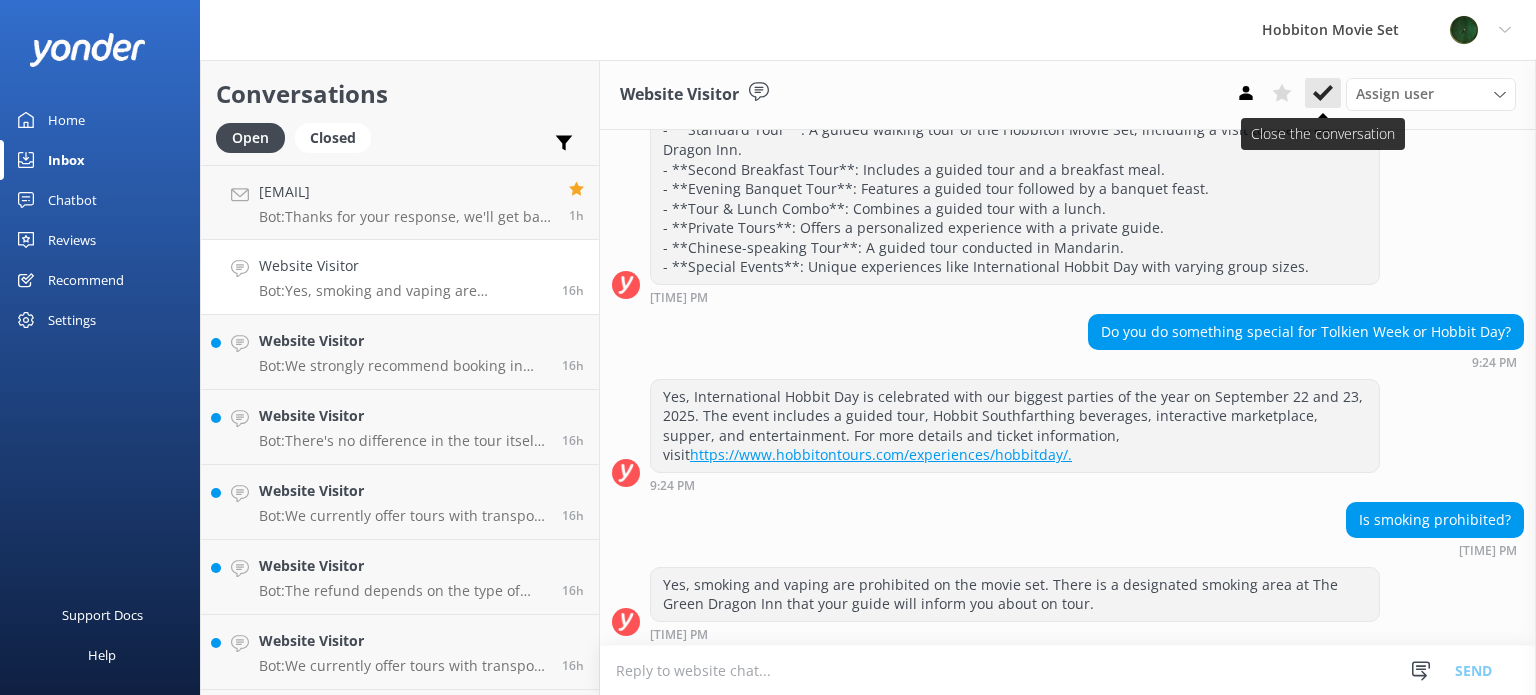 click 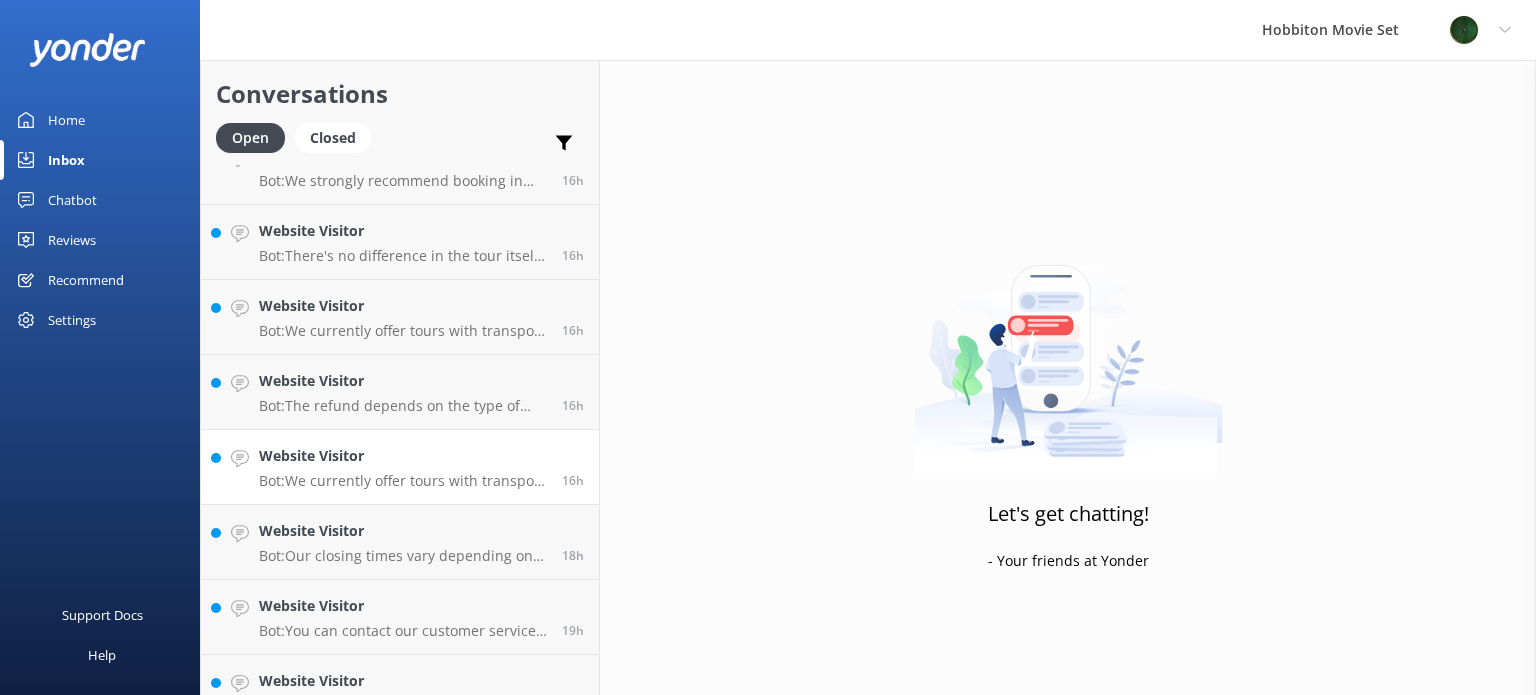 scroll, scrollTop: 0, scrollLeft: 0, axis: both 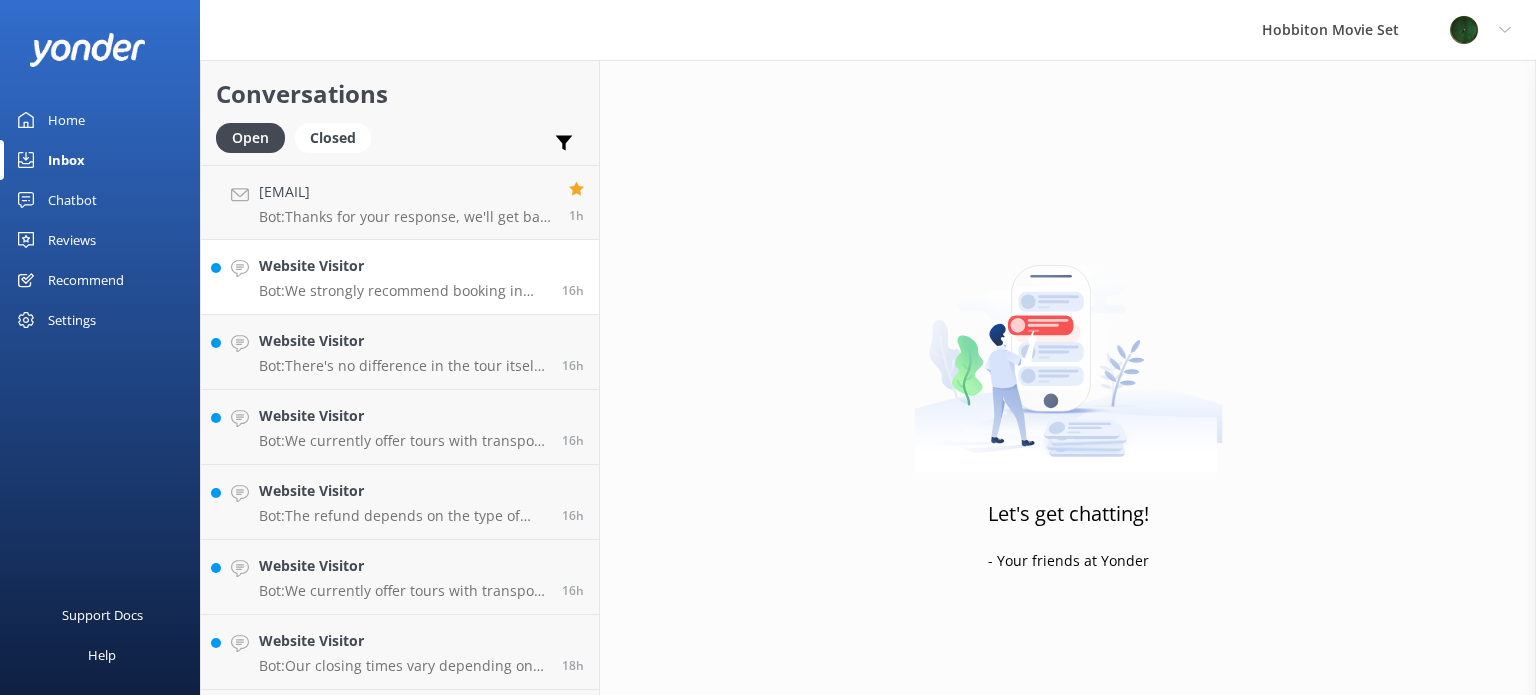 click on "Website Visitor Bot:  We strongly recommend booking in advance as our tours are known to sell out, especially between December and February. You can view availability and book online at www.hobbitontours.com/experiences/. 16h" at bounding box center [400, 277] 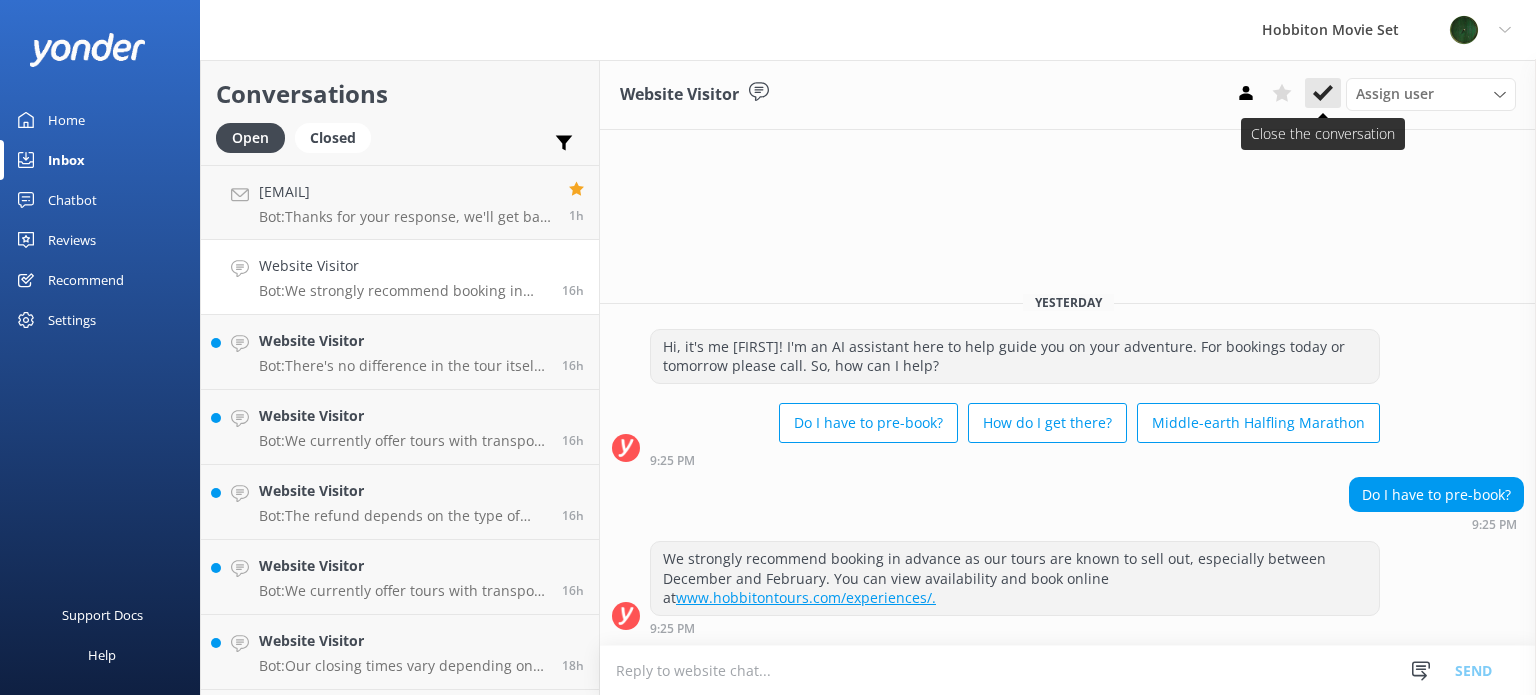 click 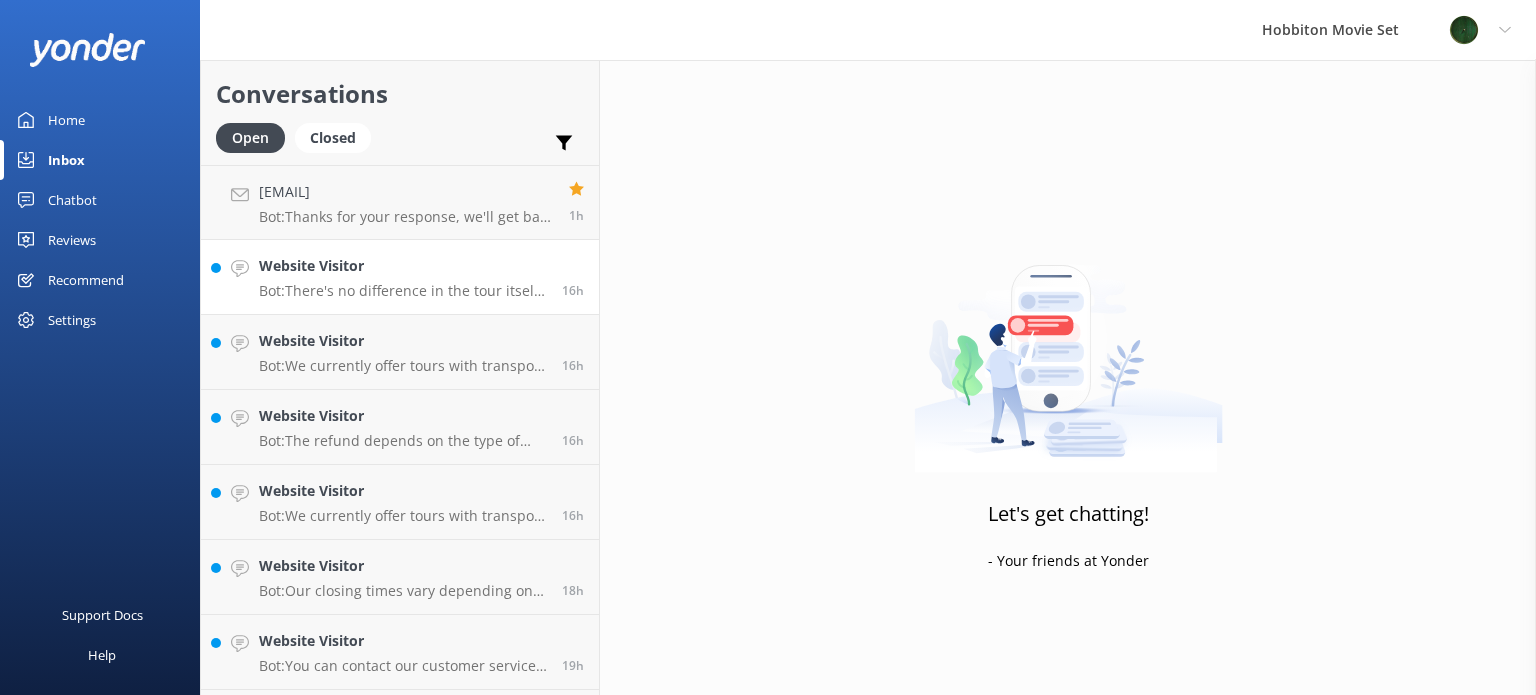 click on "Website Visitor" at bounding box center [403, 266] 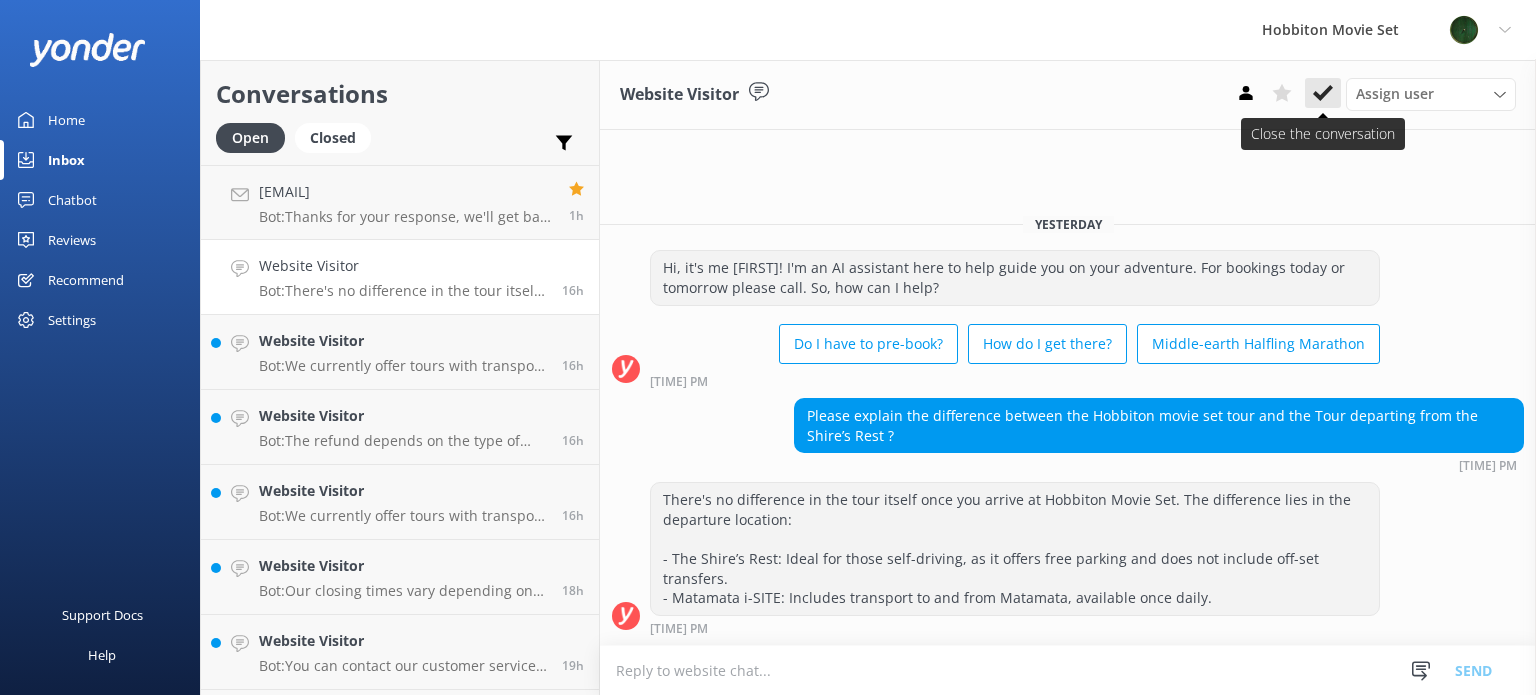 click 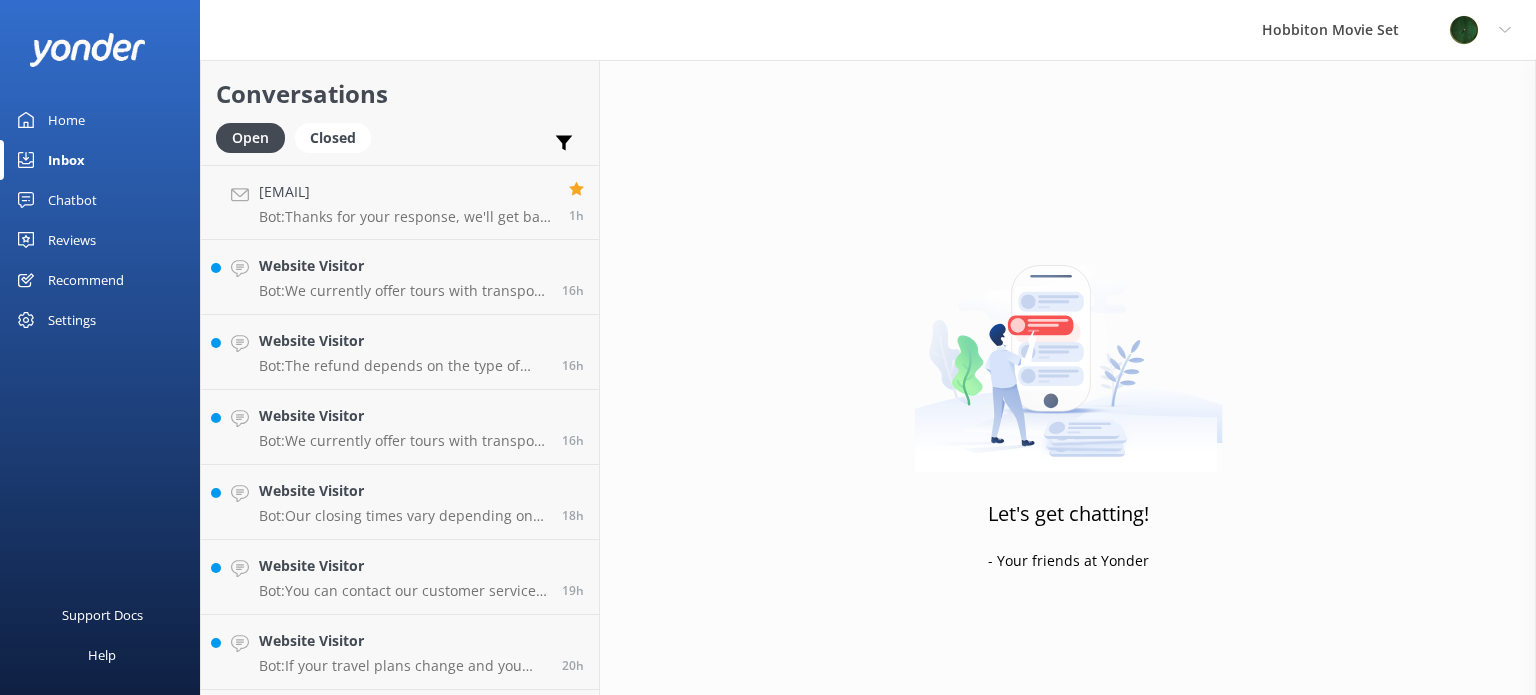 click on "Bot: We currently offer tours with transport from The Shire's Rest and Matamata site only.
We do not offer drop-offs and pick-ups, although we have a list of partners who offer tour packages including transport from Auckland, Rotorua, Tauranga, and Hamilton for those without their own transportation or car. Visit https://www.hobbitontours.com/plan-visit/transfers/.
Please be advised that there are no train stations nearby - the nearest train station is a 45-minute drive from Hobbiton, in Hamilton." at bounding box center (403, 291) 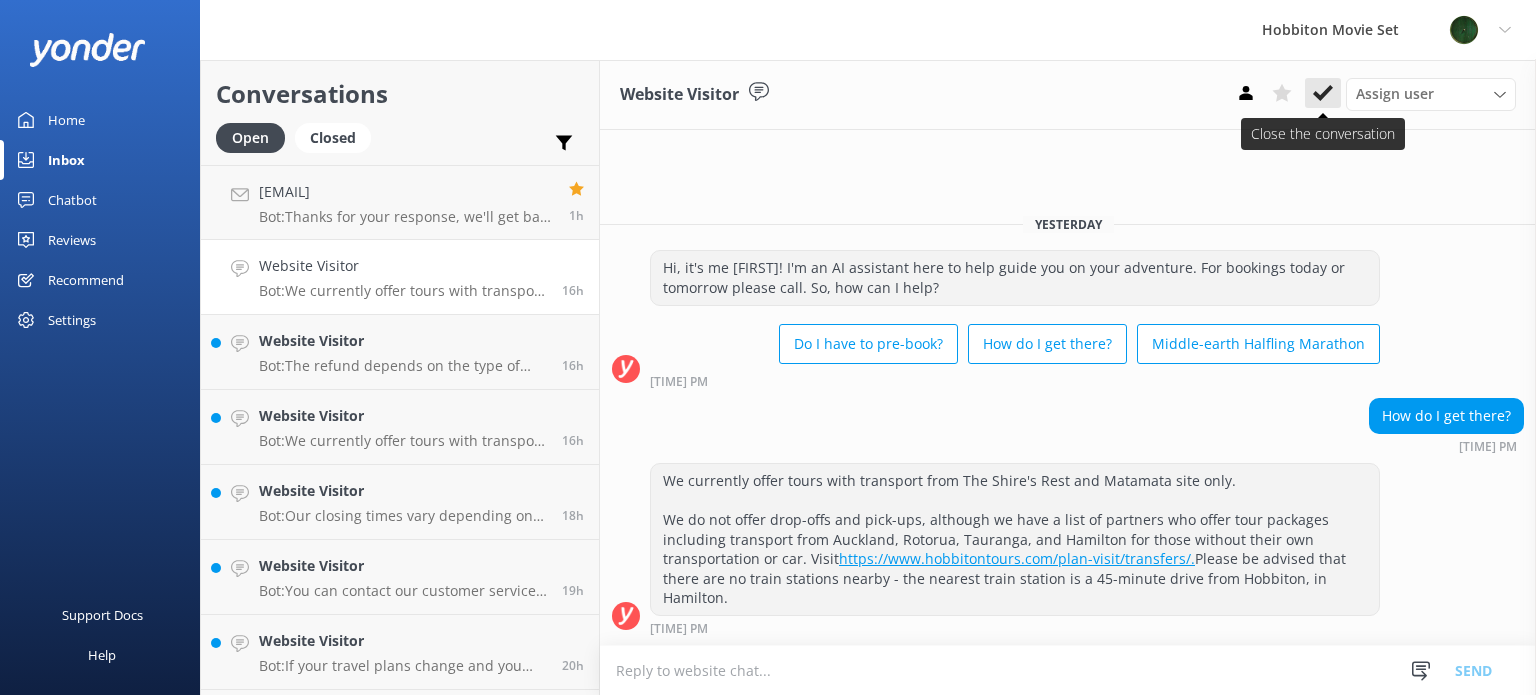 click 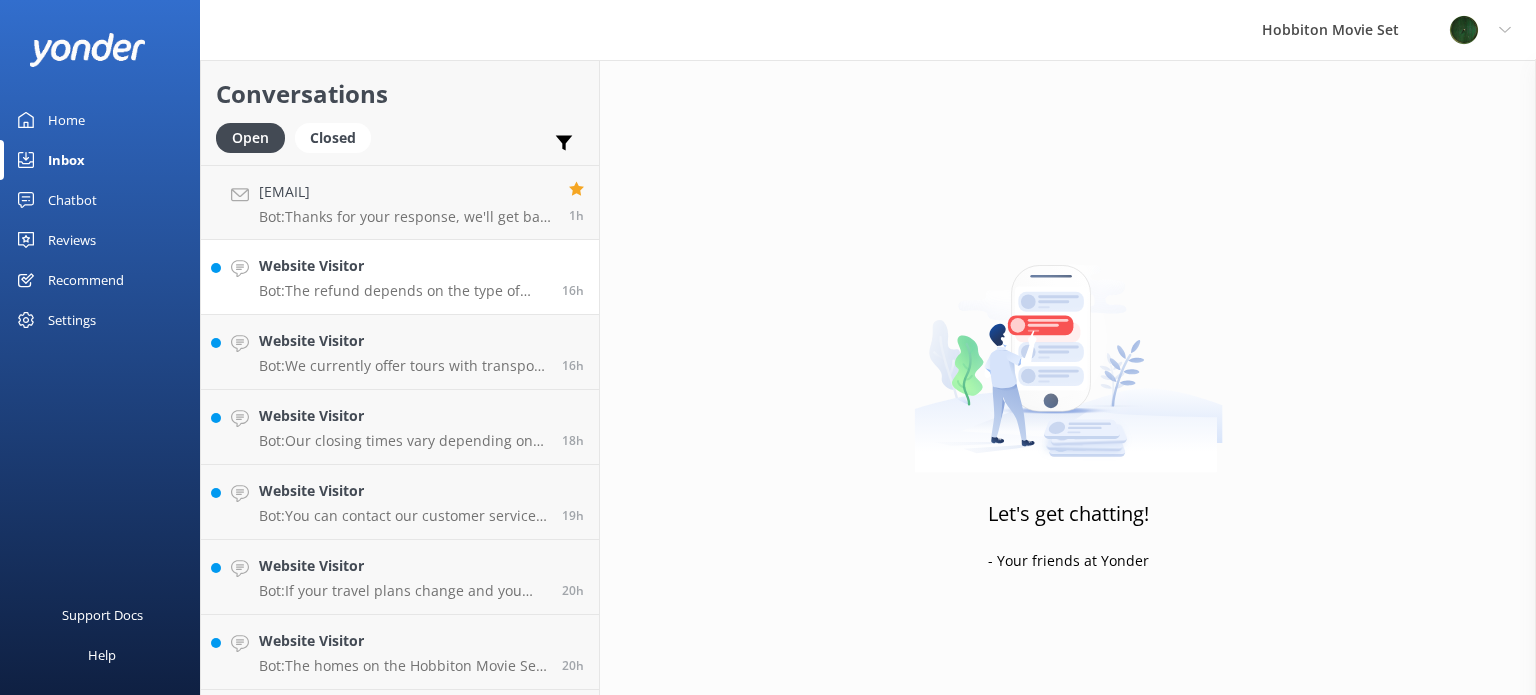 click on "Website Visitor Bot:  The refund depends on the type of tour you booked and the timing of your cancellation. You can view all our cancellation policies at www.hobbitontours.com/terms-and-conditions/. 16h" at bounding box center [400, 277] 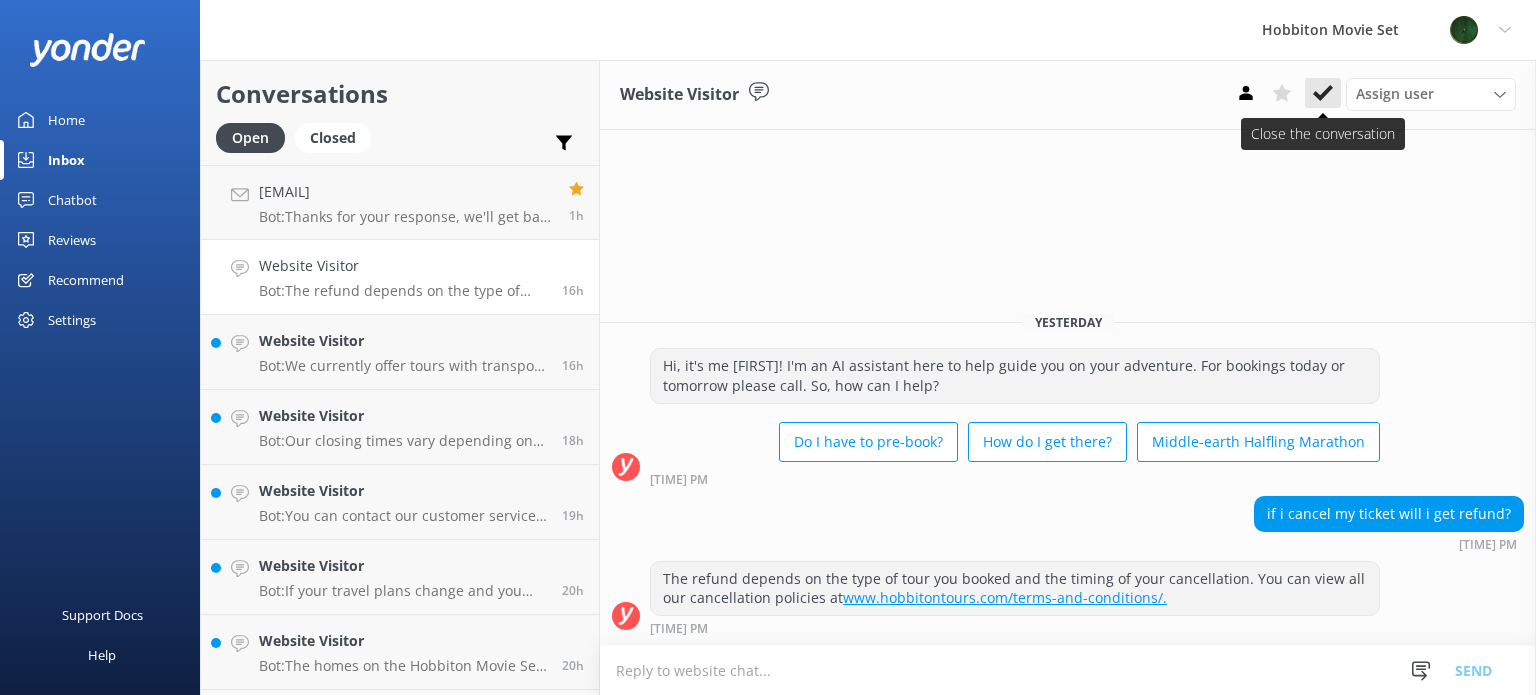 click 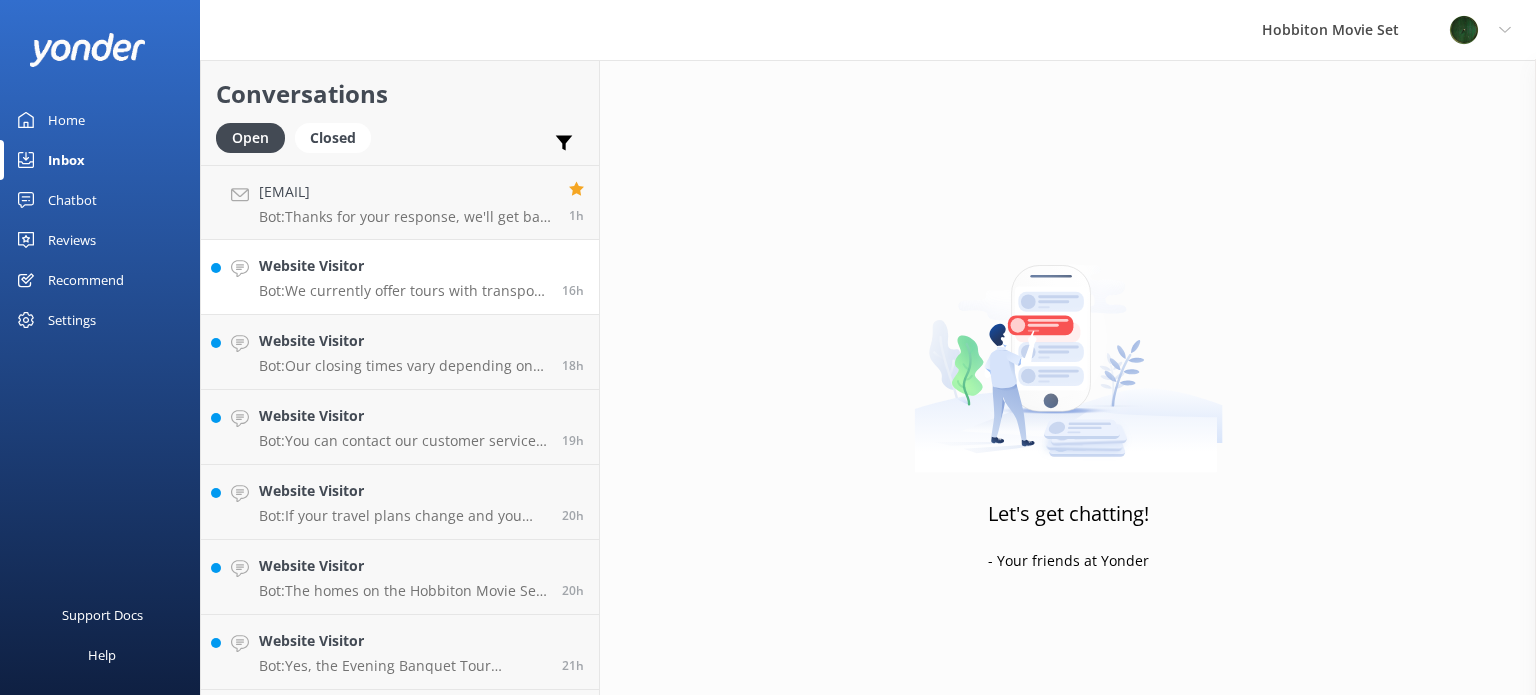 click on "Bot: We currently offer tours with transport from The Shire's Rest and Matamata site only.
We do not offer drop-offs and pick-ups, although we have a list of partners who offer tour packages including transport from Auckland, Rotorua, Tauranga, and Hamilton for those without their own transportation or car. Visit https://www.hobbitontours.com/plan-visit/transfers/.
Please be advised that there are no train stations nearby - the nearest train station is a 45-minute drive from Hobbiton, in Hamilton." at bounding box center (403, 291) 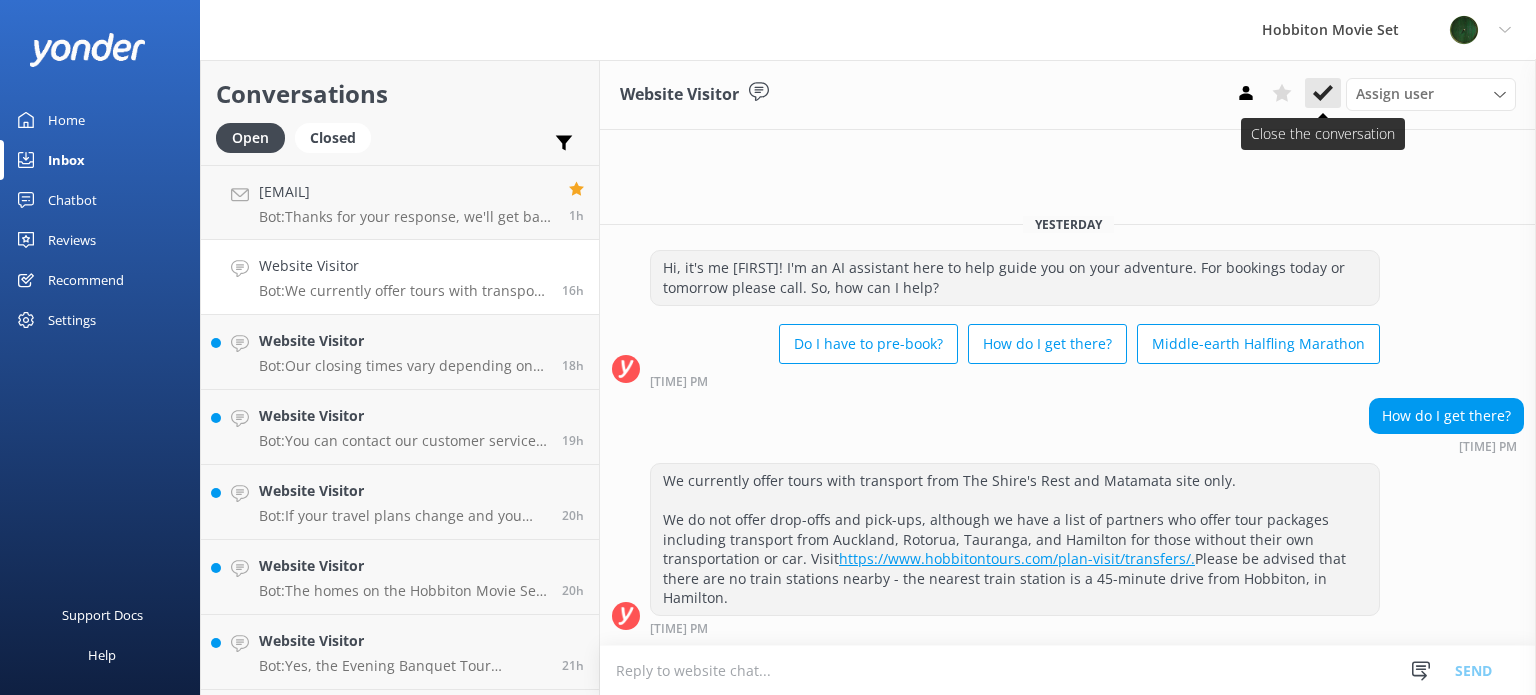 click 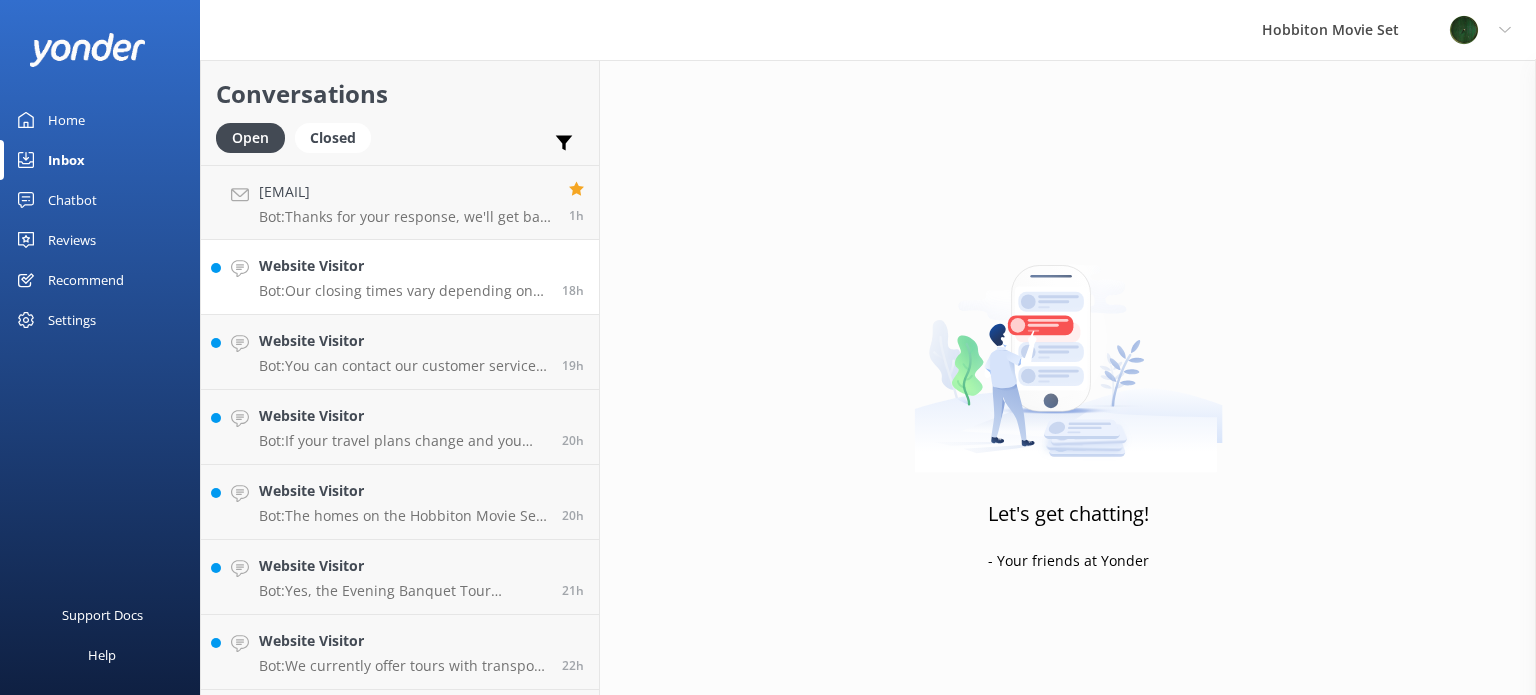 click on "Website Visitor" at bounding box center (403, 266) 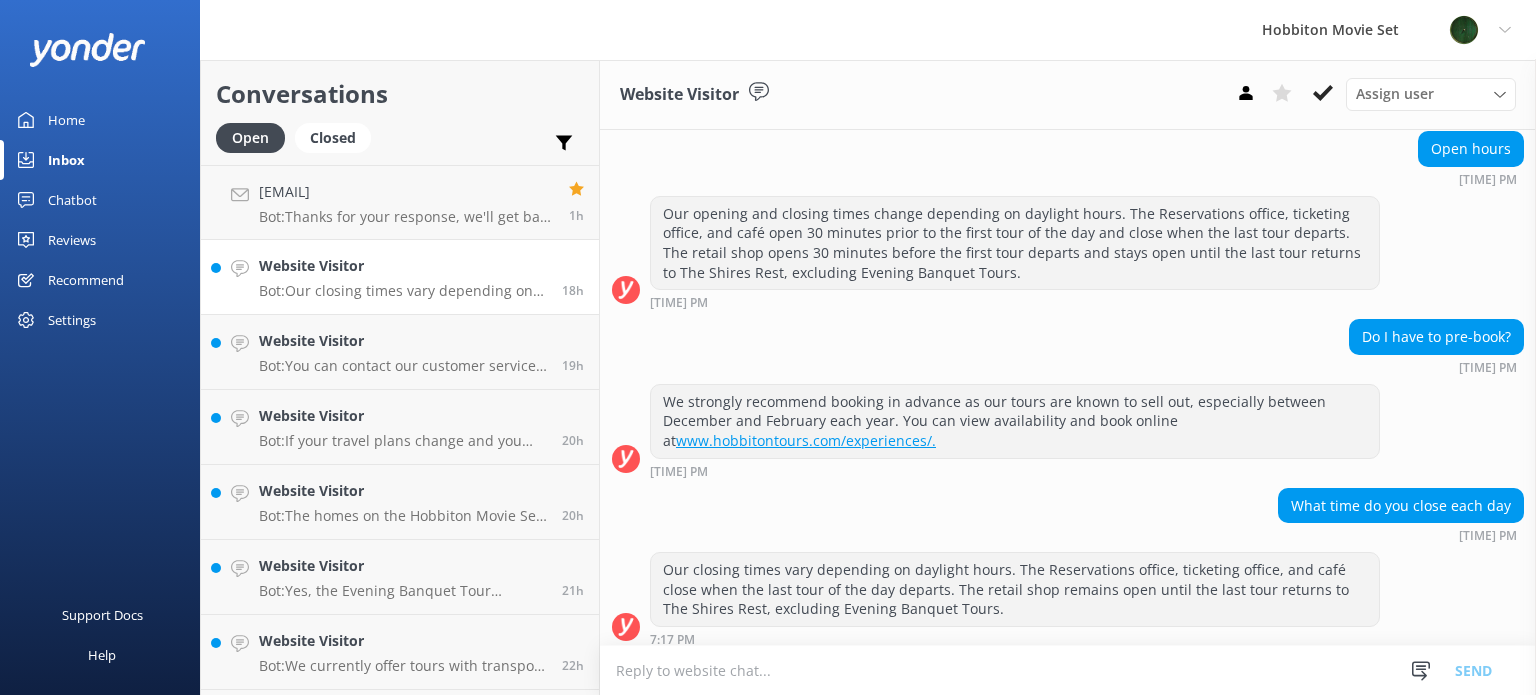 scroll, scrollTop: 206, scrollLeft: 0, axis: vertical 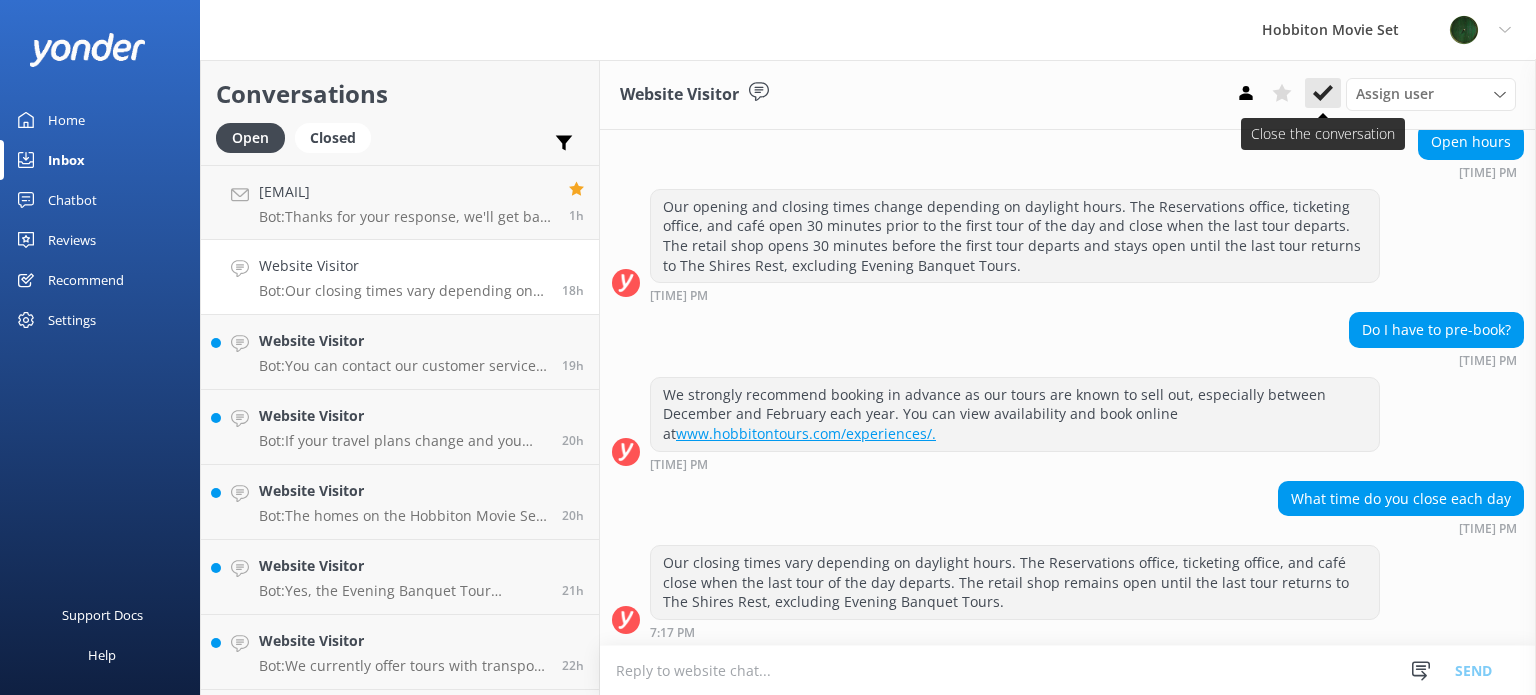 click 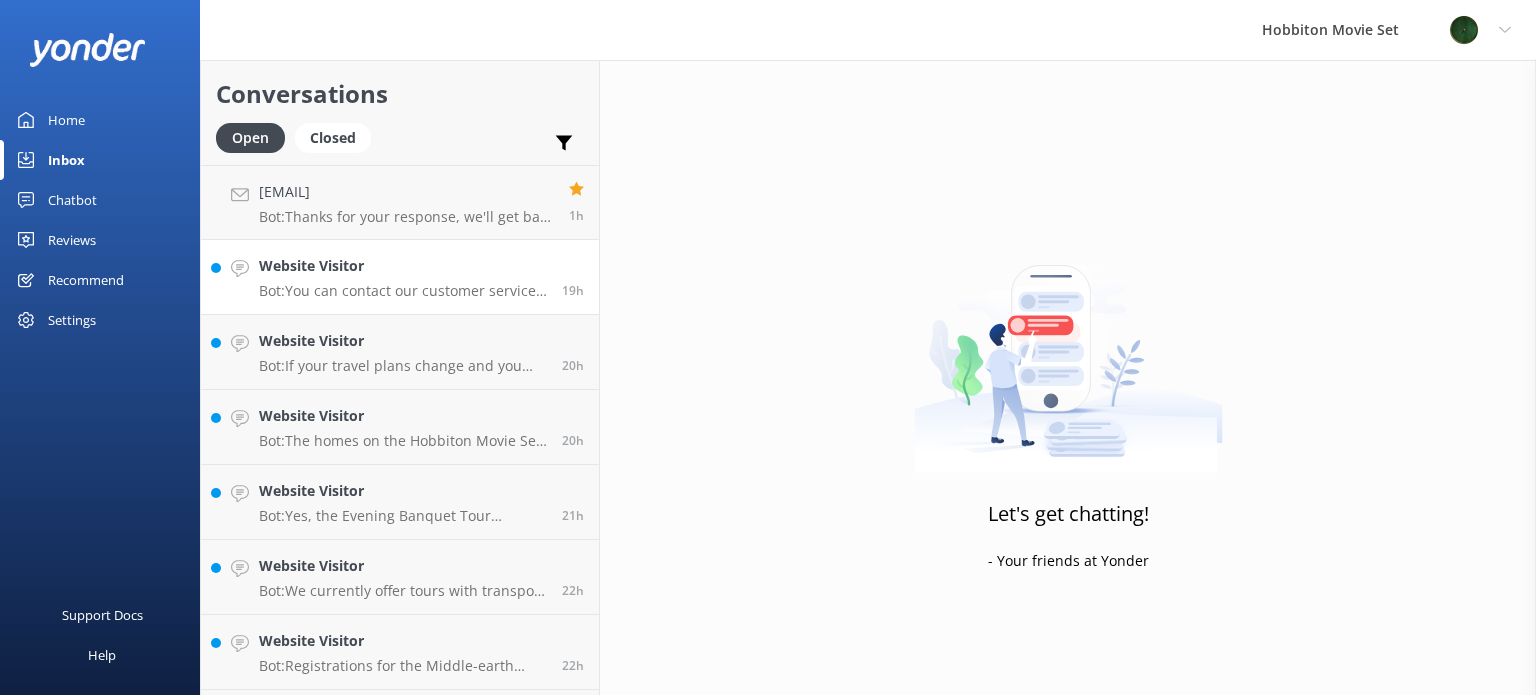 click on "Website Visitor Bot:  You can contact our customer service team by calling [PHONE] or emailing [EMAIL]. 19h" at bounding box center (400, 277) 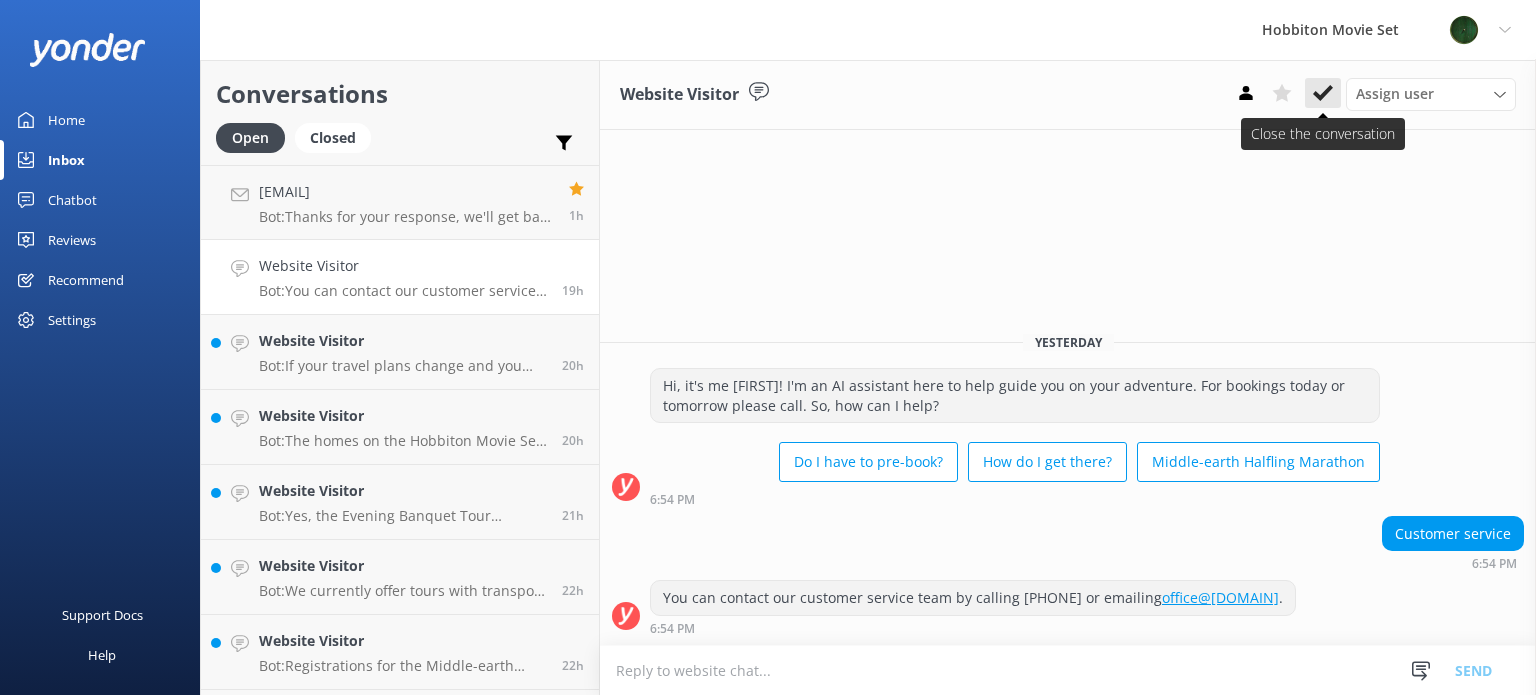 click 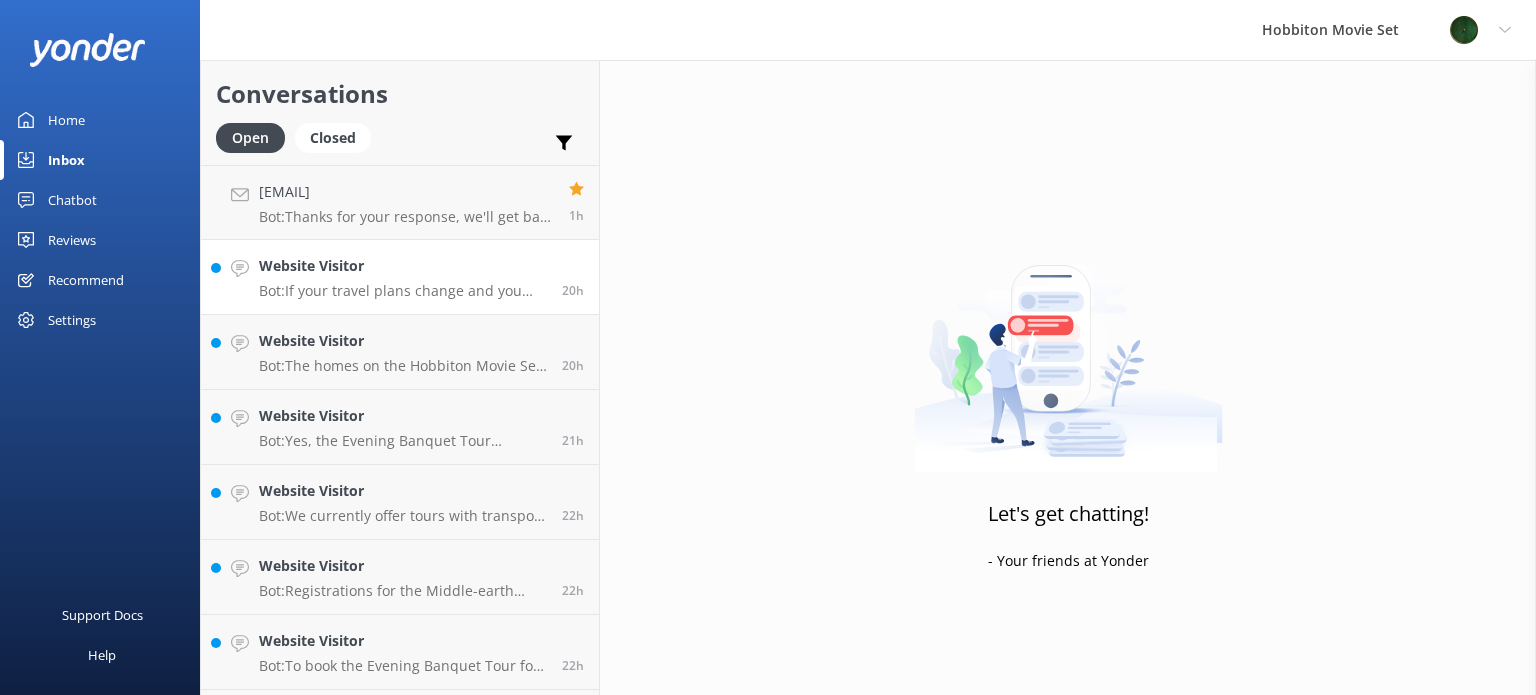 click on "Website Visitor" at bounding box center (403, 266) 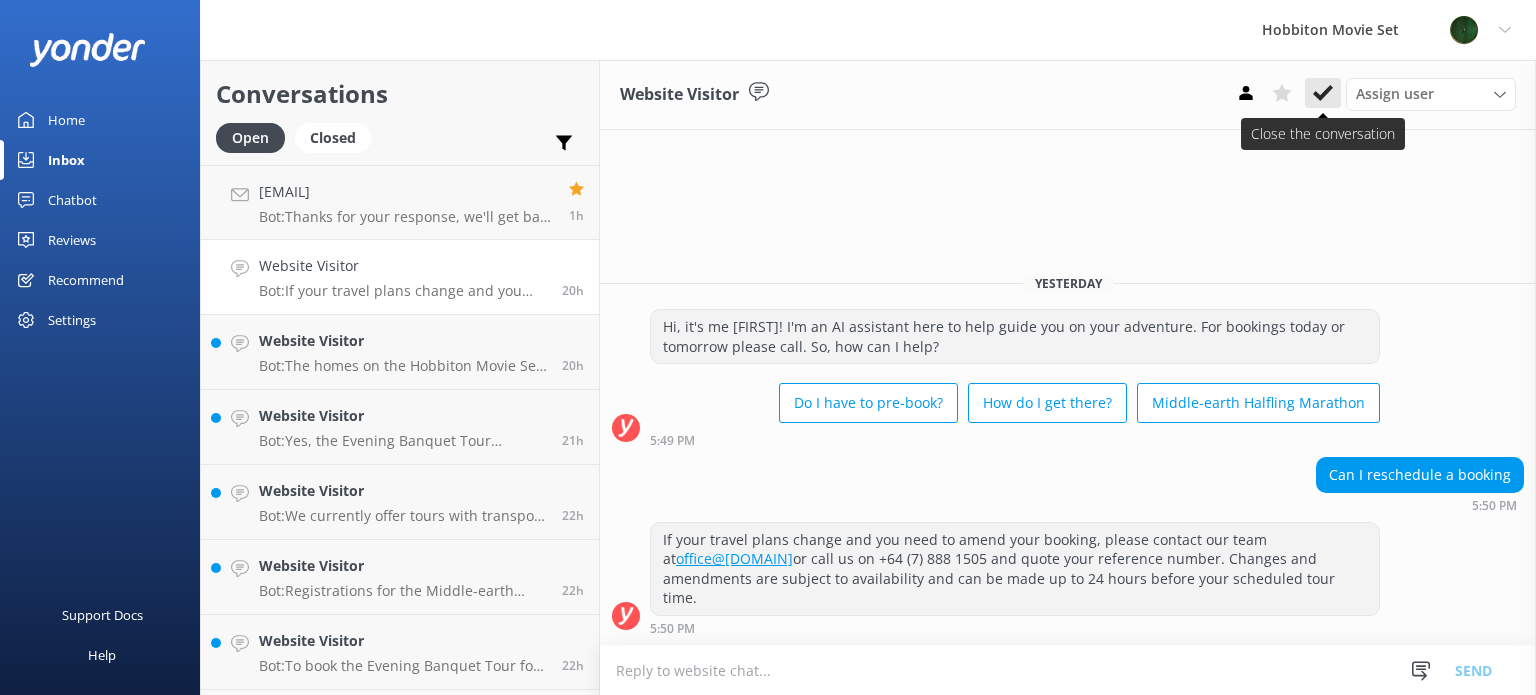 click at bounding box center [1323, 93] 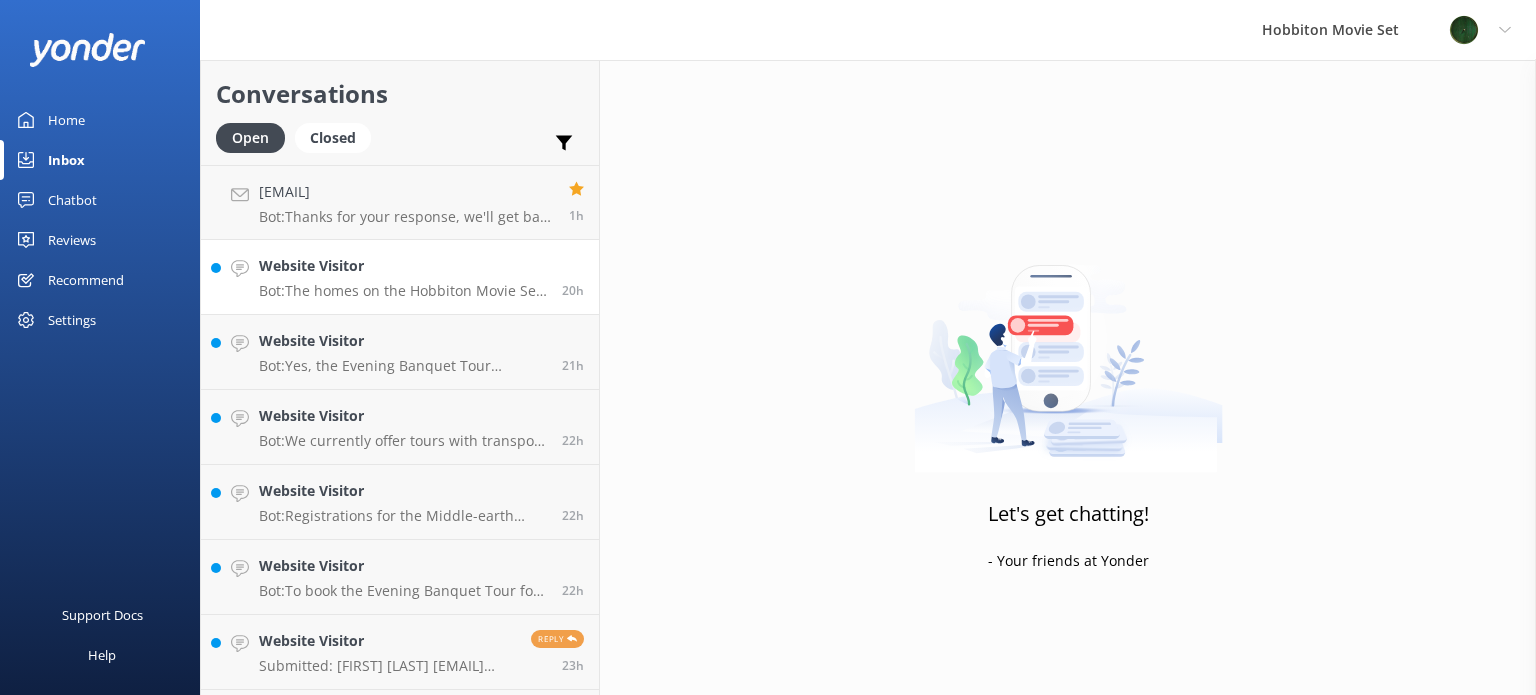 click on "Website Visitor" at bounding box center (403, 266) 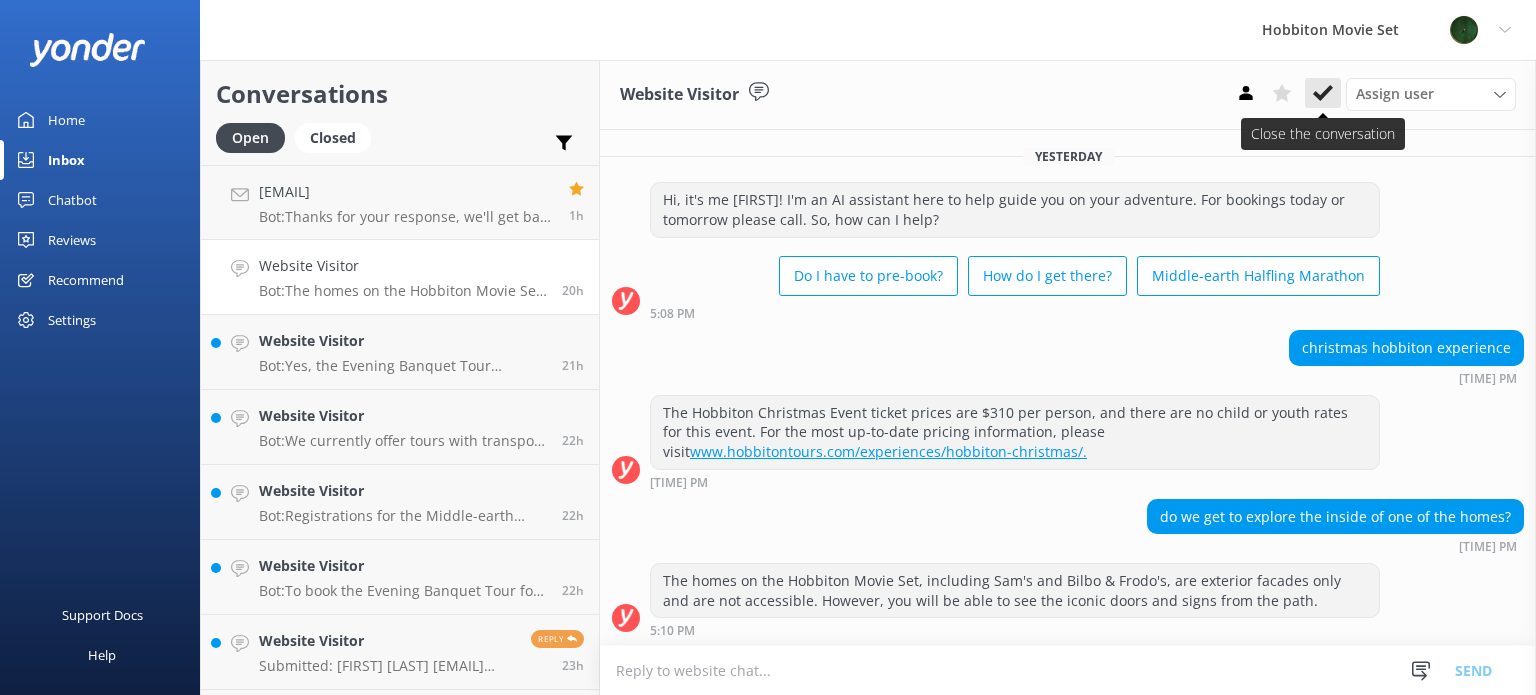 click 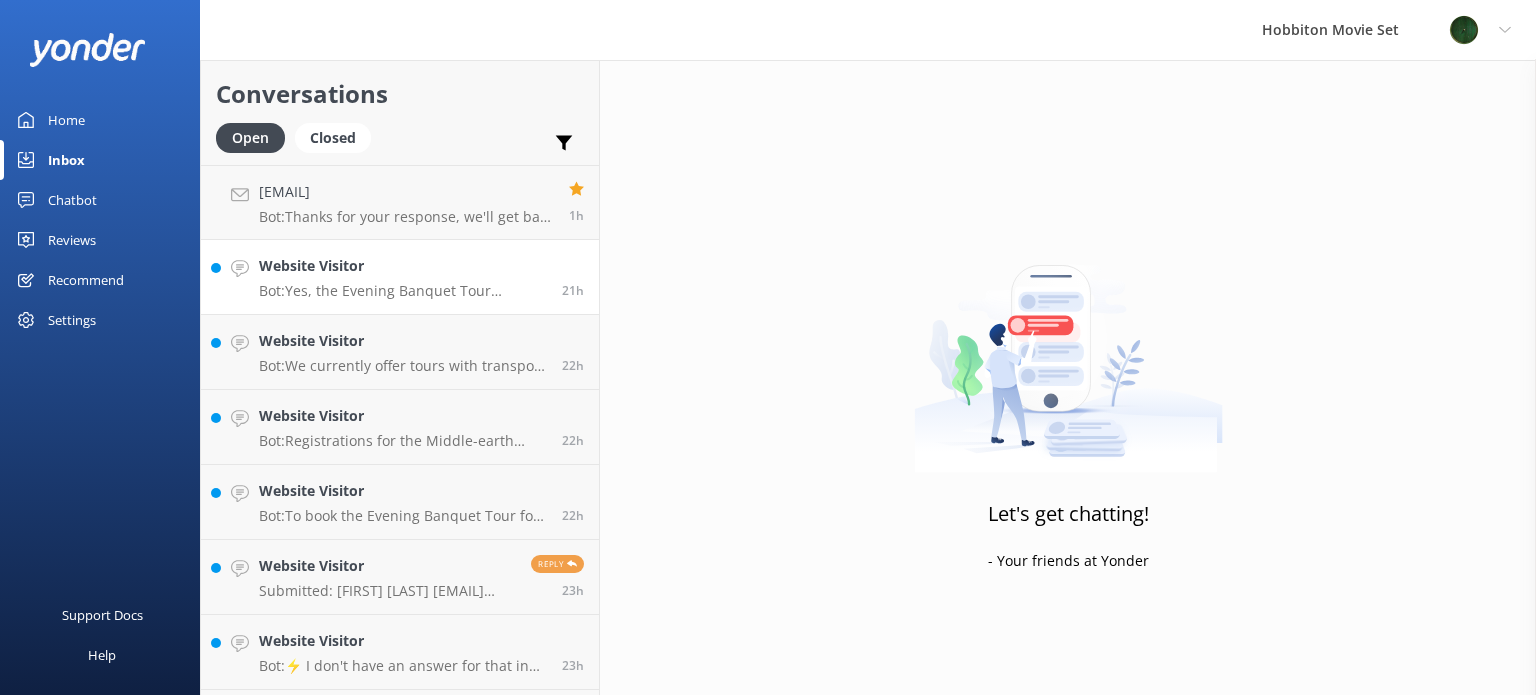 click on "Bot:  Yes, the Evening Banquet Tour includes a banquet dinner. You can experience a guided tour through The Shire at dusk, followed by a banquet feast at The Green Dragon Inn. For more details and to check available dates, visit www.hobbitontours.com/experiences/evening-banquet-tour/." at bounding box center [403, 291] 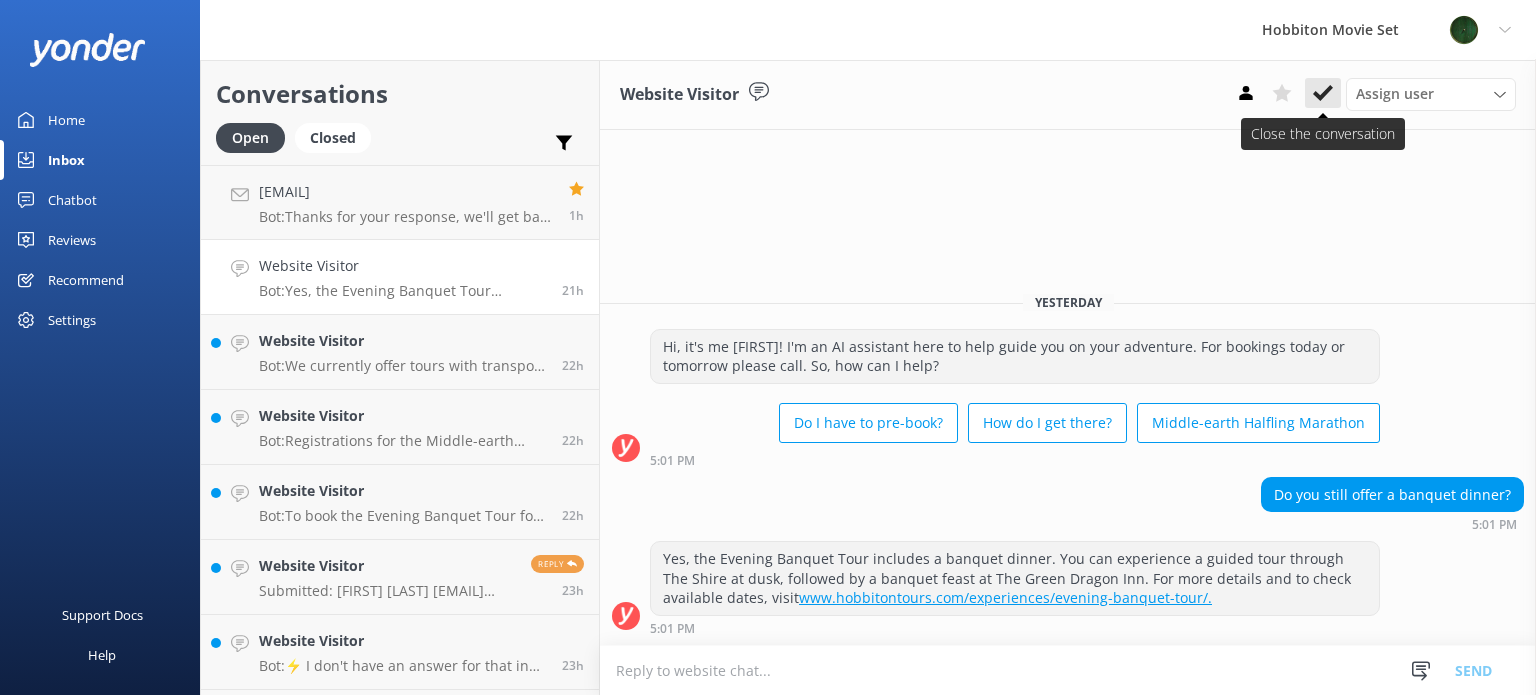 click 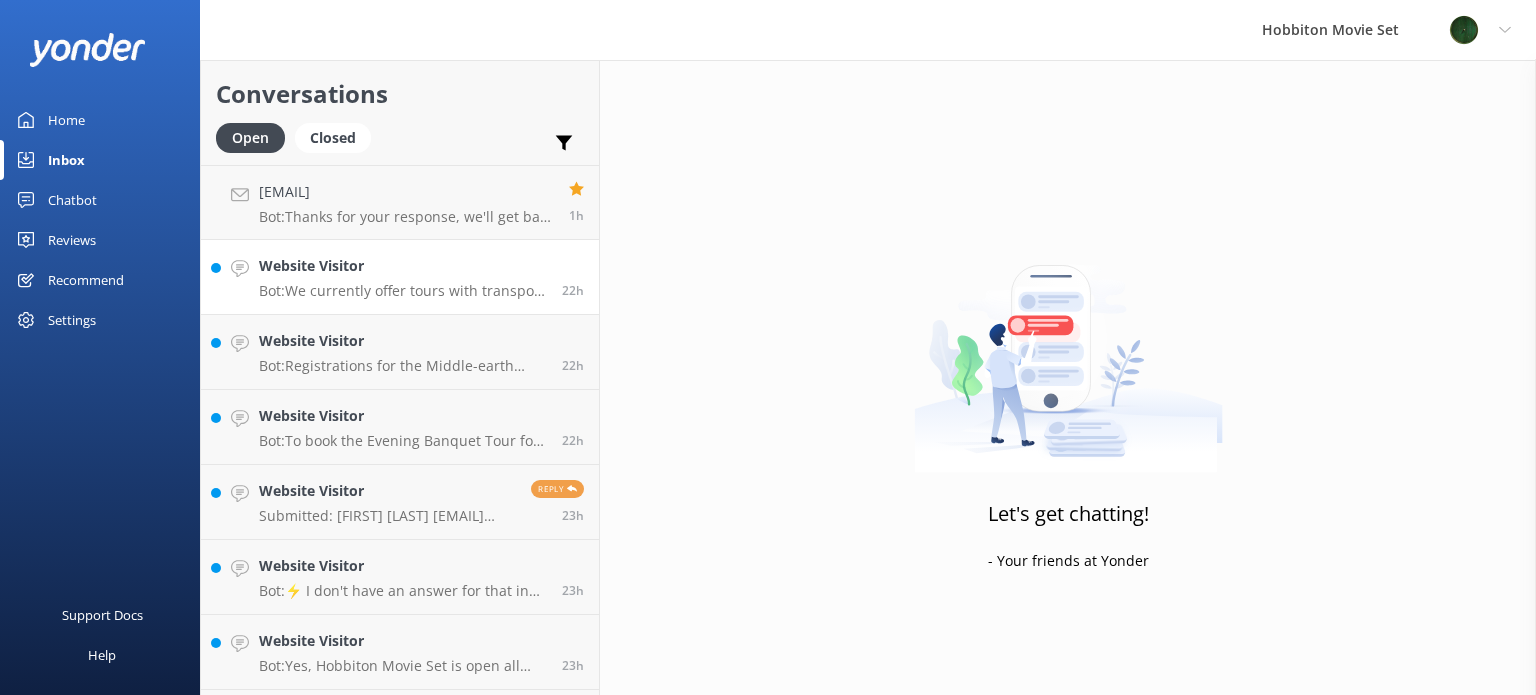 click on "Bot: We currently offer tours with transport from The Shire's Rest and Matamata site only.
We do not offer drop-offs and pick-ups, although we have a list of partners who offer tour packages including transport from Auckland, Rotorua, Tauranga, and Hamilton for those without their own transportation or car. Visit https://www.hobbitontours.com/plan-visit/transfers/.
Please be advised that there are no train stations nearby - the nearest train station is a 45-minute drive from Hobbiton, in Hamilton." at bounding box center (403, 291) 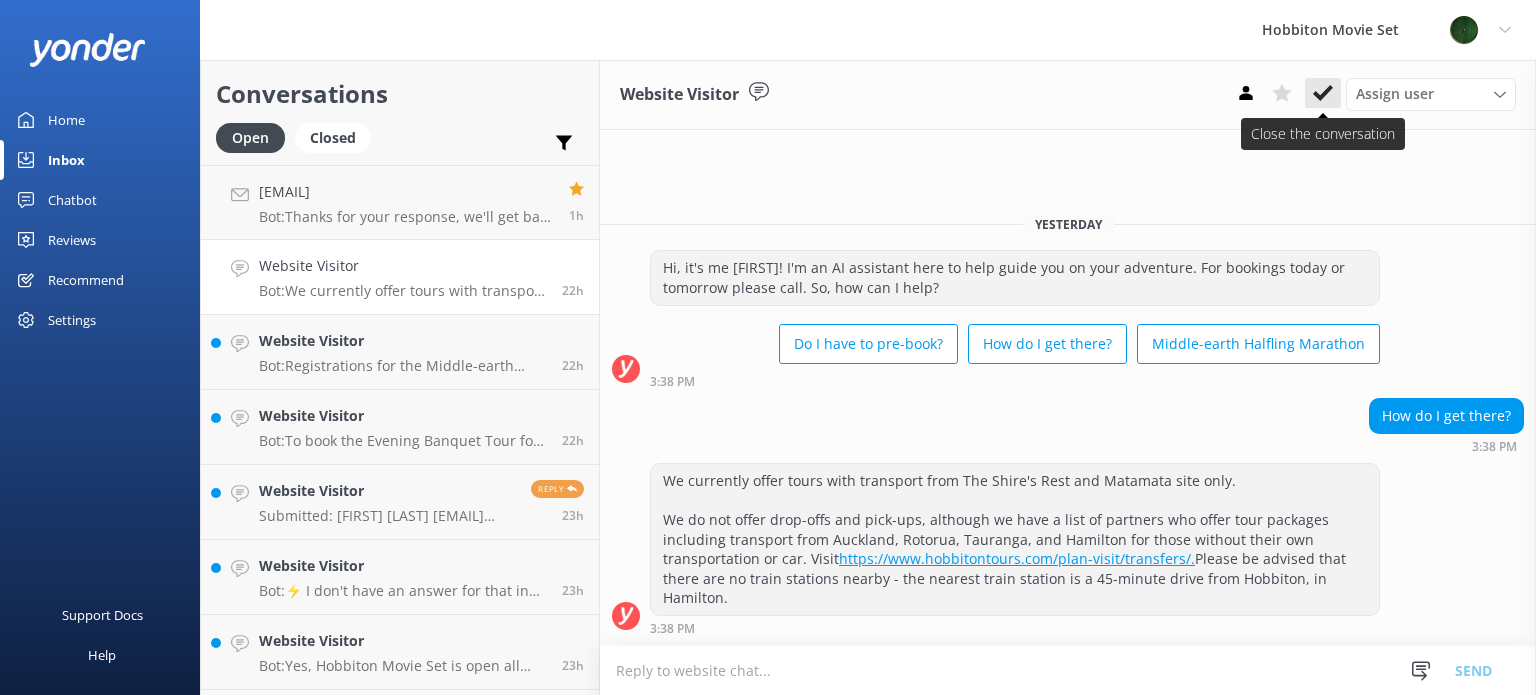 click 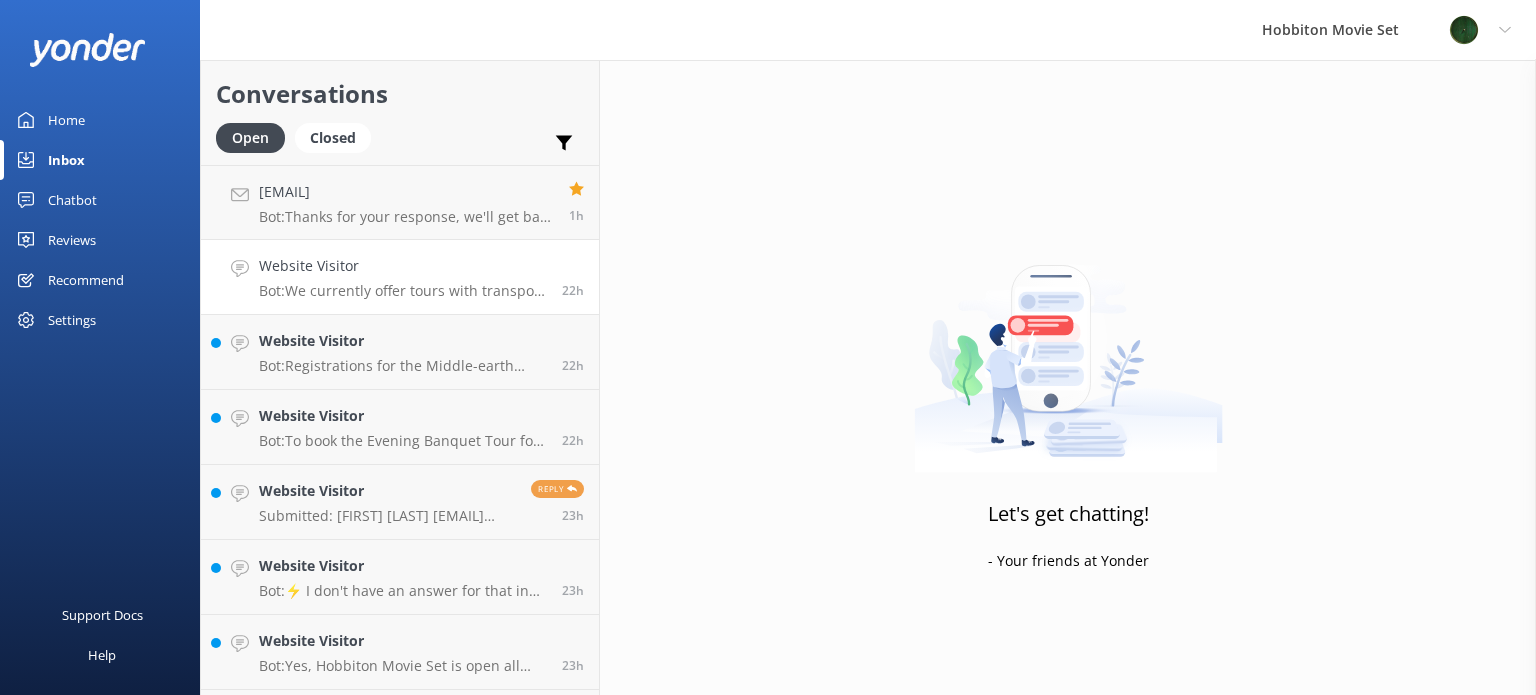click on "Website Visitor" at bounding box center (403, 266) 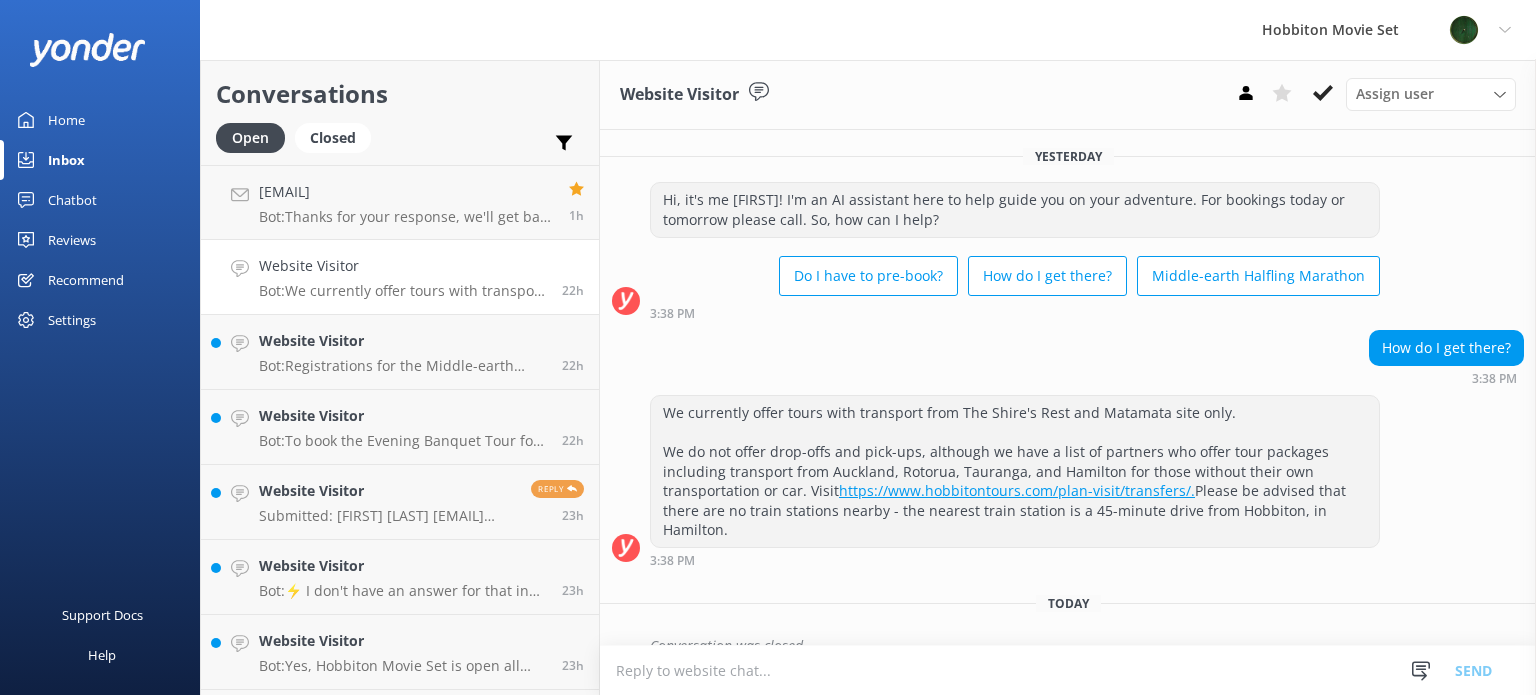 scroll, scrollTop: 45, scrollLeft: 0, axis: vertical 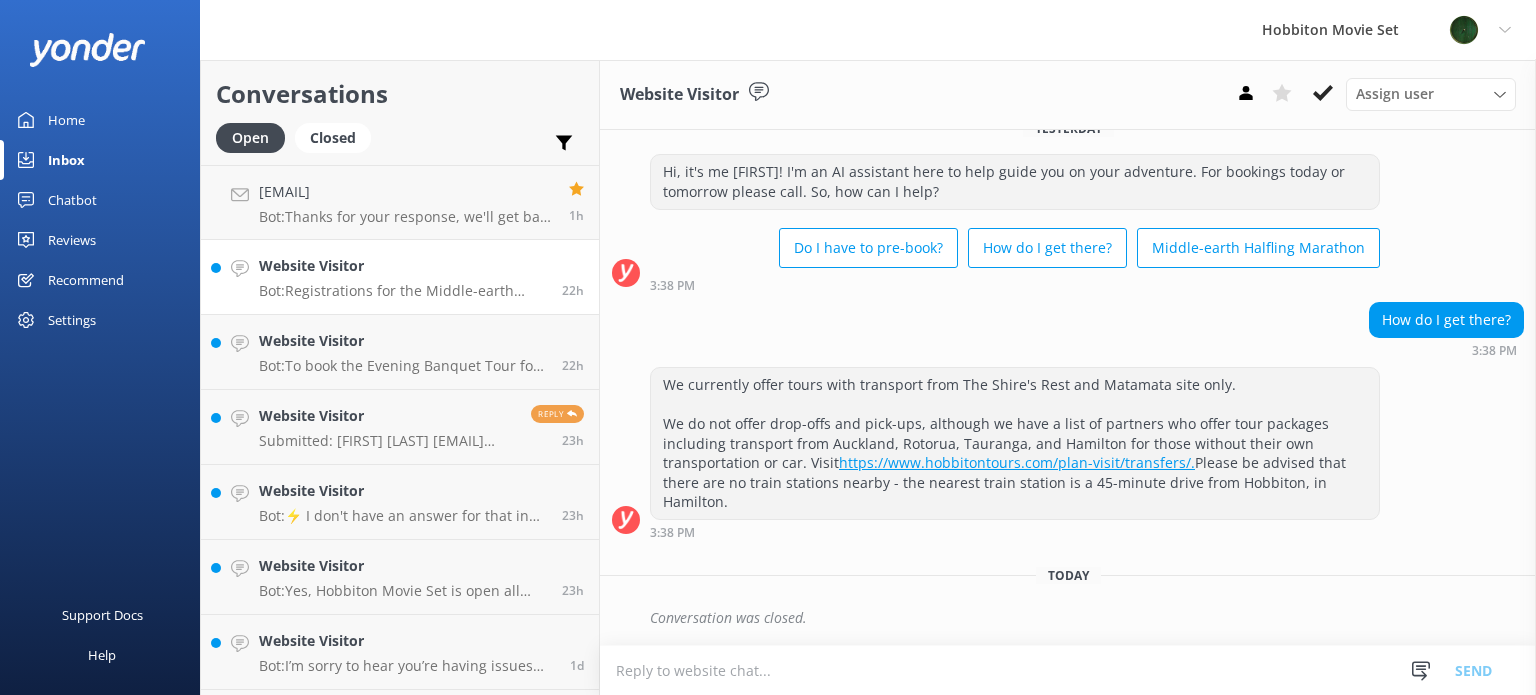 click on "Bot: Registrations for the Middle-earth Halfling Marathon in 2026 will be available on [DATE], 2025 at [TIME] NZST. You can register at https://www.hobbitontours.com/halflingmarathon/." at bounding box center [403, 291] 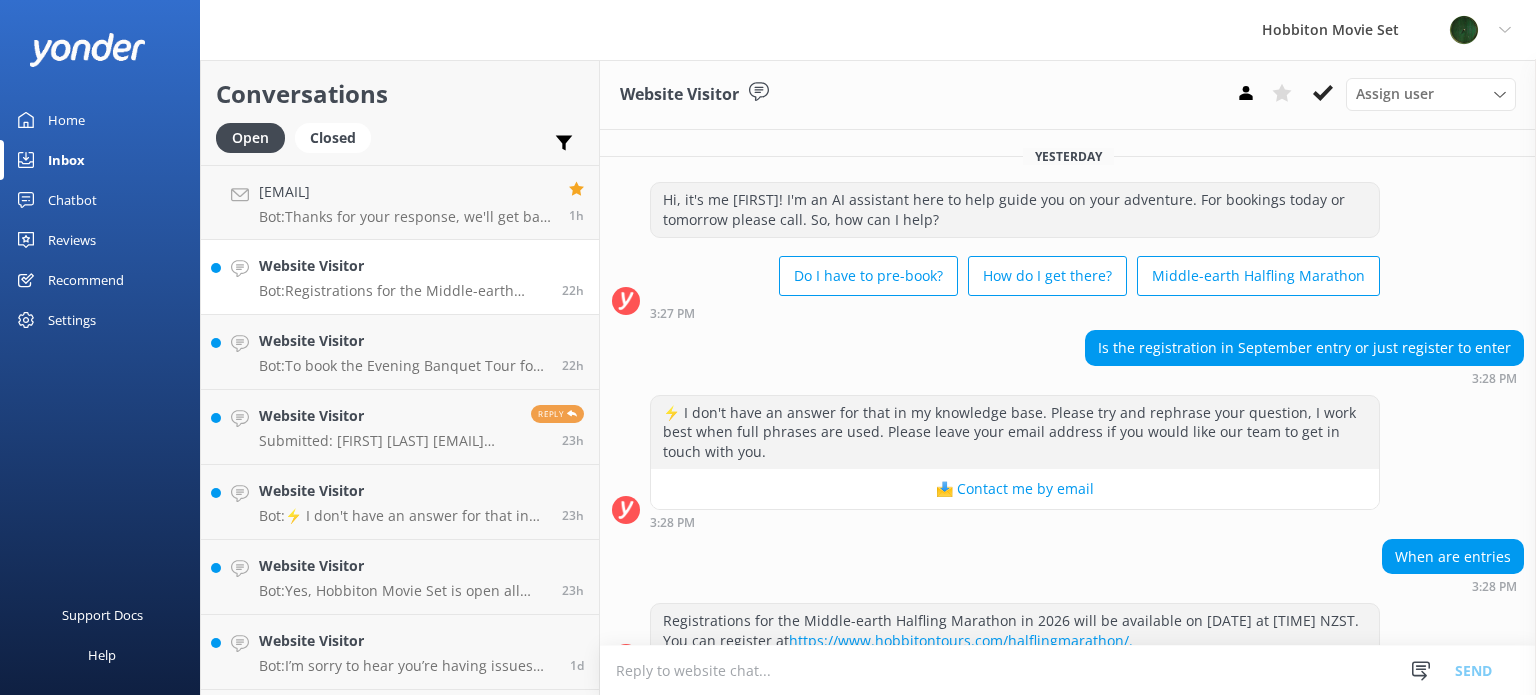 scroll, scrollTop: 39, scrollLeft: 0, axis: vertical 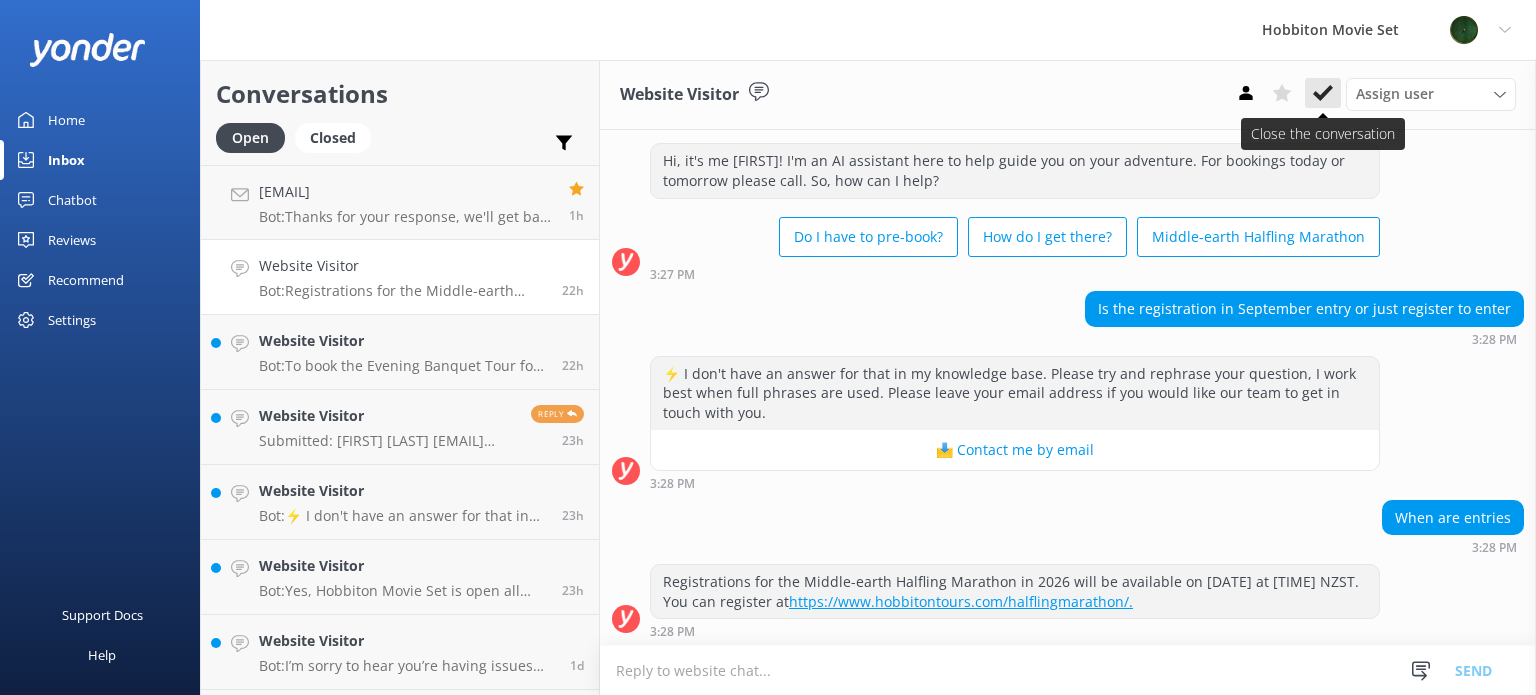 click 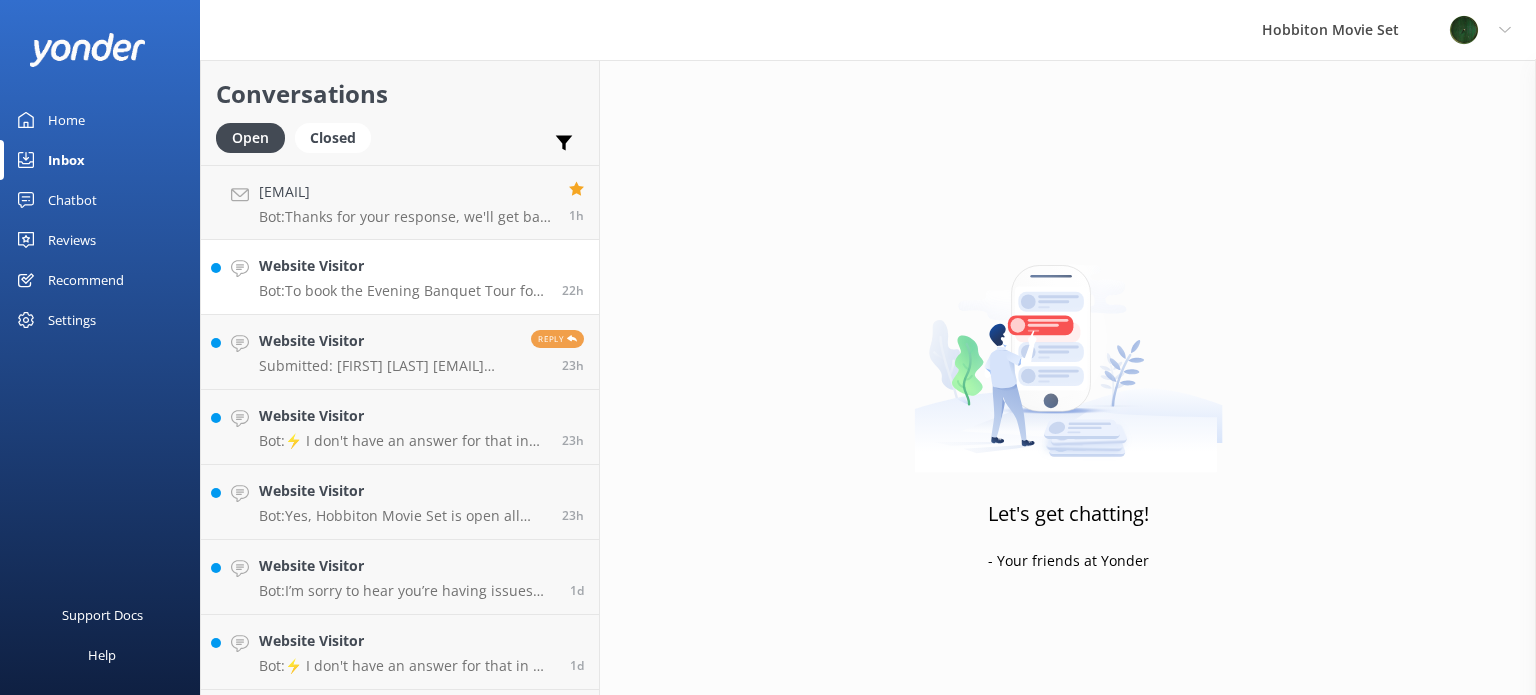 click on "Bot:  To book the Evening Banquet Tour for 6 people, please visit www.hobbitontours.com/experiences/evening-banquet-tour/ to see live availability and make your reservation." at bounding box center [403, 291] 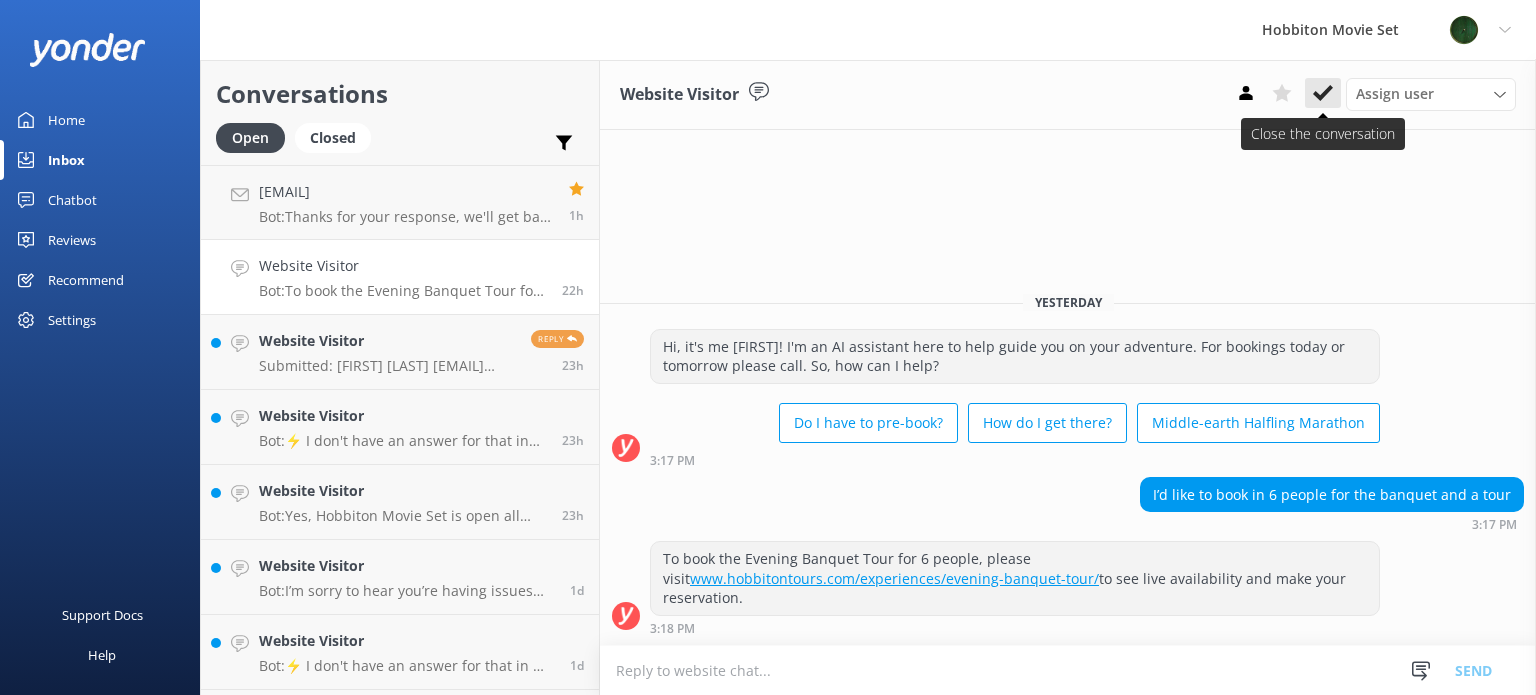 click 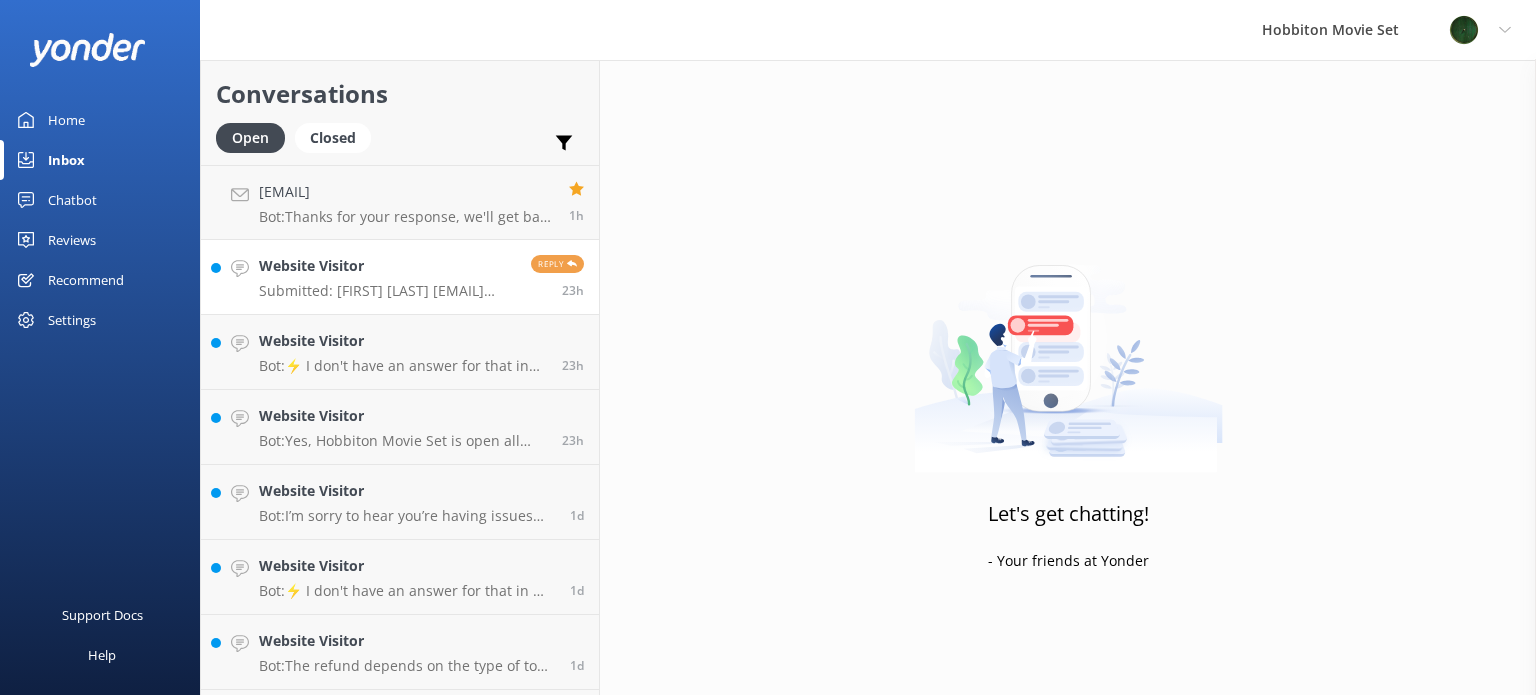 click on "Submitted:
[FIRST] [LAST]
[EMAIL]
[PHONE]
Hi I'm trying to book the lunch tour for my hubby birthday 2 adults but it won't let me pay? For thr tour, it is also asking me to pay for a fare for the 2 adults.
Please advise if you have to book fares and the tours as well? To do the movie set tour with lunch what needs to be booked and how much would the total be?
When i select two adults it wants me to pay for a "fare" I'm not sure what this is is this added to the total? How many steps to book and pay?" at bounding box center [387, 291] 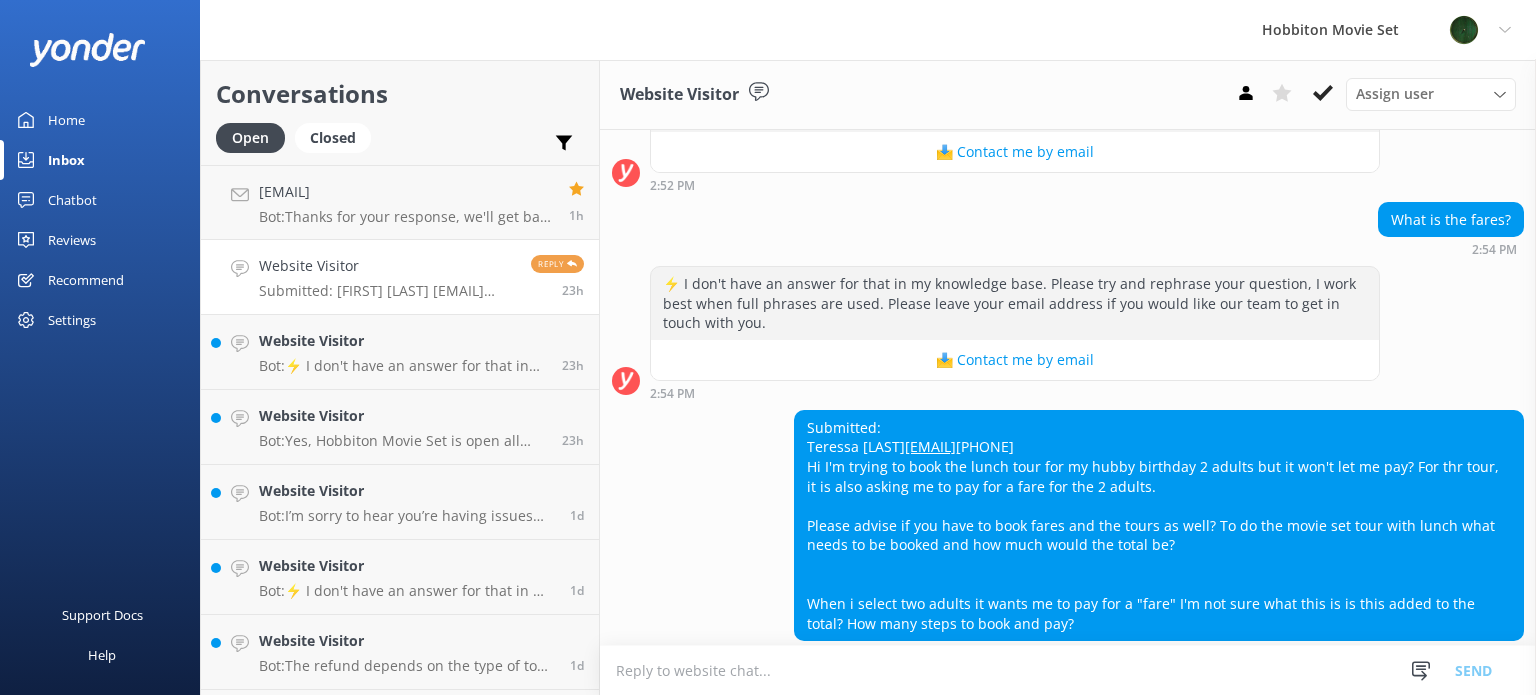scroll, scrollTop: 585, scrollLeft: 0, axis: vertical 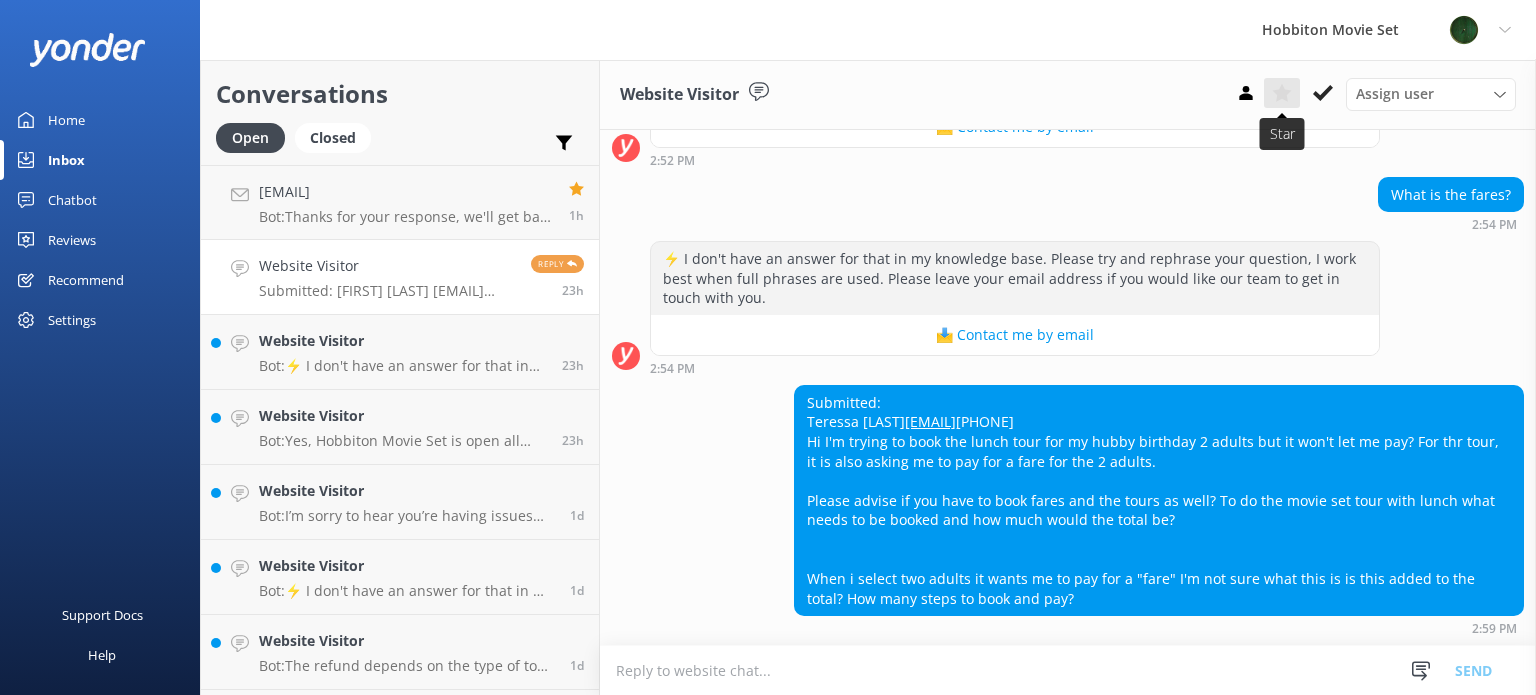 click 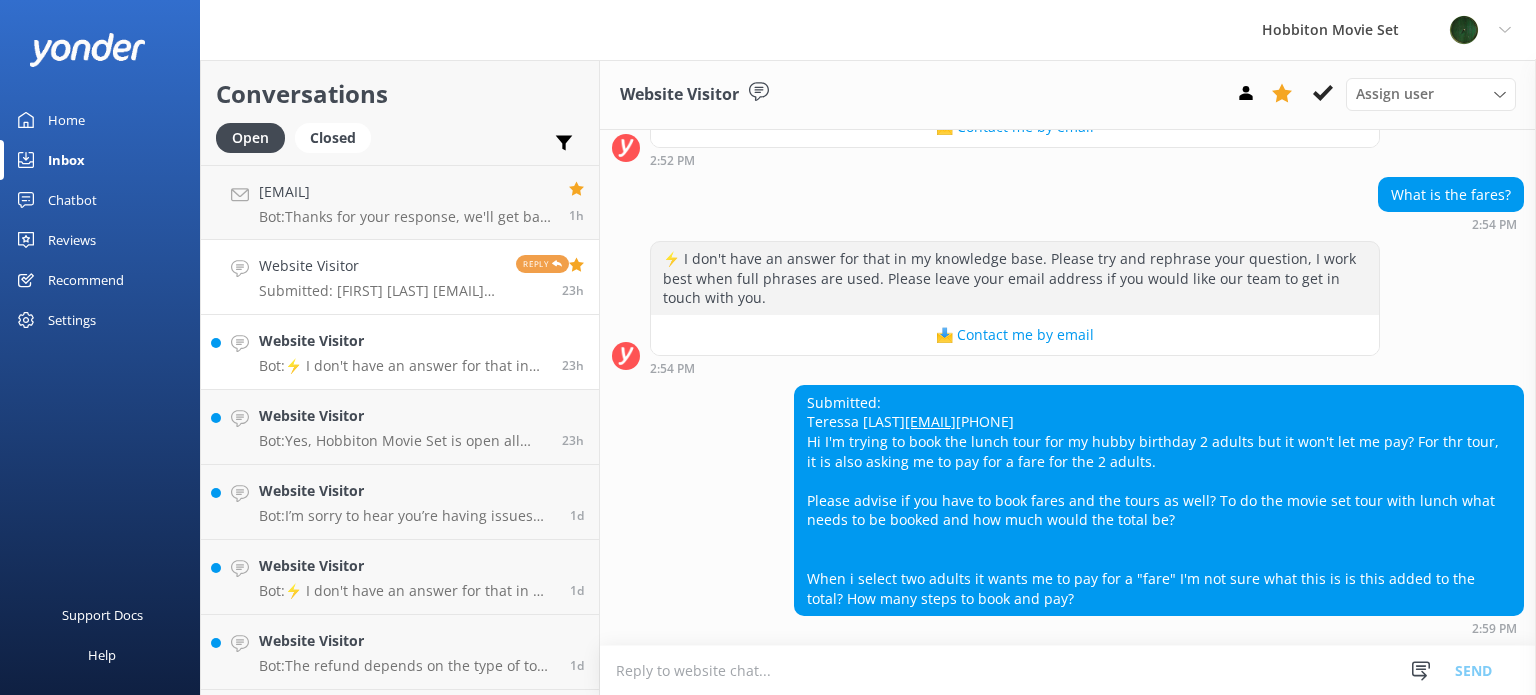 click on "Bot: ⚡ I don't have an answer for that in my knowledge base. Please try and rephrase your question, I work best when full phrases are used. Please leave your email address if you would like our team to get in touch with you." at bounding box center [403, 366] 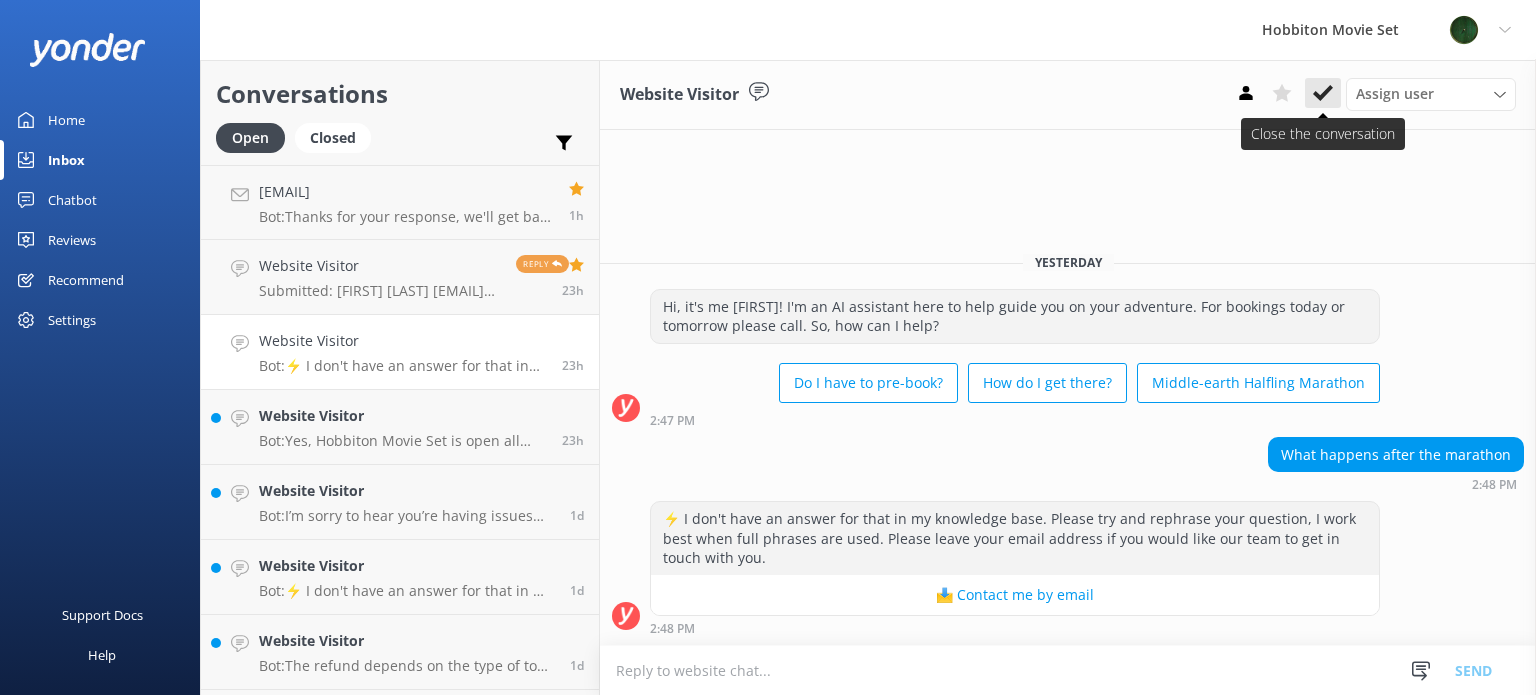click 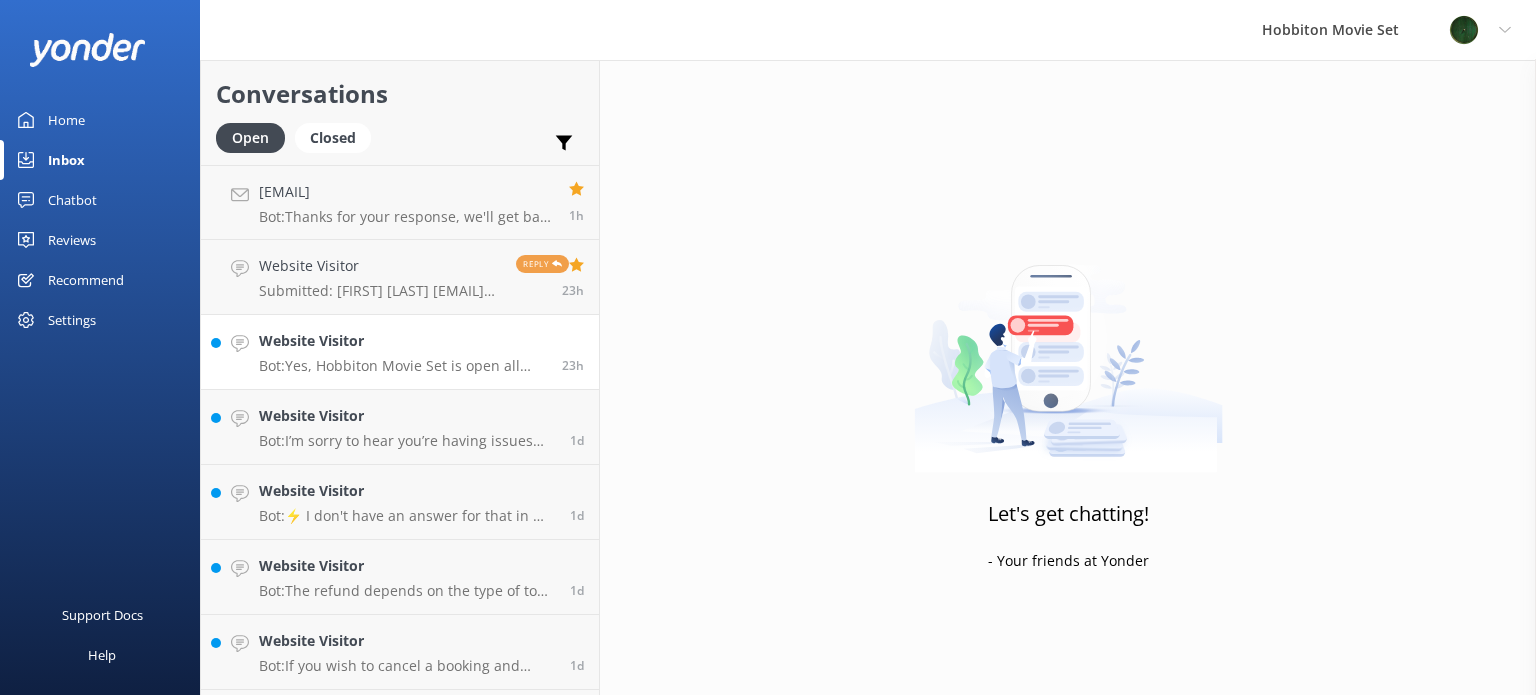 click on "Bot:  Yes, Hobbiton Movie Set is open all year round, excluding Christmas Day." at bounding box center [403, 366] 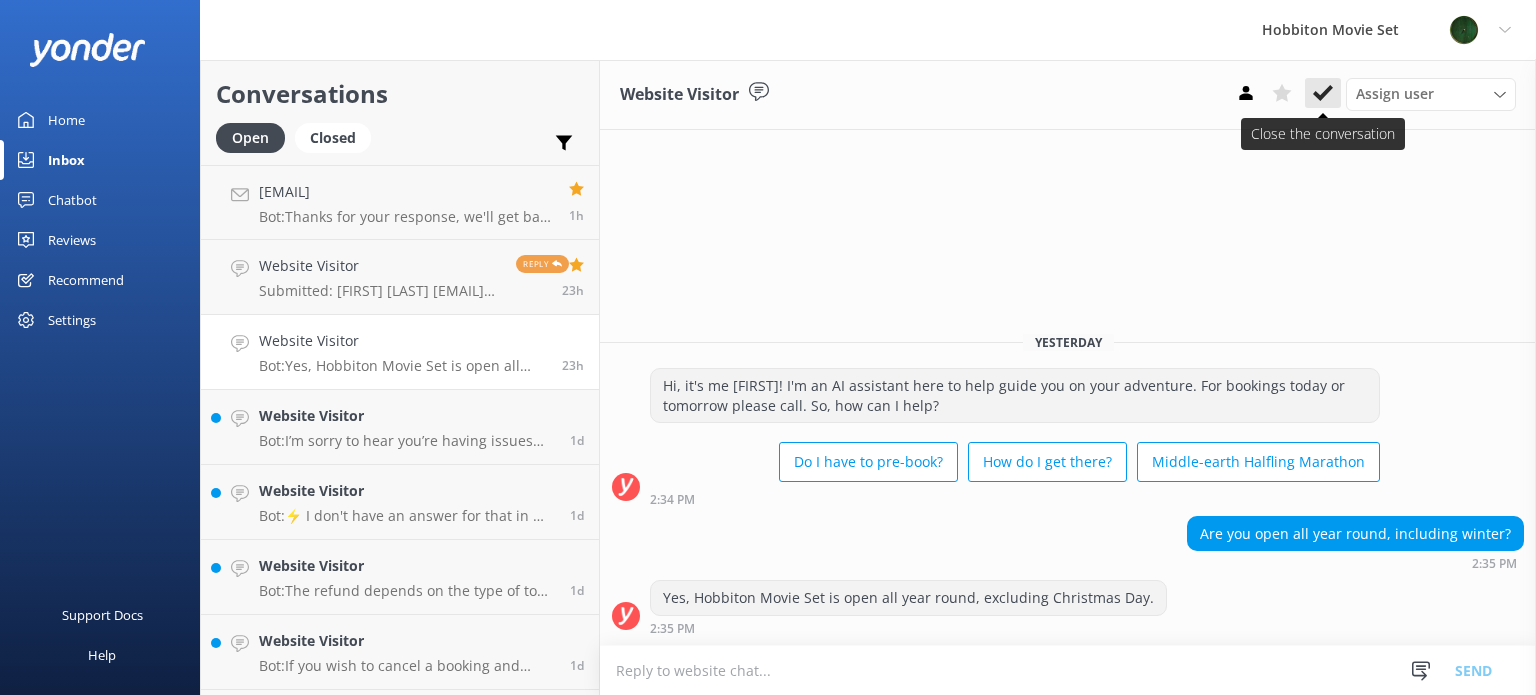 click 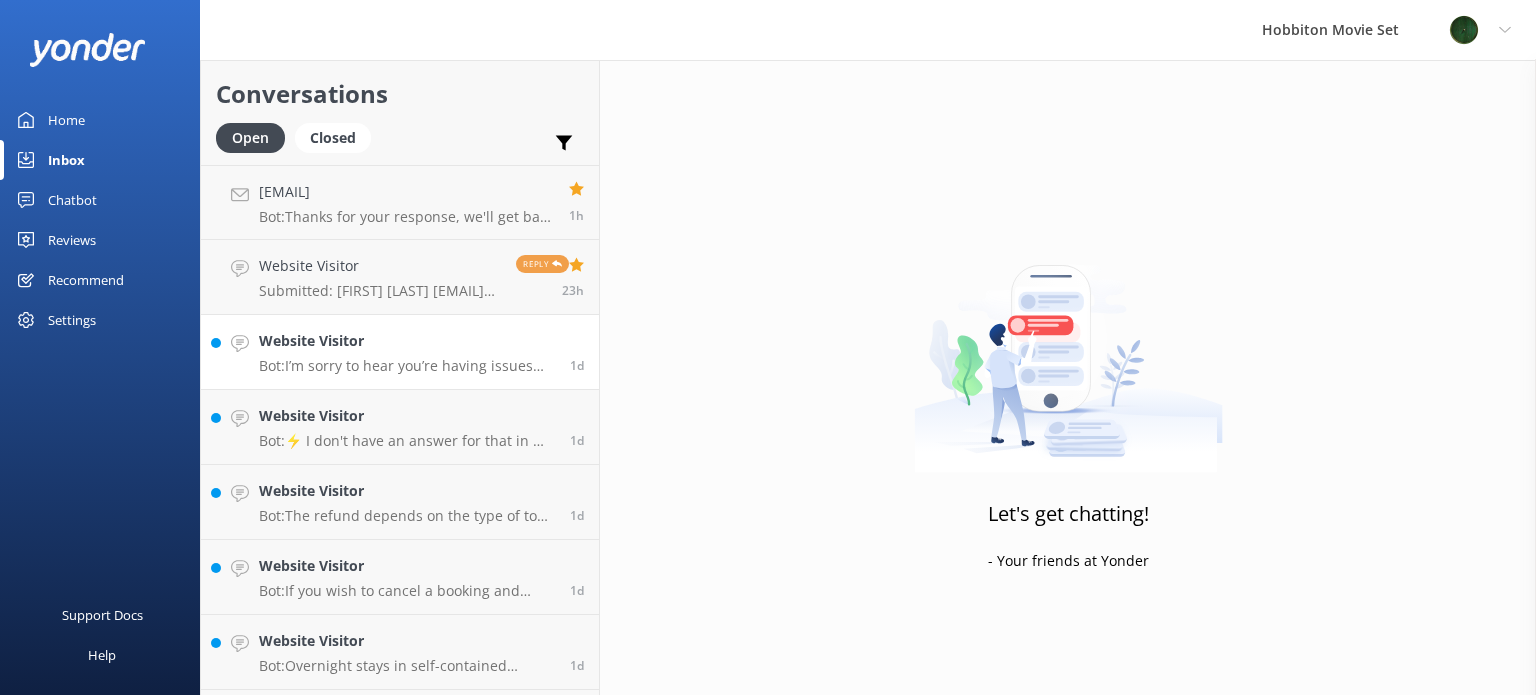 click on "Bot:  I’m sorry to hear you’re having issues booking online! If you’d like to speak to a person on our team, please call [PHONE] or email [EMAIL]." at bounding box center [407, 366] 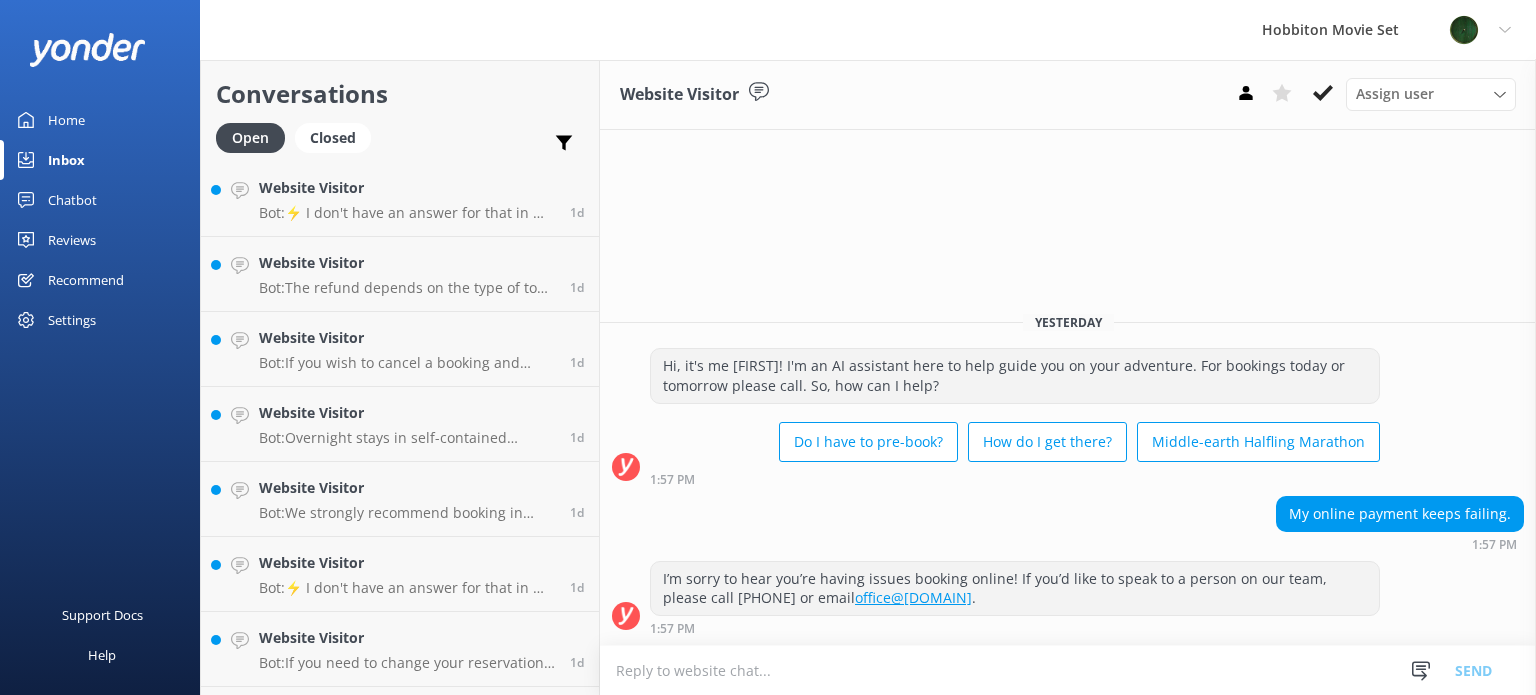 scroll, scrollTop: 194, scrollLeft: 0, axis: vertical 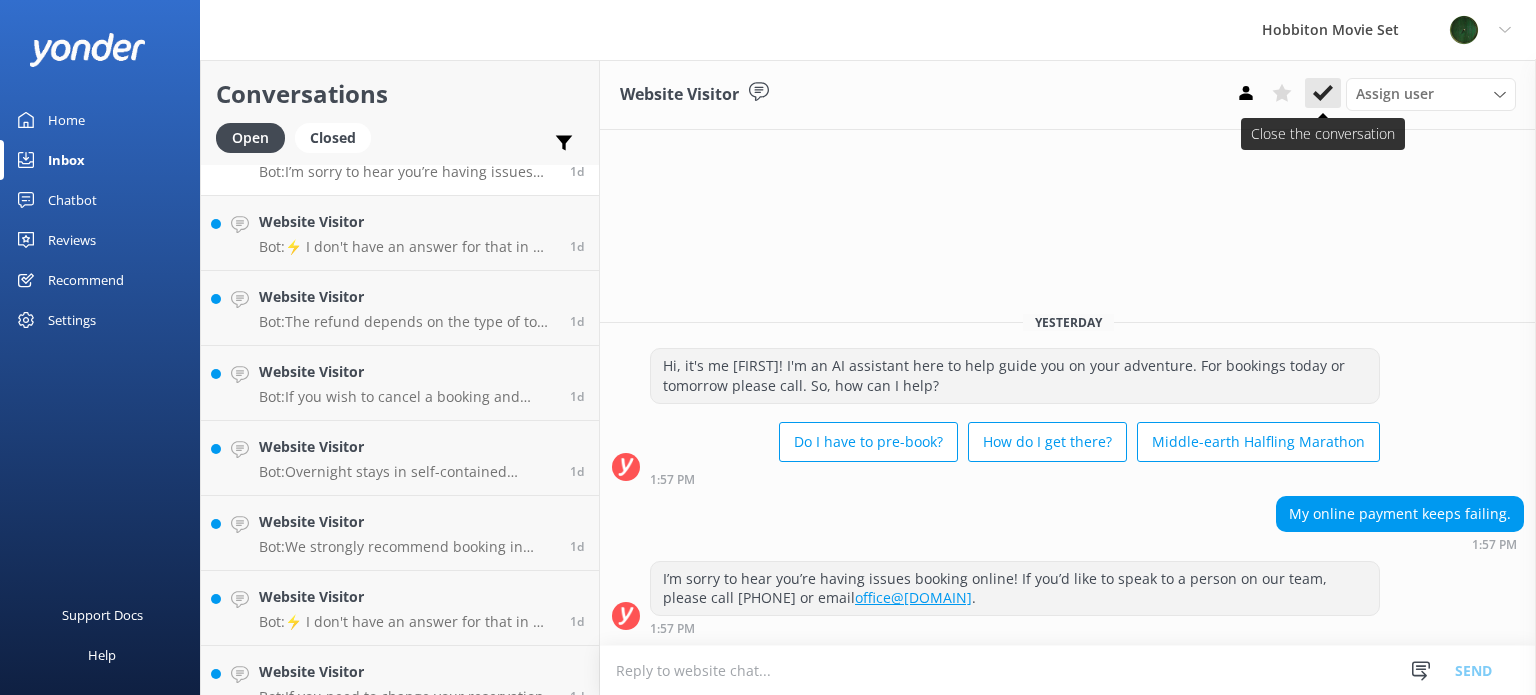 click 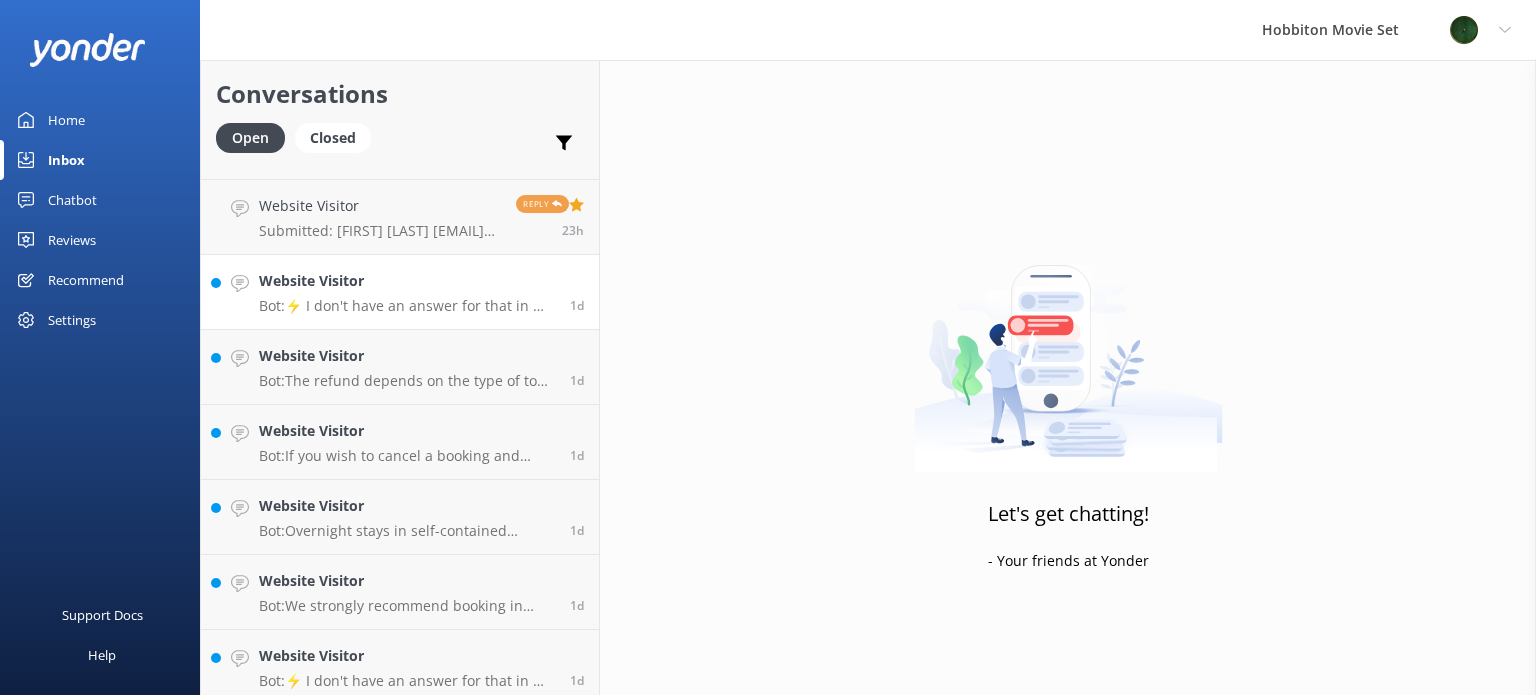 scroll, scrollTop: 0, scrollLeft: 0, axis: both 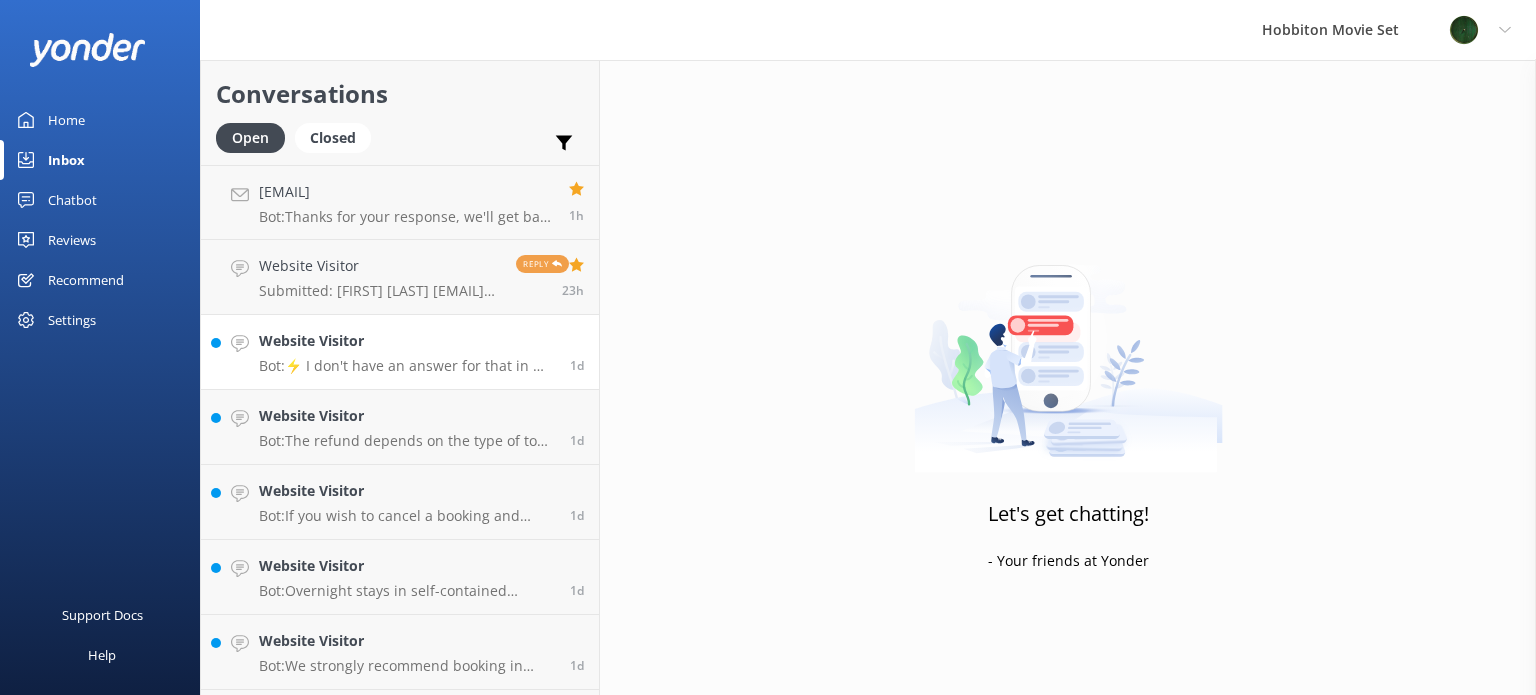click on "Bot: ⚡ I don't have an answer for that in my knowledge base. Please try and rephrase your question, I work best when full phrases are used. Please leave your email address if you would like our team to get in touch with you." at bounding box center (407, 366) 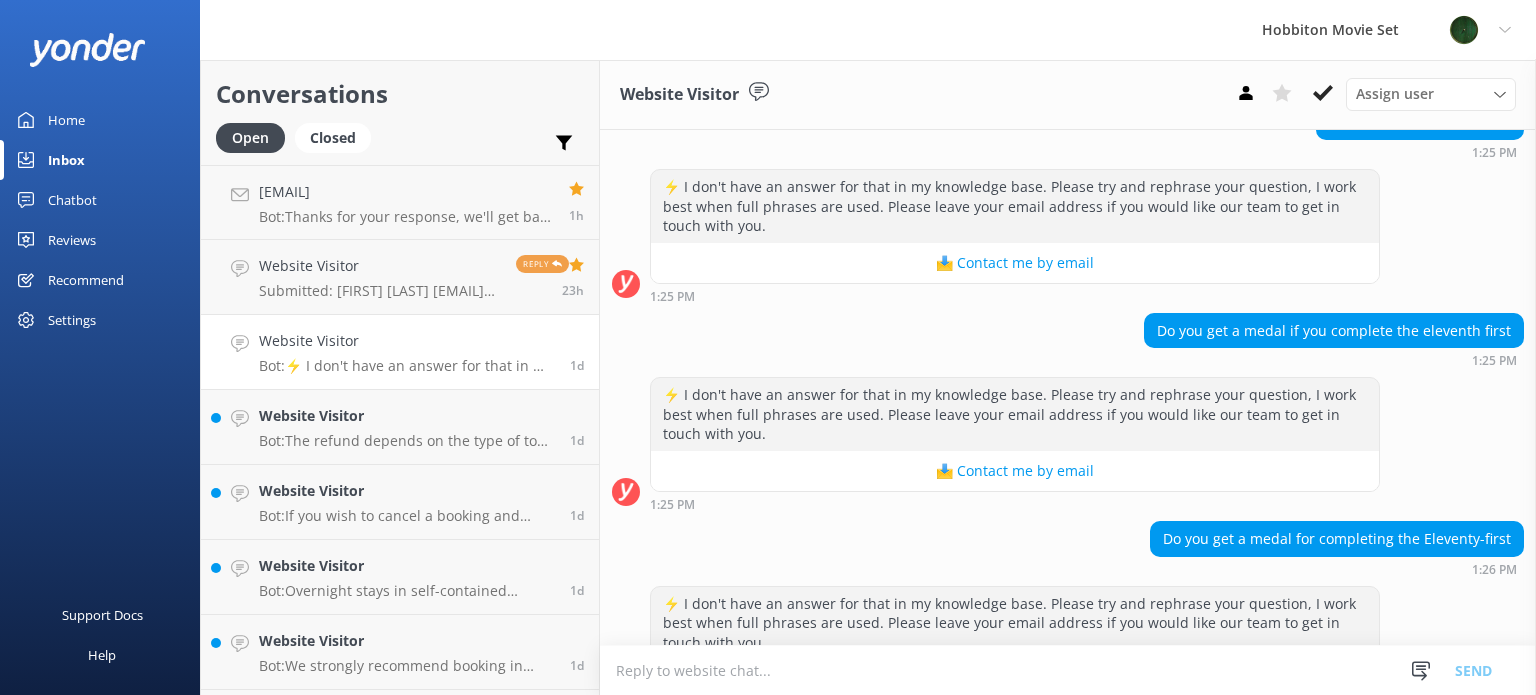 scroll, scrollTop: 622, scrollLeft: 0, axis: vertical 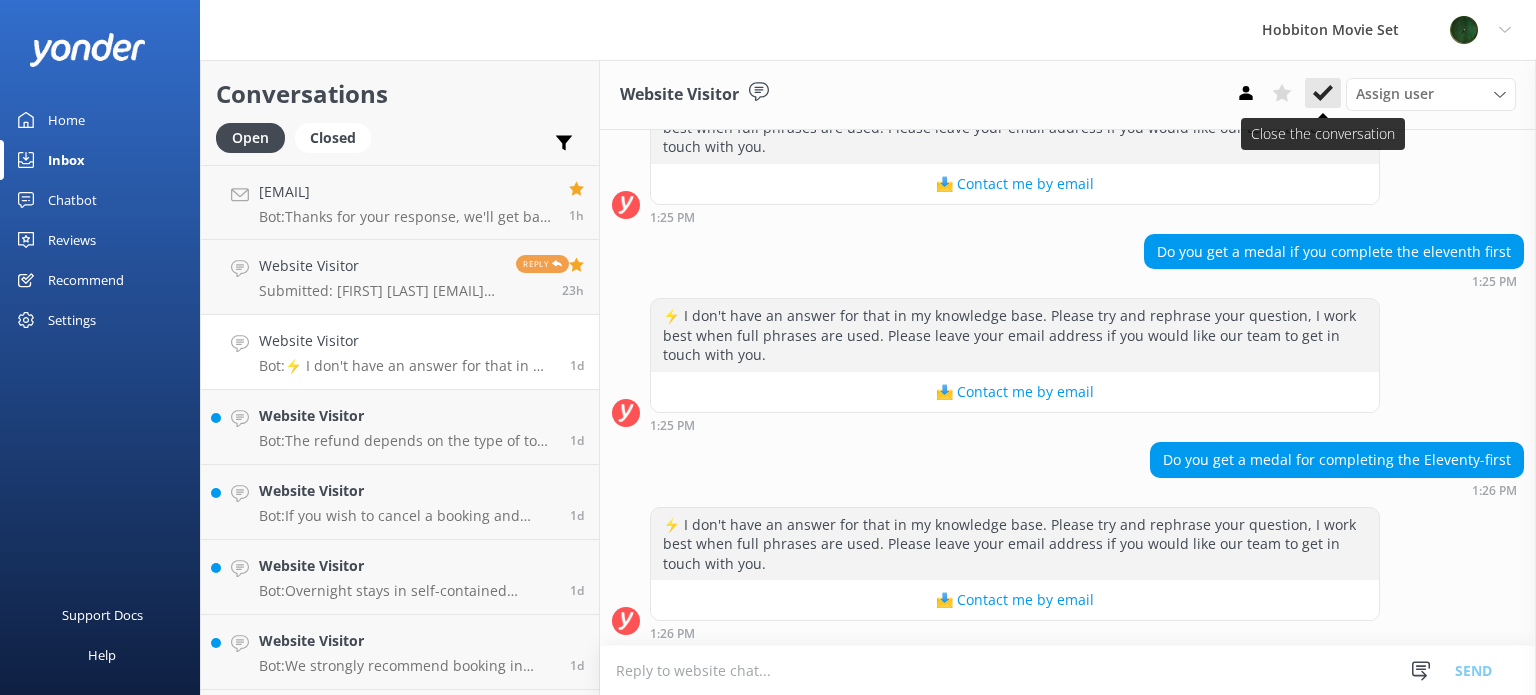 click 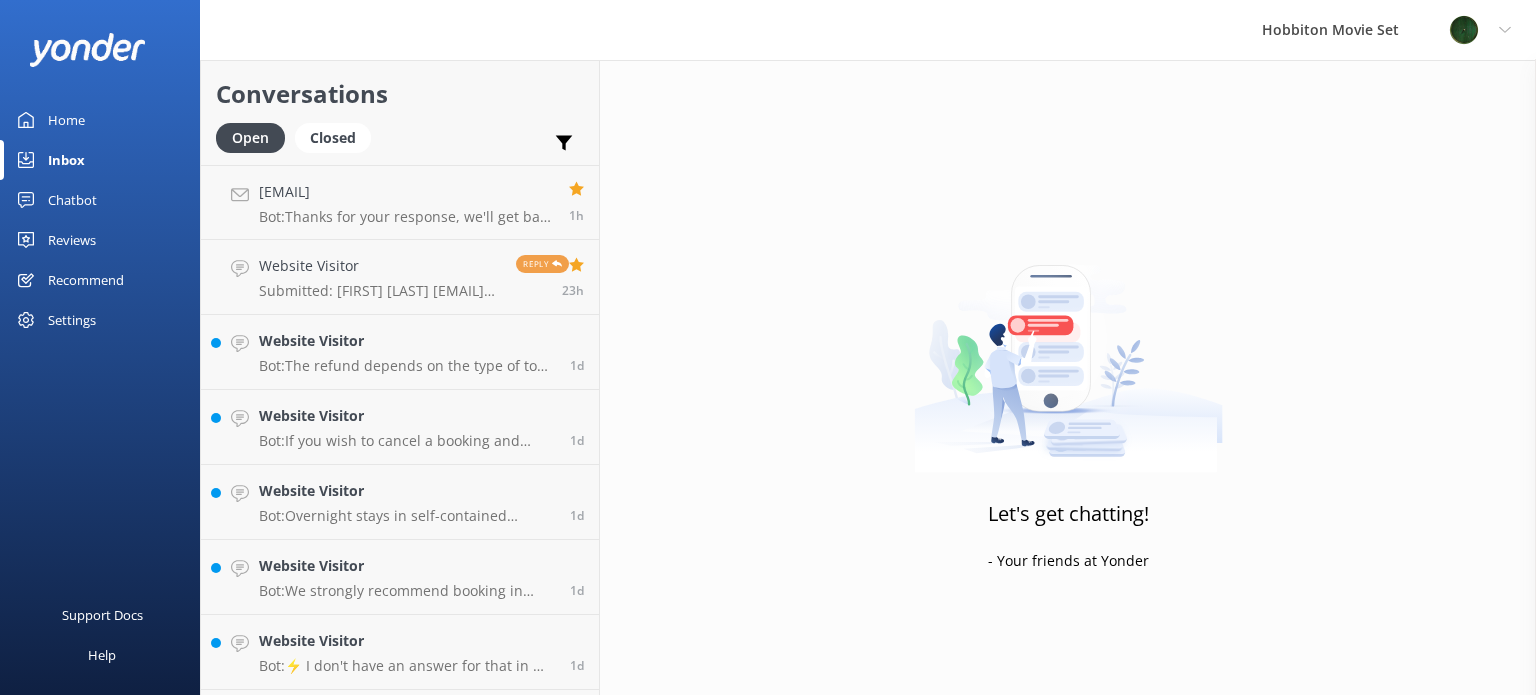 click on "Website Visitor" at bounding box center (407, 341) 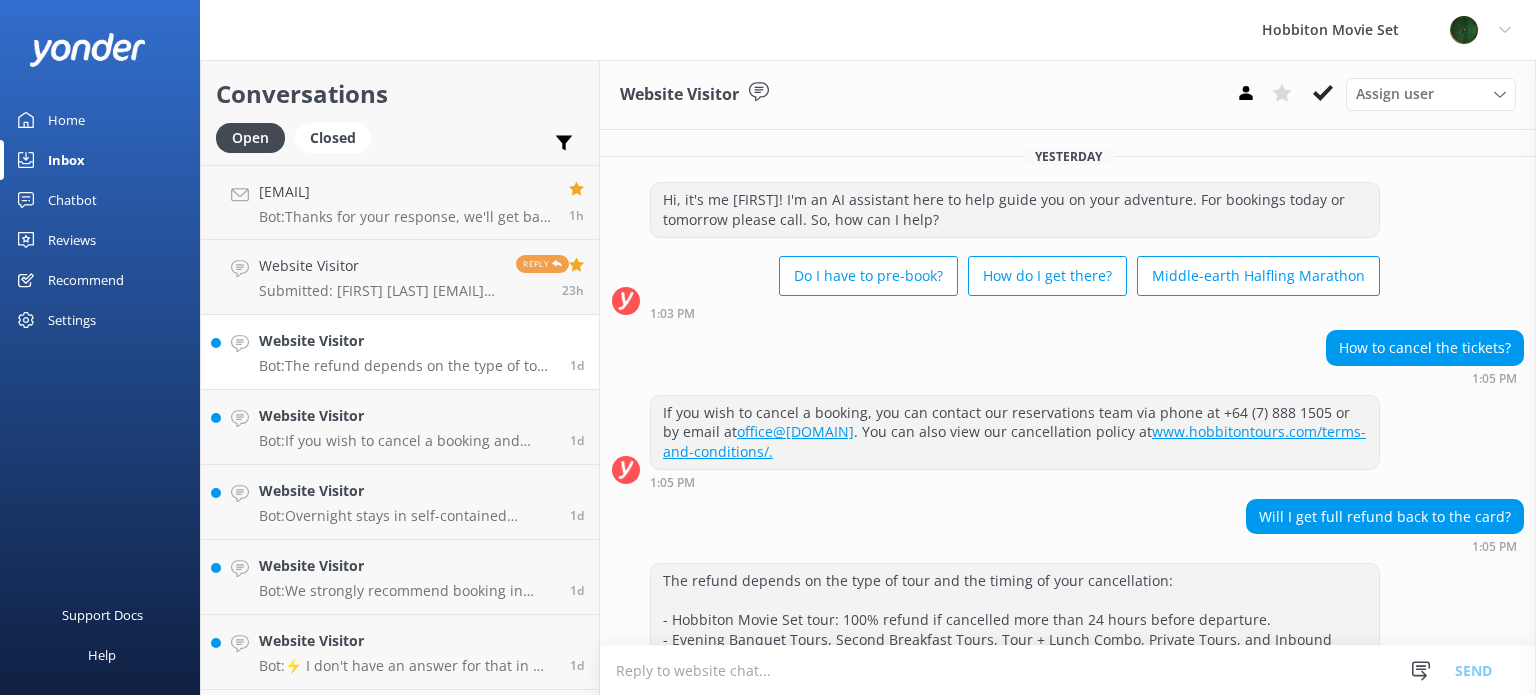 scroll, scrollTop: 116, scrollLeft: 0, axis: vertical 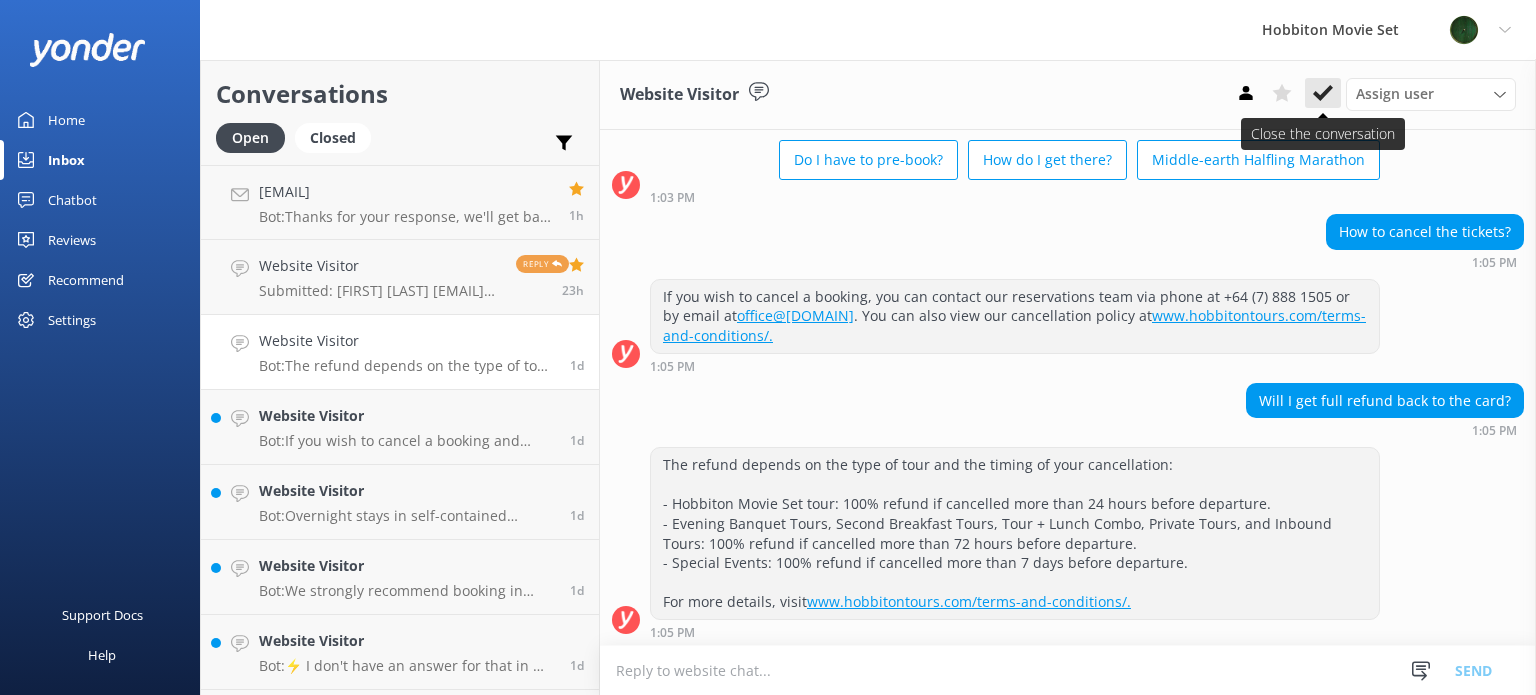 click 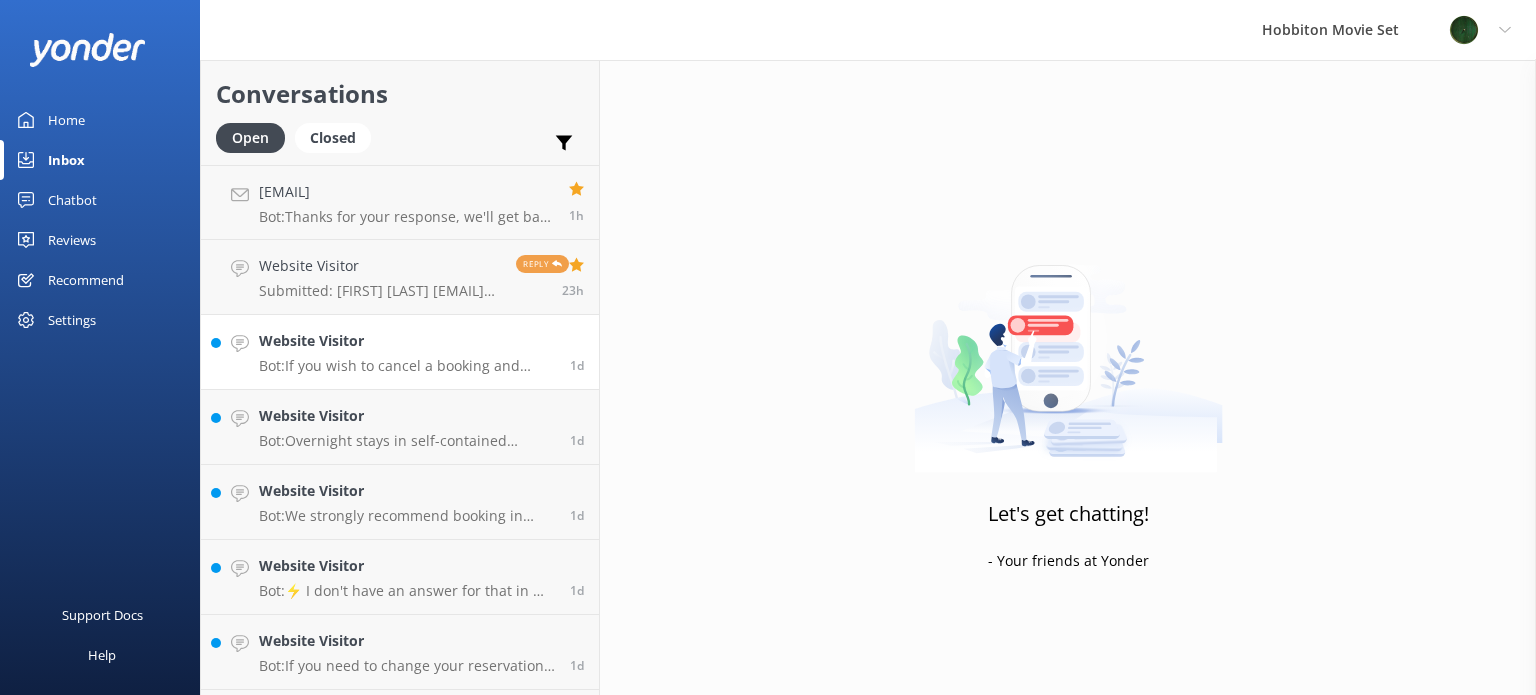 click on "Bot:  If you wish to cancel a booking and proceed with a refund, you can contact our reservations team via phone at [PHONE] or by email at [EMAIL]. You can view our cancellation policy at www.hobbitontours.com/terms-and-conditions/. Refunds can take up to 20 working days to appear in your account." at bounding box center [407, 366] 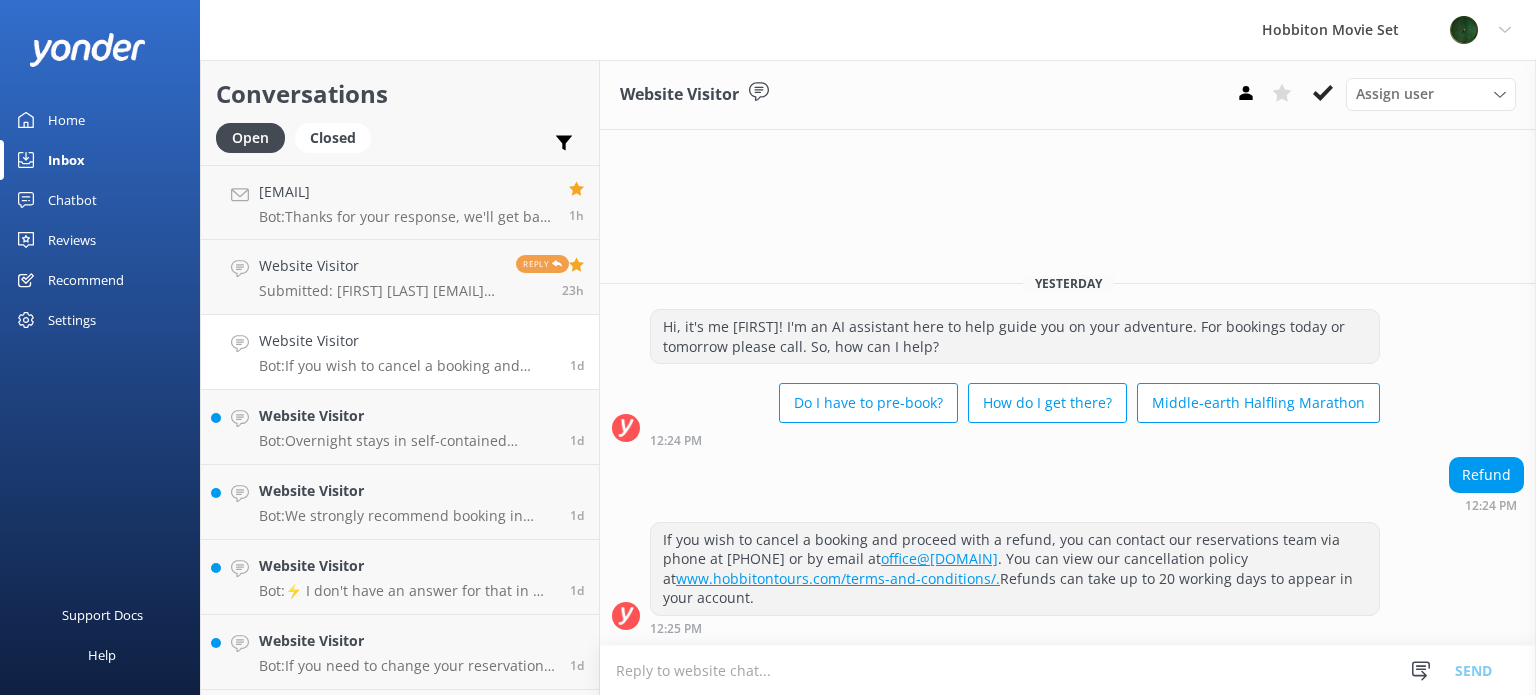 click at bounding box center [1323, 93] 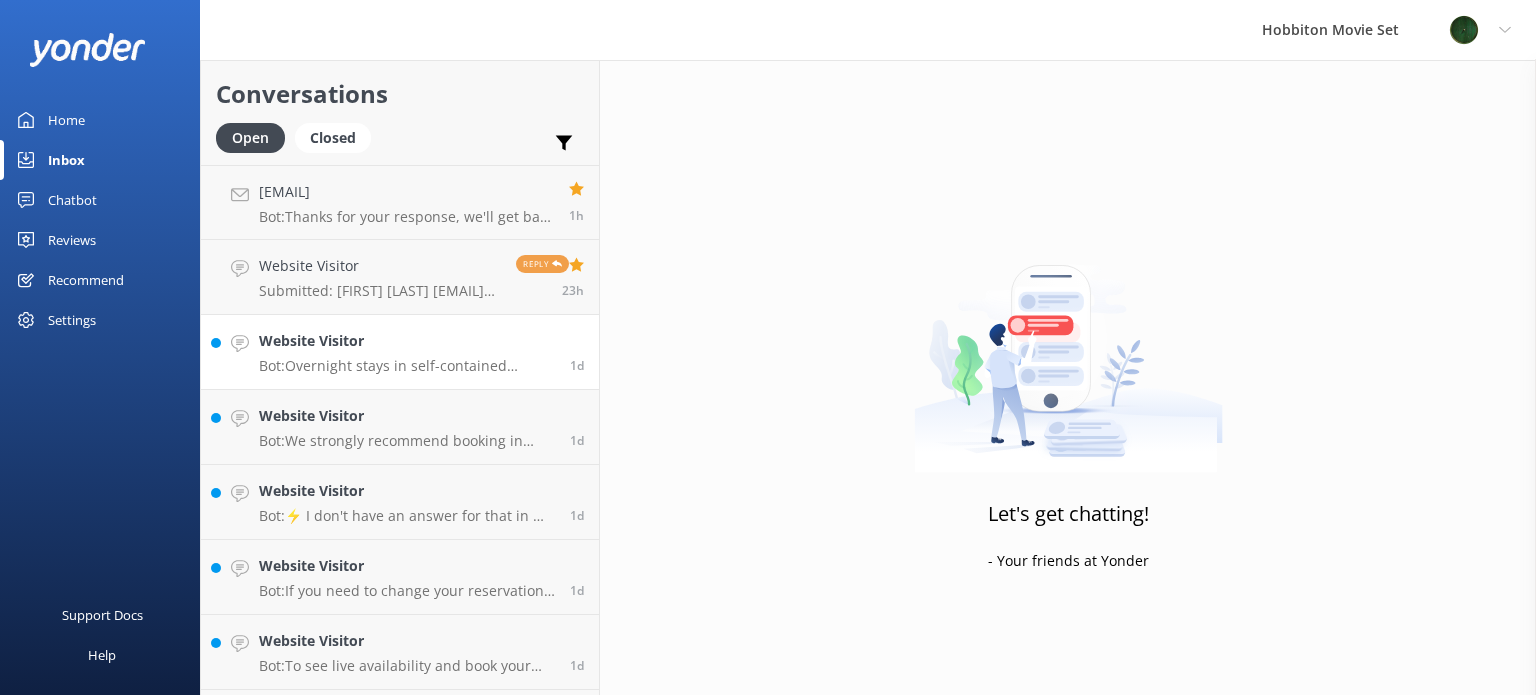 click on "Website Visitor Bot:  Overnight stays in self-contained vehicles or campervans are not permitted at The Shire's Rest carpark." at bounding box center [407, 352] 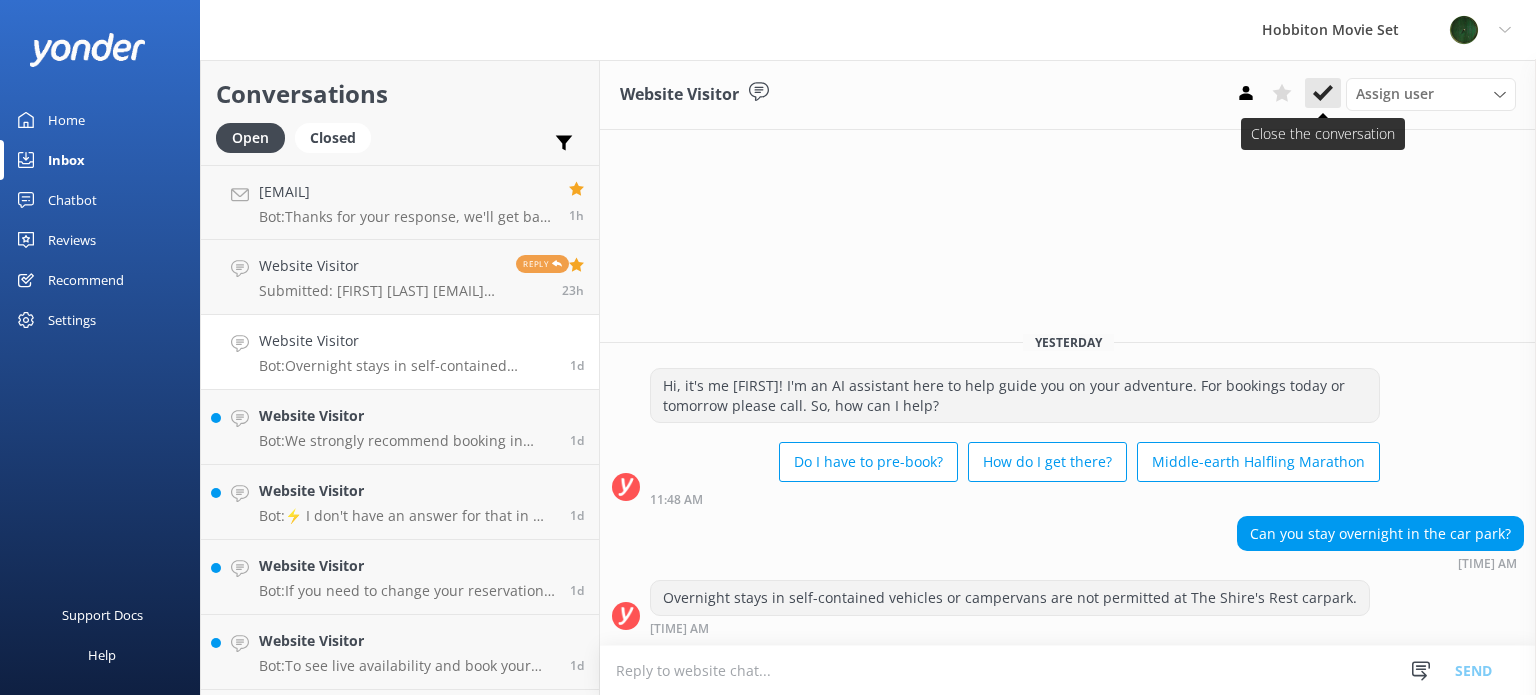 click at bounding box center [1323, 93] 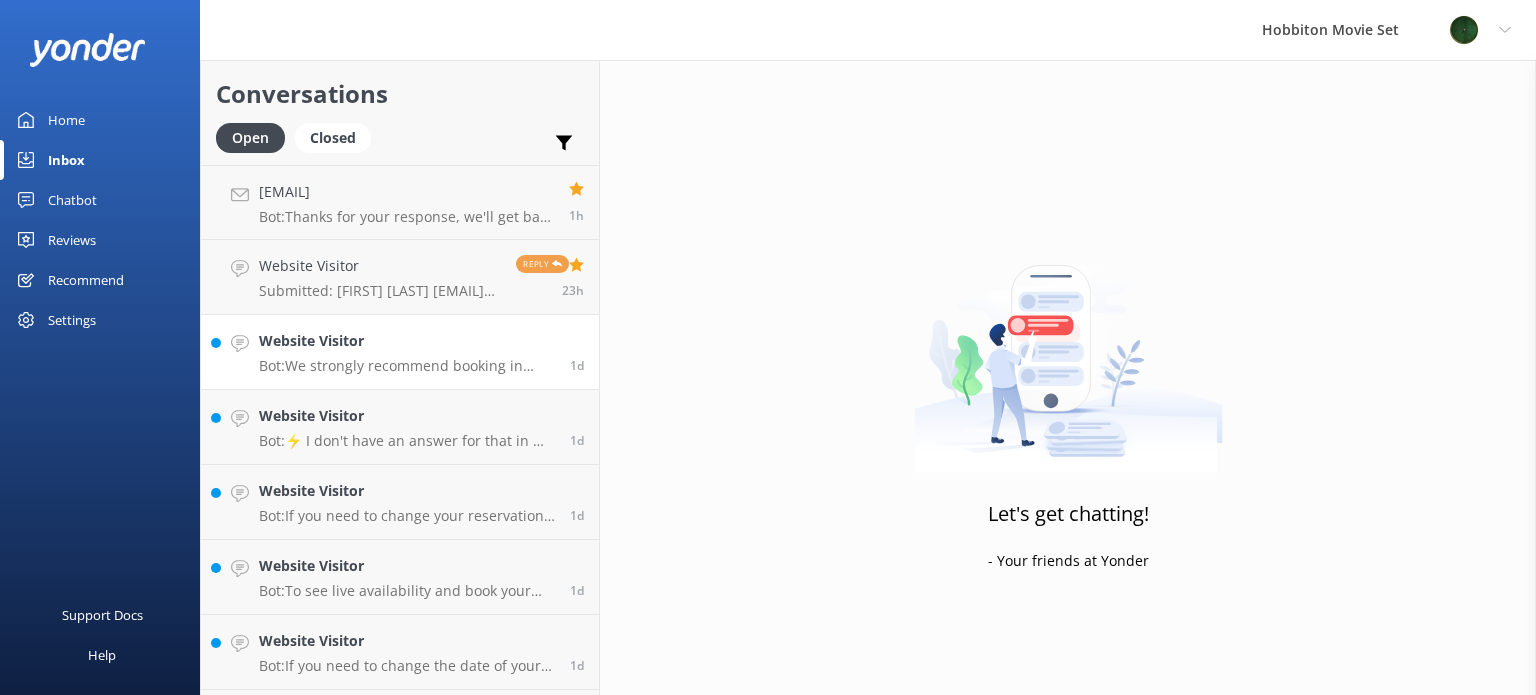click on "Website Visitor" at bounding box center [407, 341] 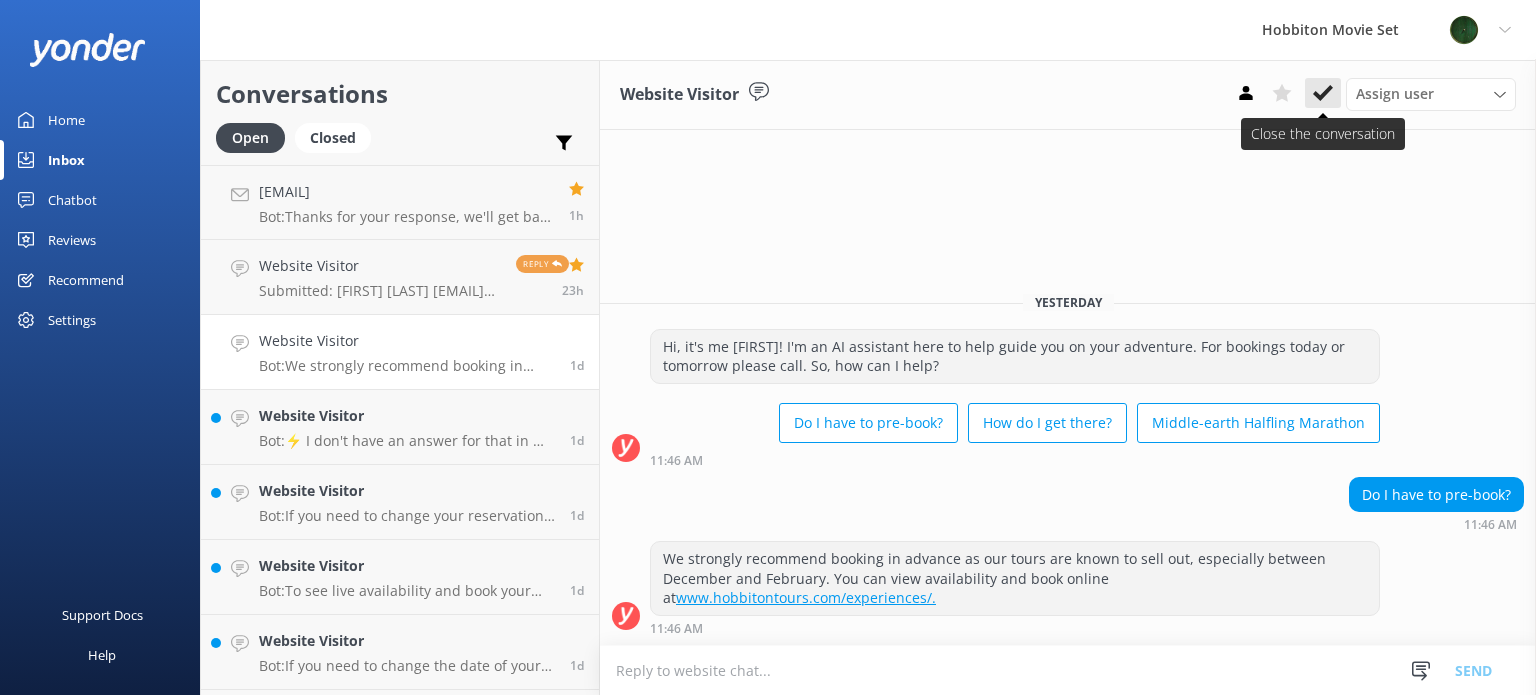 click at bounding box center [1323, 93] 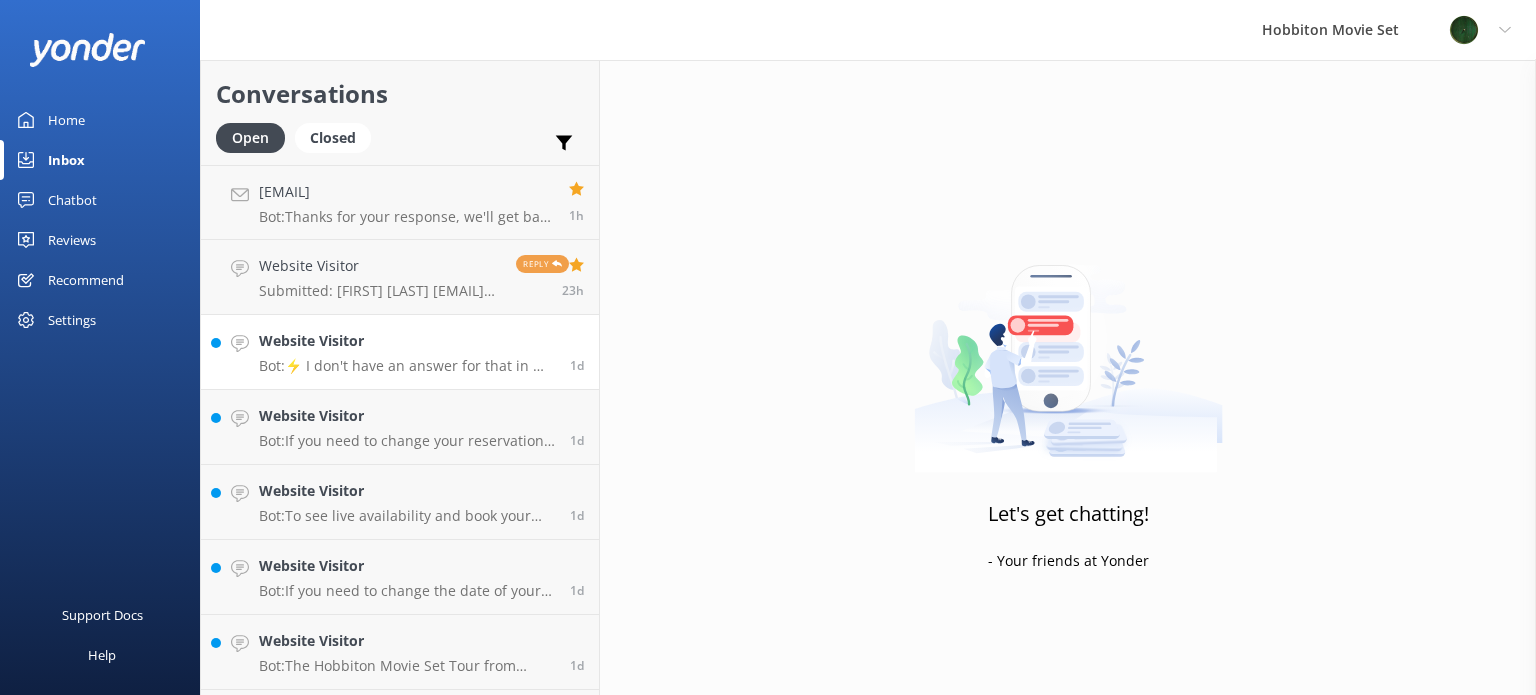 click on "Website Visitor Bot:  ⚡ I don't have an answer for that in my knowledge base. Please try and rephrase your question, I work best when full phrases are used. Please leave your email address if you would like our team to get in touch with you.  1d" at bounding box center [400, 352] 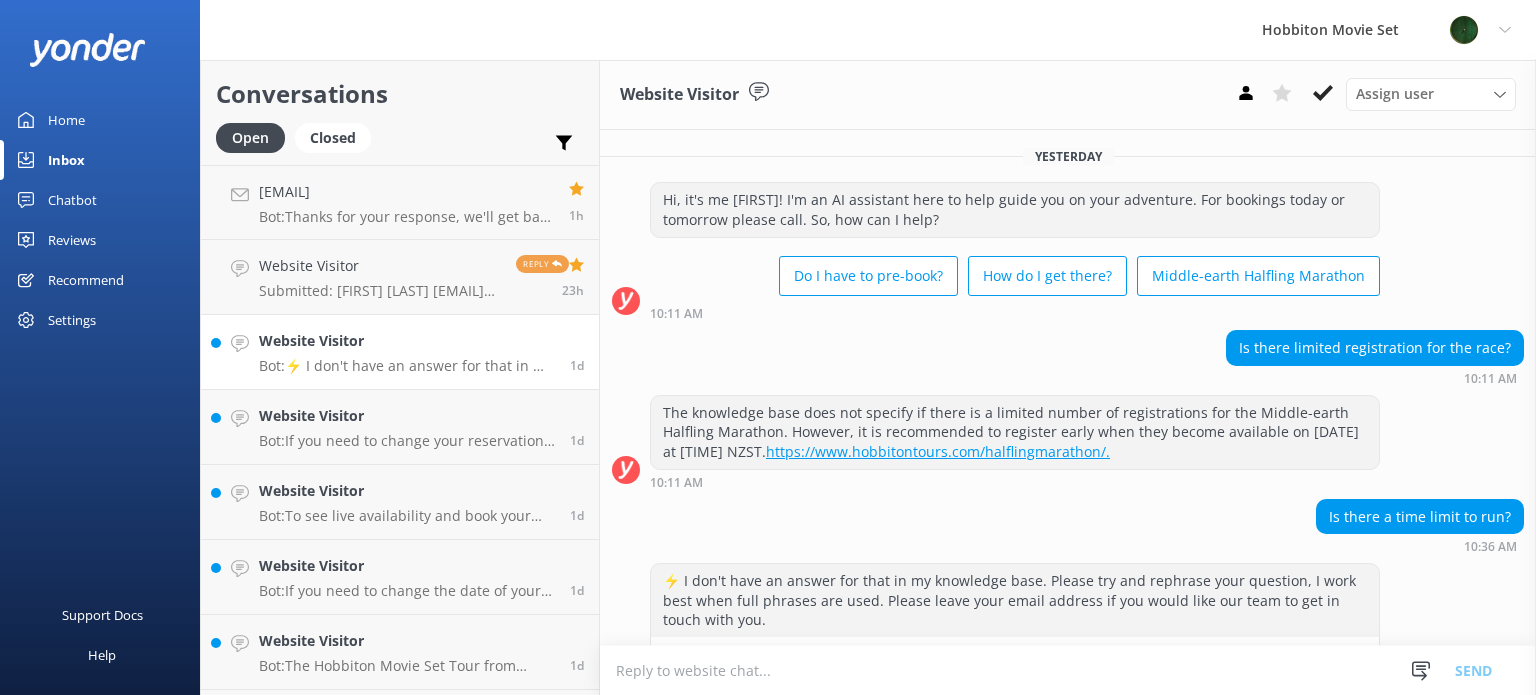 scroll, scrollTop: 266, scrollLeft: 0, axis: vertical 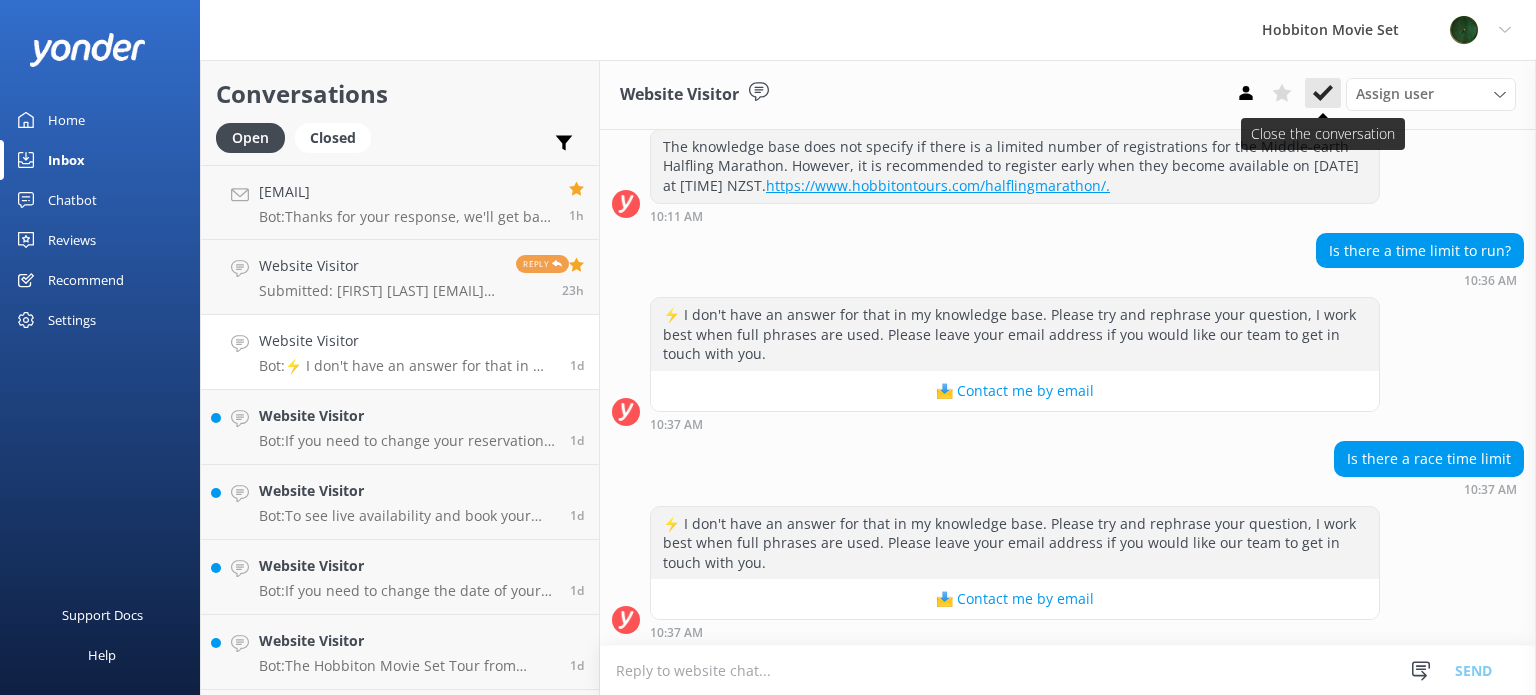 click 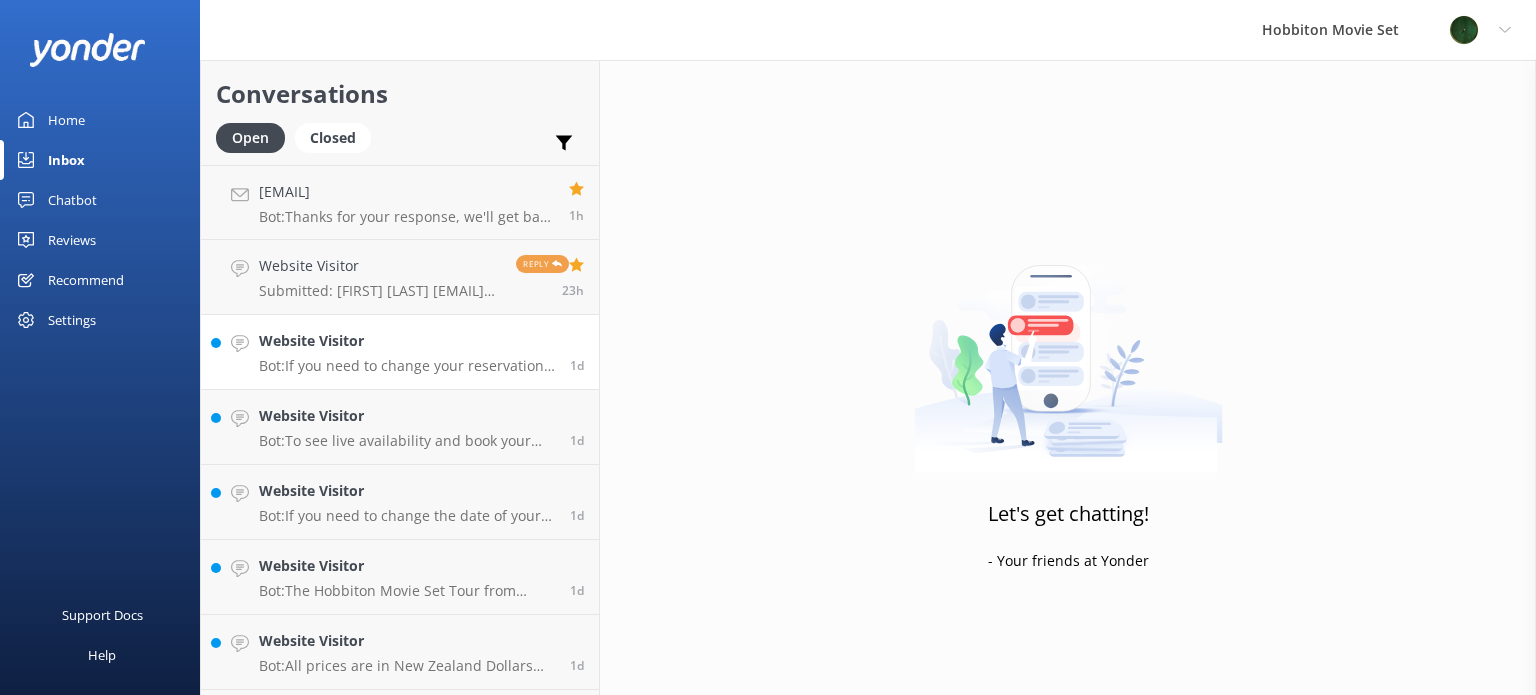 click on "Bot: If you need to change your reservation day, please contact our team at [EMAIL] or call us on [PHONE] and quote your reference number. Changes and amendments are subject to availability and can be made up to 24 hours before your scheduled tour time." at bounding box center (407, 366) 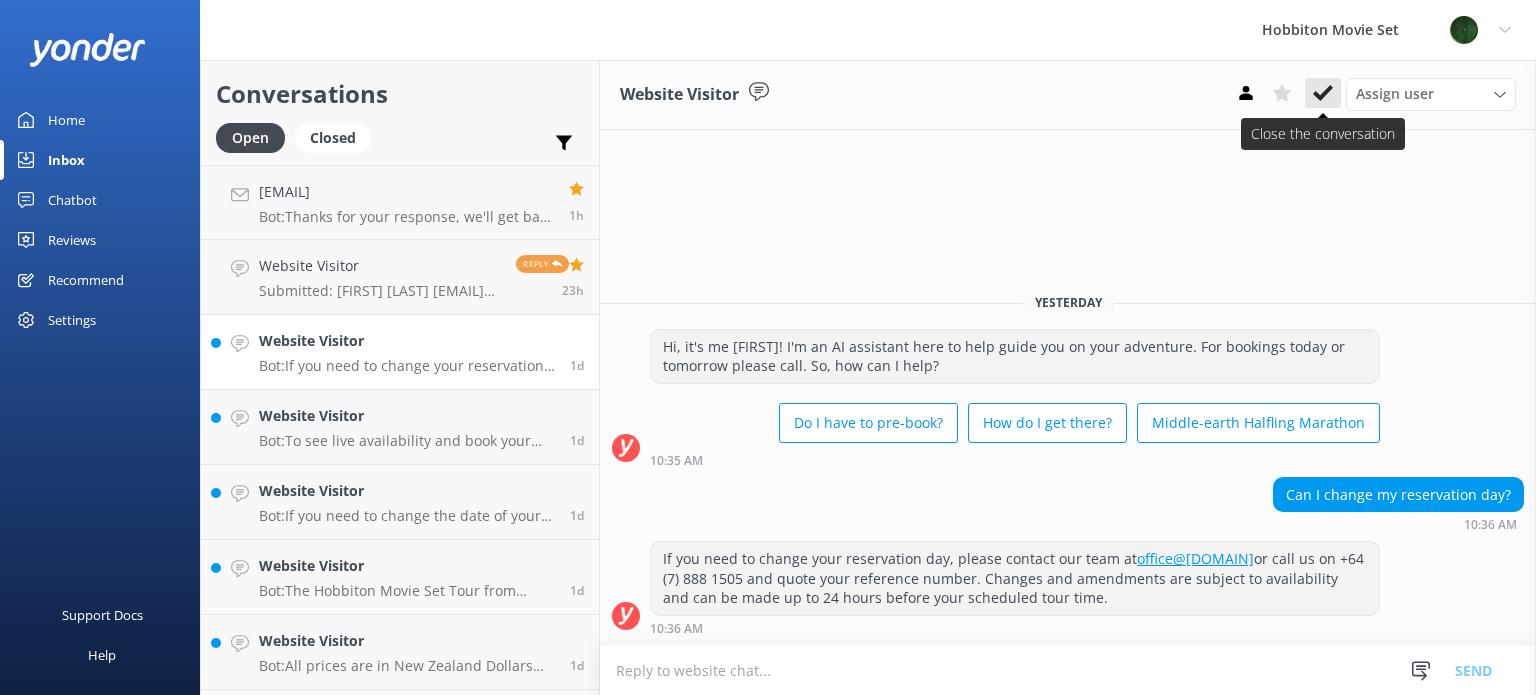 click 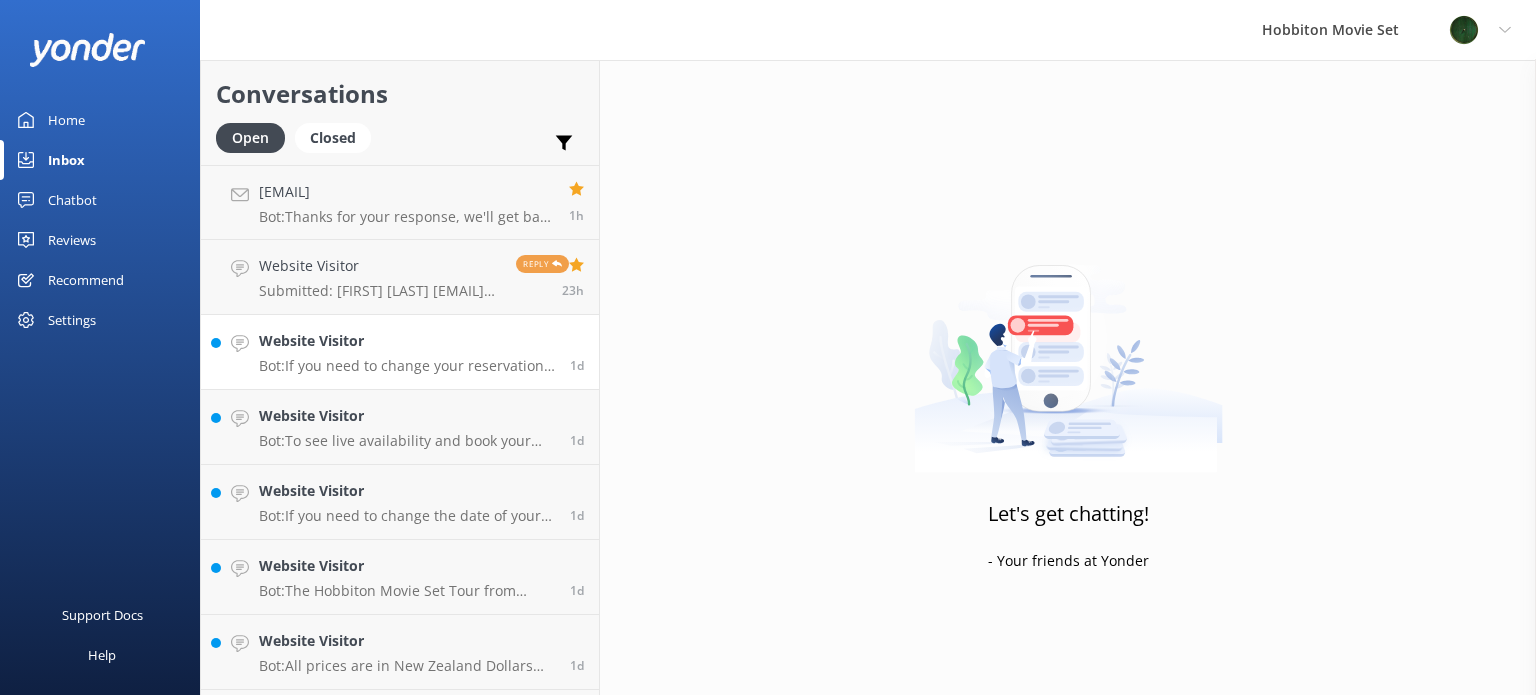 click on "Bot: If you need to change your reservation day, please contact our team at [EMAIL] or call us on [PHONE] and quote your reference number. Changes and amendments are subject to availability and can be made up to 24 hours before your scheduled tour time." at bounding box center (407, 366) 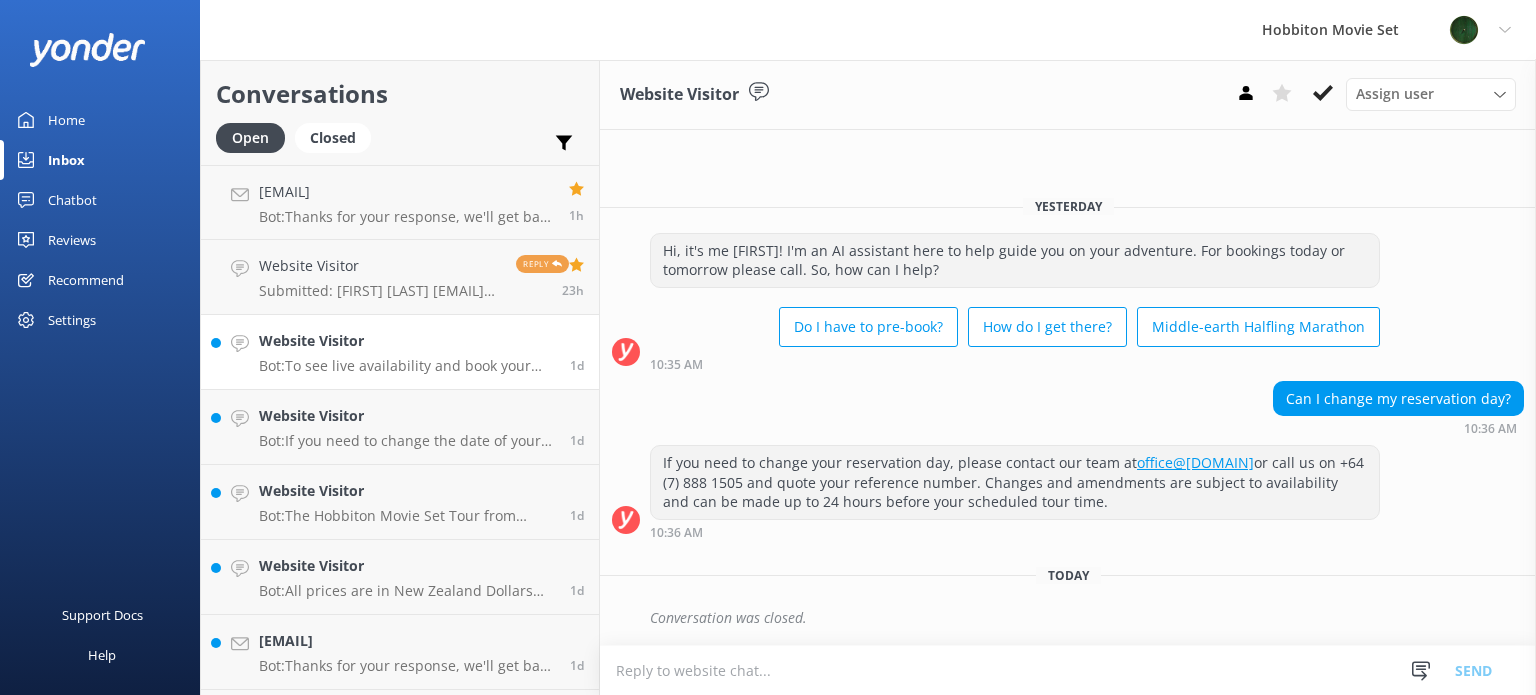 click on "1d" at bounding box center [569, 352] 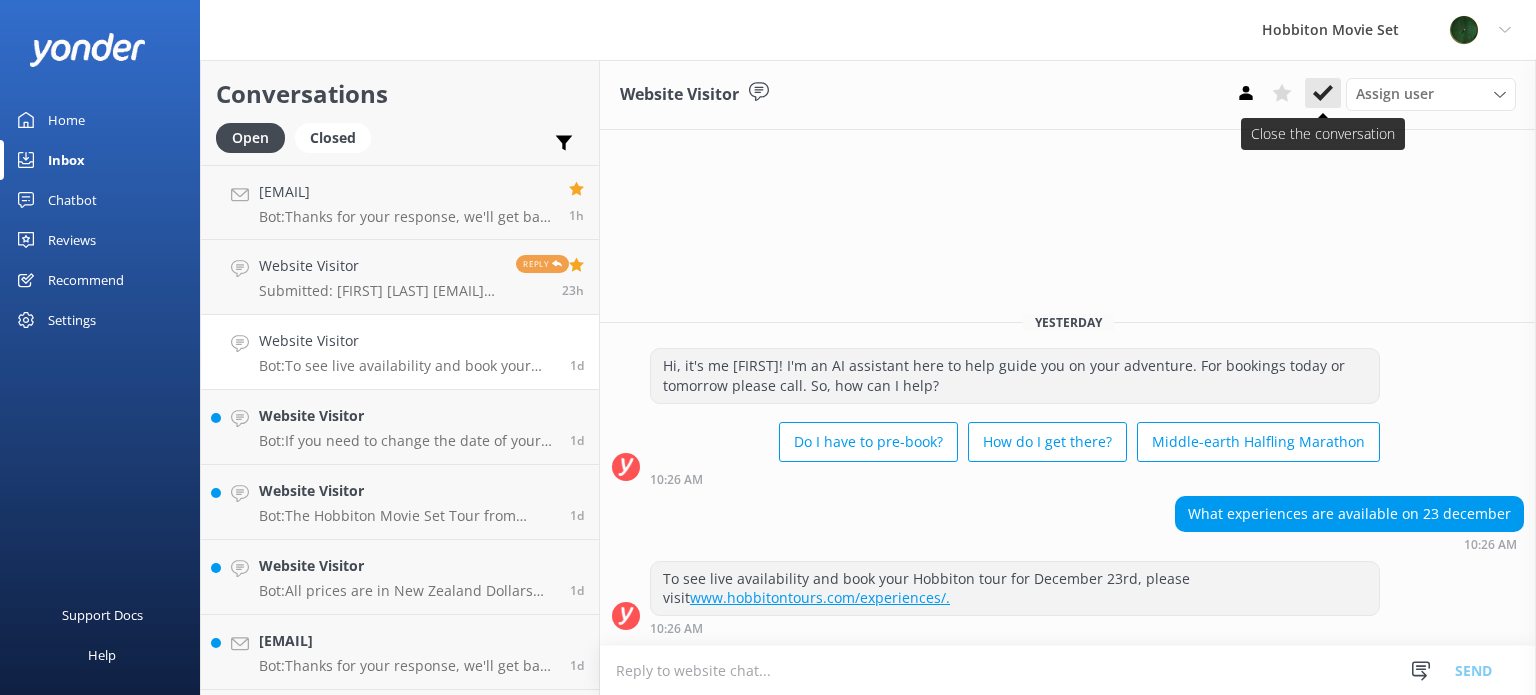 click 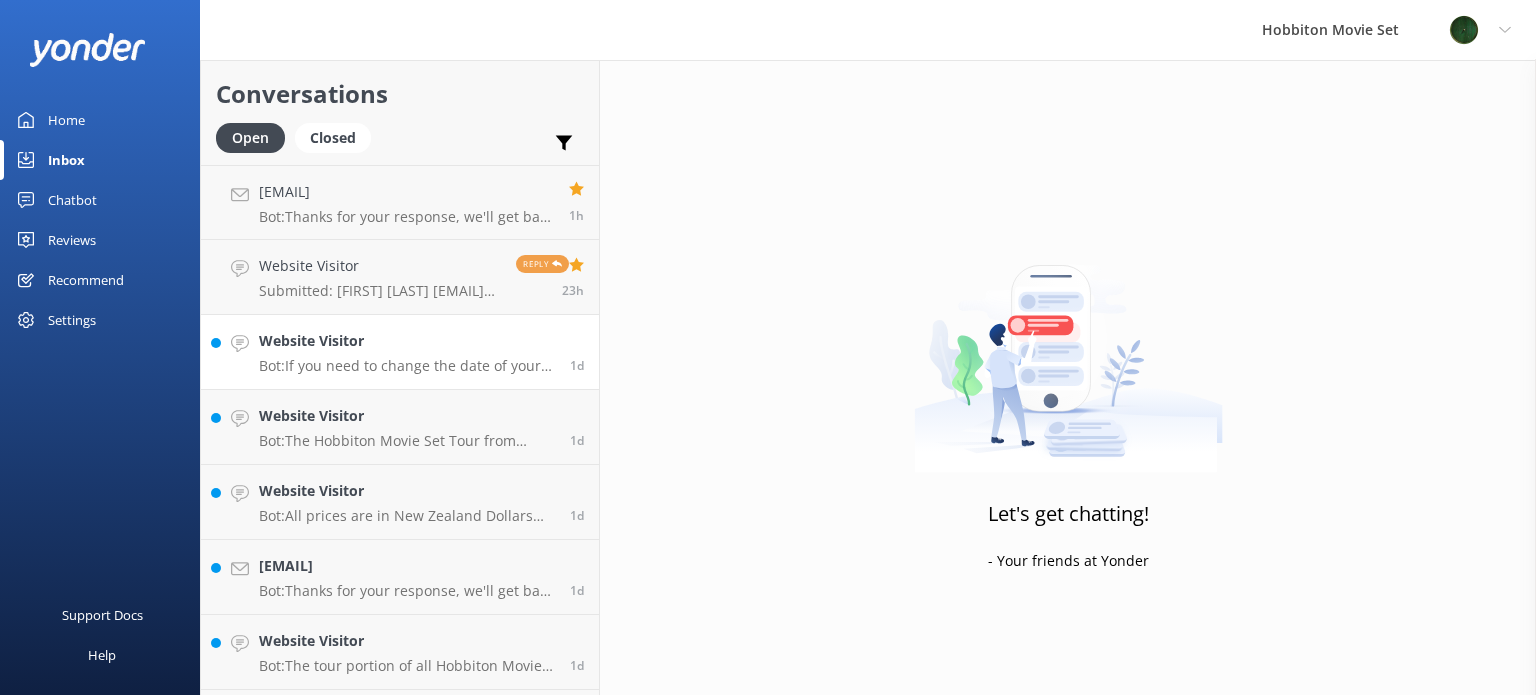 click on "Bot:  If you need to change the date of your booking, please contact our team at [EMAIL] or call us on [PHONE] and quote your reference number. Changes are subject to availability and can be made up to 24 hours before your scheduled tour time." at bounding box center [407, 366] 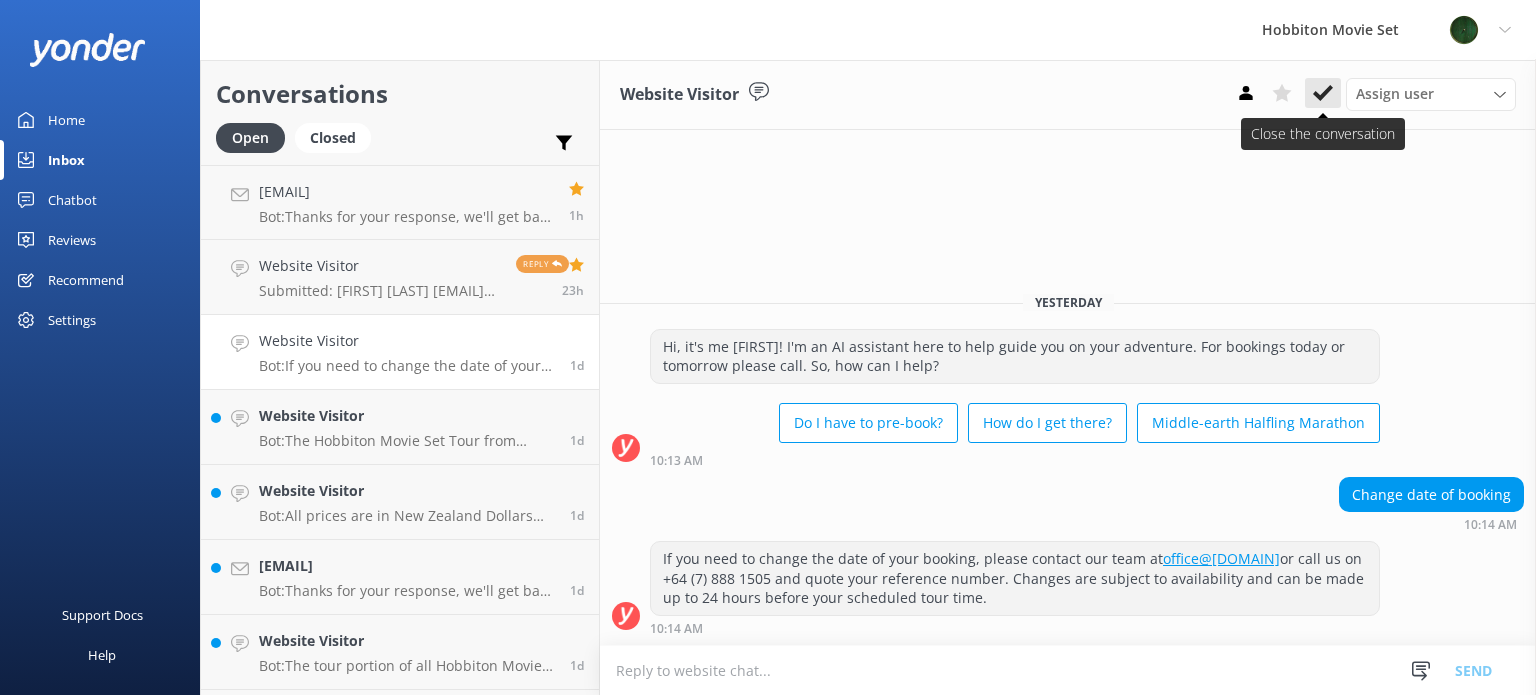 click at bounding box center [1323, 93] 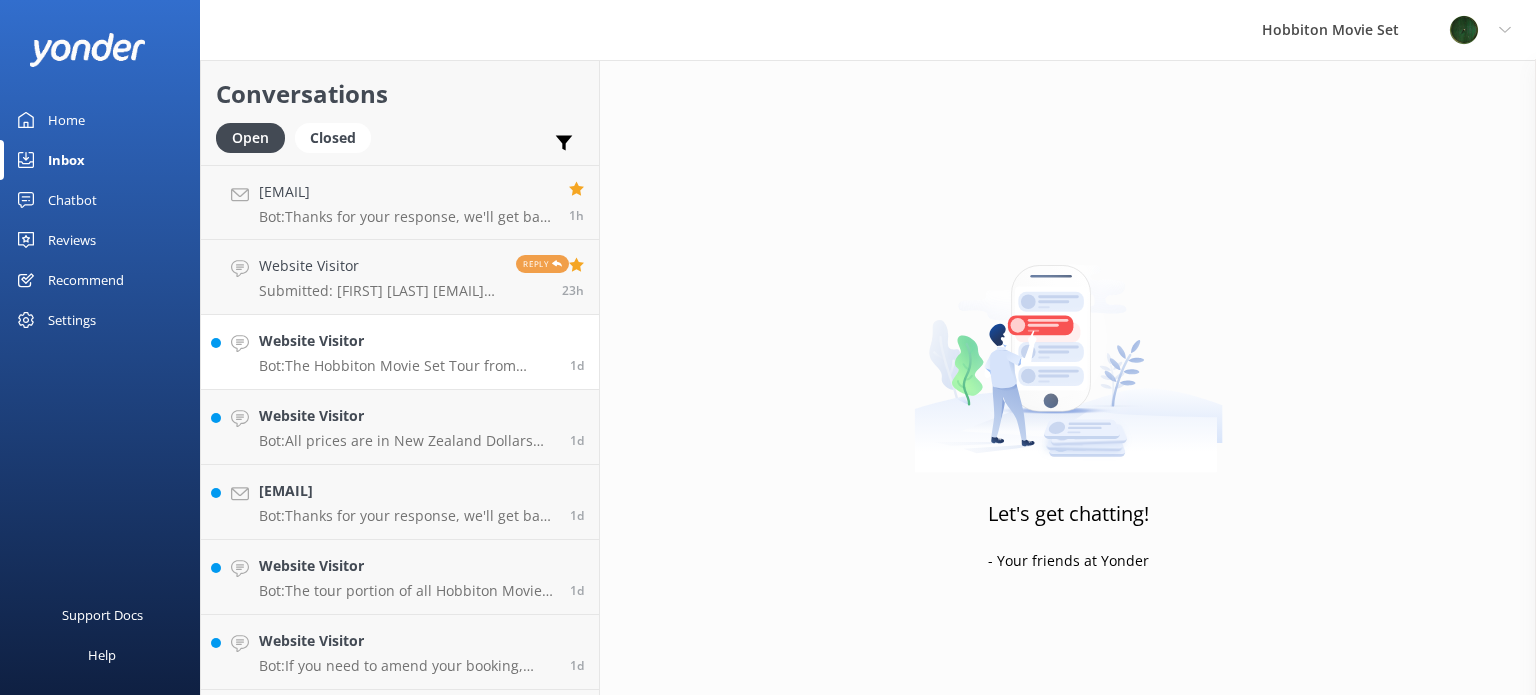 click on "Website Visitor Bot: The Hobbiton Movie Set Tour from Matamata i-SITE departs from the Matamata Gatehouse, located at 45 Broadway, Matamata, every day at 11.00am. 1d" at bounding box center [400, 352] 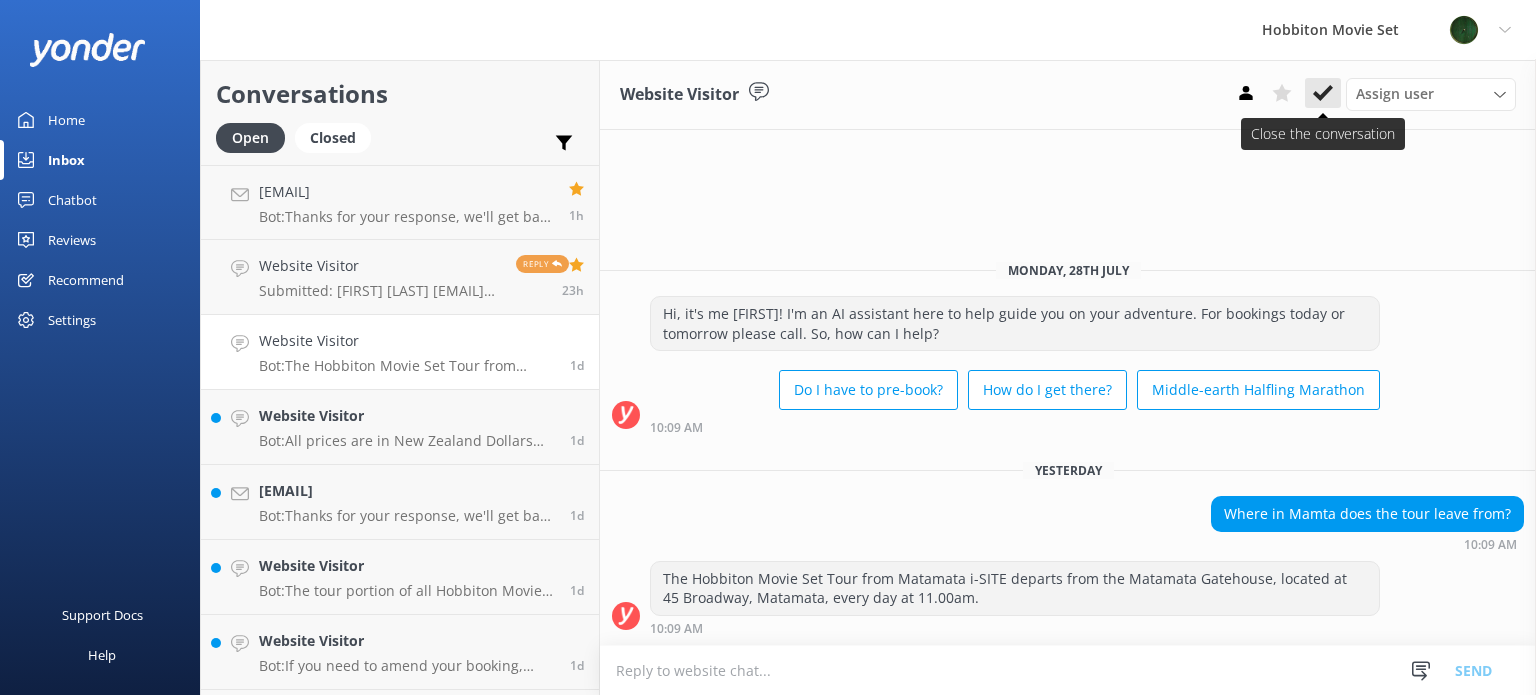 click at bounding box center (1323, 93) 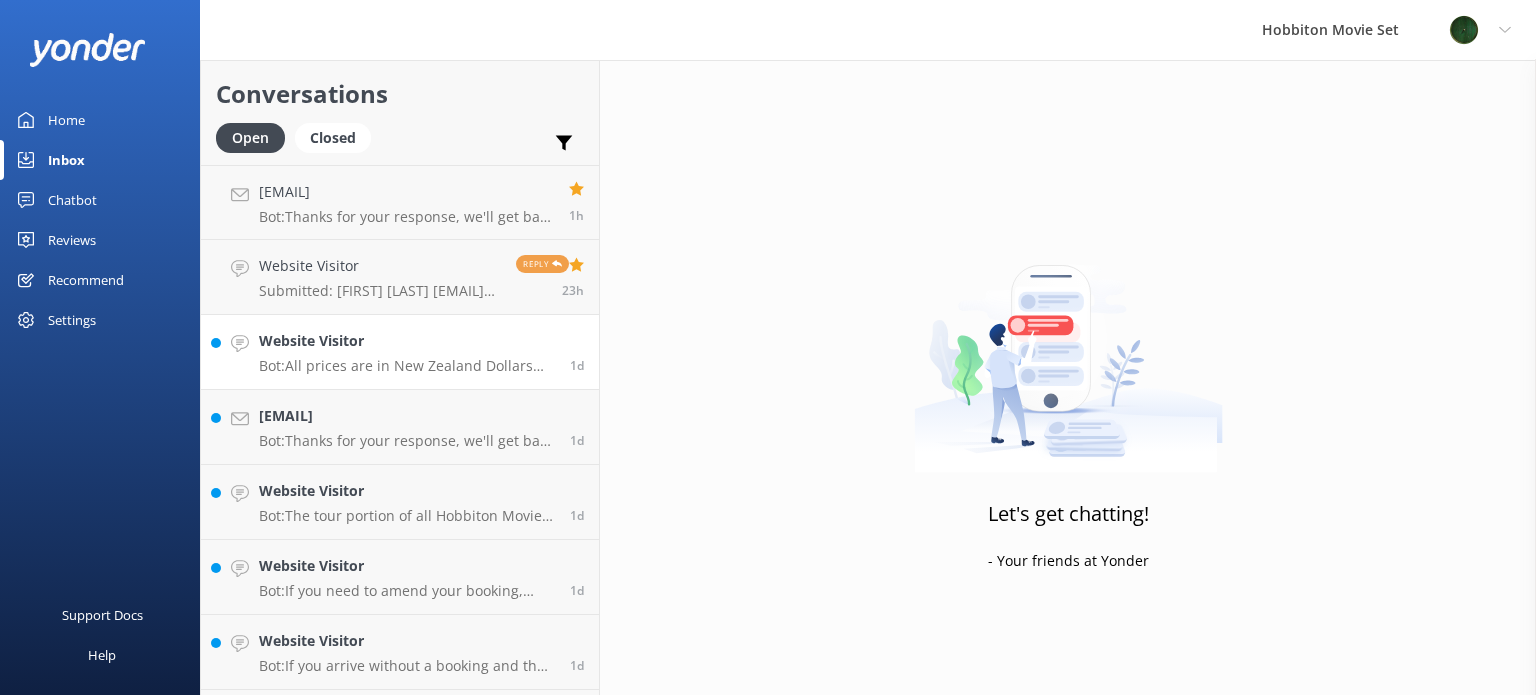 click on "Website Visitor Bot:  All prices are in New Zealand Dollars (NZD) and are GST inclusive. You can contact your local bank for the exchange rate. 1d" at bounding box center (400, 352) 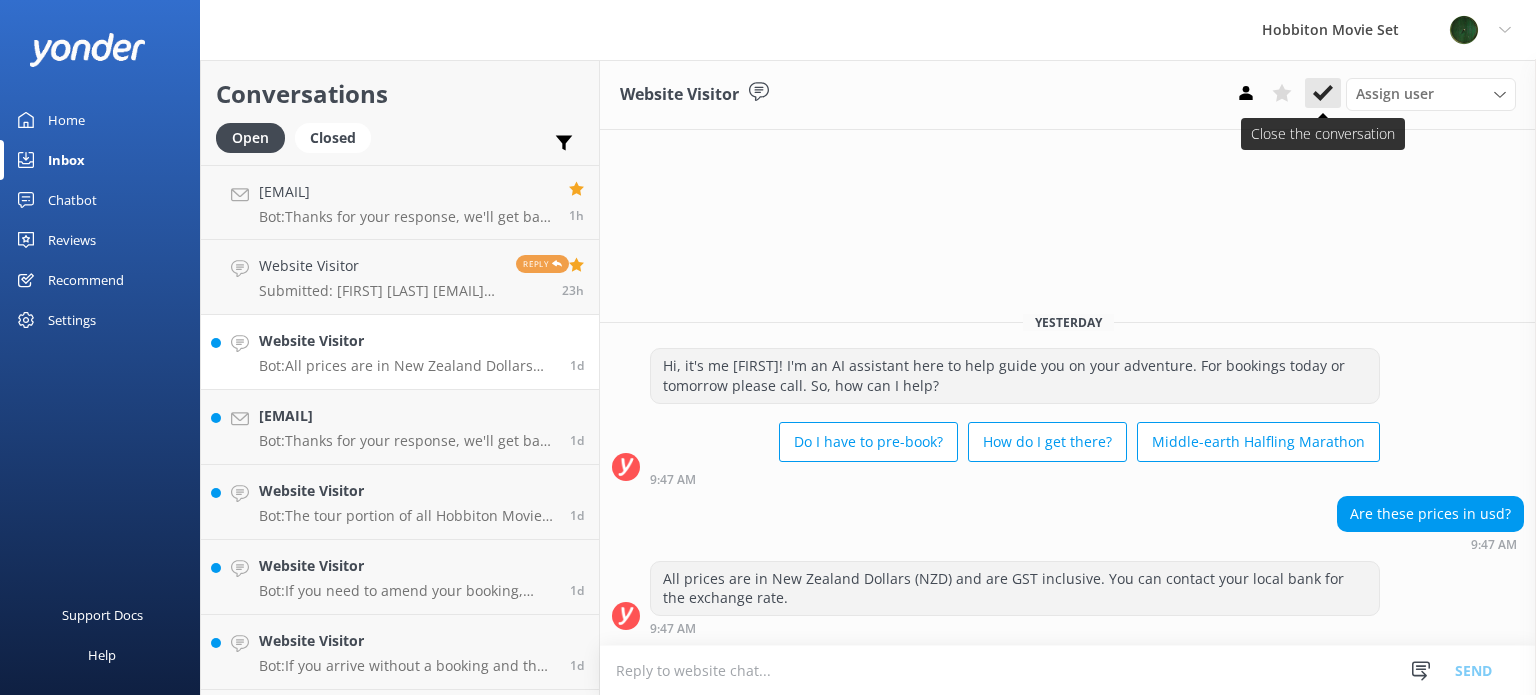 click 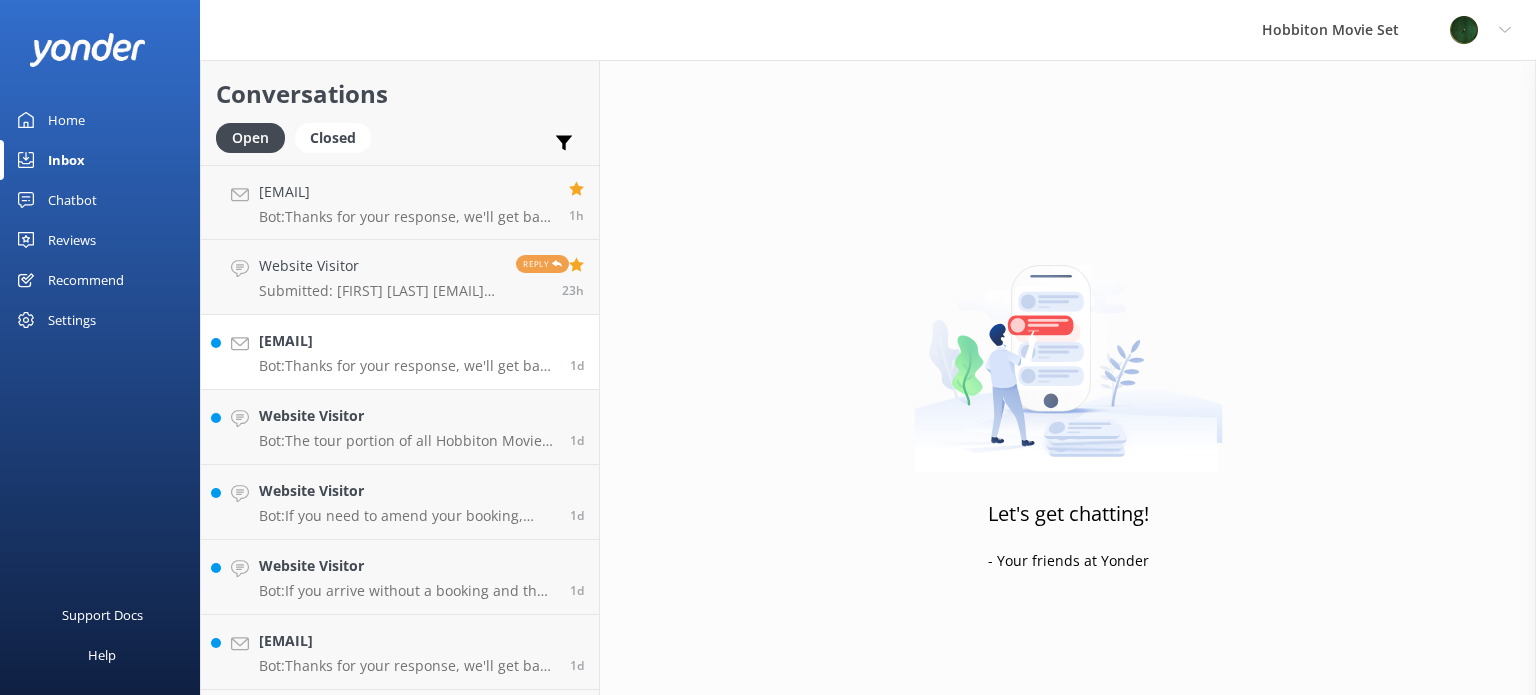 click on "[EMAIL]" at bounding box center (407, 341) 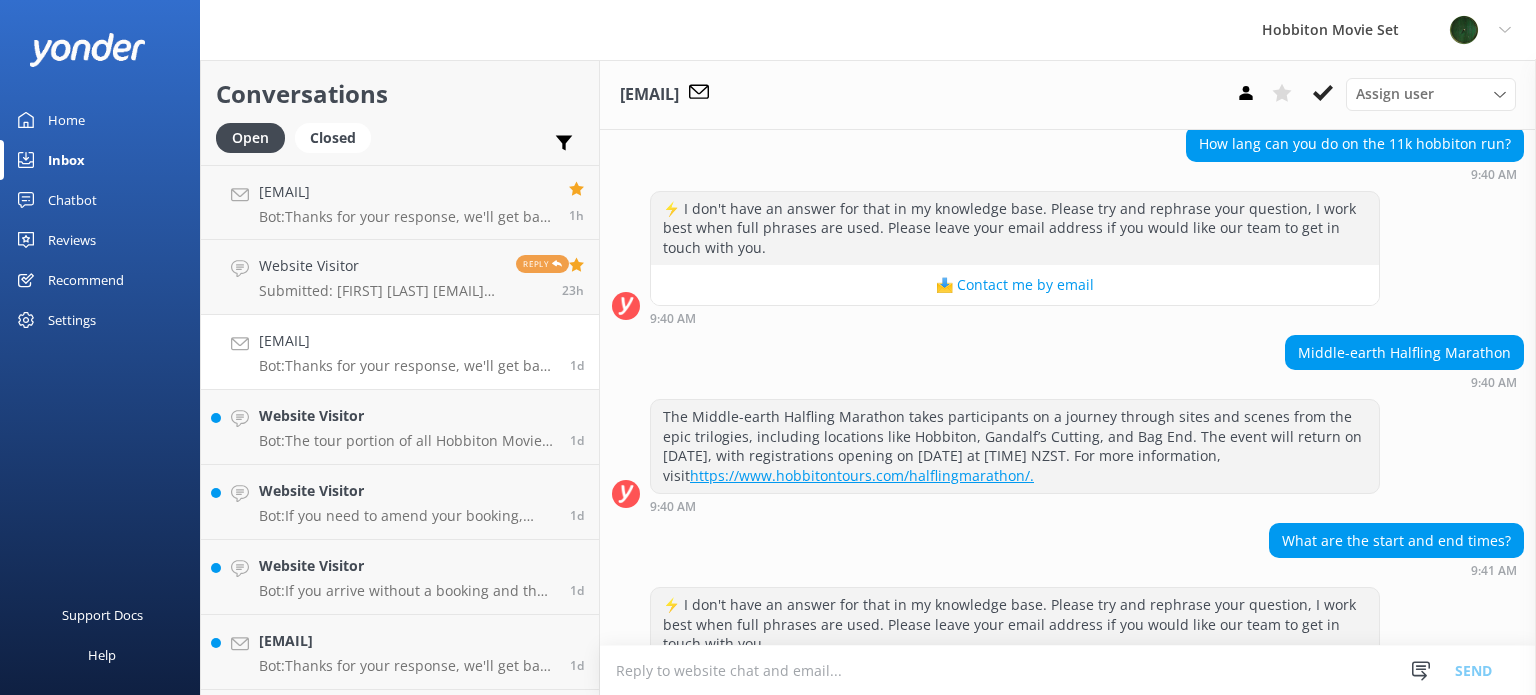 scroll, scrollTop: 153, scrollLeft: 0, axis: vertical 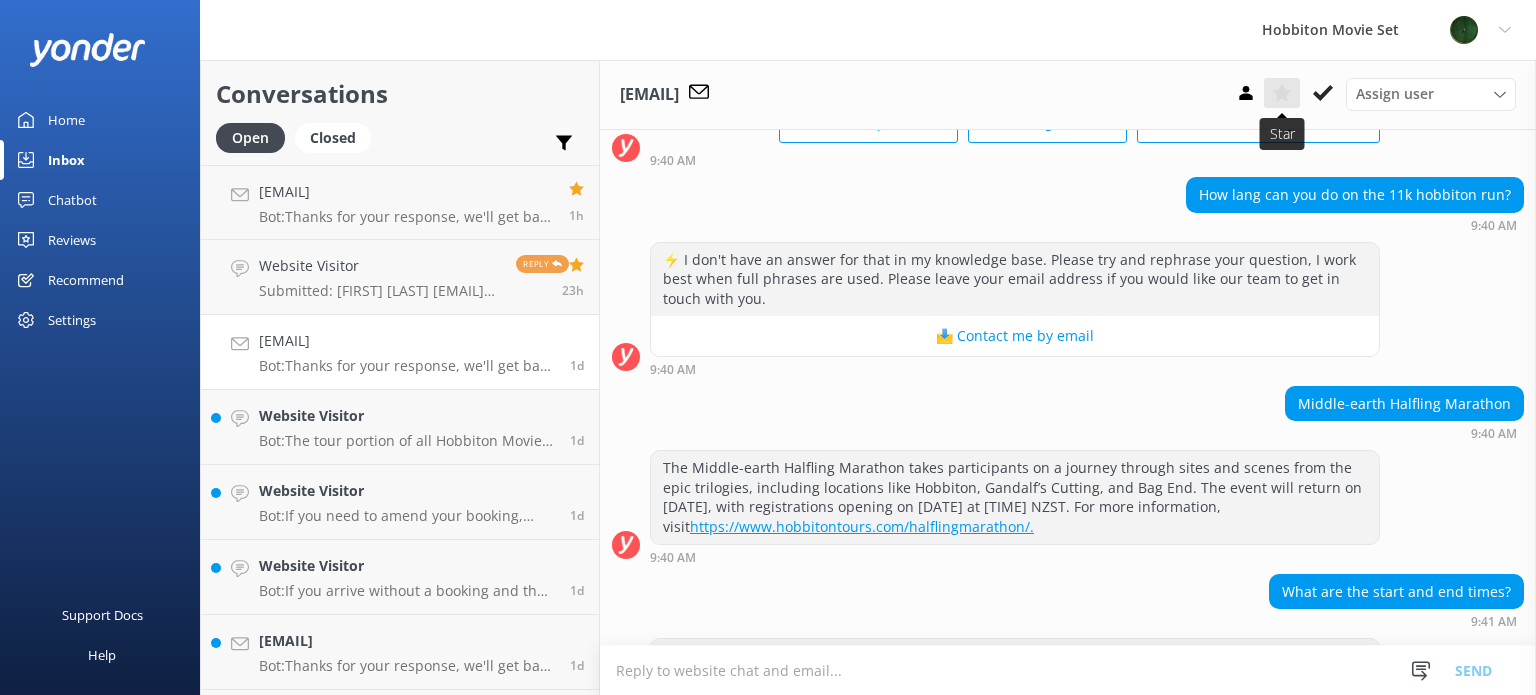 click 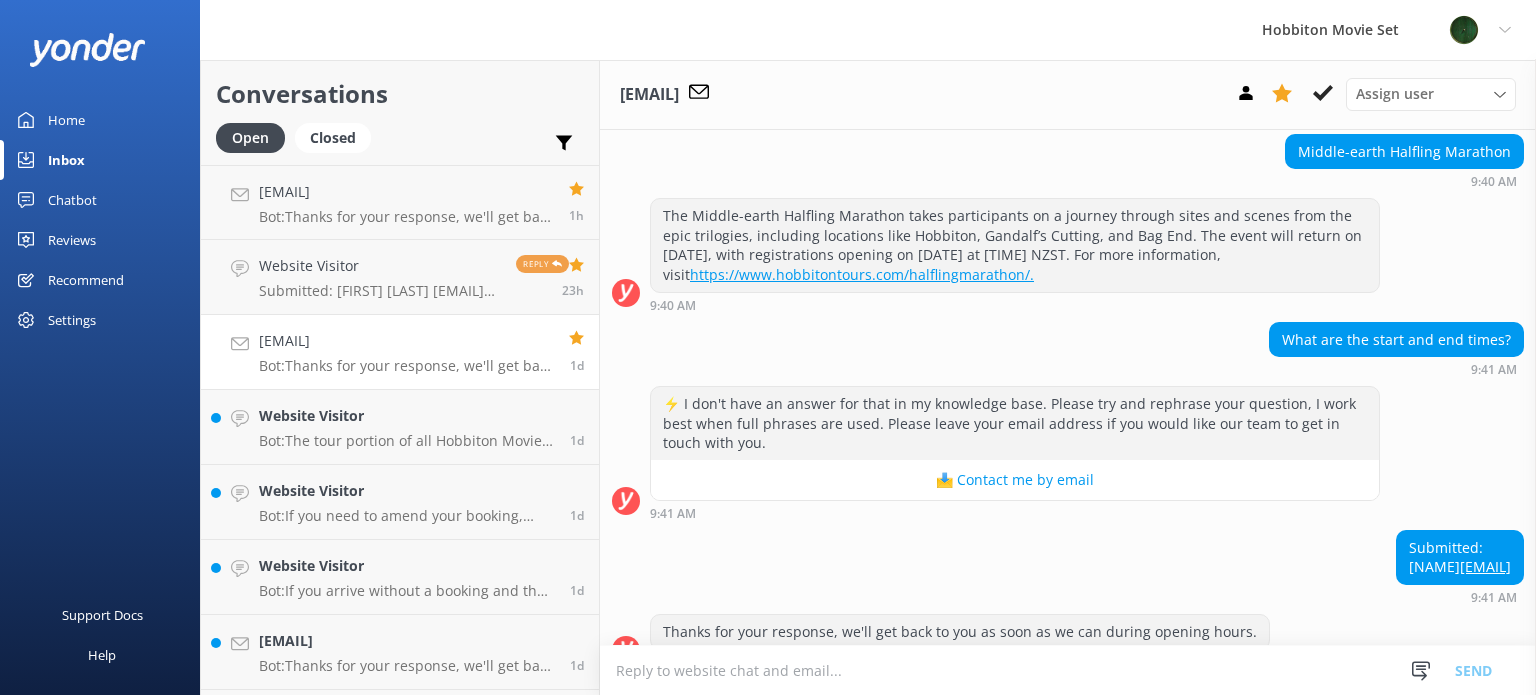 scroll, scrollTop: 453, scrollLeft: 0, axis: vertical 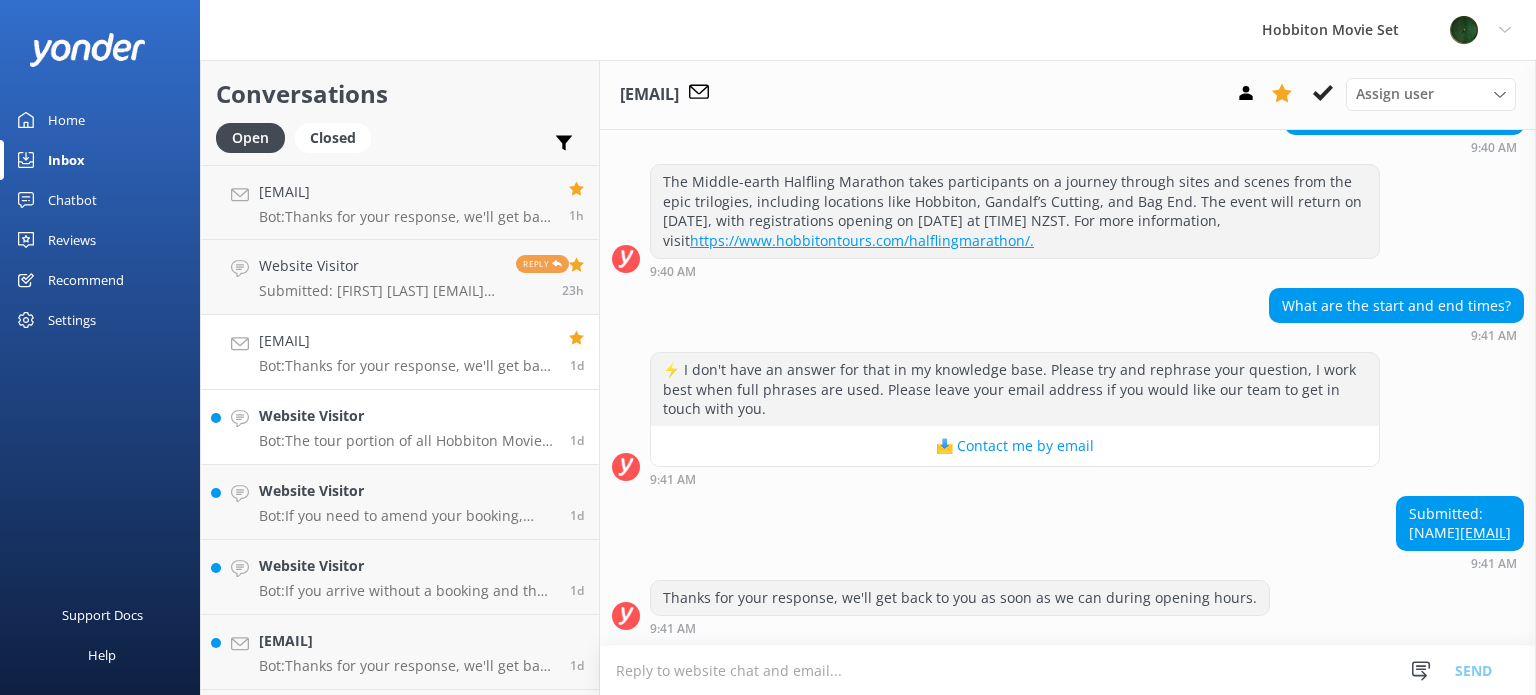 click on "Website Visitor Bot:  The tour portion of all Hobbiton Movie Set tour experiences is approximately 2.5 hours long. If your experience includes a meal, the total duration can vary. 1d" at bounding box center (400, 427) 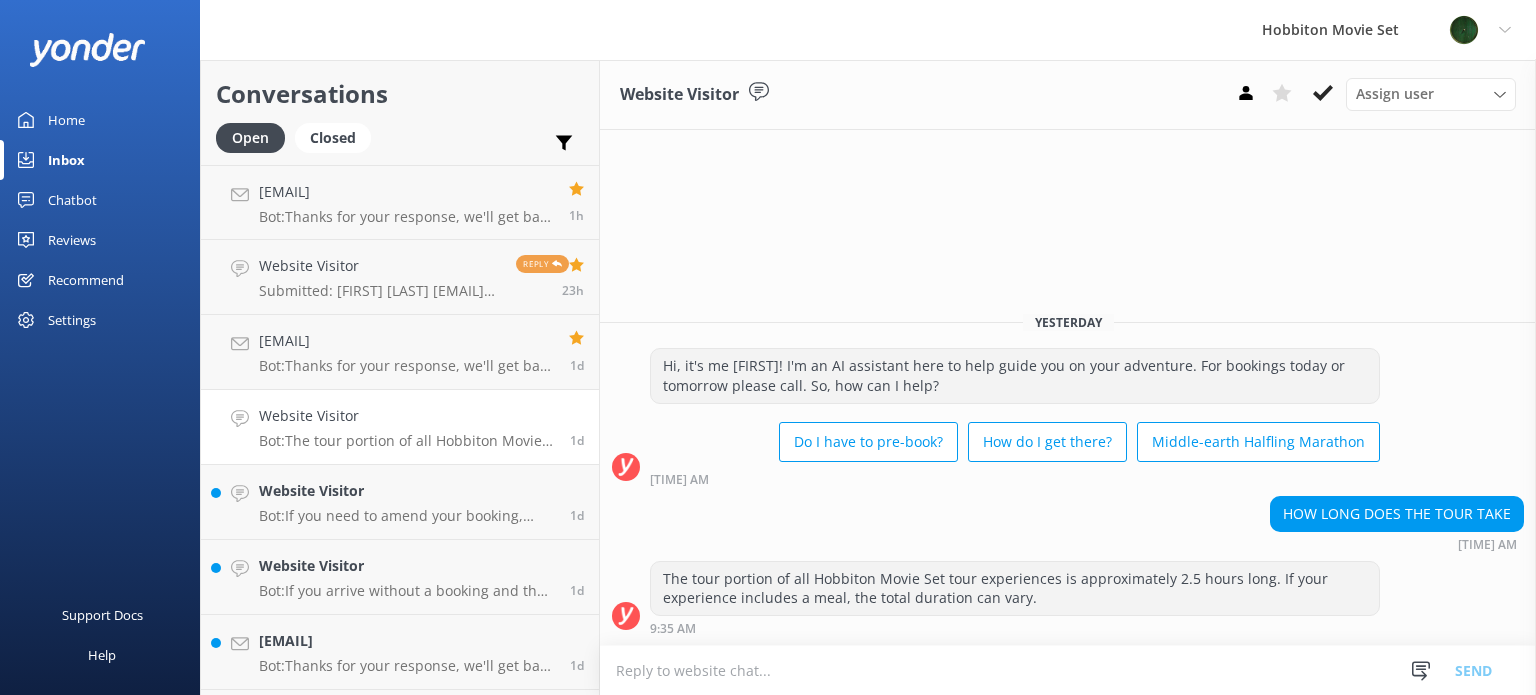 click on "Website Visitor" at bounding box center (407, 416) 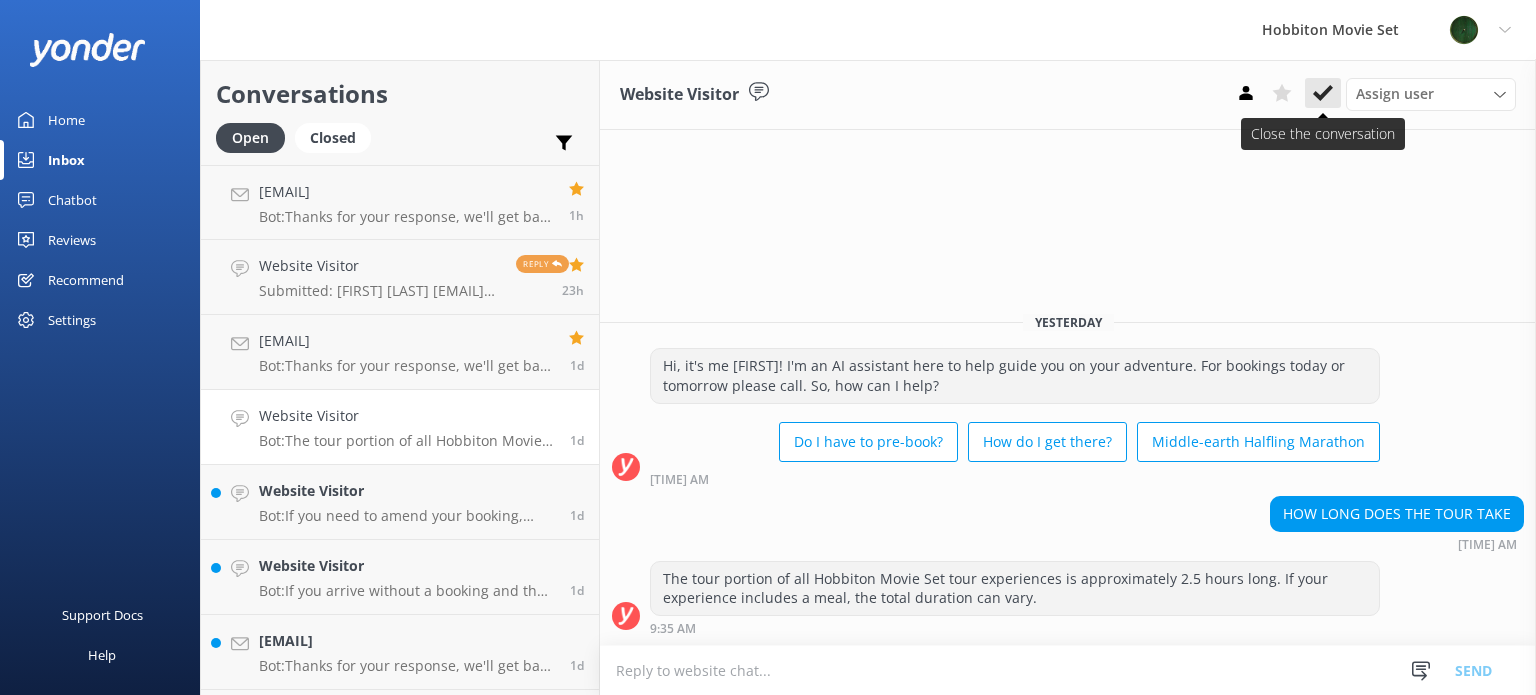 click at bounding box center [1323, 93] 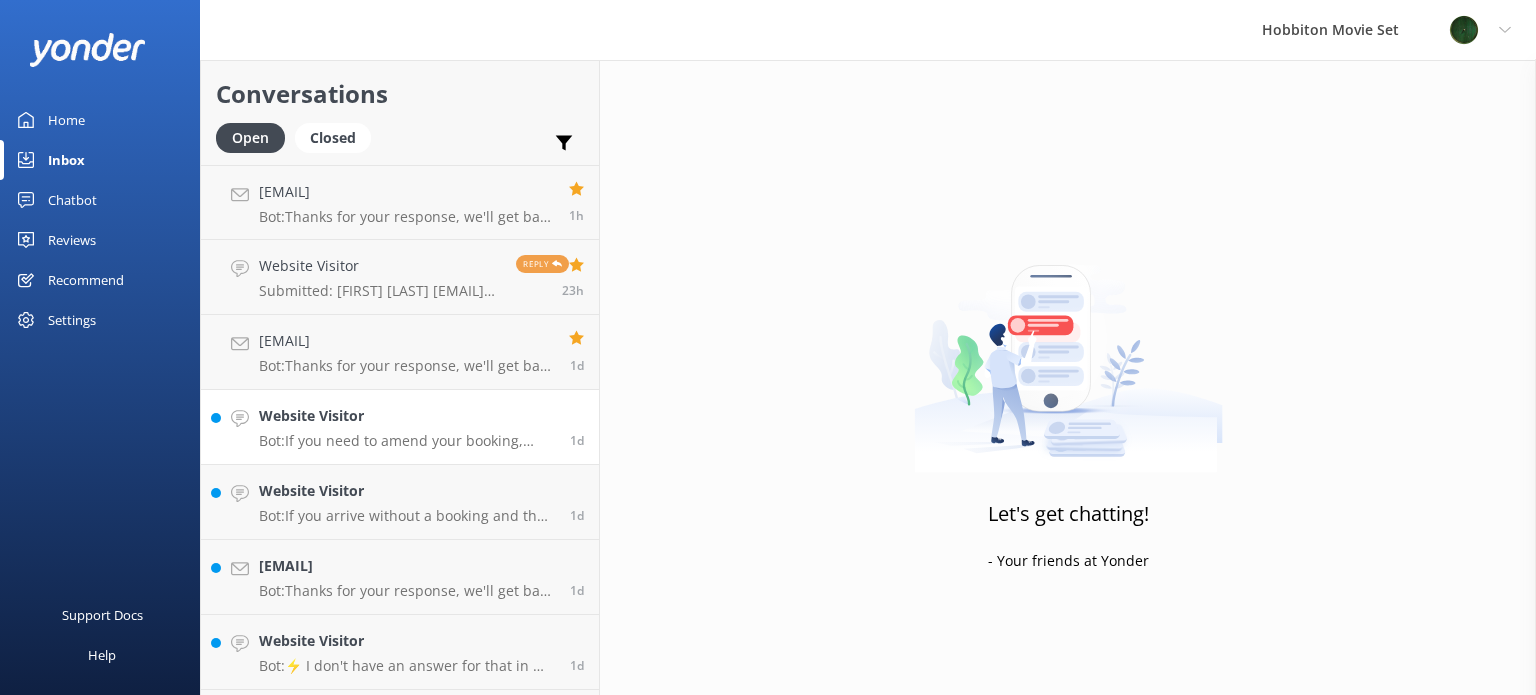 click on "Bot: If you need to amend your booking, please contact our team at [EMAIL] or call us on +64 (7) 888 1505 and quote your reference number. Changes can be made up to 24 hours before your scheduled tour time, subject to availability." at bounding box center (407, 441) 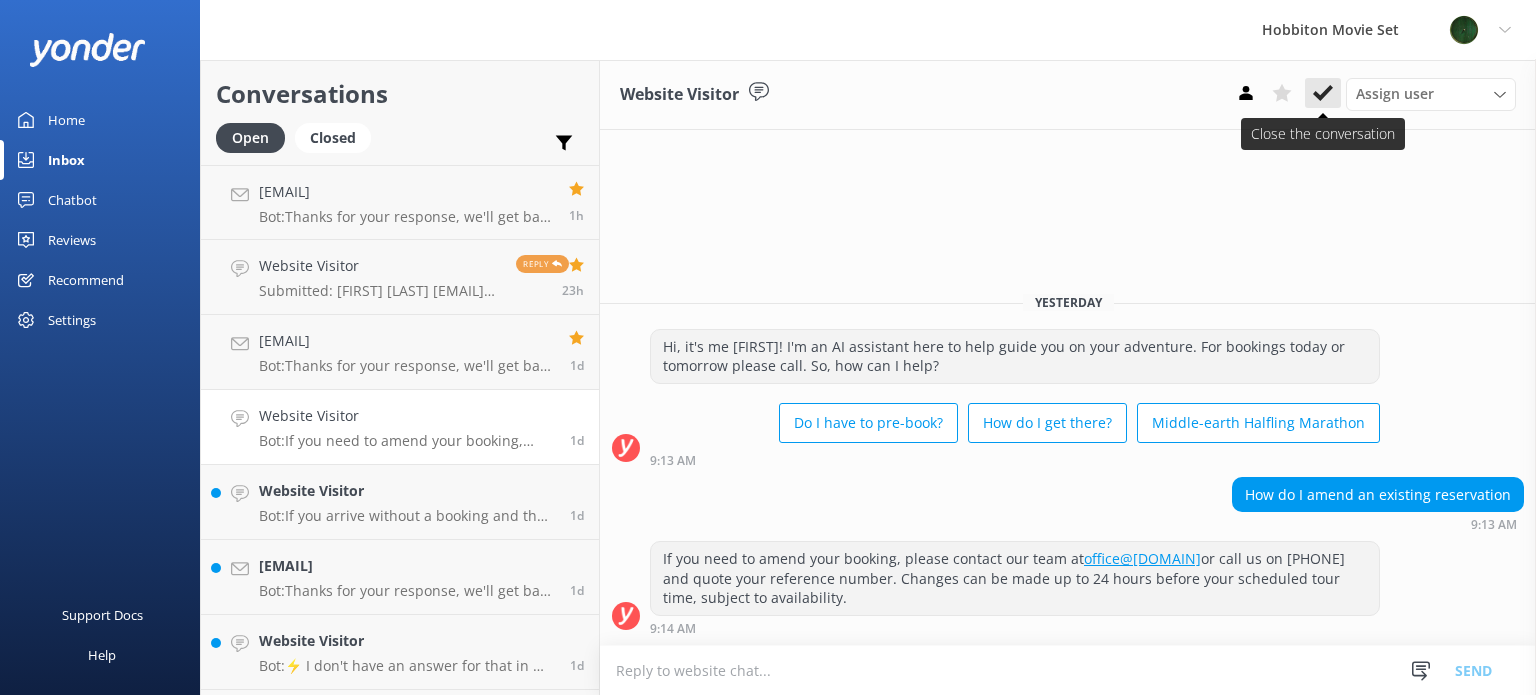 click 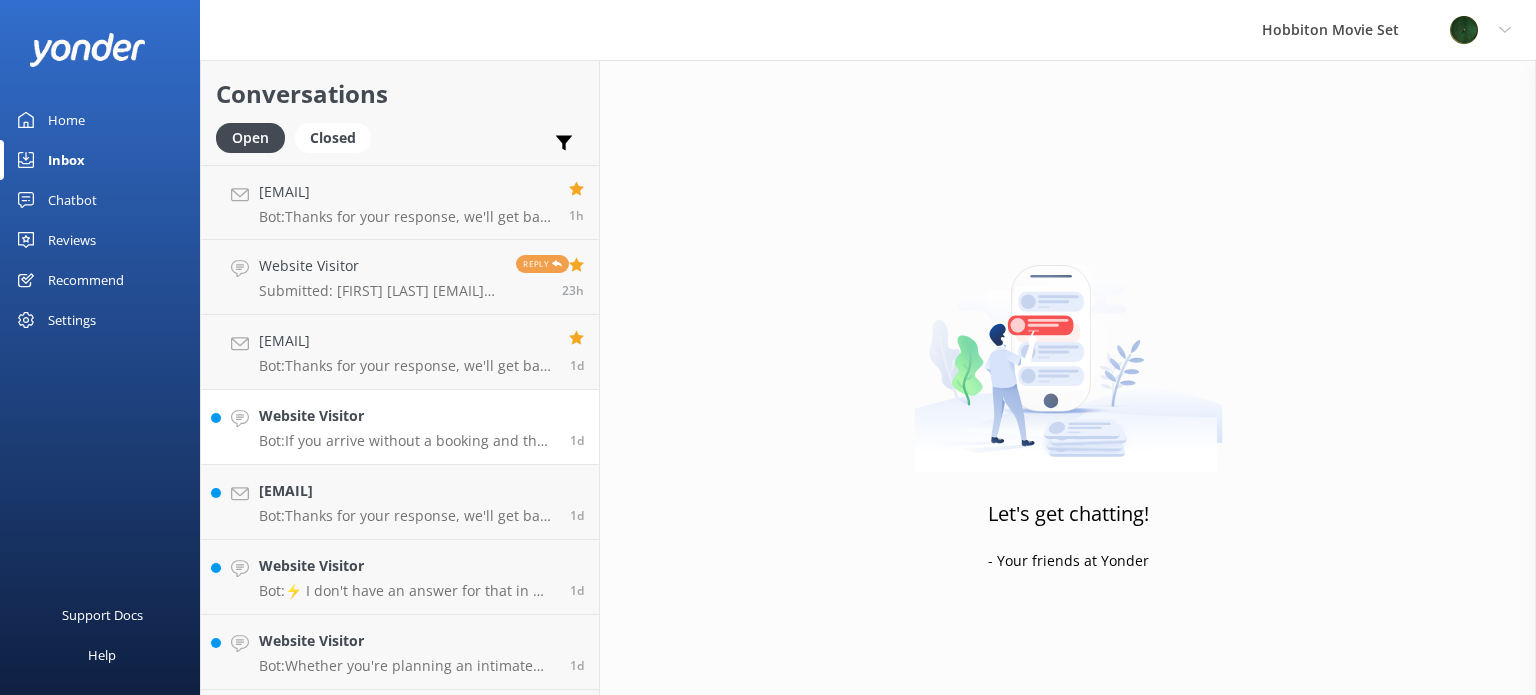 click on "Website Visitor Bot:  If you arrive without a booking and the tours are sold out, we may not be able to accommodate you. It's best to book in advance to secure your spot. If you have any questions, you can contact our team at [PHONE]." at bounding box center (407, 427) 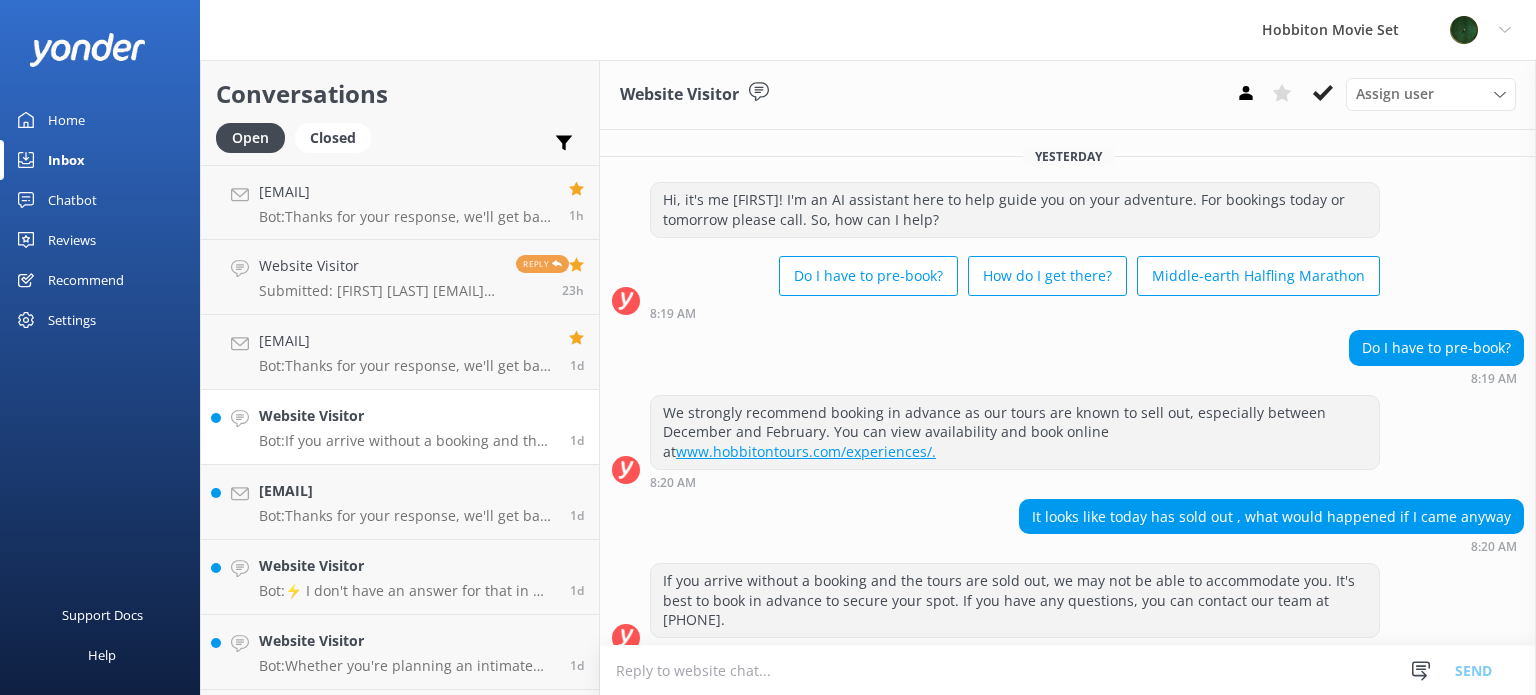 scroll, scrollTop: 19, scrollLeft: 0, axis: vertical 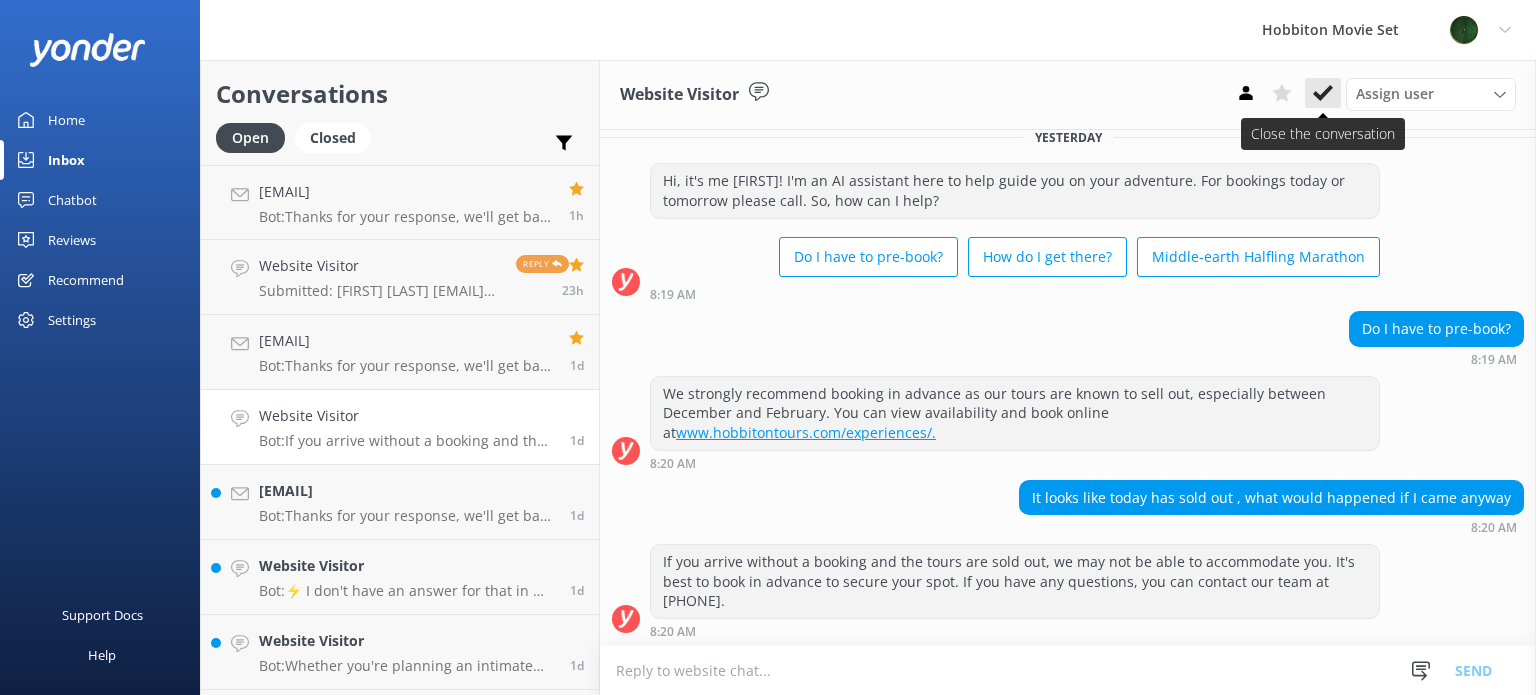 click at bounding box center [1323, 93] 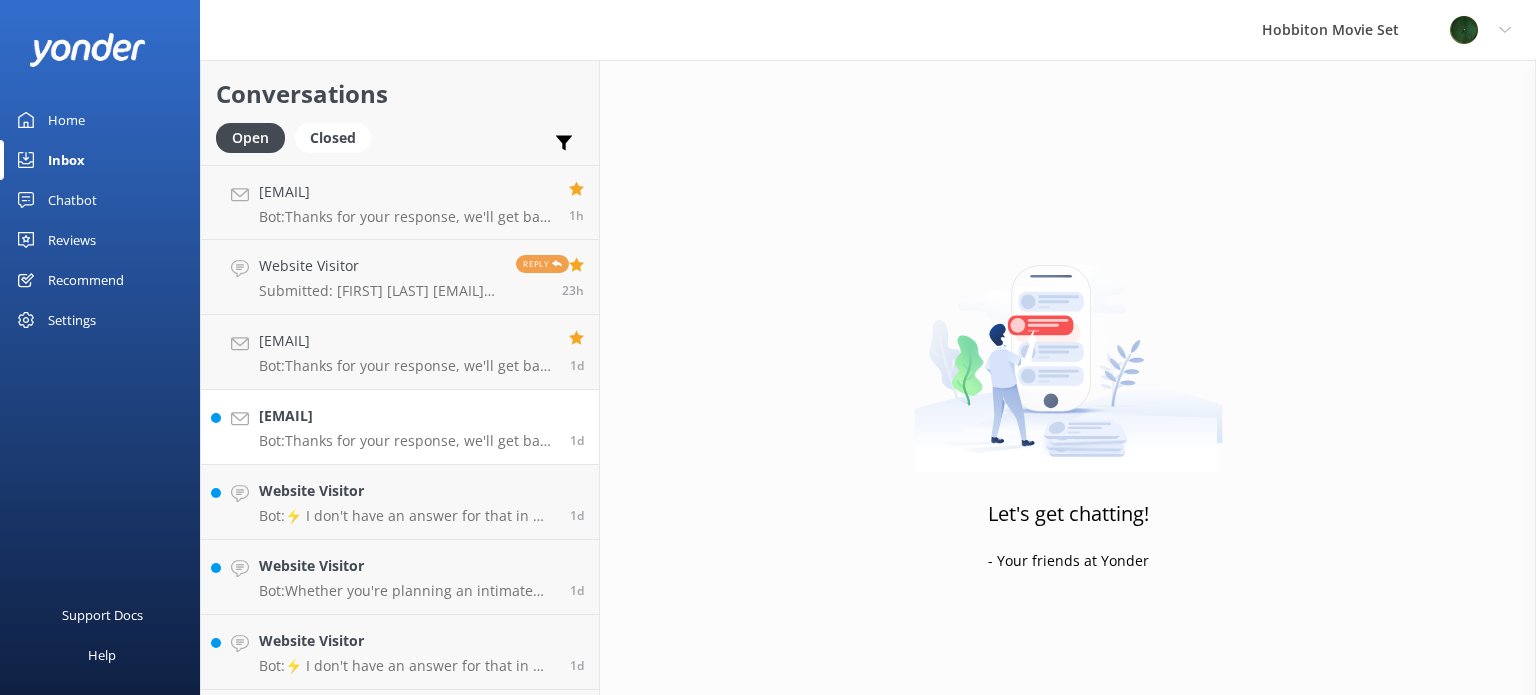 click on "Bot:  Thanks for your response, we'll get back to you as soon as we can during opening hours." at bounding box center (407, 441) 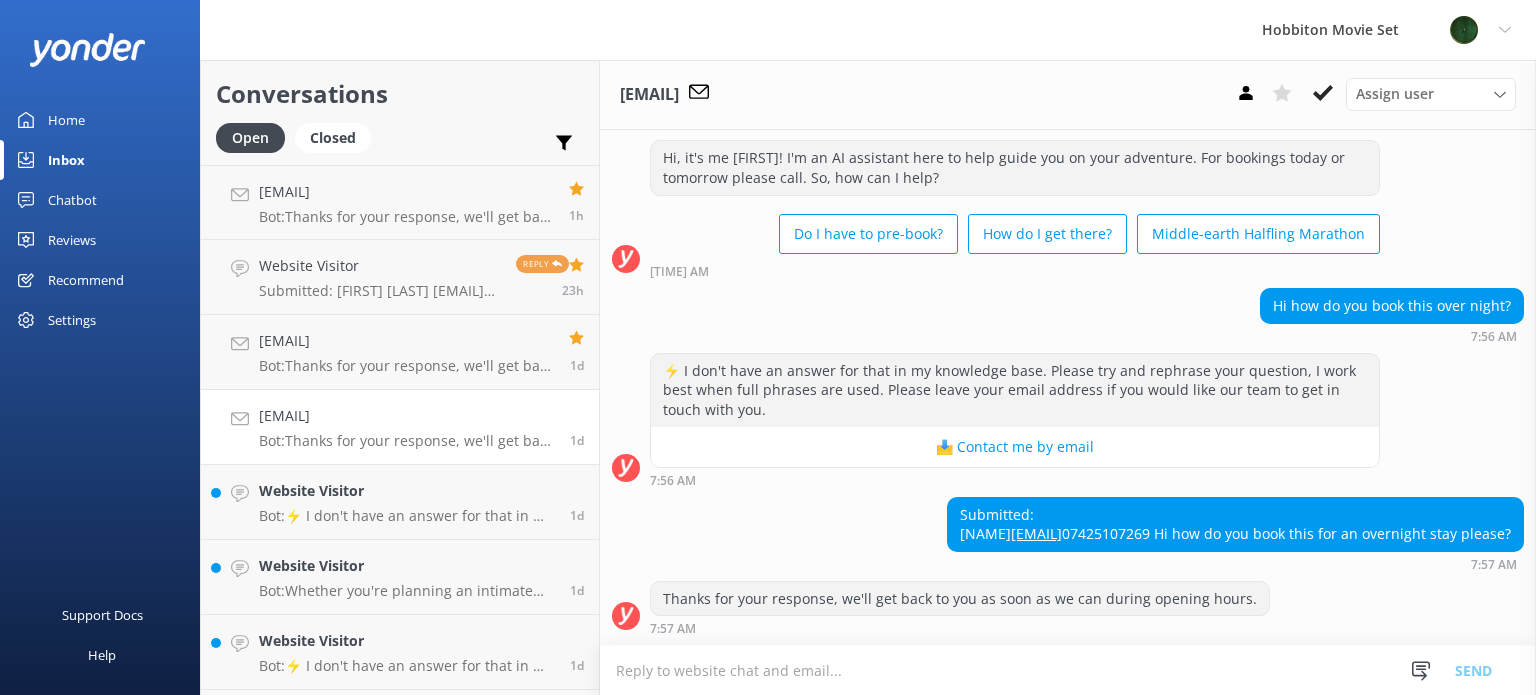scroll, scrollTop: 98, scrollLeft: 0, axis: vertical 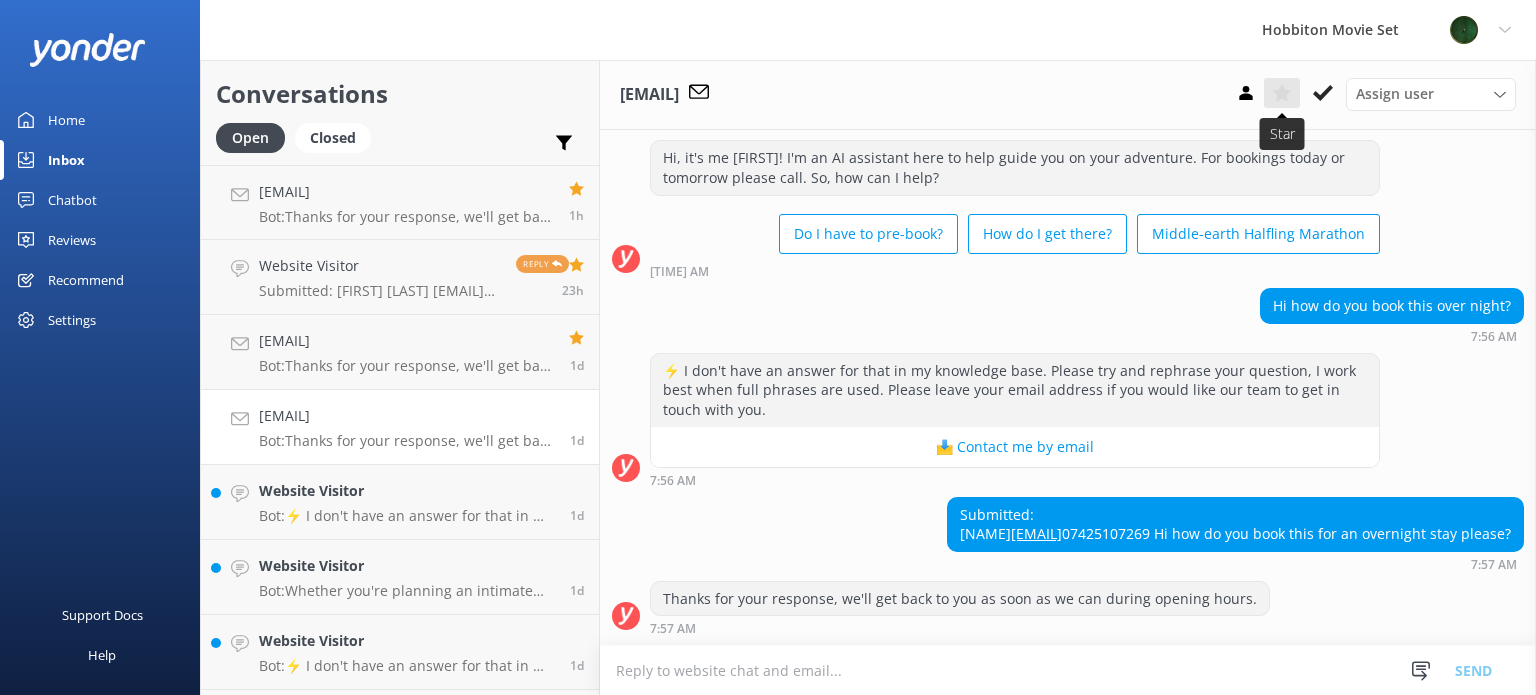 click at bounding box center (1282, 93) 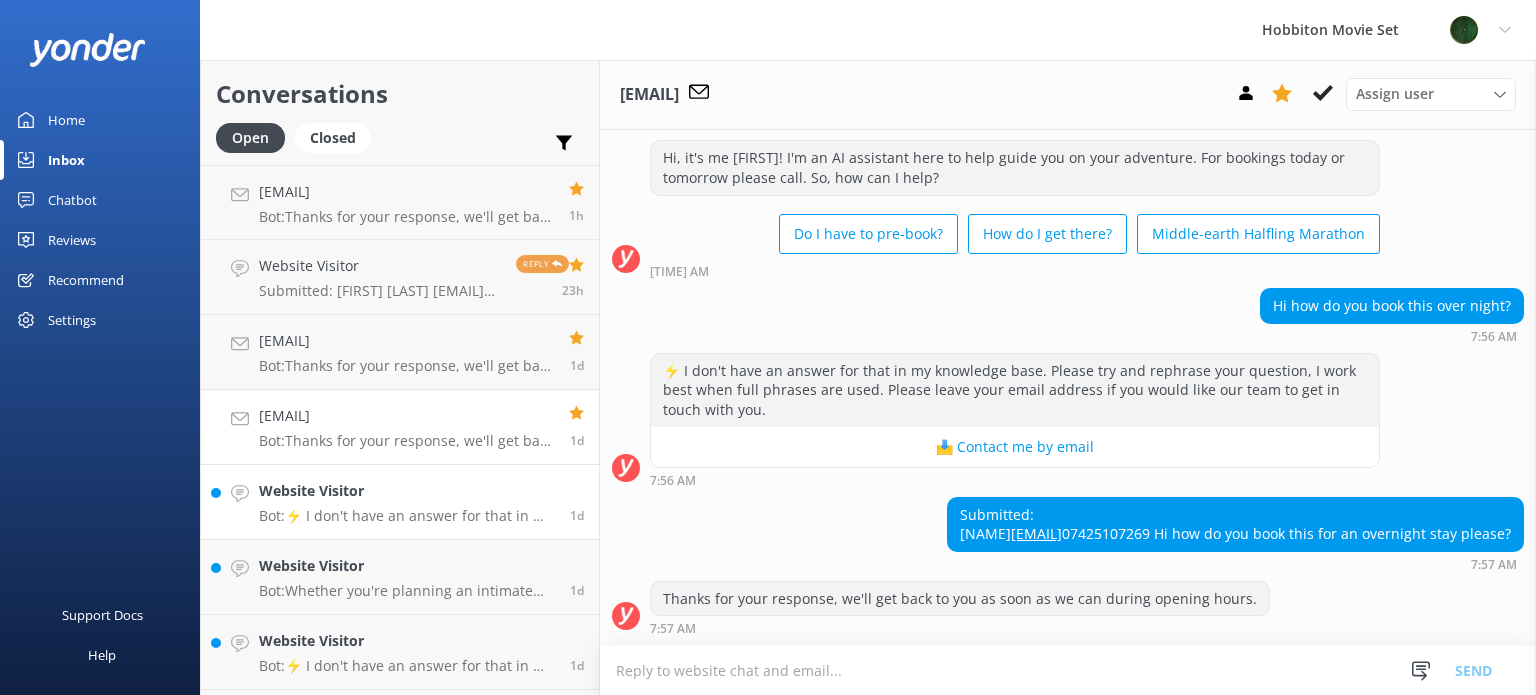 click on "Website Visitor Bot:  ⚡ I don't have an answer for that in my knowledge base. Please try and rephrase your question, I work best when full phrases are used. Please leave your email address if you would like our team to get in touch with you." at bounding box center (407, 502) 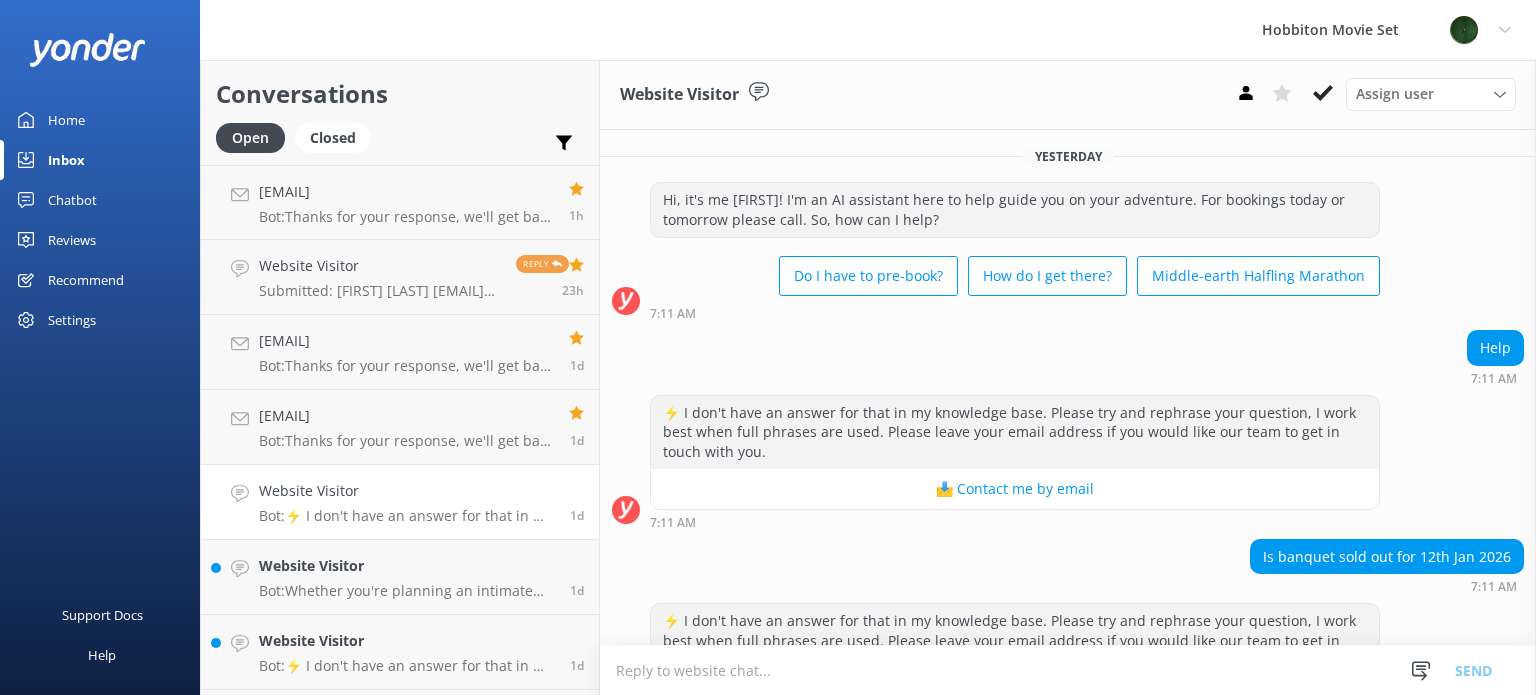 scroll, scrollTop: 99, scrollLeft: 0, axis: vertical 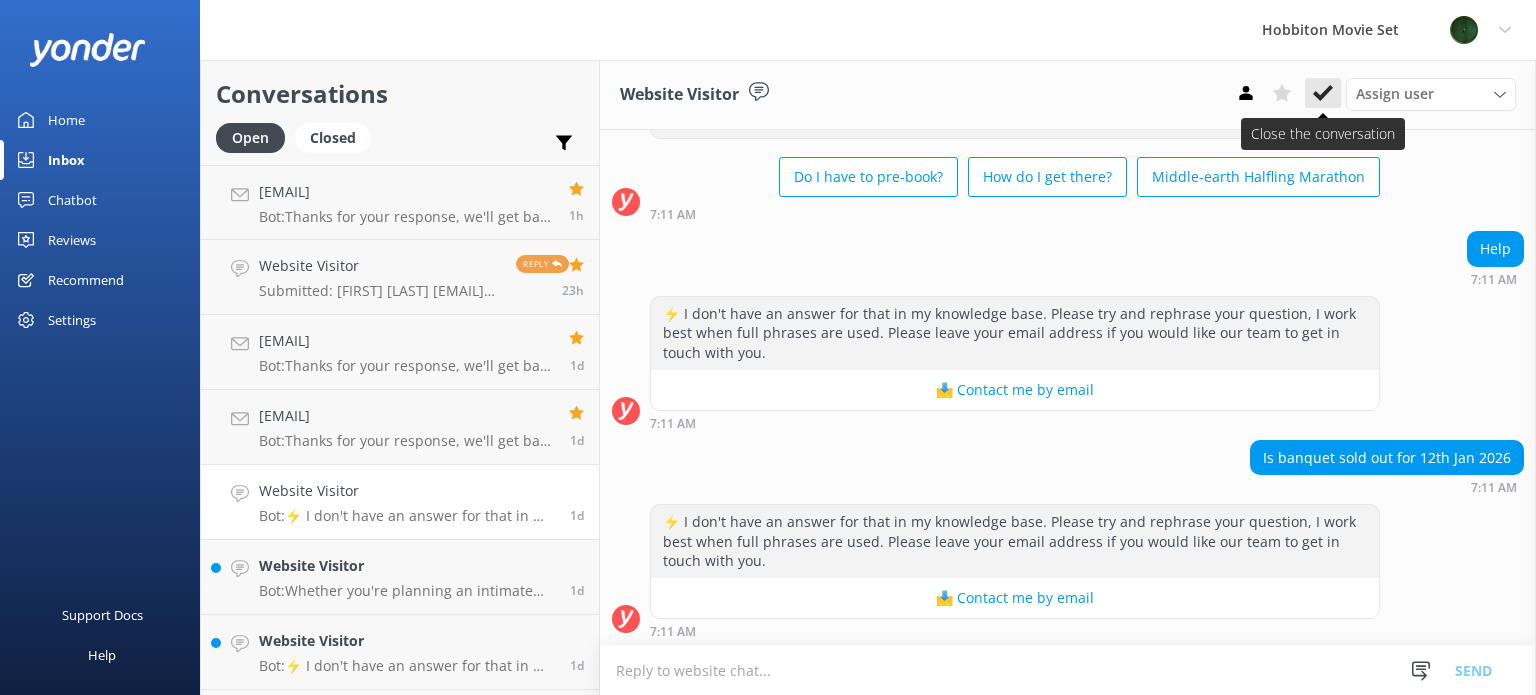 click 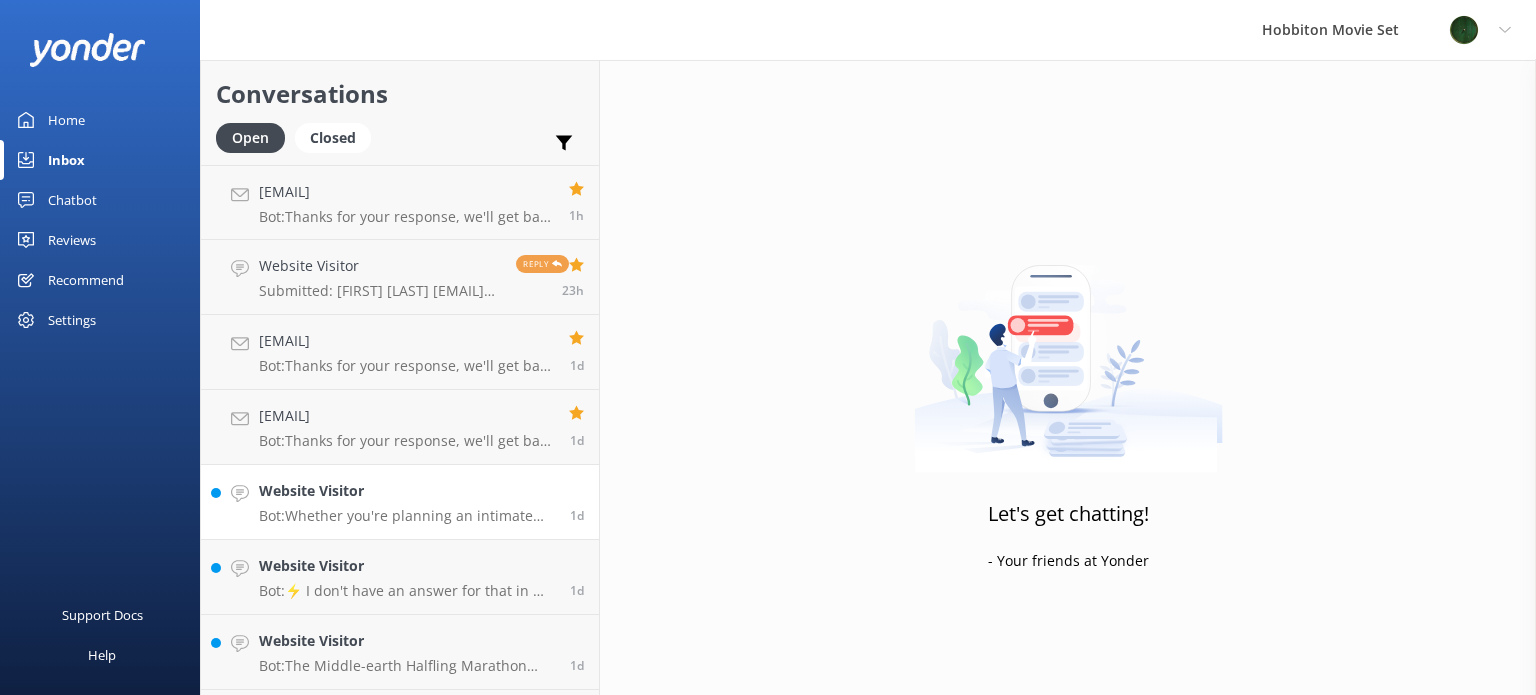 drag, startPoint x: 412, startPoint y: 520, endPoint x: 478, endPoint y: 476, distance: 79.32213 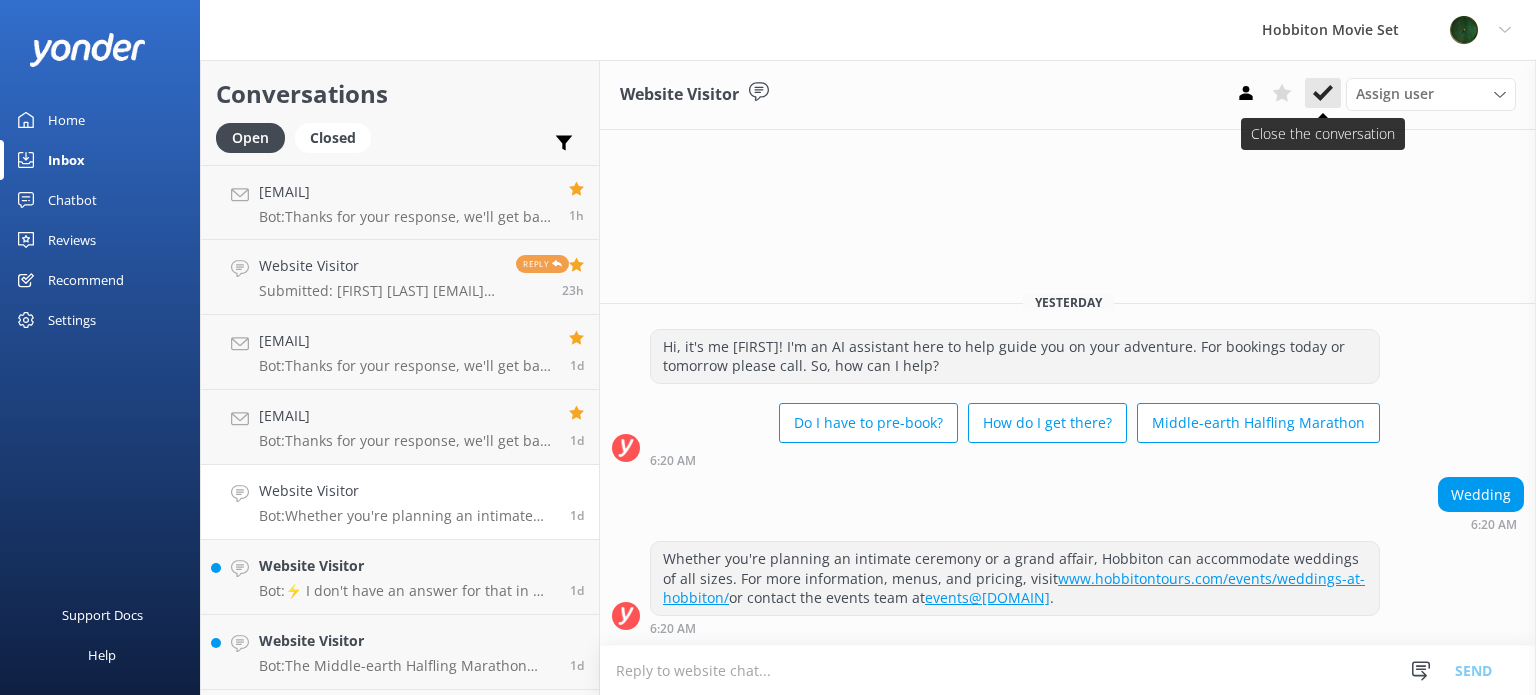 click 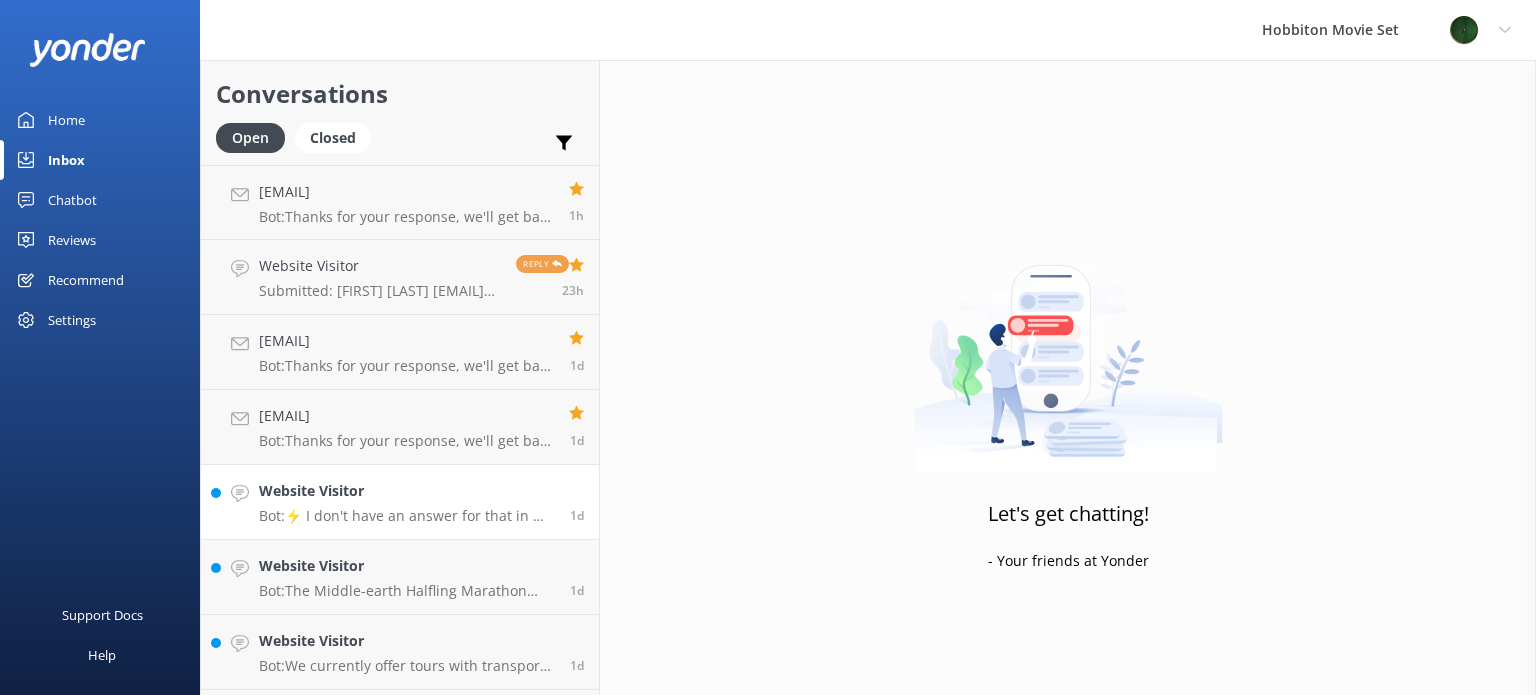 click on "Website Visitor Bot:  ⚡ I don't have an answer for that in my knowledge base. Please try and rephrase your question, I work best when full phrases are used. Please leave your email address if you would like our team to get in touch with you.  1d" at bounding box center [400, 502] 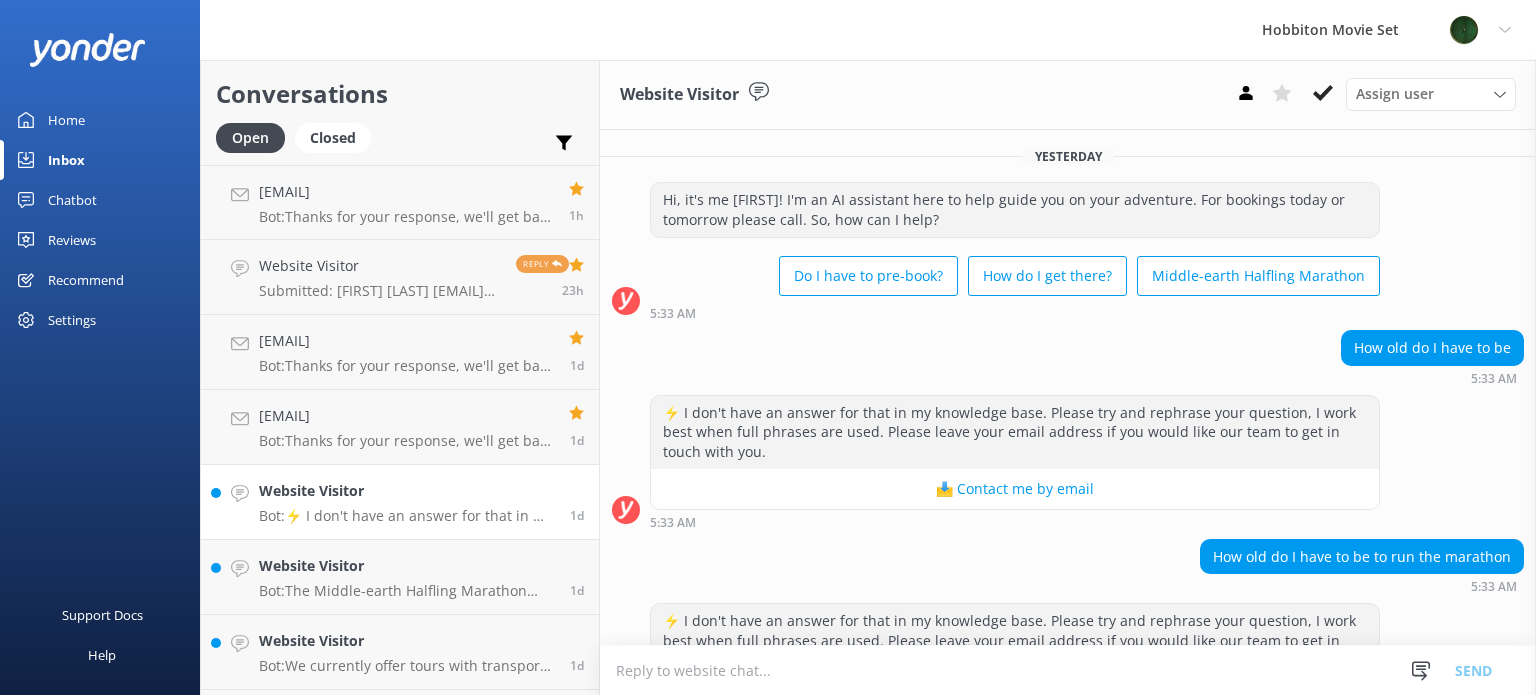 scroll, scrollTop: 99, scrollLeft: 0, axis: vertical 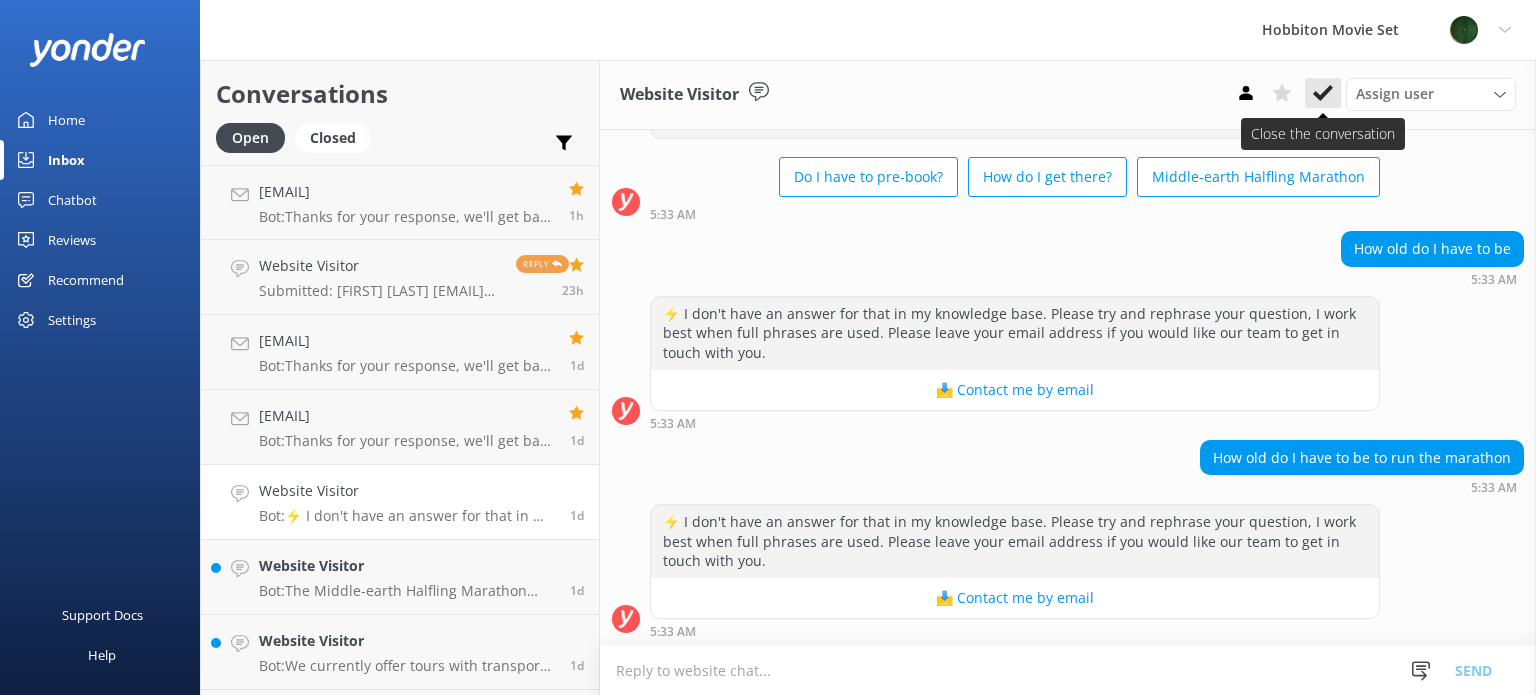 click 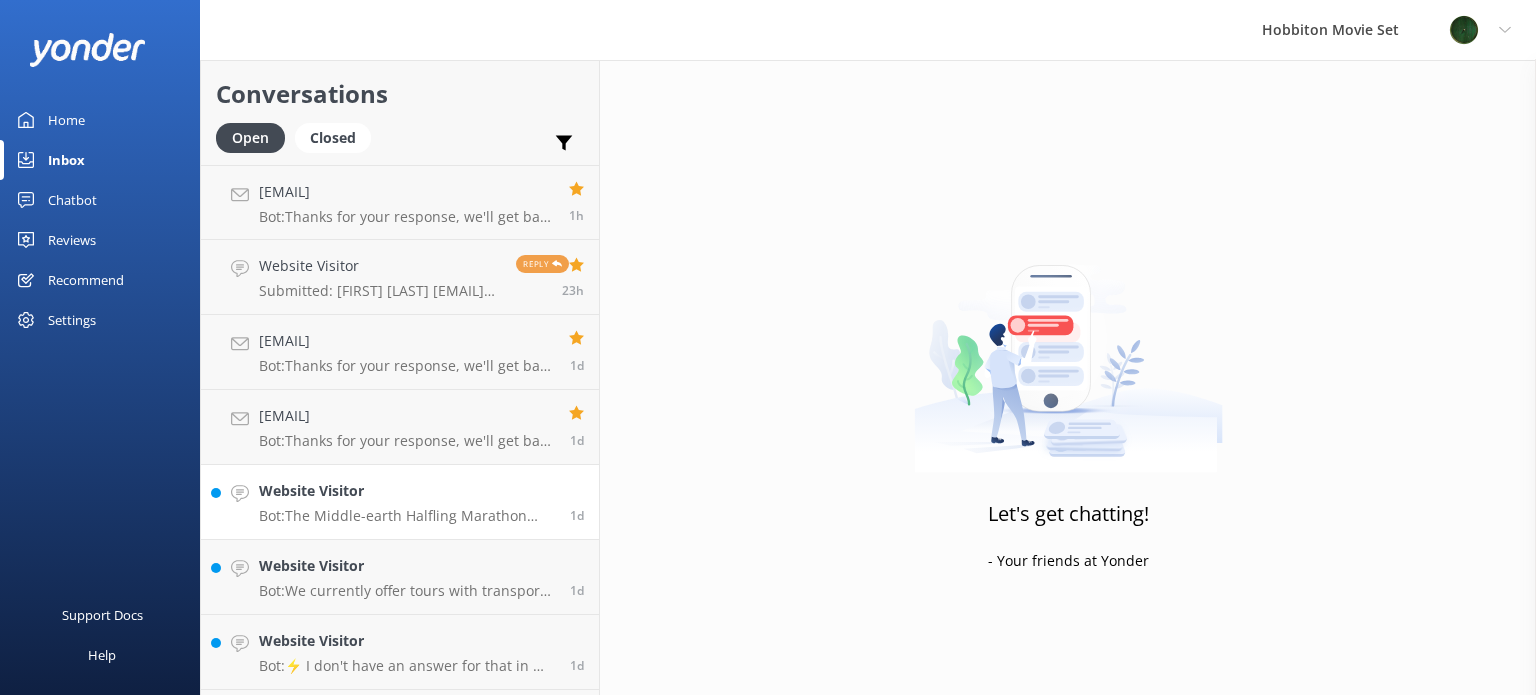scroll, scrollTop: 100, scrollLeft: 0, axis: vertical 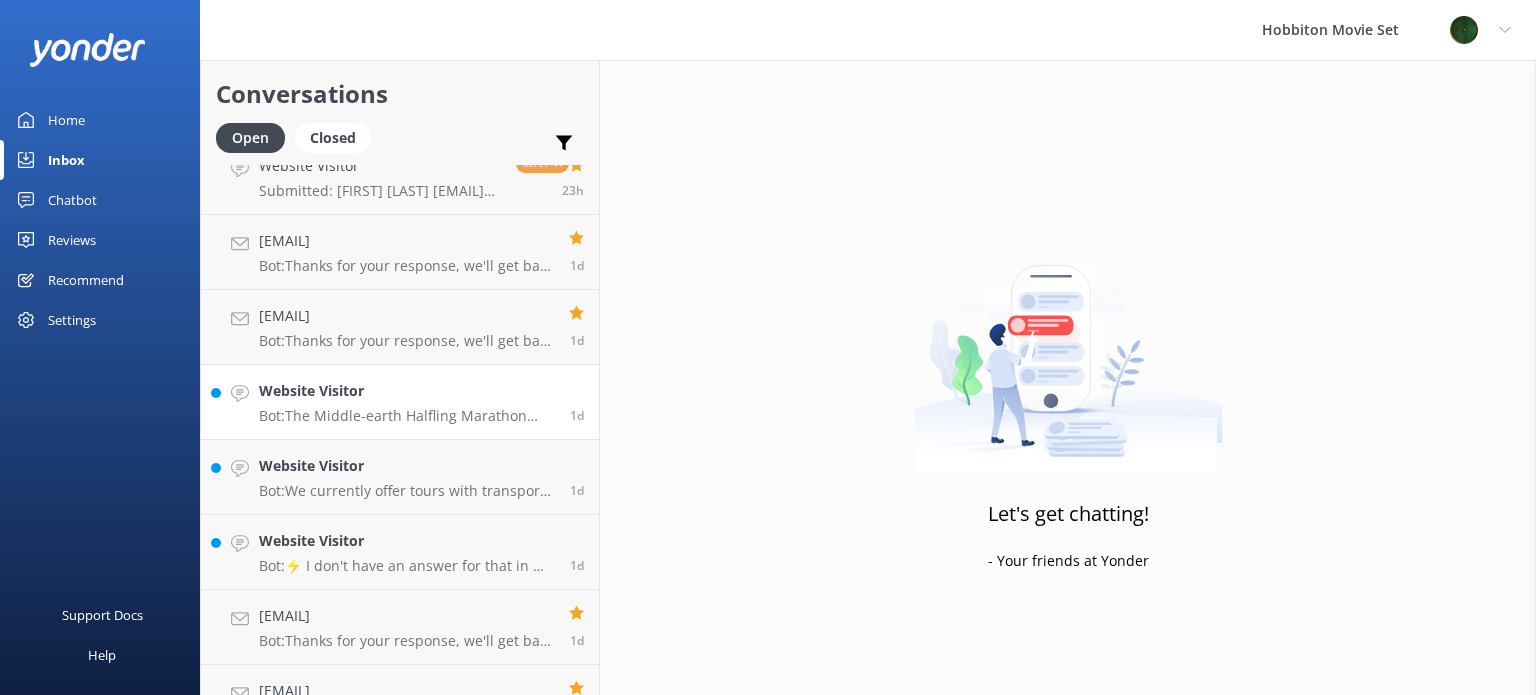 click on "Bot: The Middle-earth Halfling Marathon takes participants through sites and scenes from the epic trilogies, including Hobbiton and other iconic locations. The next event is on [DATE], with registrations opening on [DATE] at [TIME] NZST. For more information, visit https://www.hobbitontours.com/halflingmarathon/." at bounding box center (407, 416) 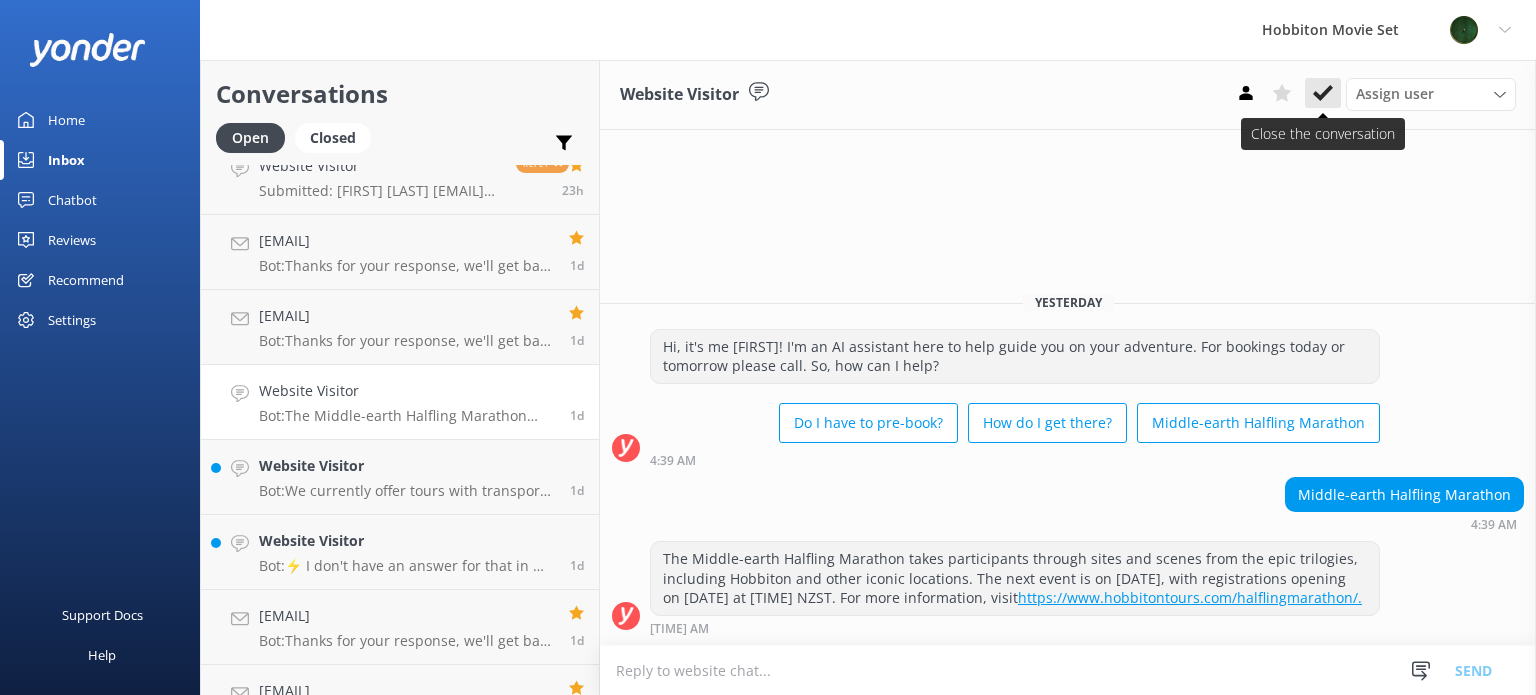 click 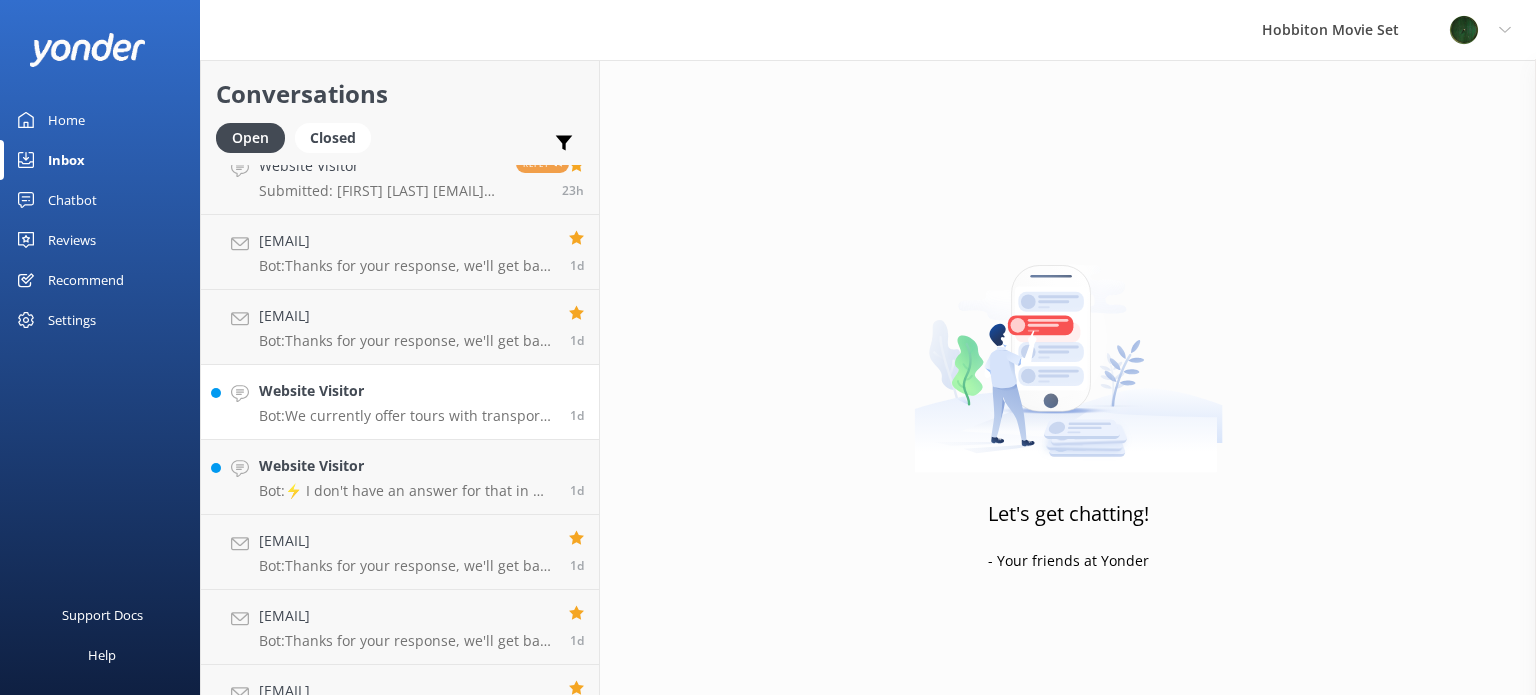 click on "Website Visitor" at bounding box center (407, 391) 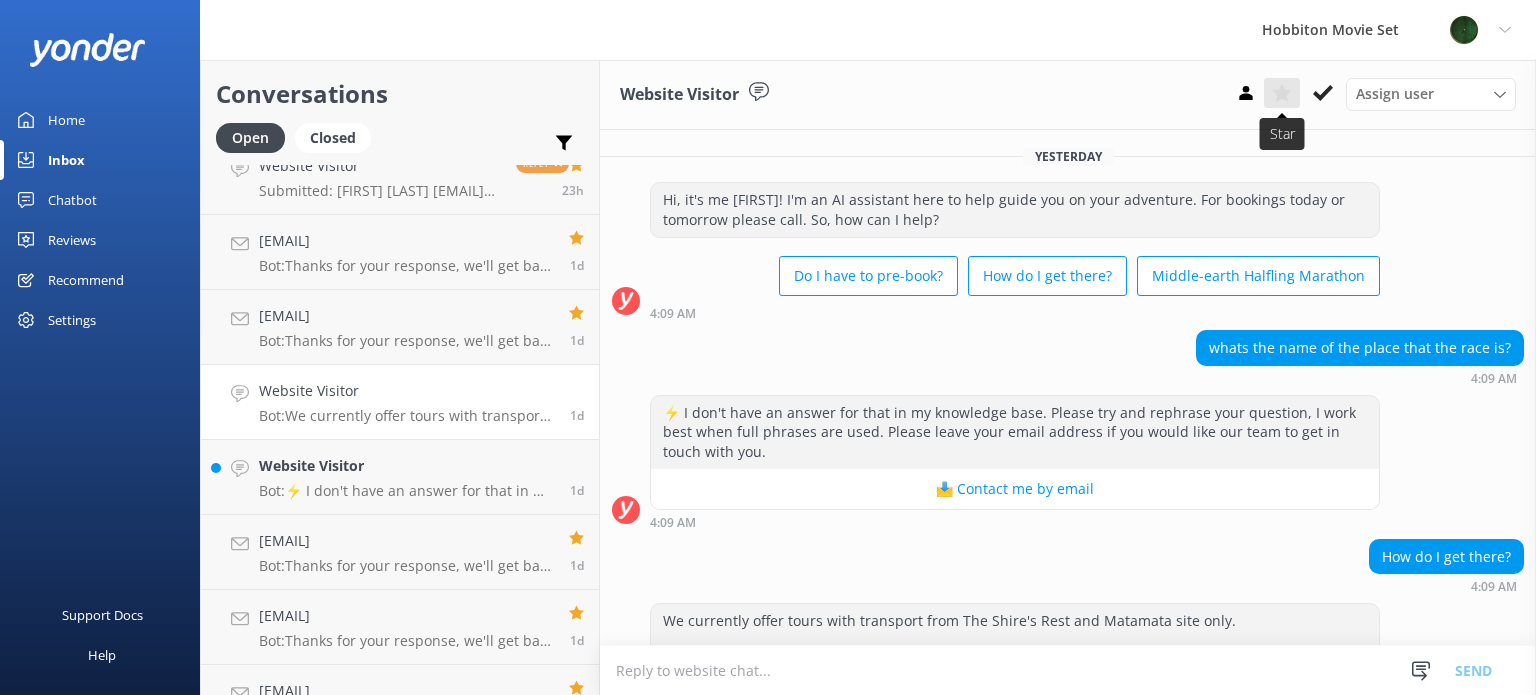 scroll, scrollTop: 156, scrollLeft: 0, axis: vertical 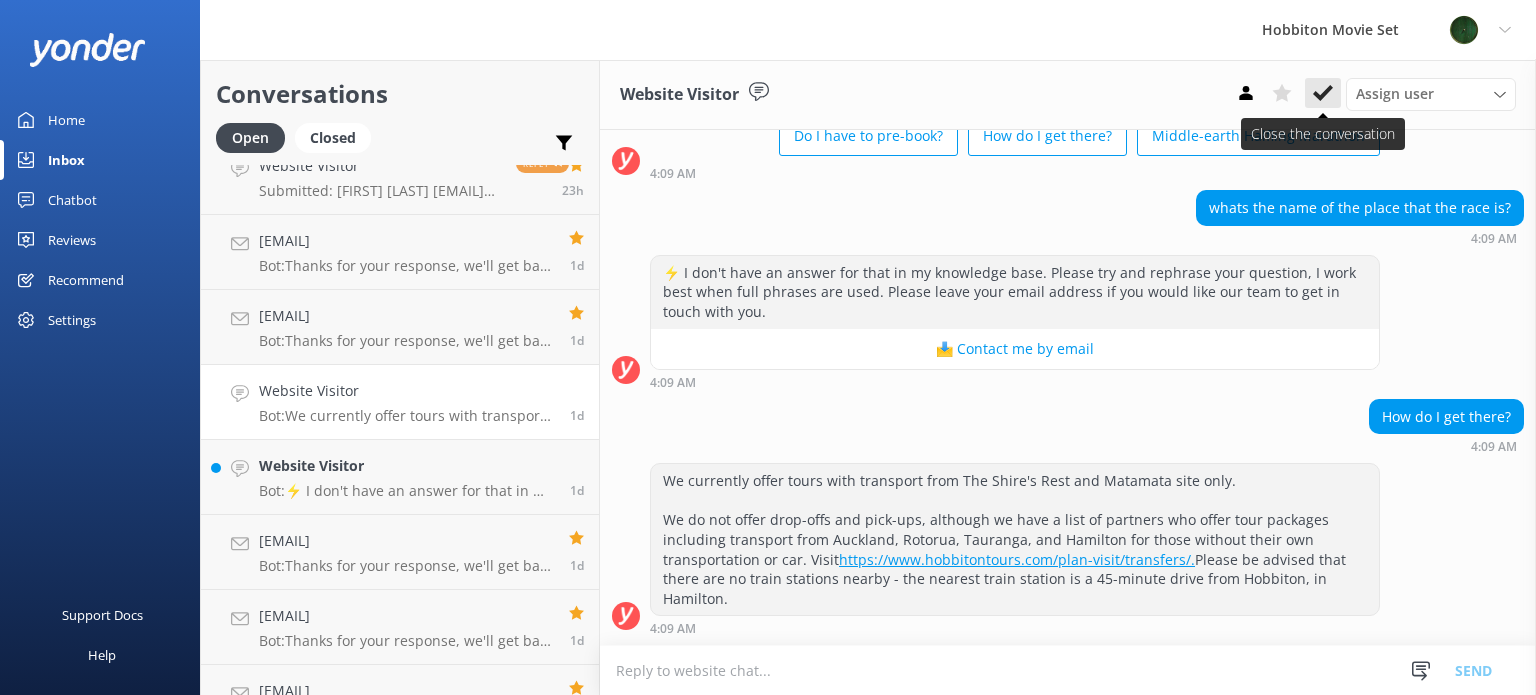 click 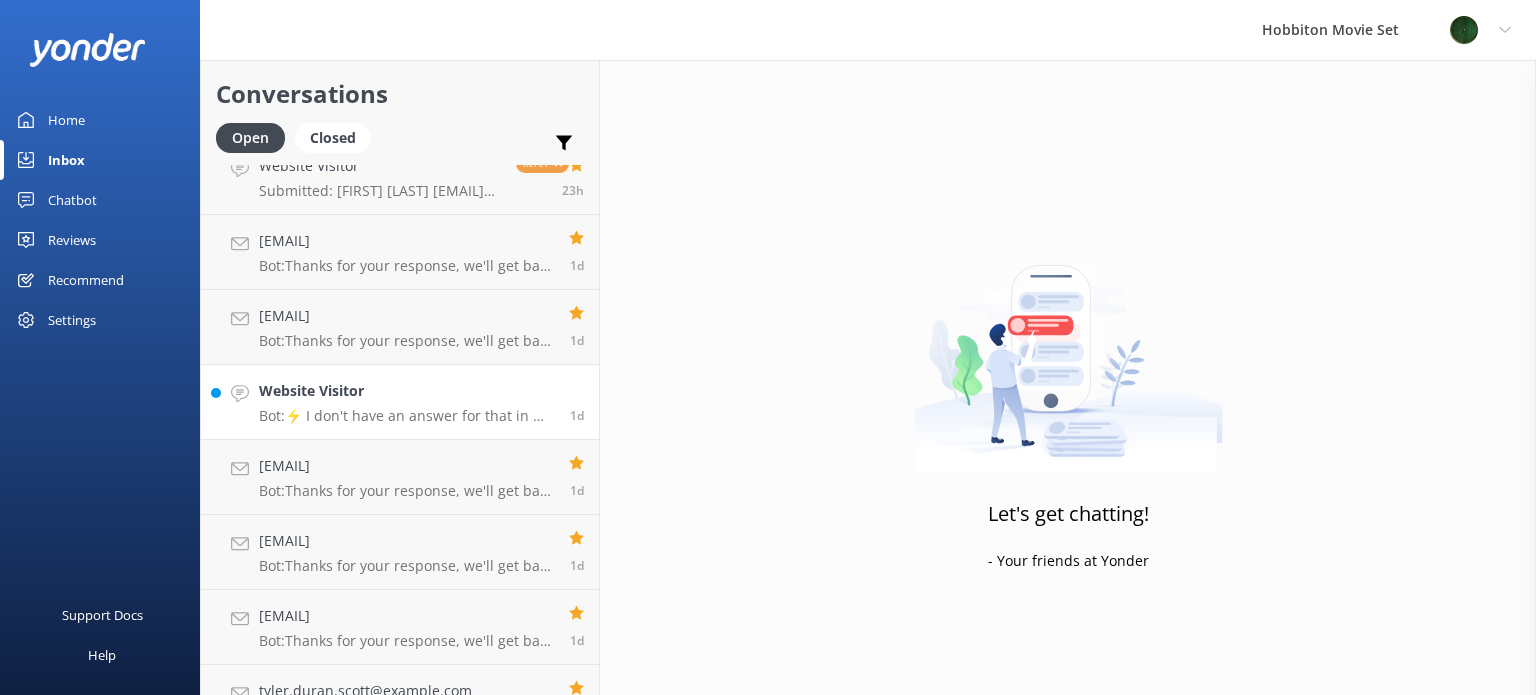 drag, startPoint x: 425, startPoint y: 403, endPoint x: 524, endPoint y: 378, distance: 102.10779 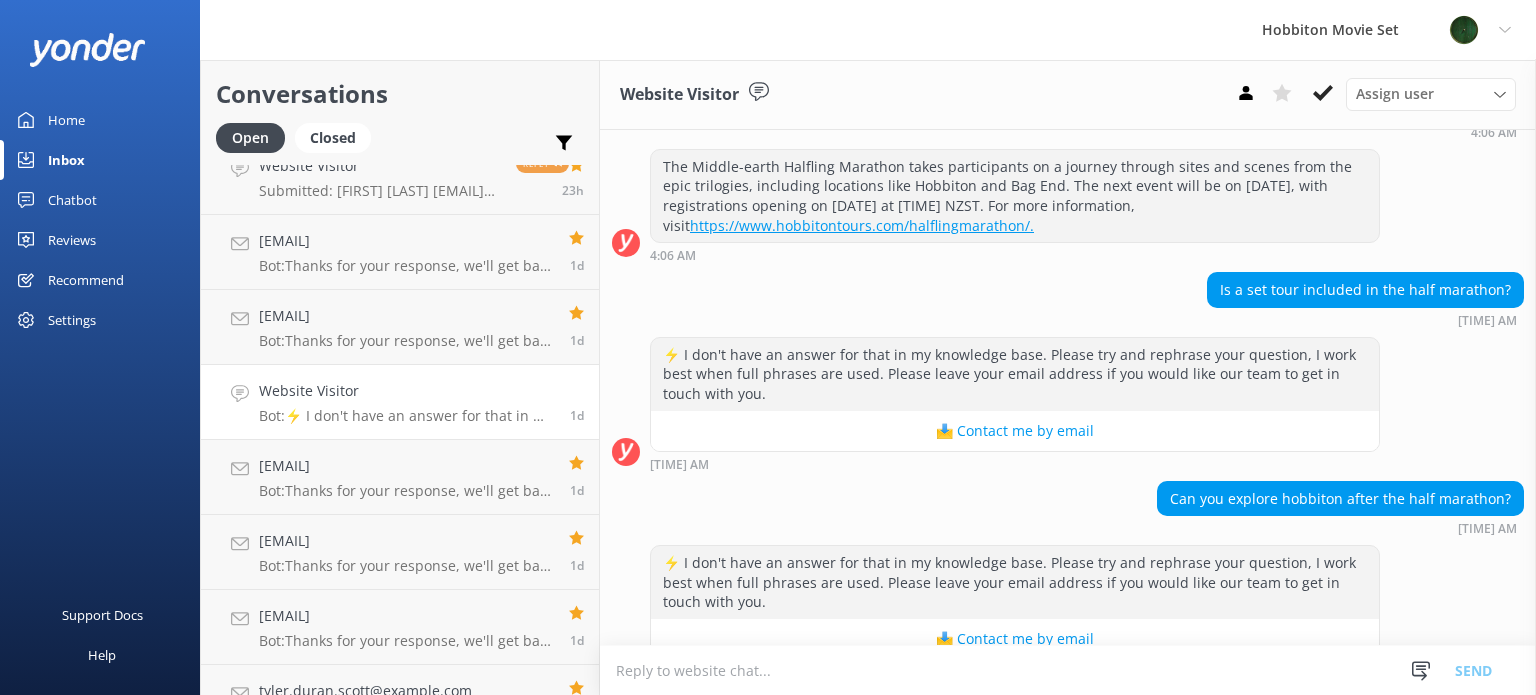 scroll, scrollTop: 286, scrollLeft: 0, axis: vertical 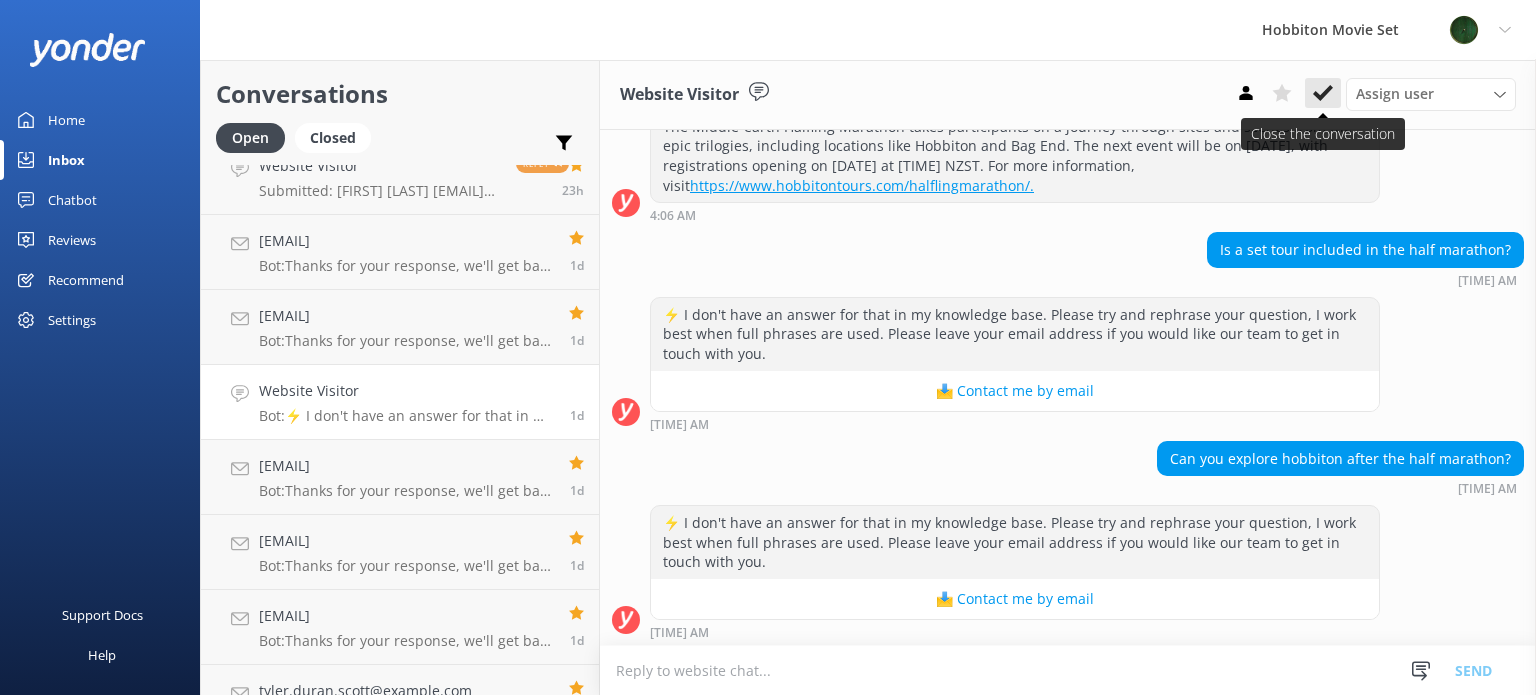 click at bounding box center [1323, 93] 